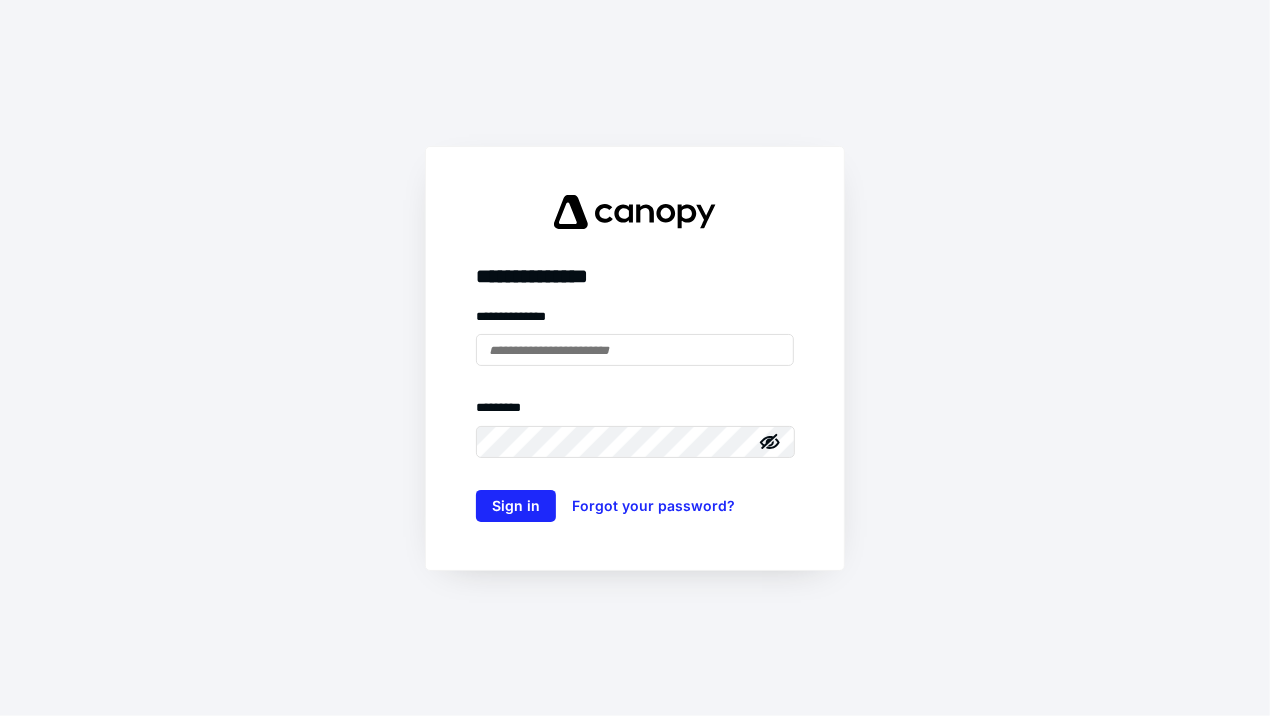 scroll, scrollTop: 0, scrollLeft: 0, axis: both 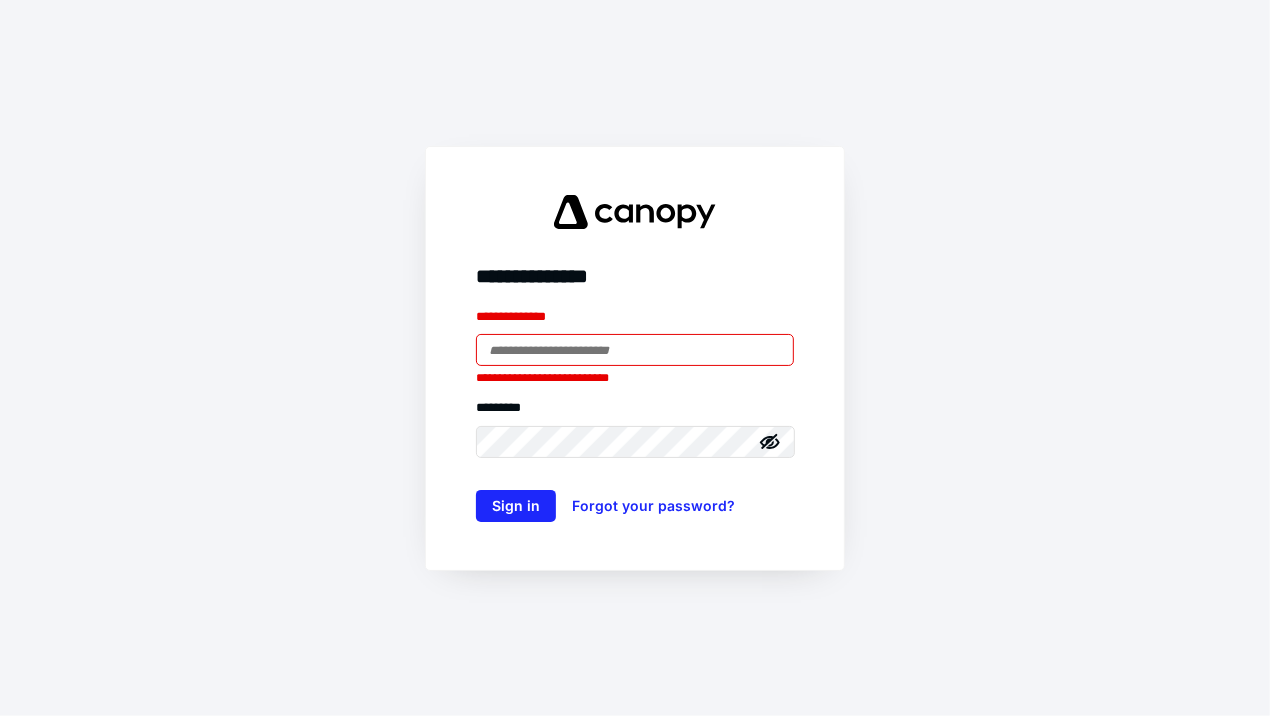 type on "**********" 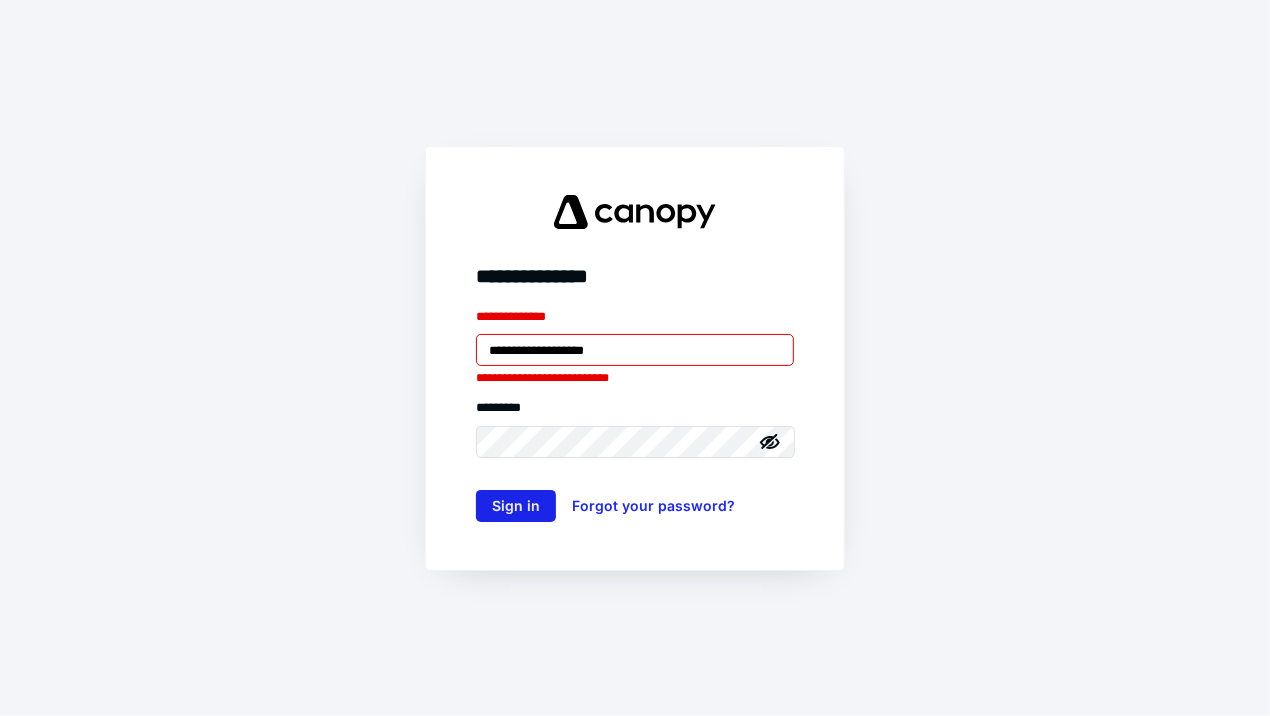 drag, startPoint x: 478, startPoint y: 483, endPoint x: 487, endPoint y: 498, distance: 17.492855 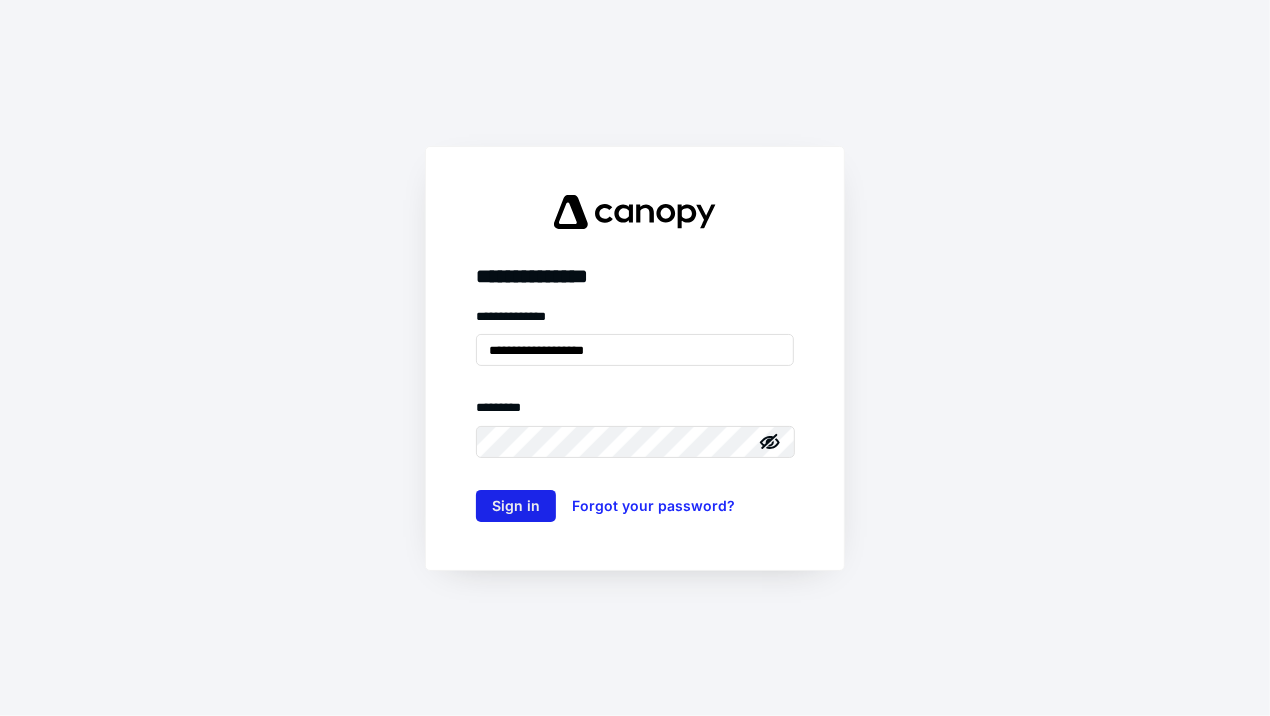 click on "Sign in" at bounding box center (516, 506) 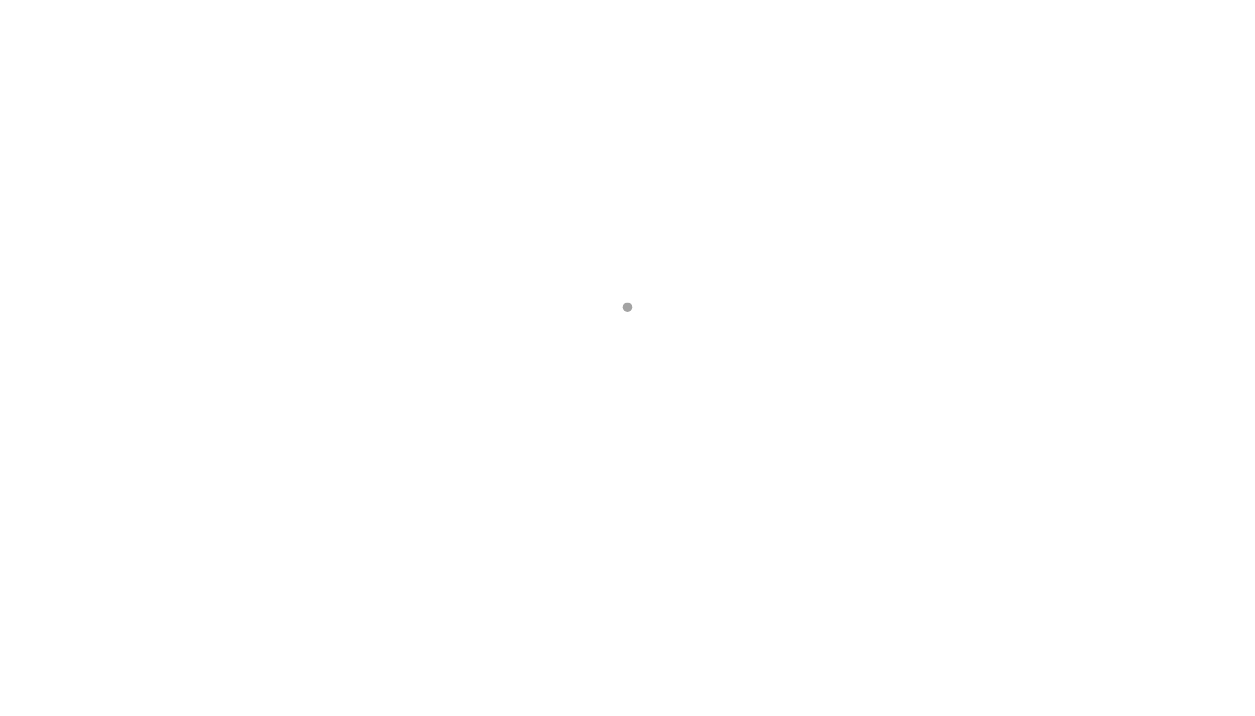 scroll, scrollTop: 0, scrollLeft: 0, axis: both 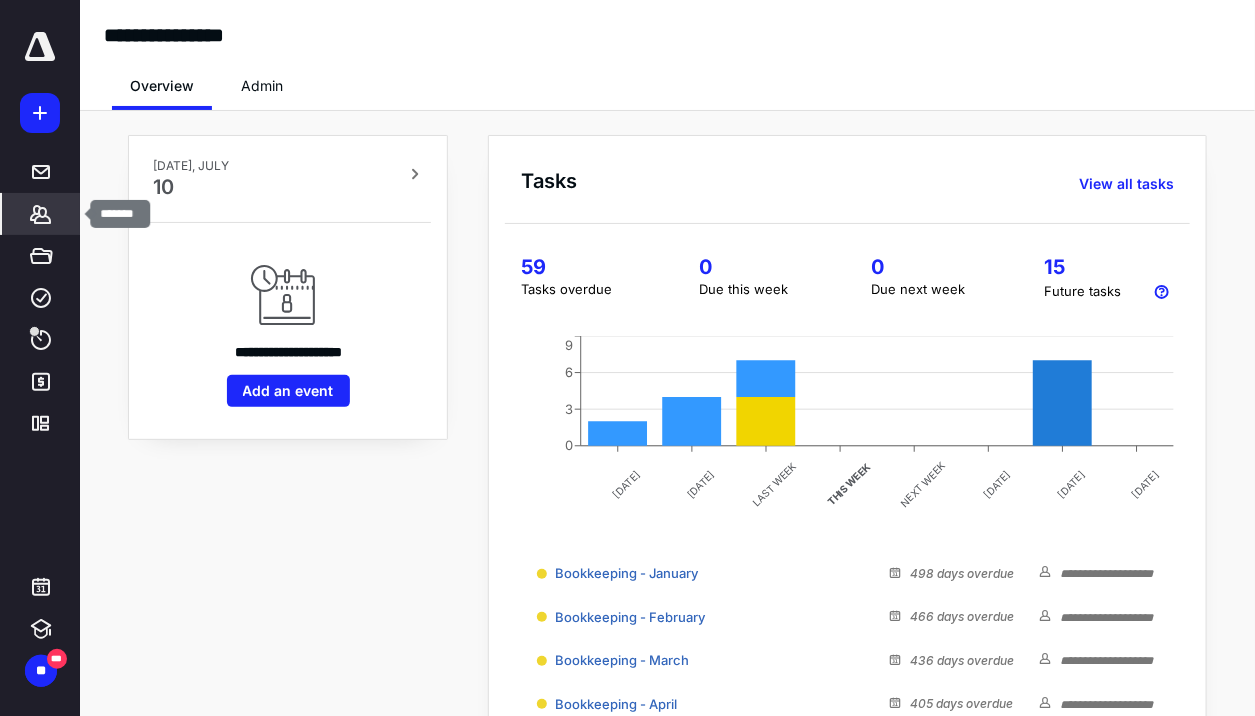 click on "*******" at bounding box center (41, 214) 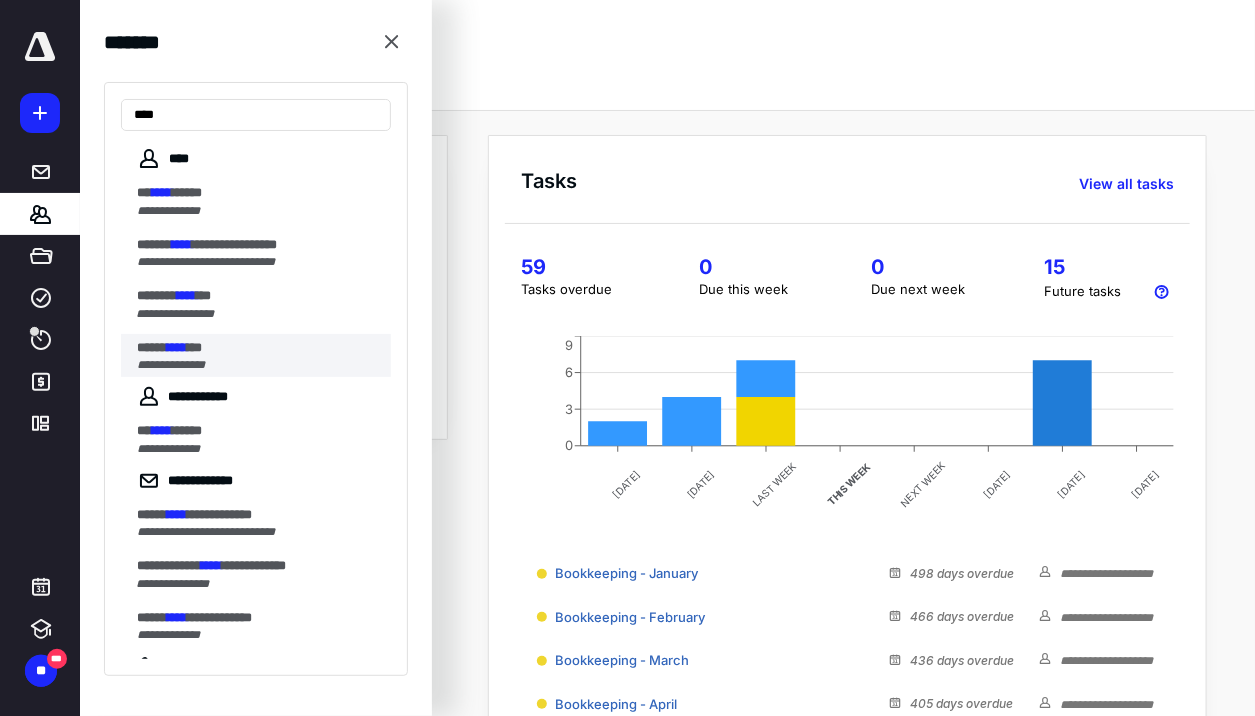 type on "****" 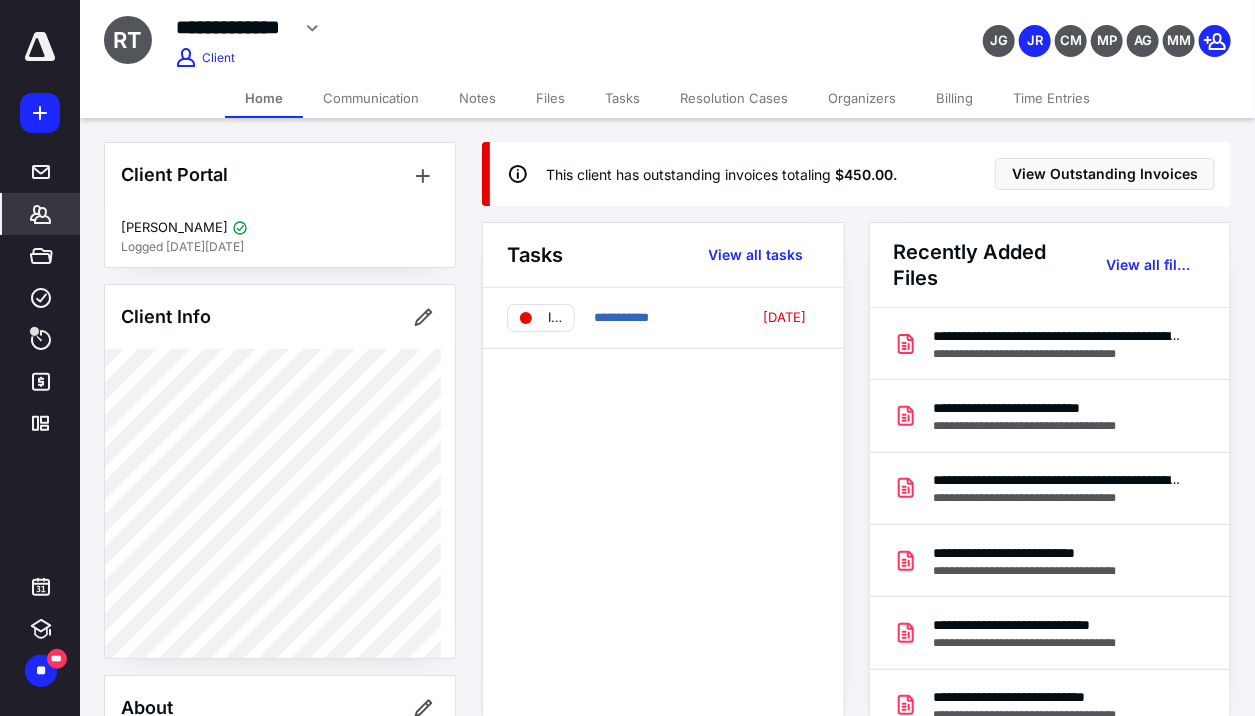 click on "Files" at bounding box center (550, 98) 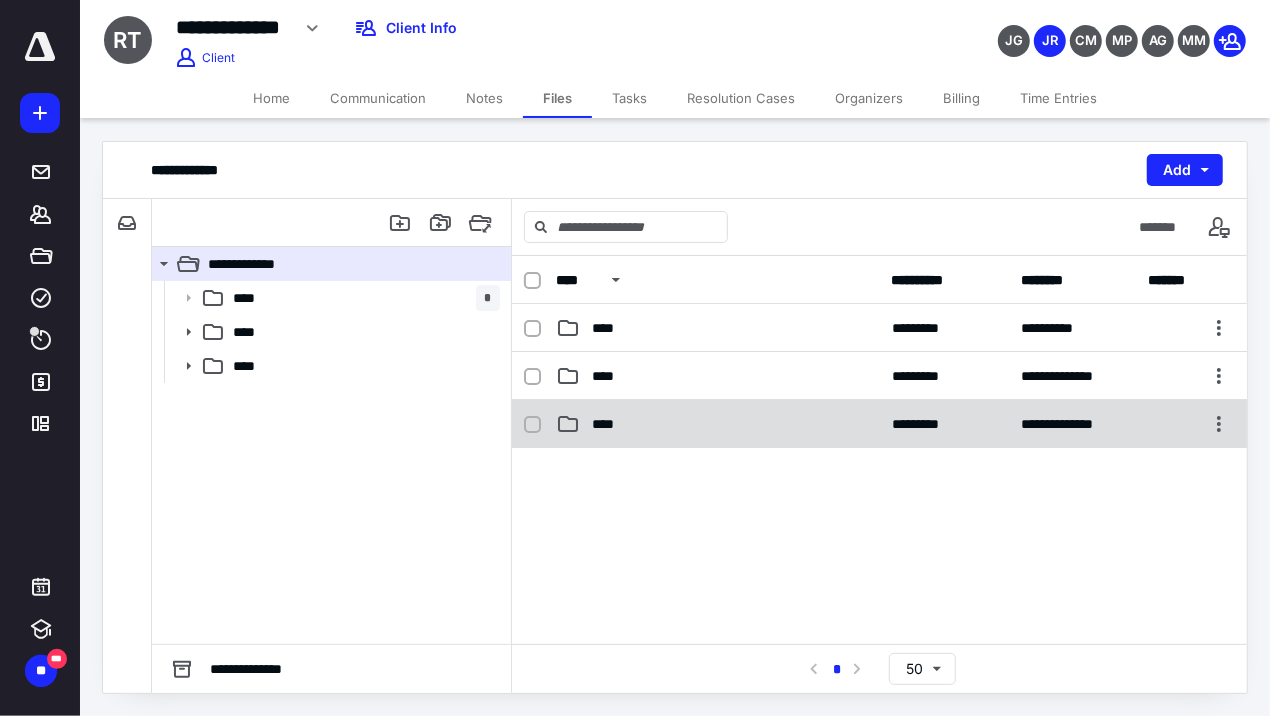 click on "****" at bounding box center (609, 424) 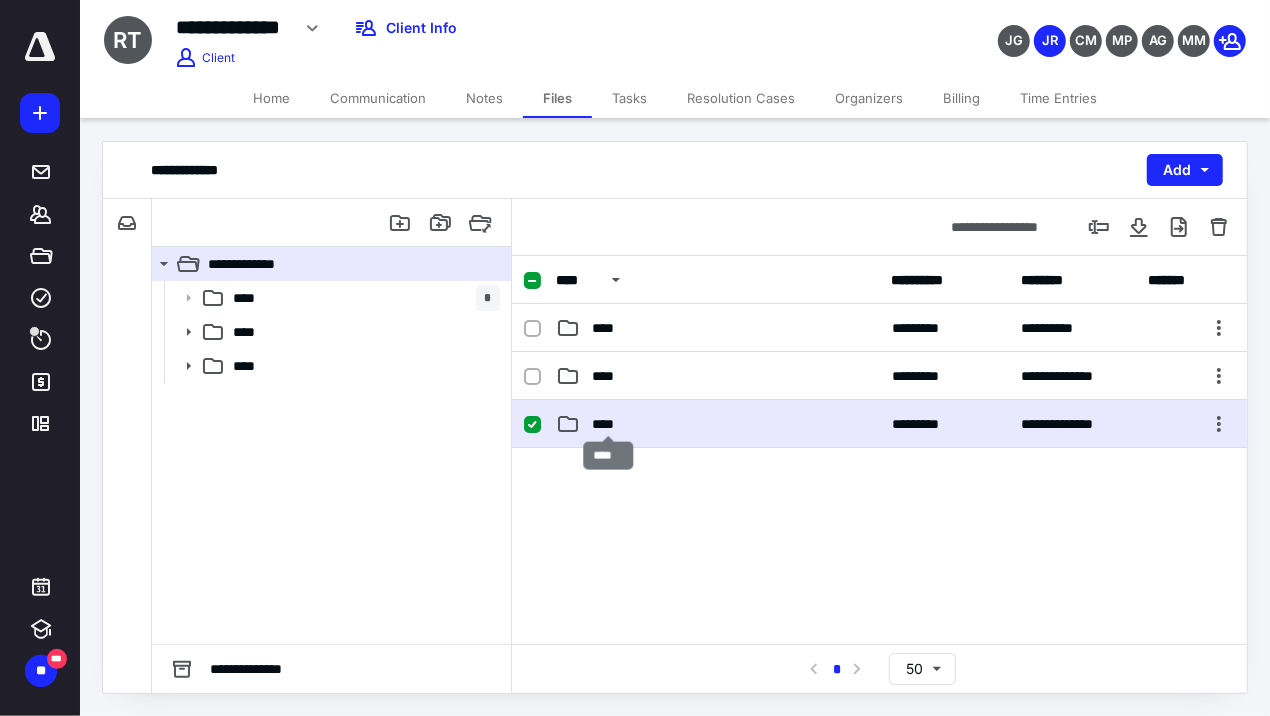 click on "****" at bounding box center [609, 424] 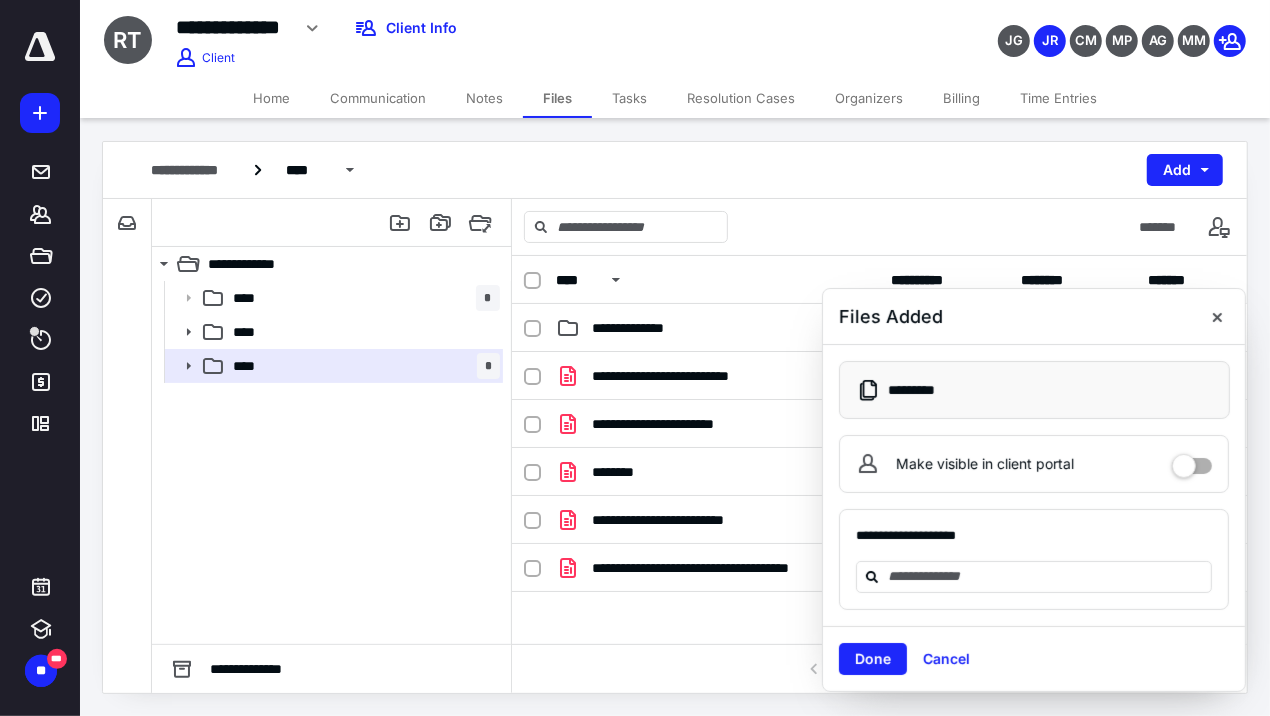 click at bounding box center [1192, 459] 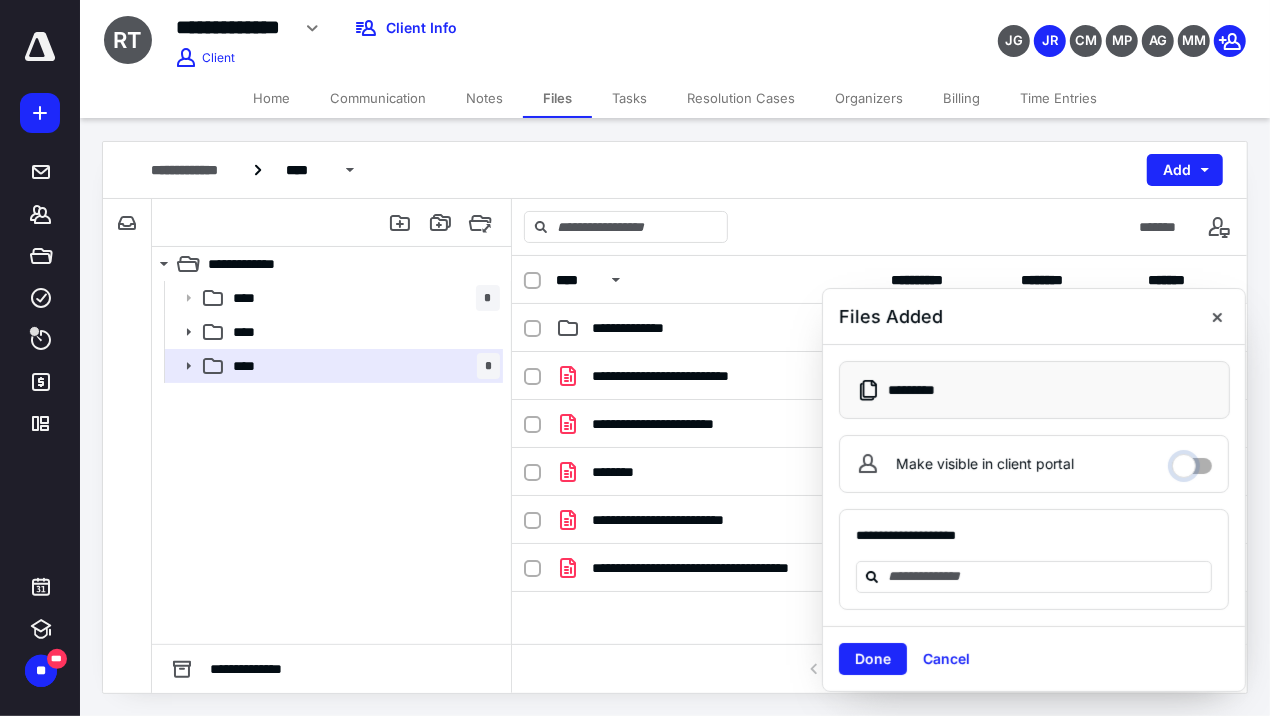 click on "Make visible in client portal" at bounding box center [1192, 461] 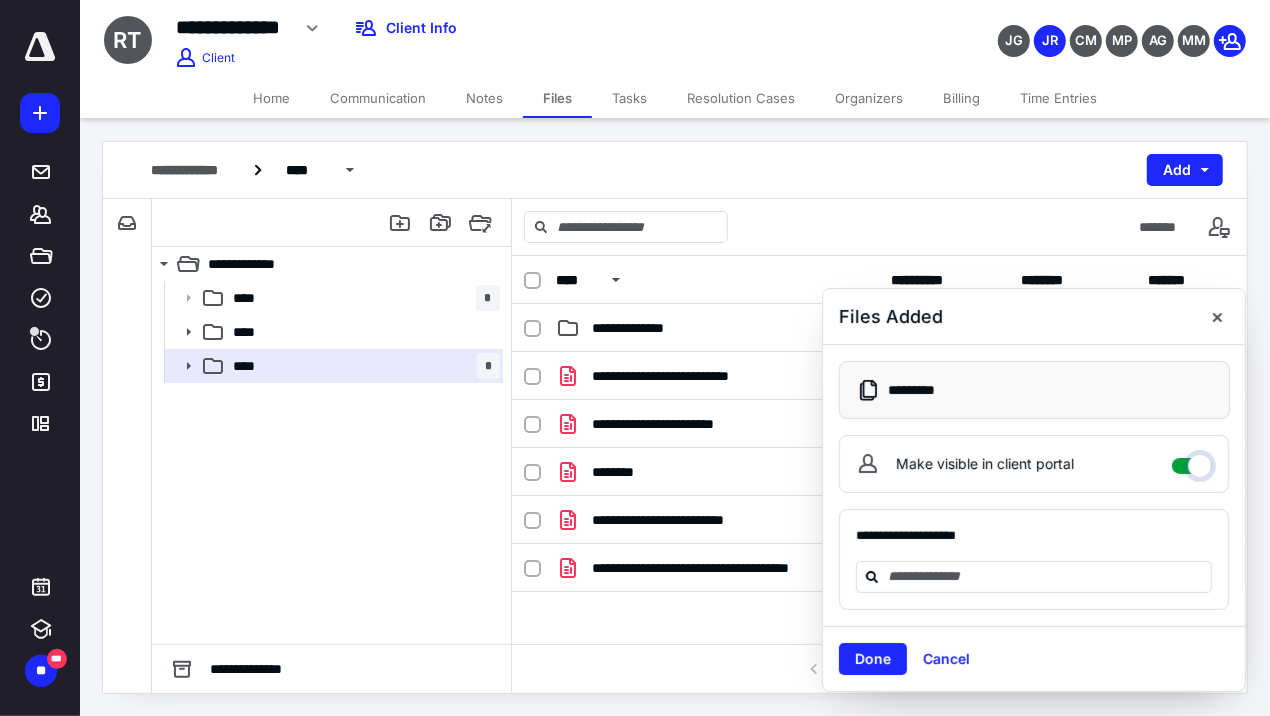 checkbox on "****" 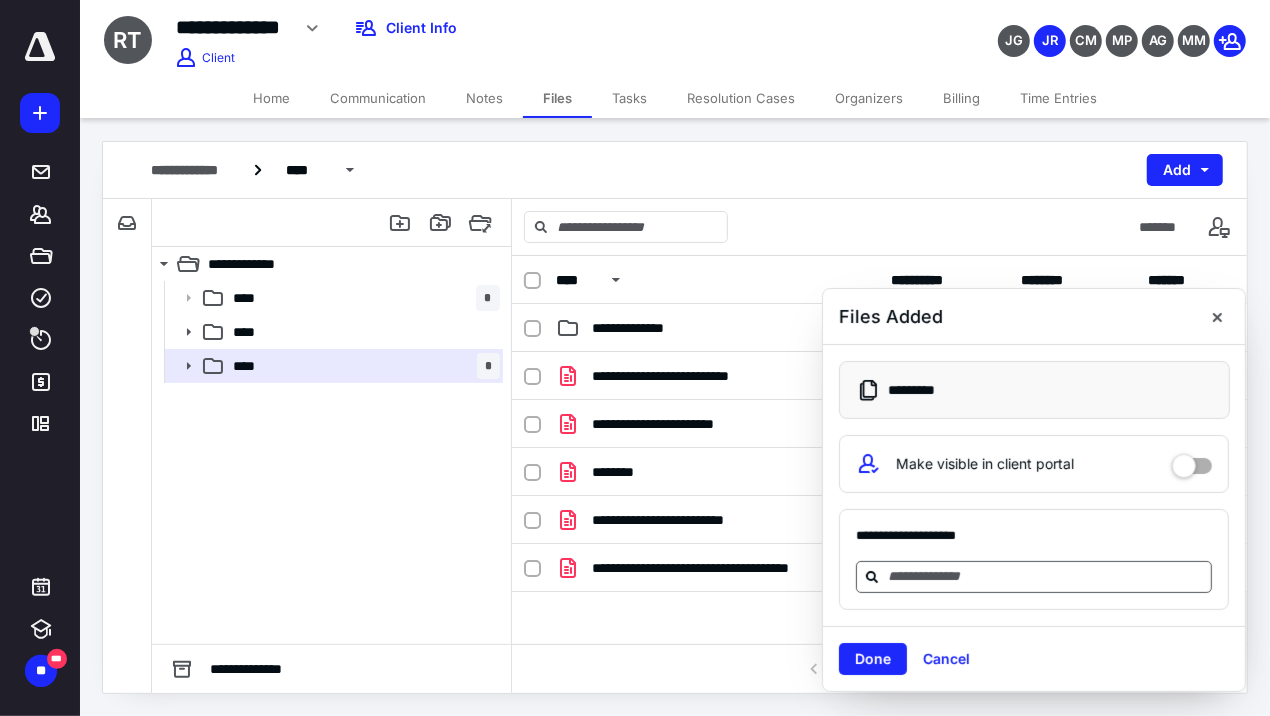 click at bounding box center [1046, 577] 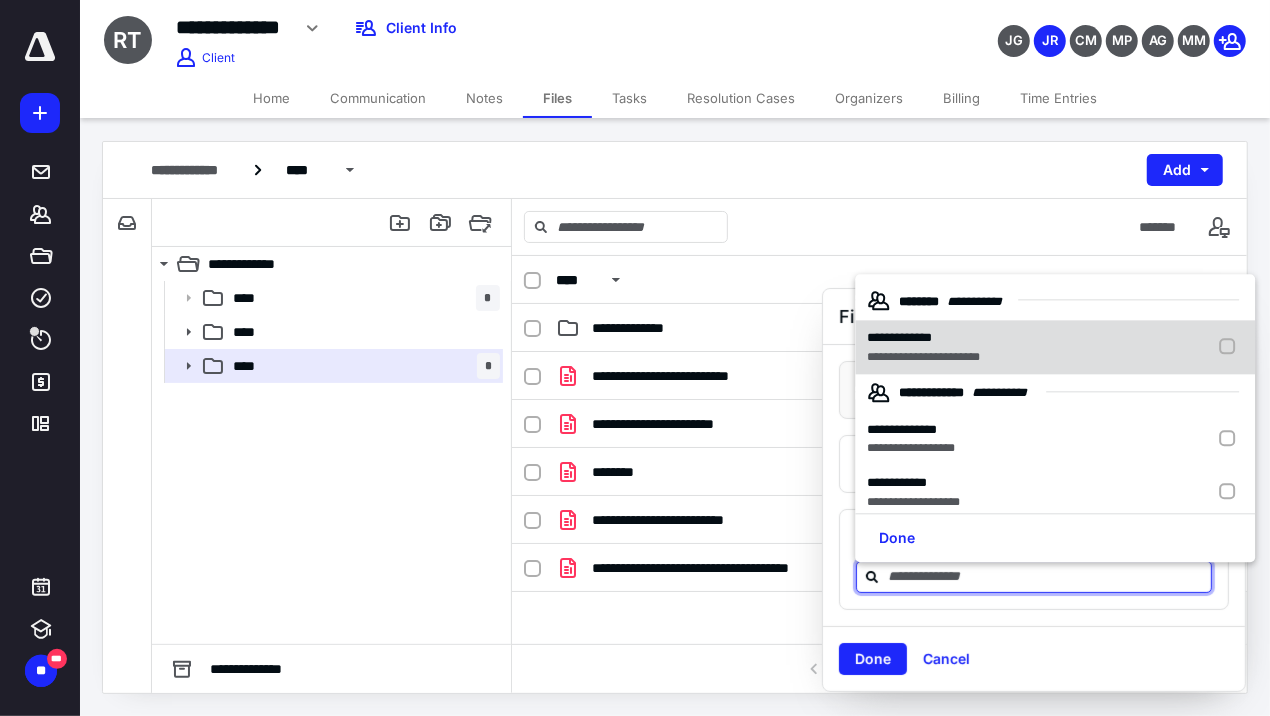 click on "**********" at bounding box center (923, 338) 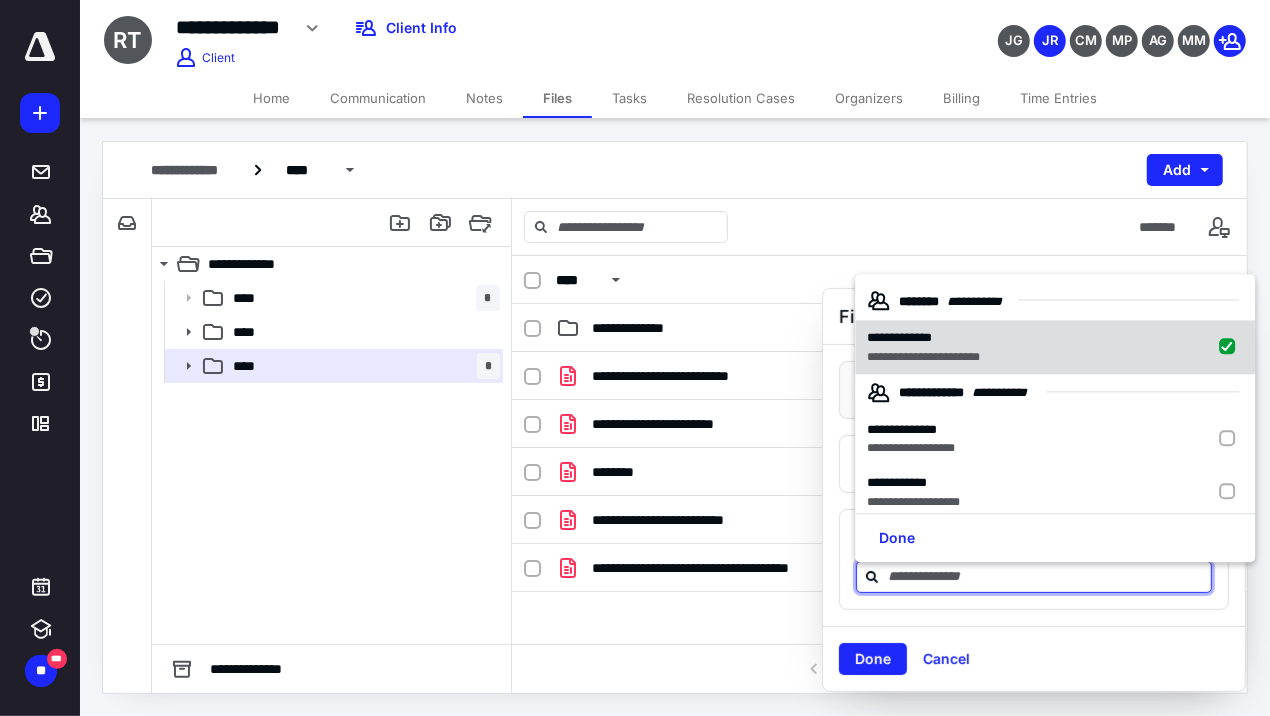 checkbox on "true" 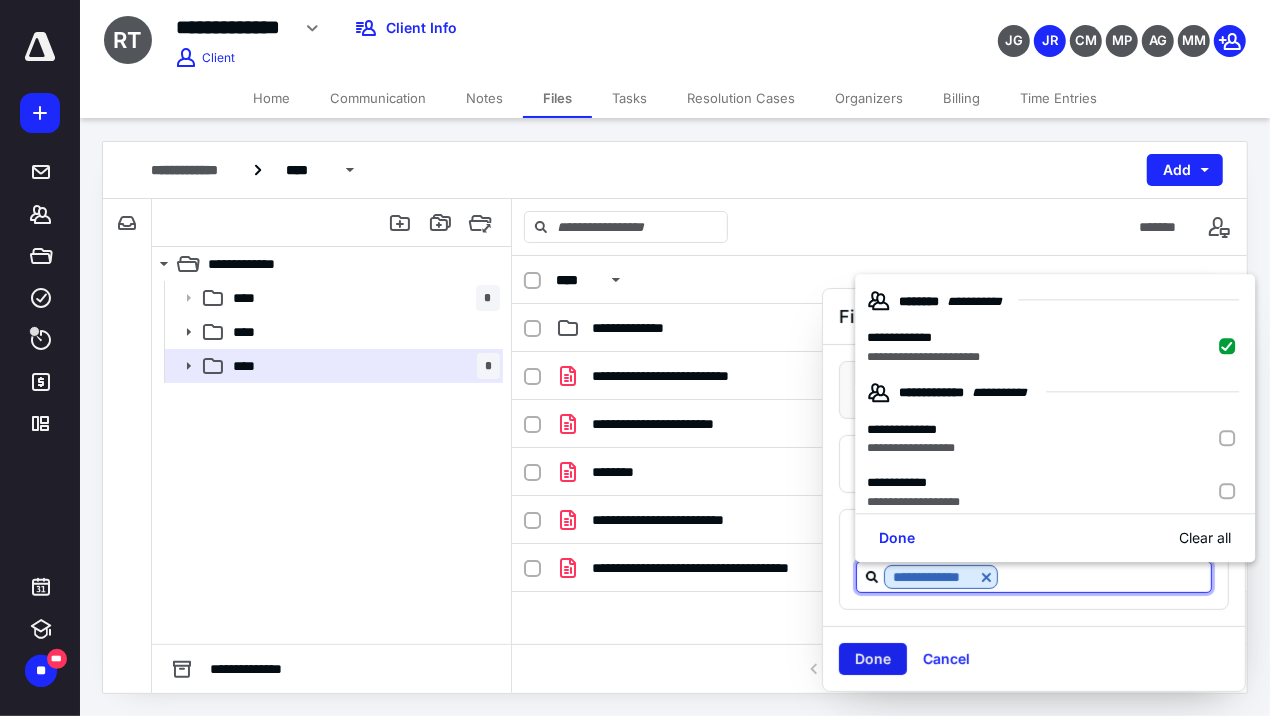 click on "Done" at bounding box center [873, 659] 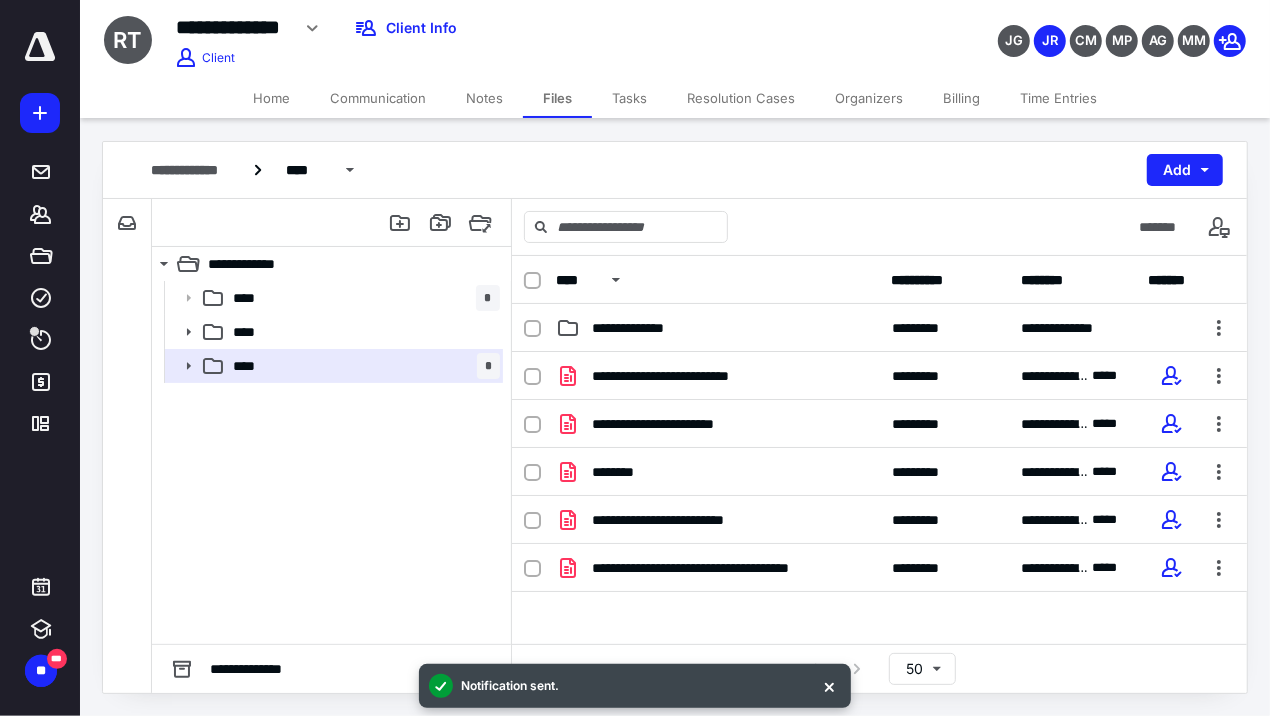 click on "Home" at bounding box center [271, 98] 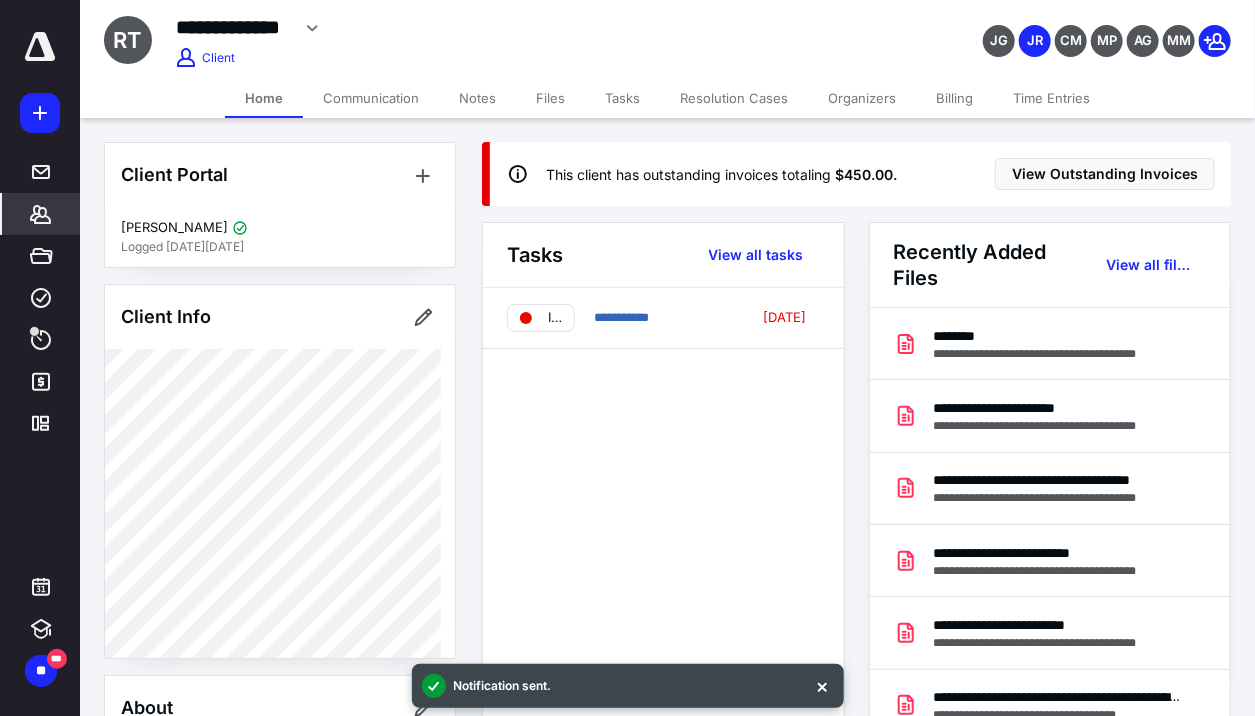 click on "Tasks" at bounding box center (622, 98) 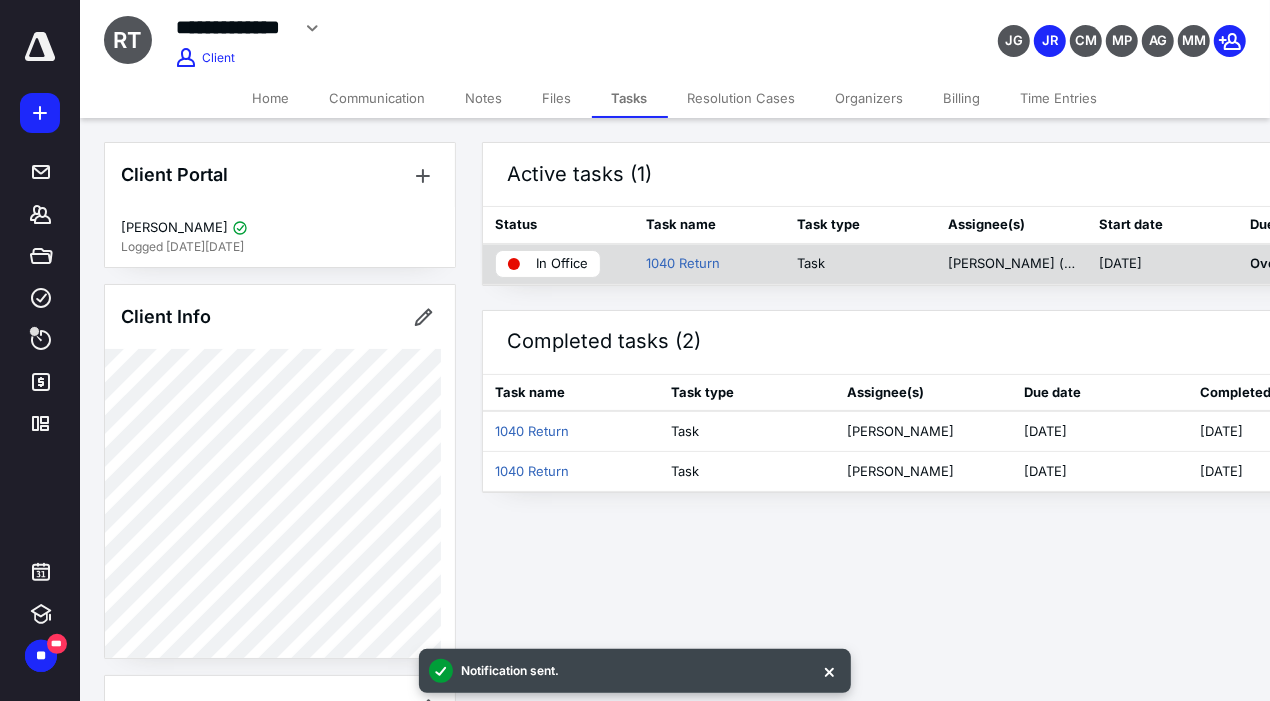 click on "In Office" at bounding box center (562, 264) 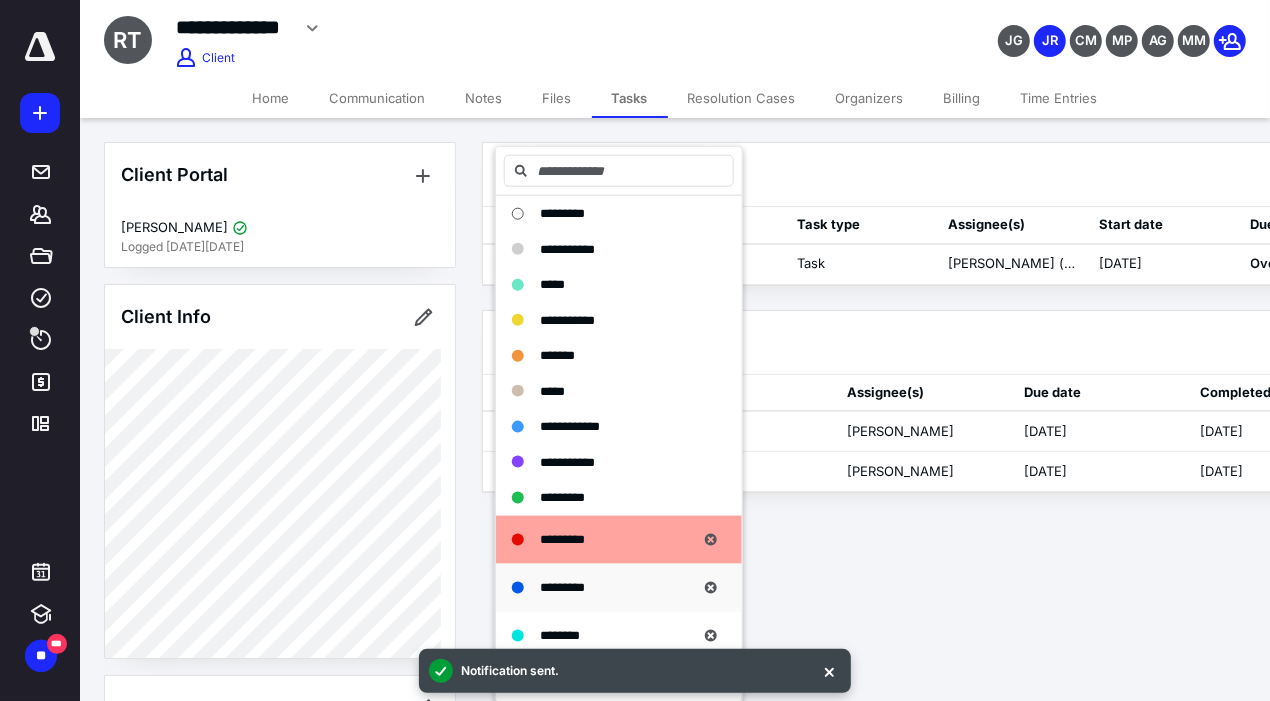 click on "*********" at bounding box center [603, 587] 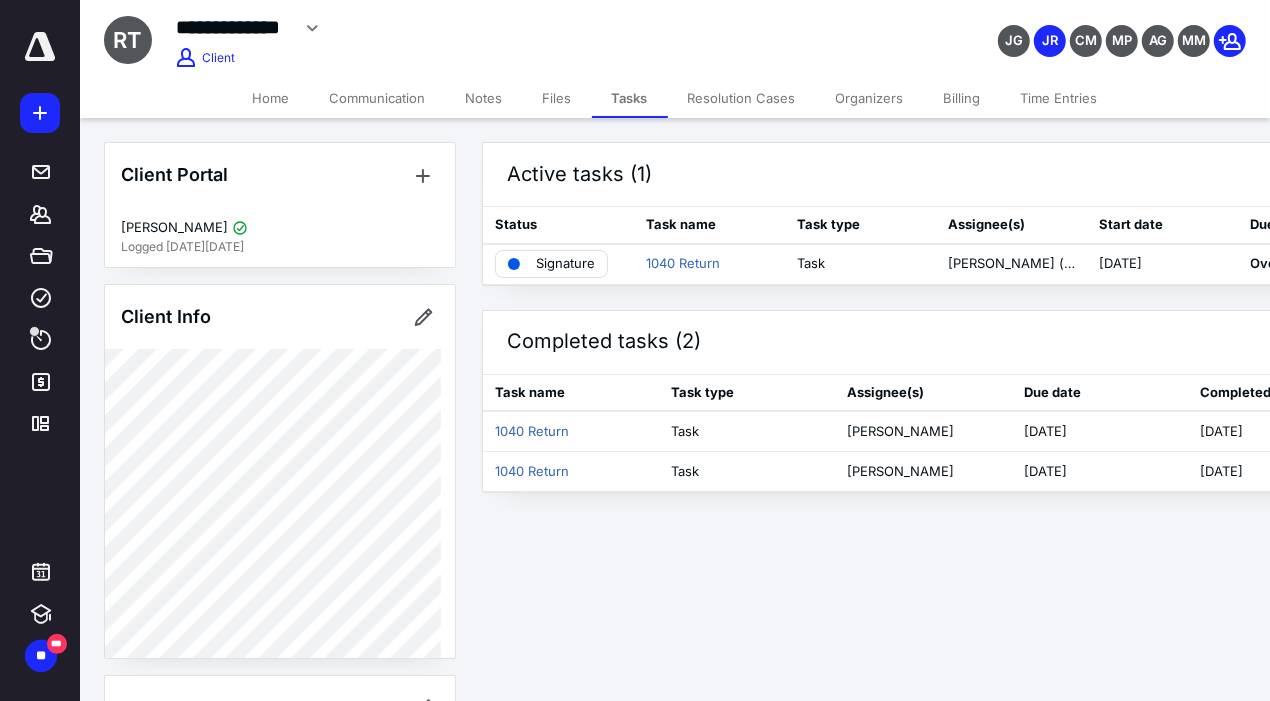 click on "Billing" at bounding box center (962, 98) 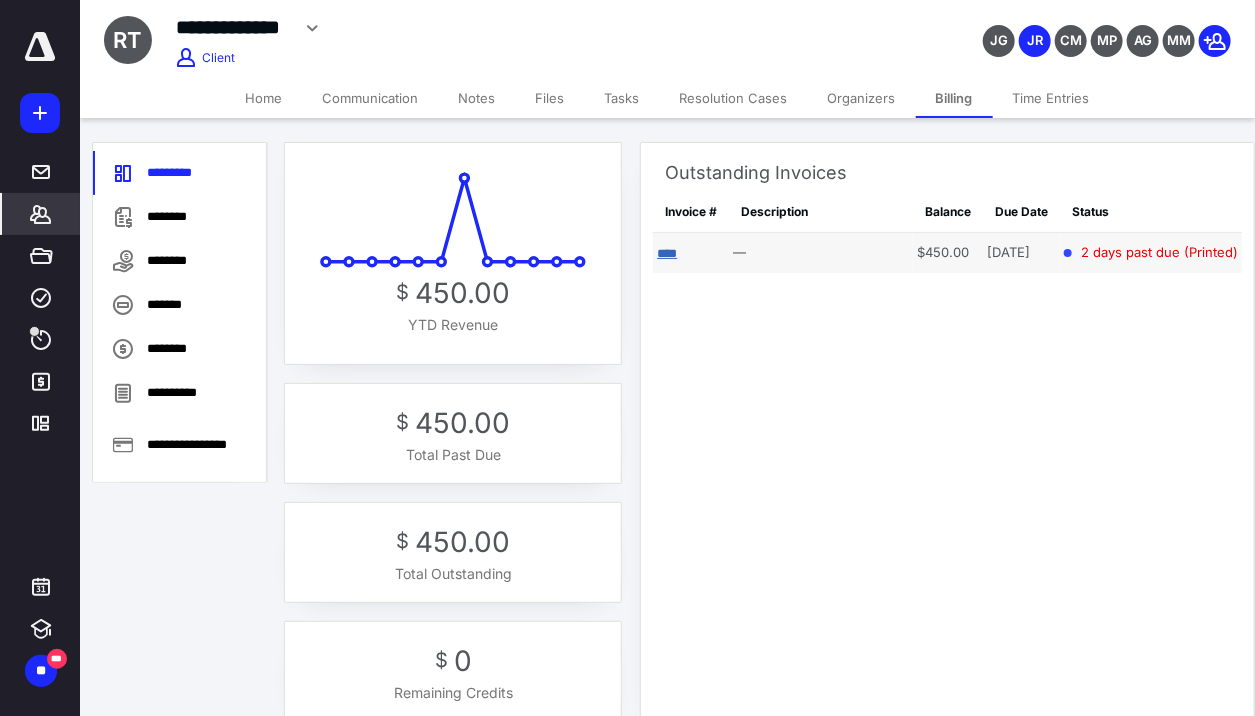 click on "****" at bounding box center [667, 253] 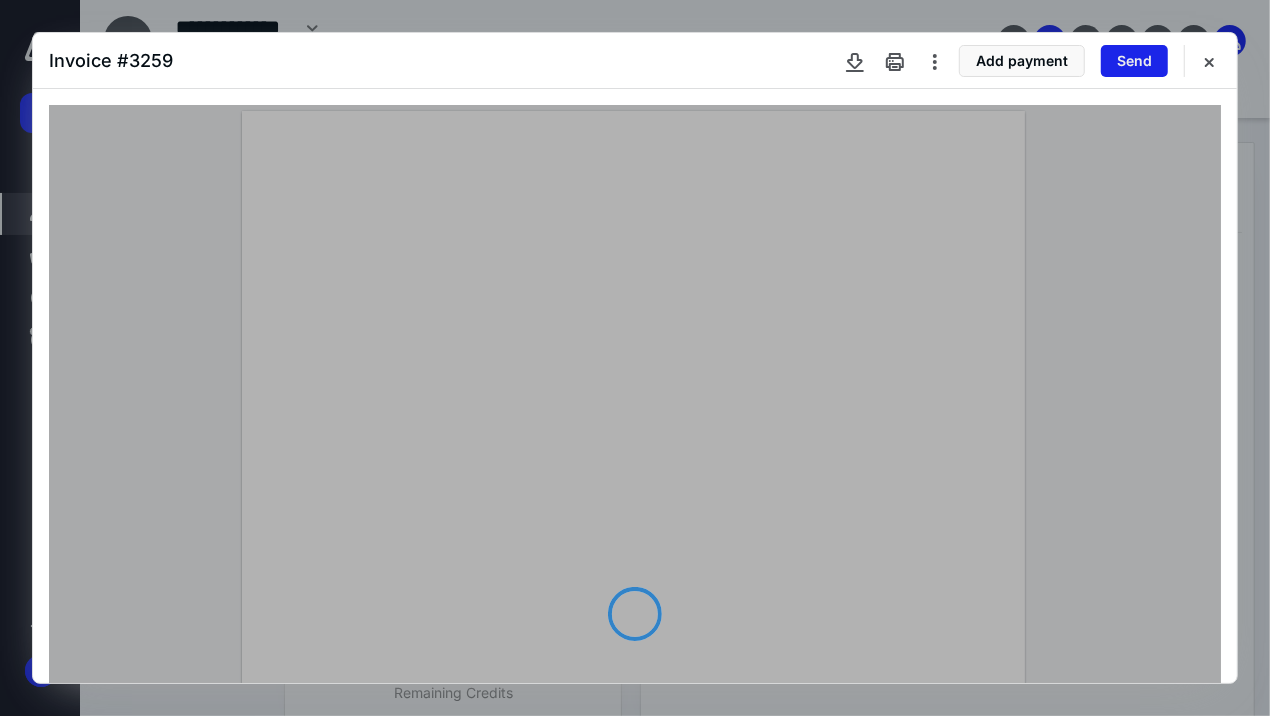 click on "Send" at bounding box center [1134, 61] 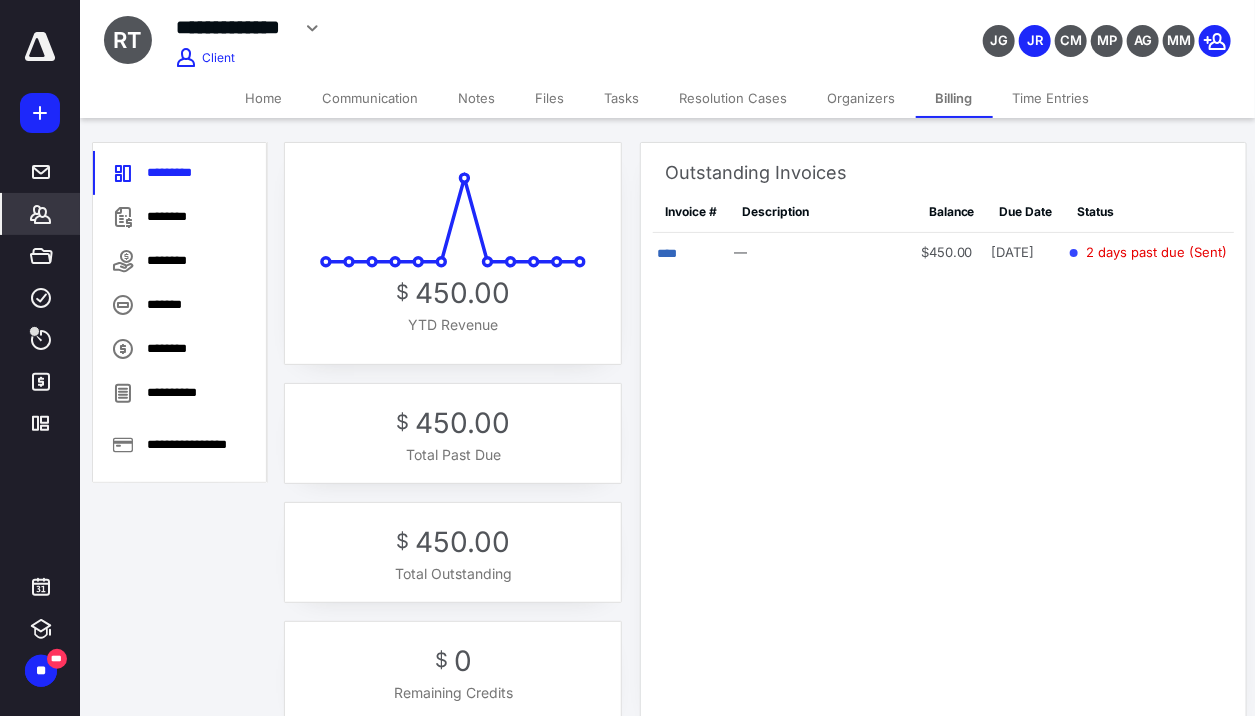 click on "Home" at bounding box center (264, 98) 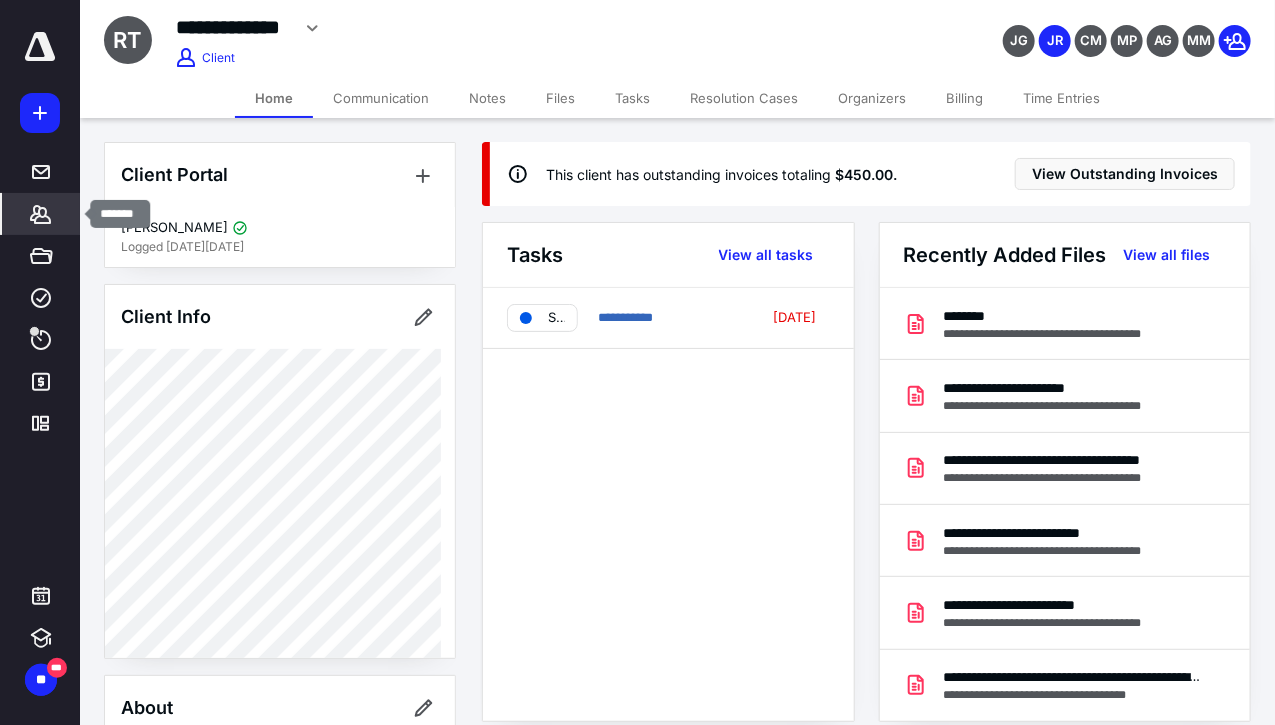 click 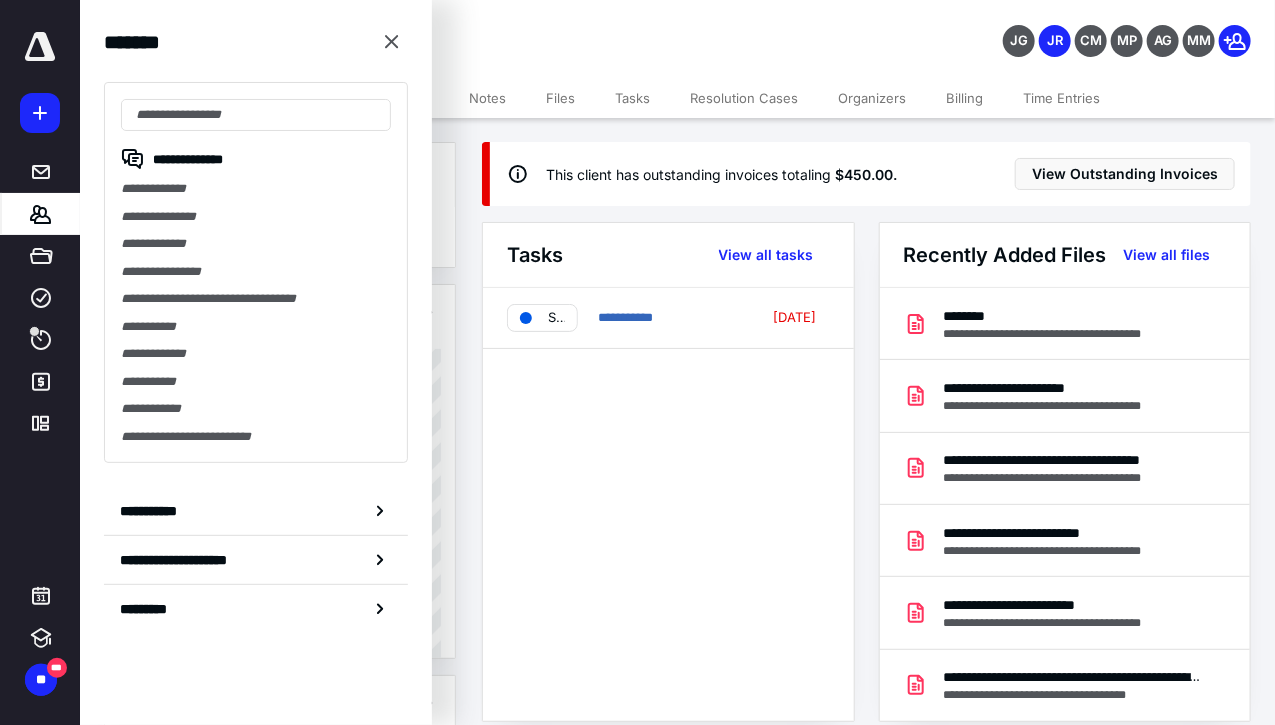 click on "**********" at bounding box center [256, 272] 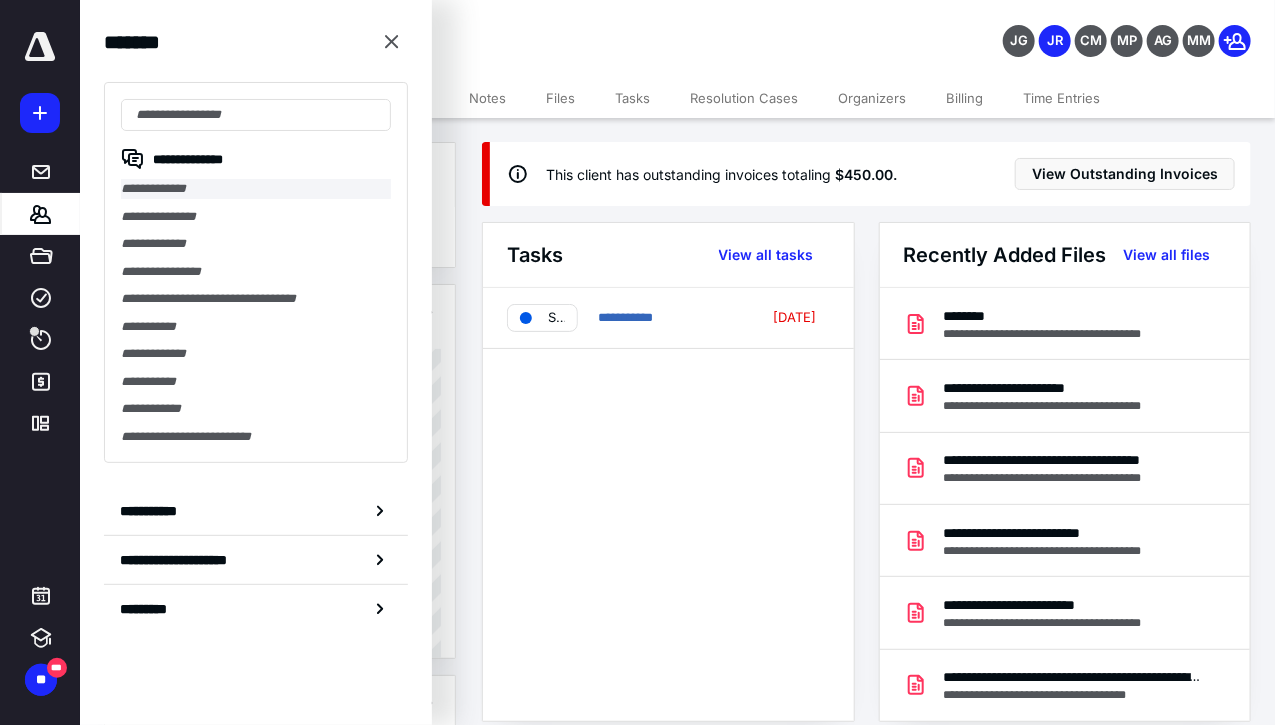 click on "**********" at bounding box center (256, 189) 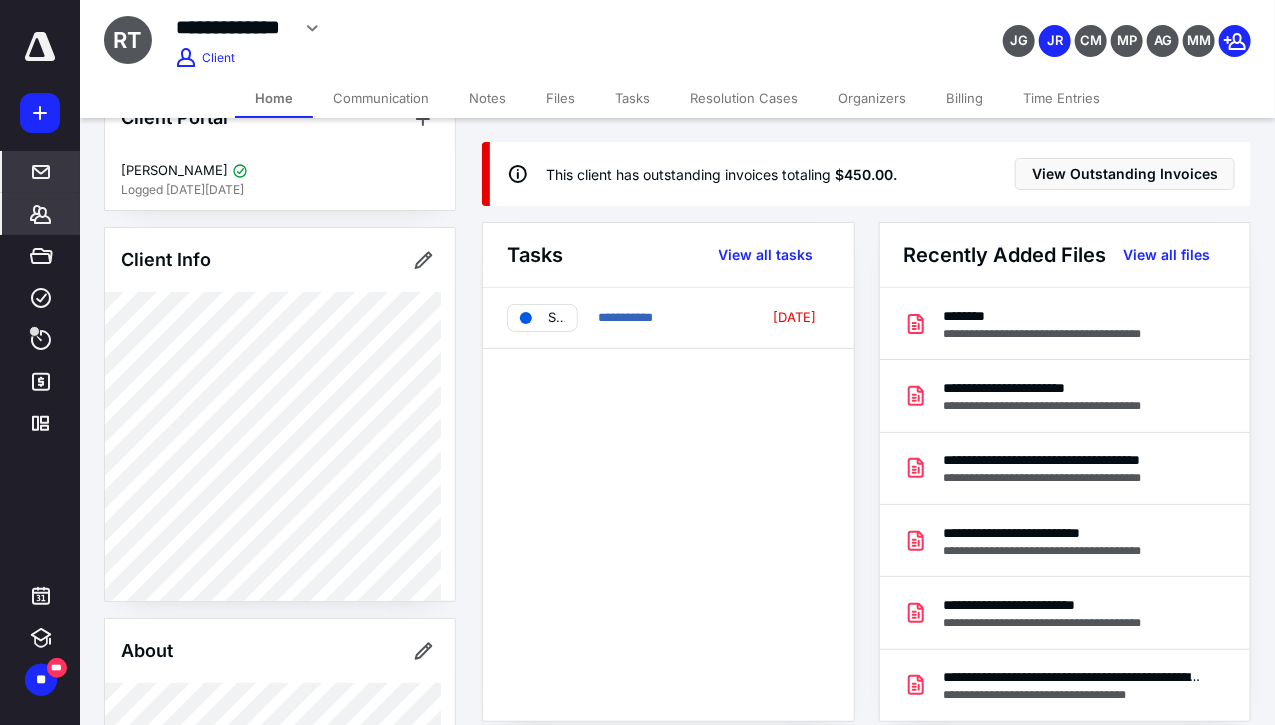 scroll, scrollTop: 56, scrollLeft: 0, axis: vertical 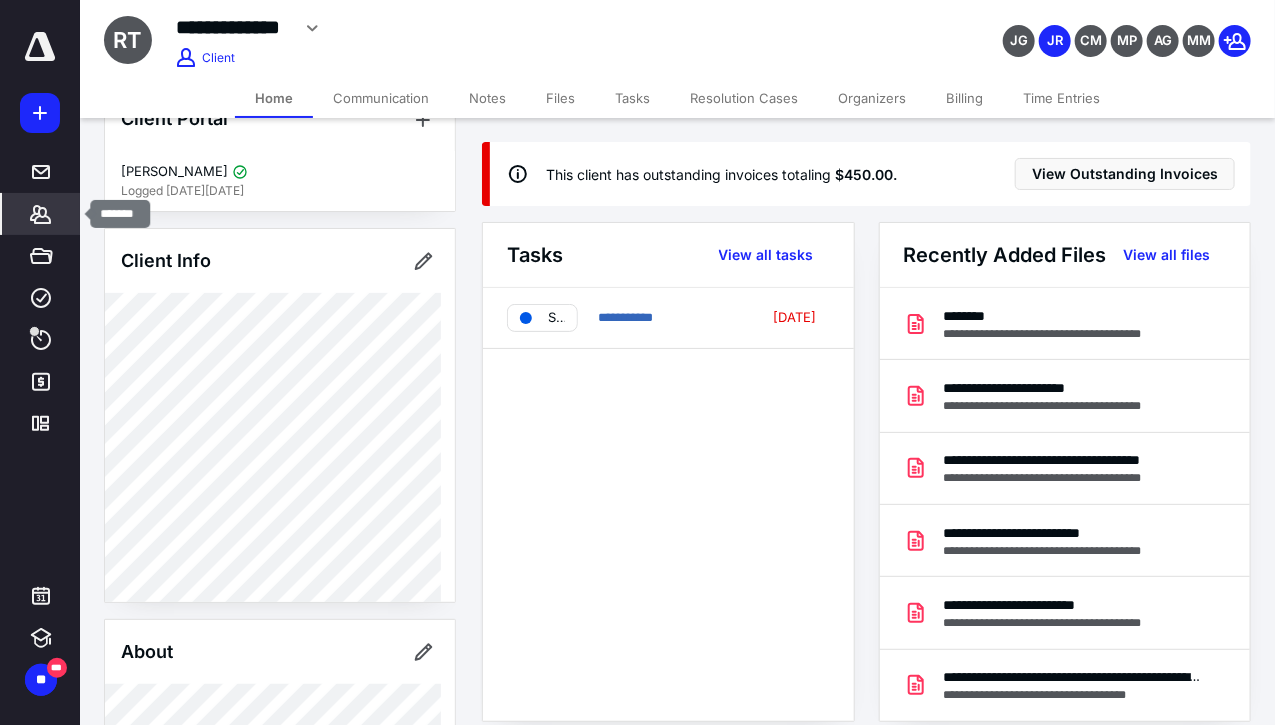click 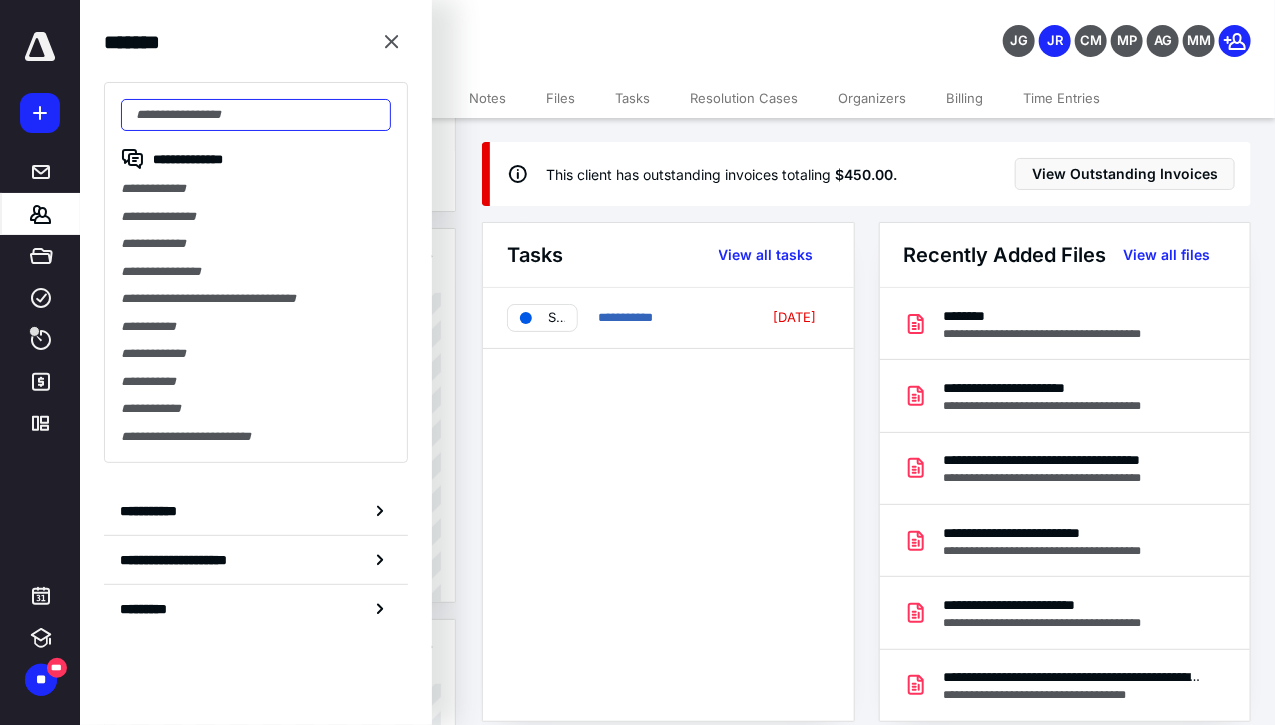 click at bounding box center [256, 115] 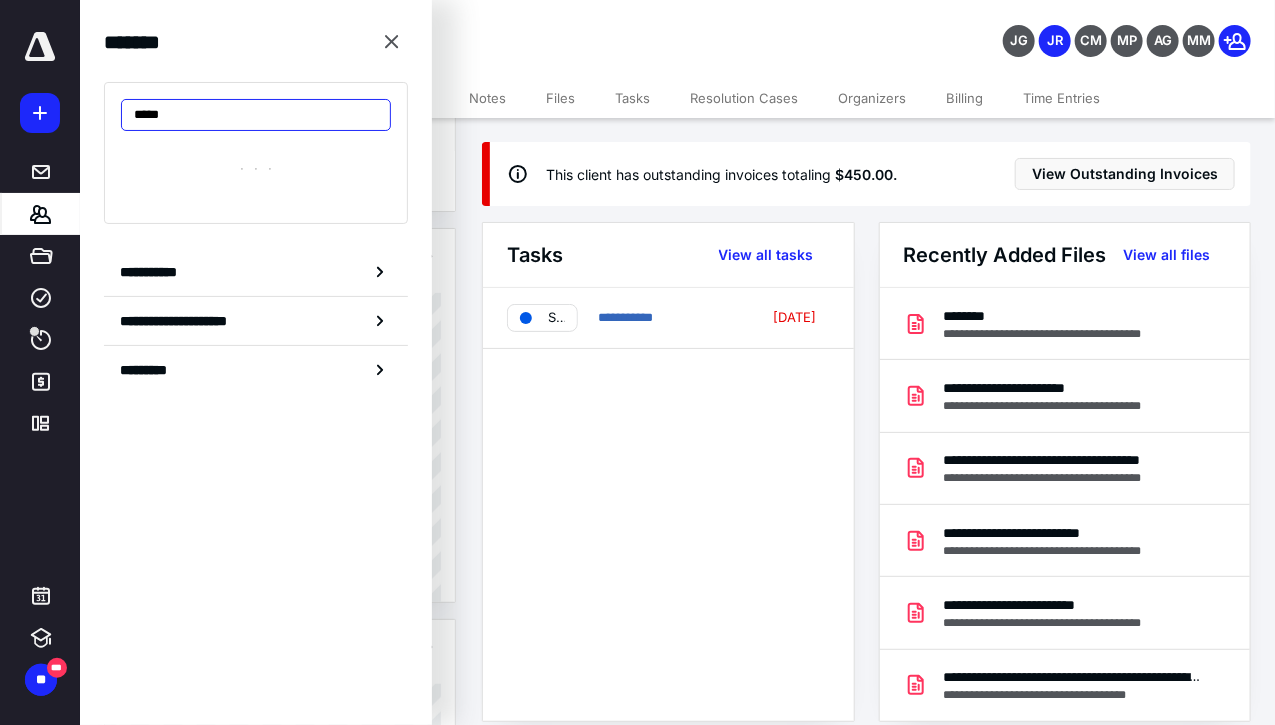type on "******" 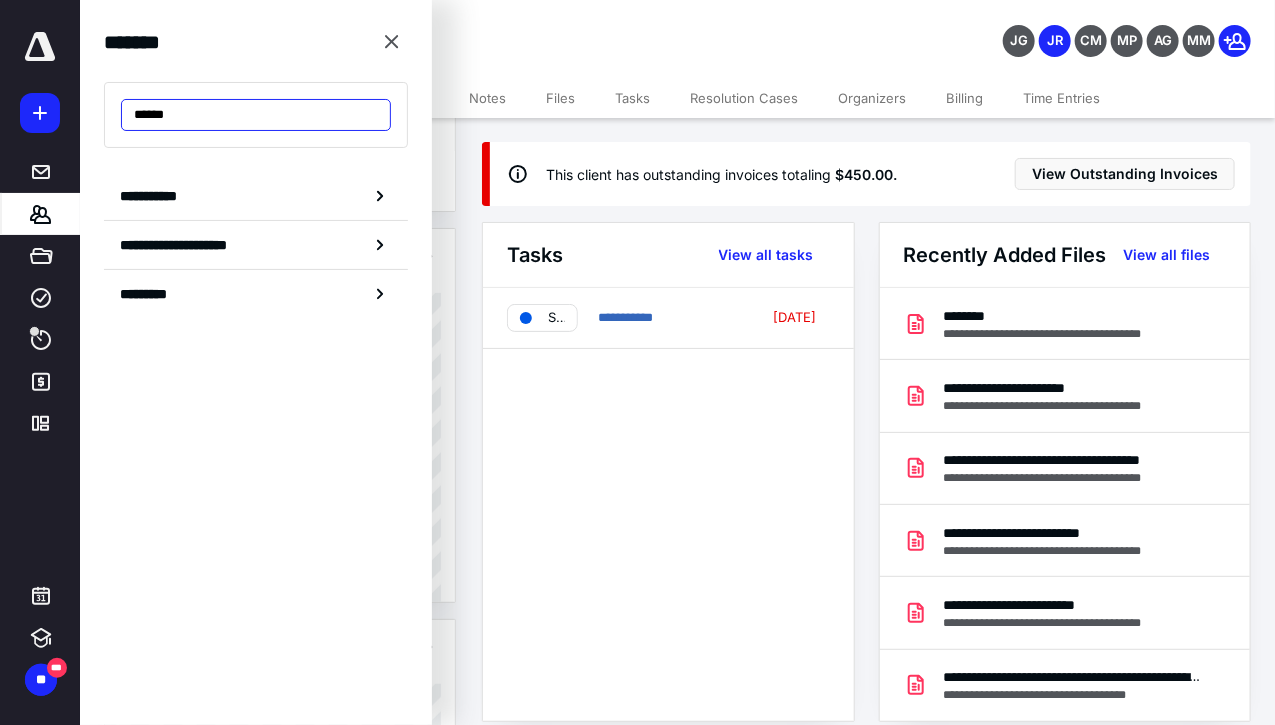 drag, startPoint x: 208, startPoint y: 116, endPoint x: 42, endPoint y: 127, distance: 166.36406 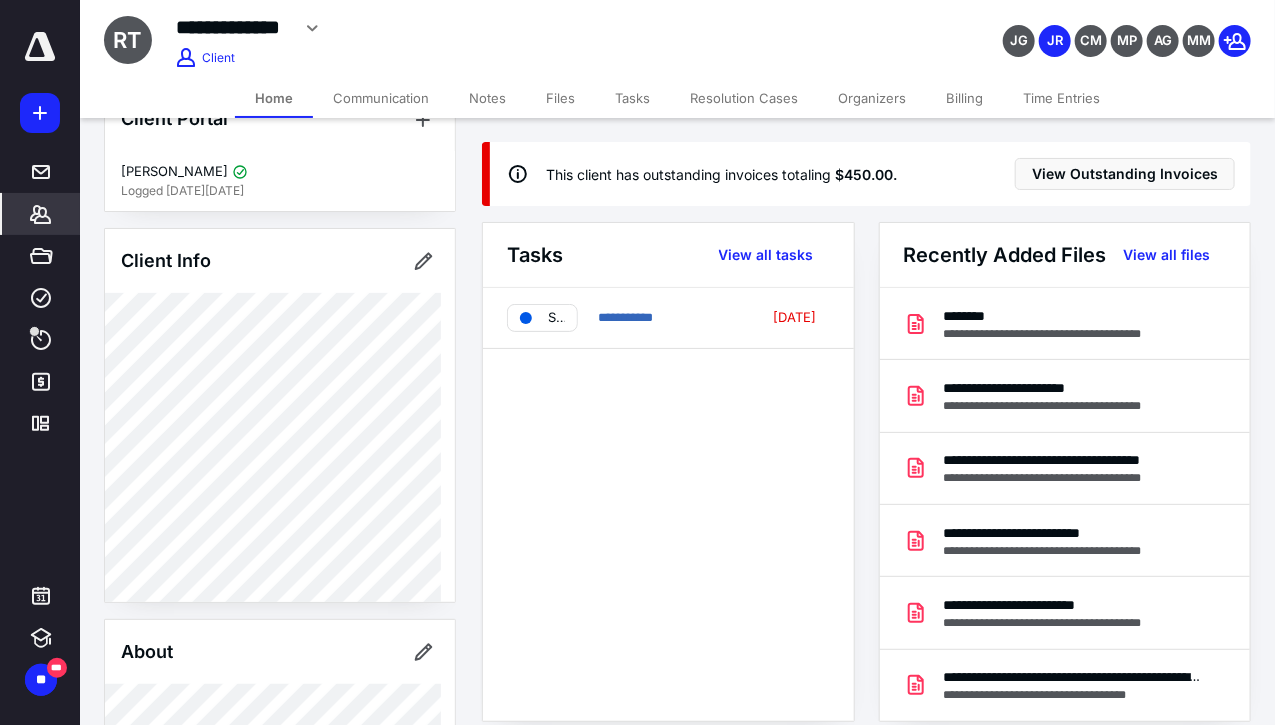 click on "*******" at bounding box center (41, 214) 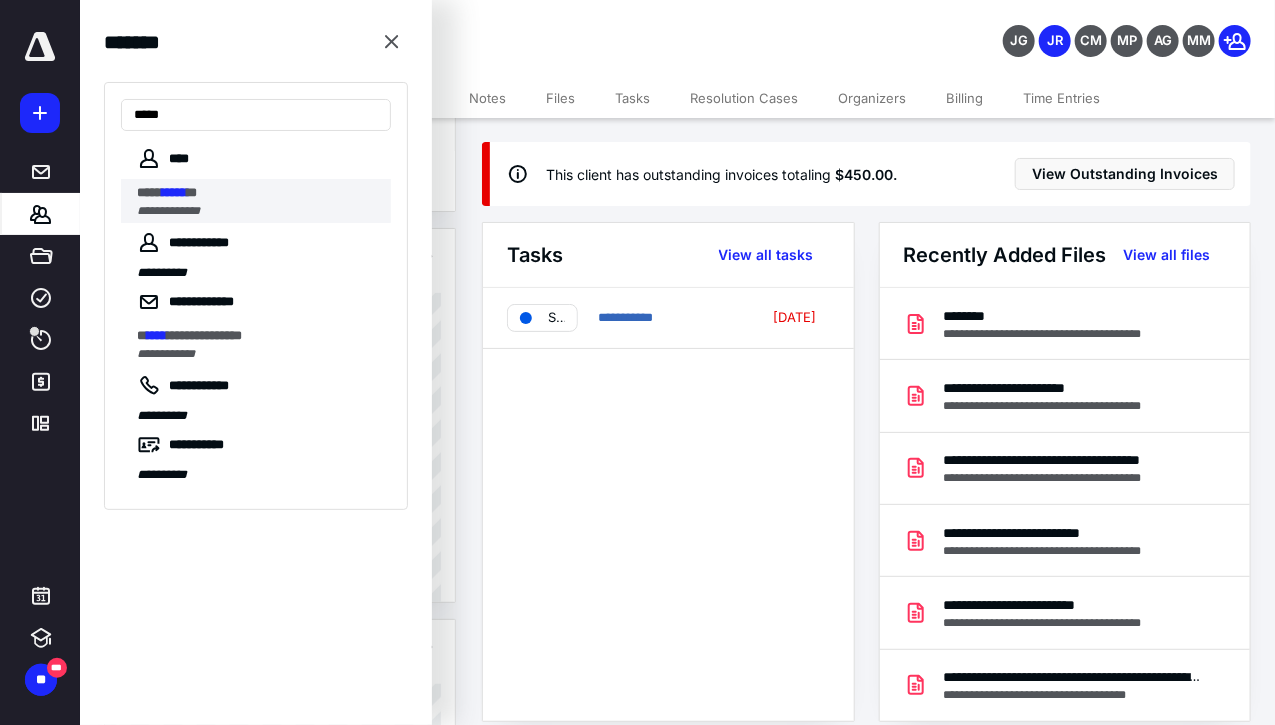 type on "*****" 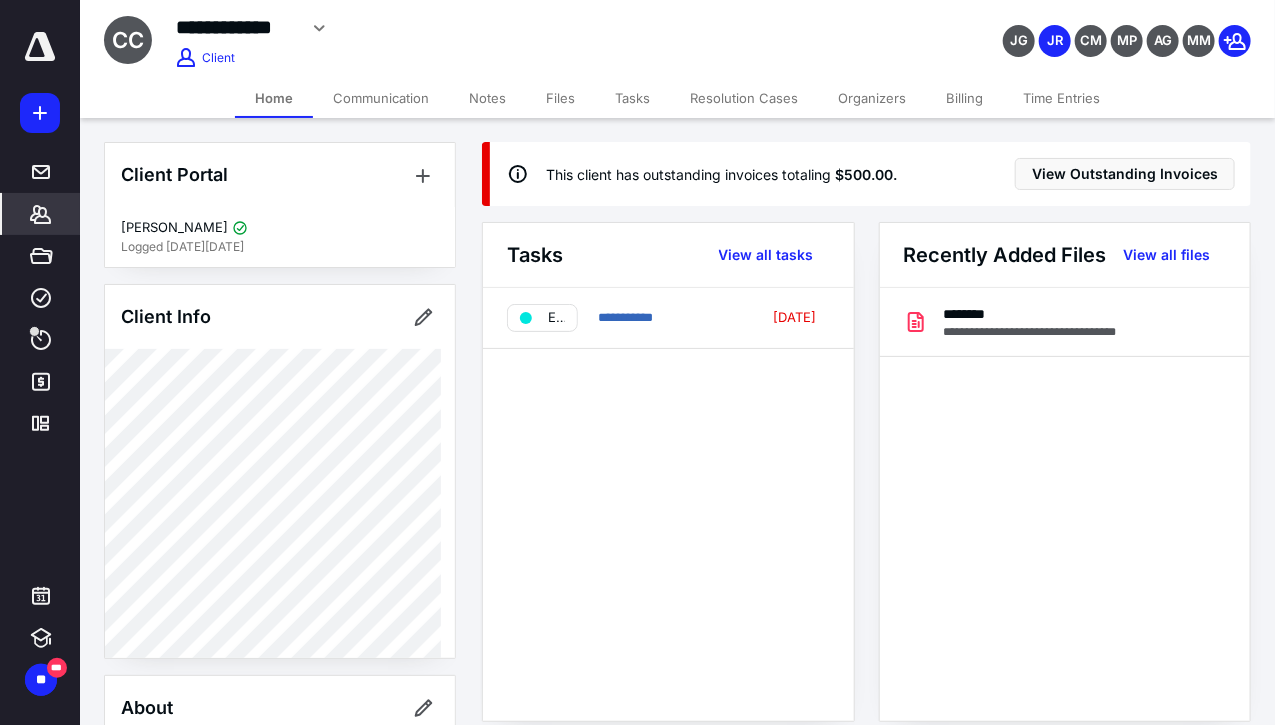 click on "Files" at bounding box center (560, 98) 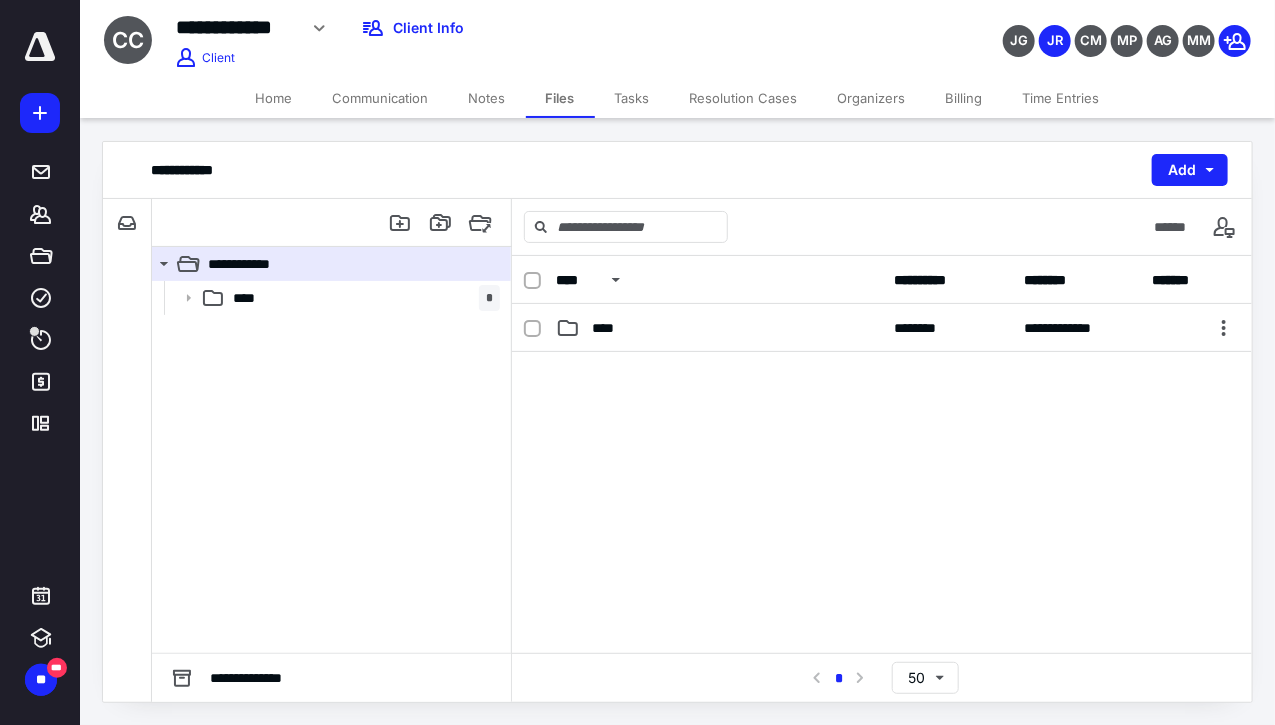 click at bounding box center (332, 223) 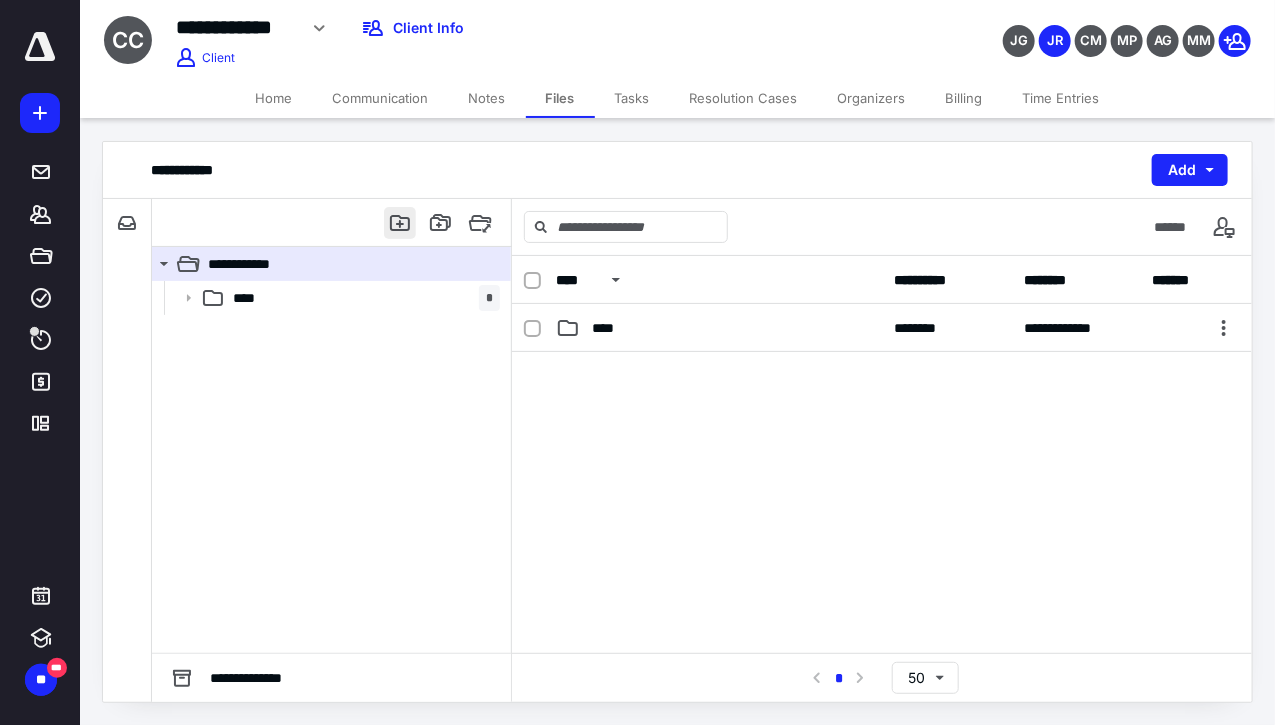 click at bounding box center [400, 223] 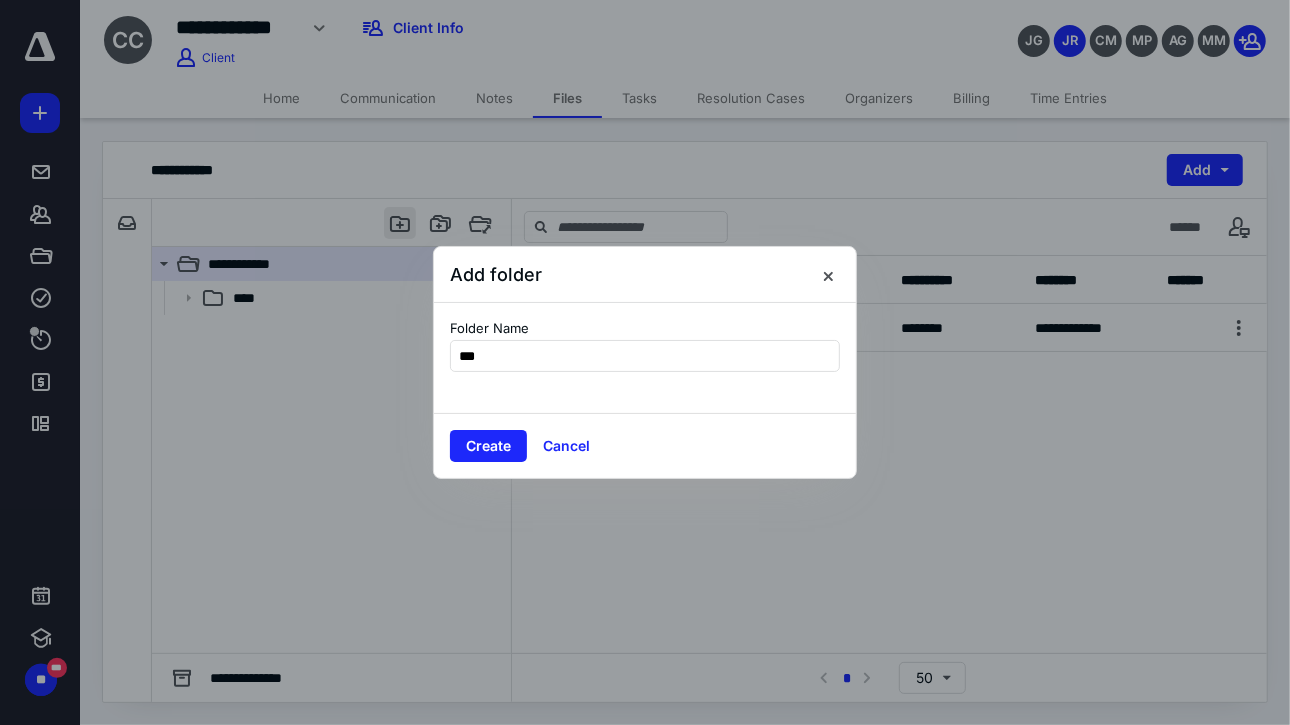 type on "****" 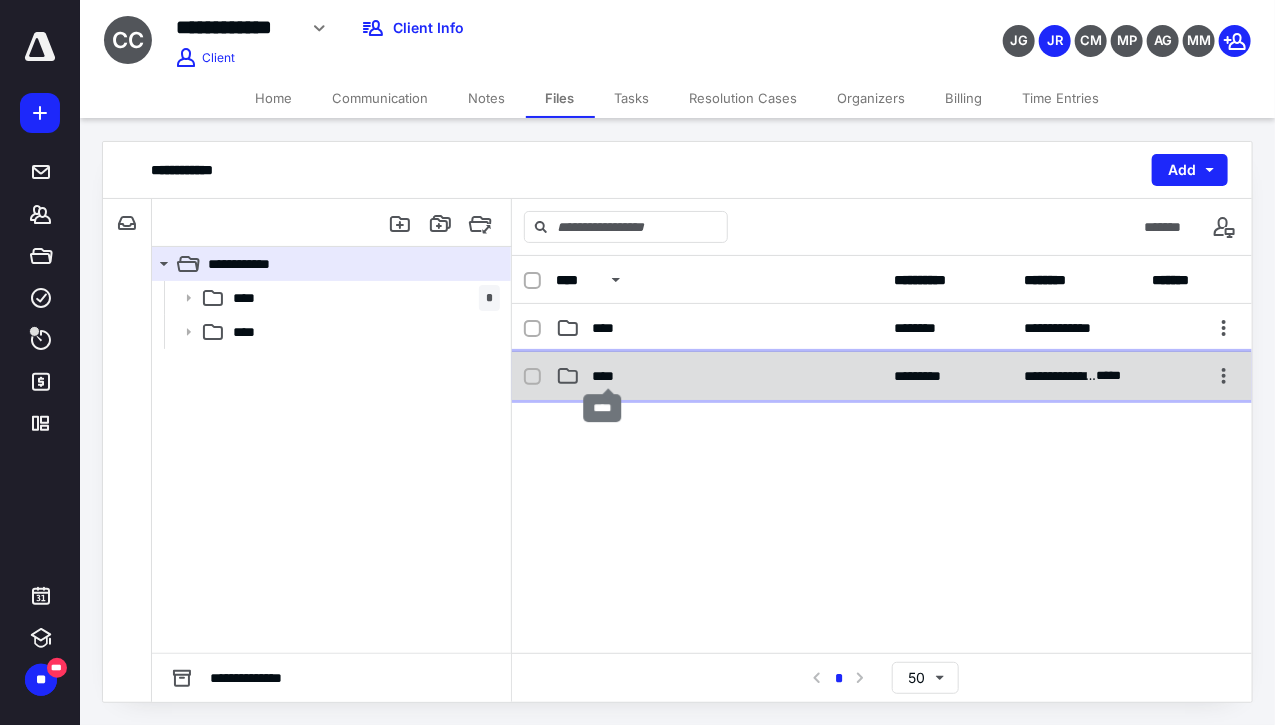click on "****" at bounding box center [609, 376] 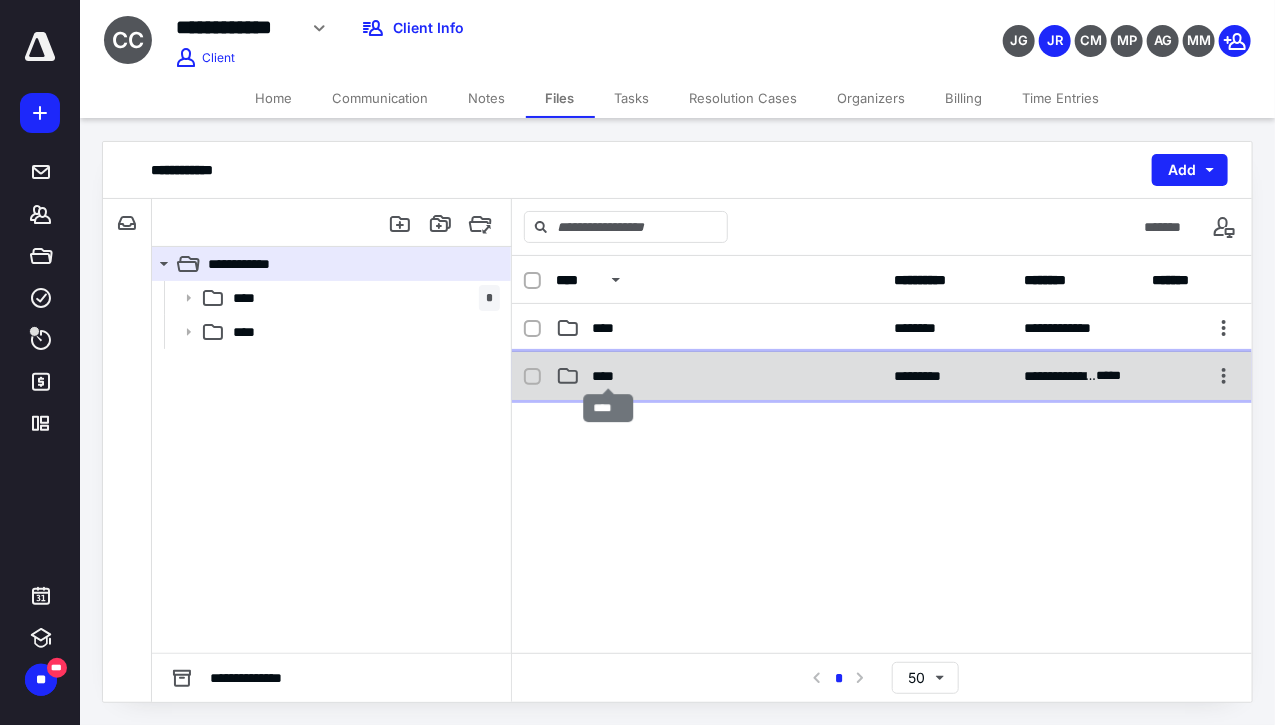 click on "****" at bounding box center (609, 376) 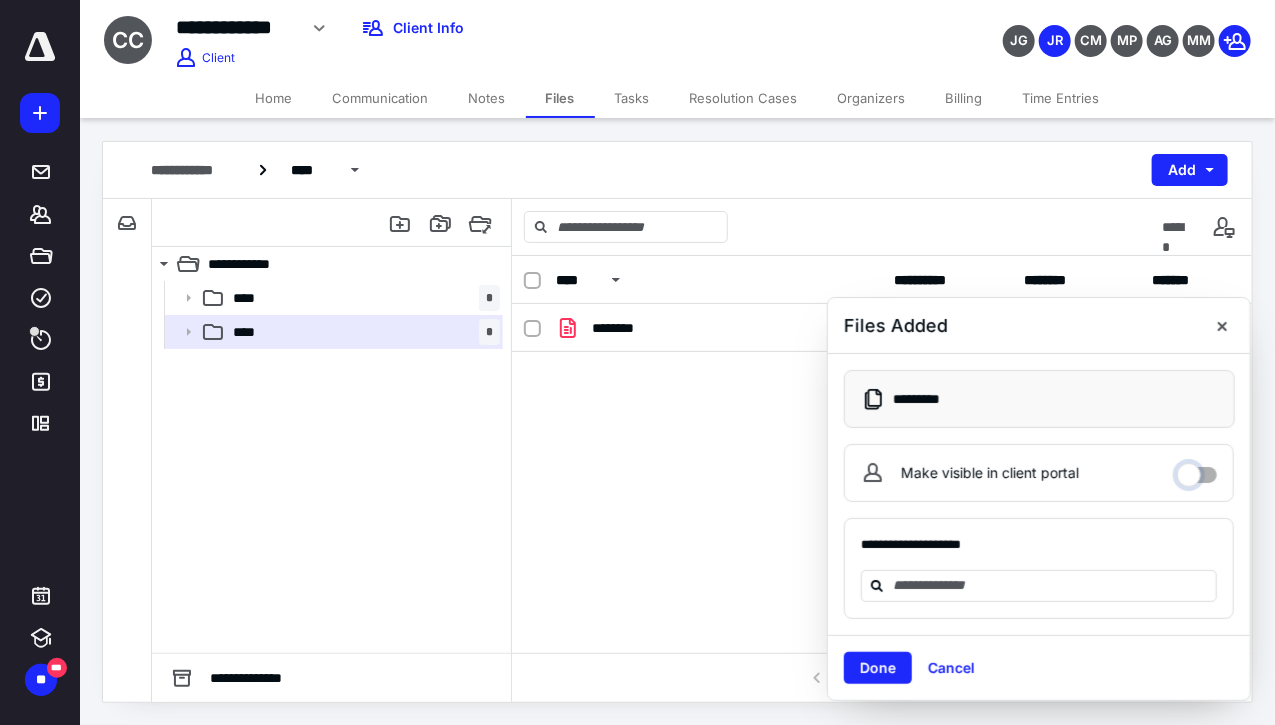 click on "Make visible in client portal" at bounding box center (1197, 470) 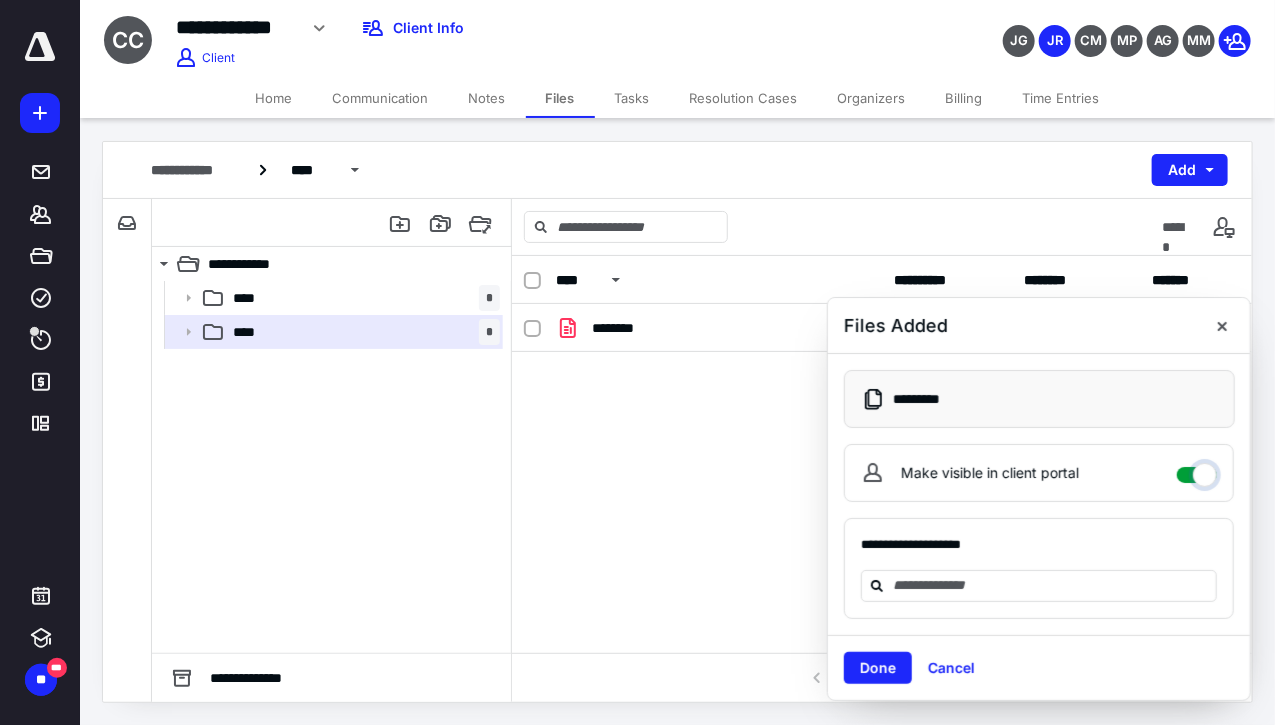 checkbox on "****" 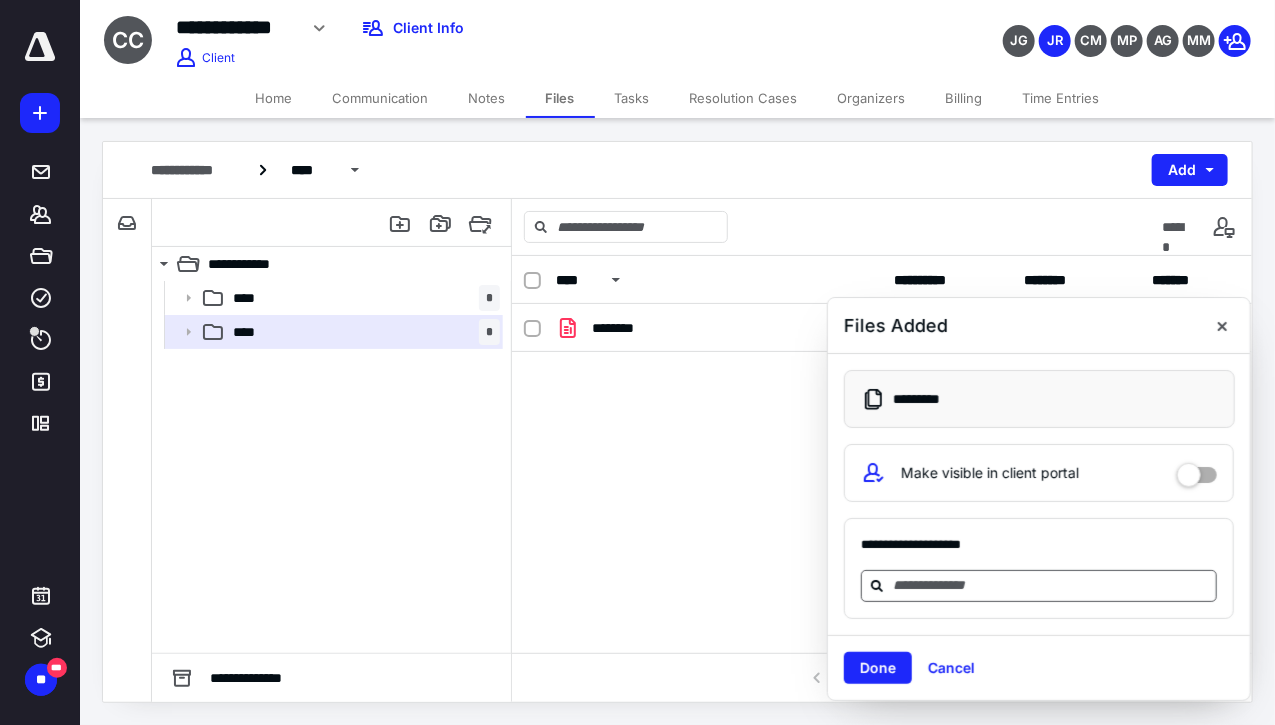 click at bounding box center [1039, 586] 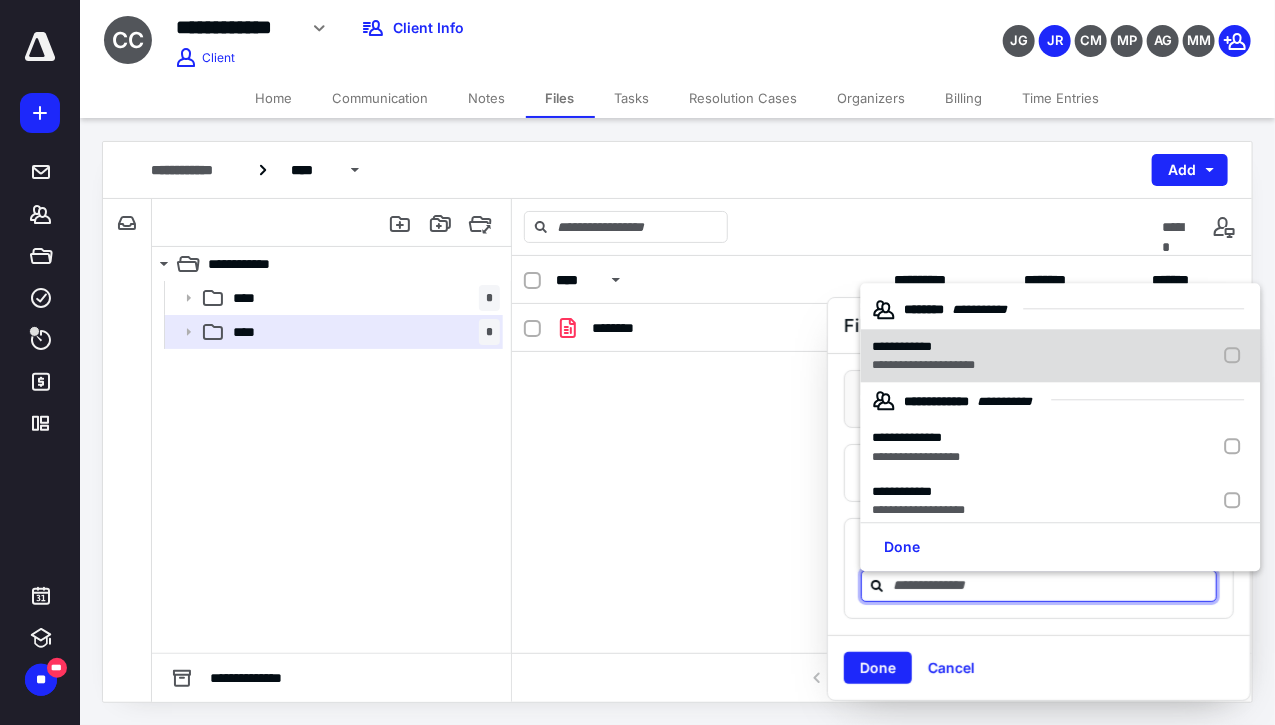 click on "**********" at bounding box center (924, 366) 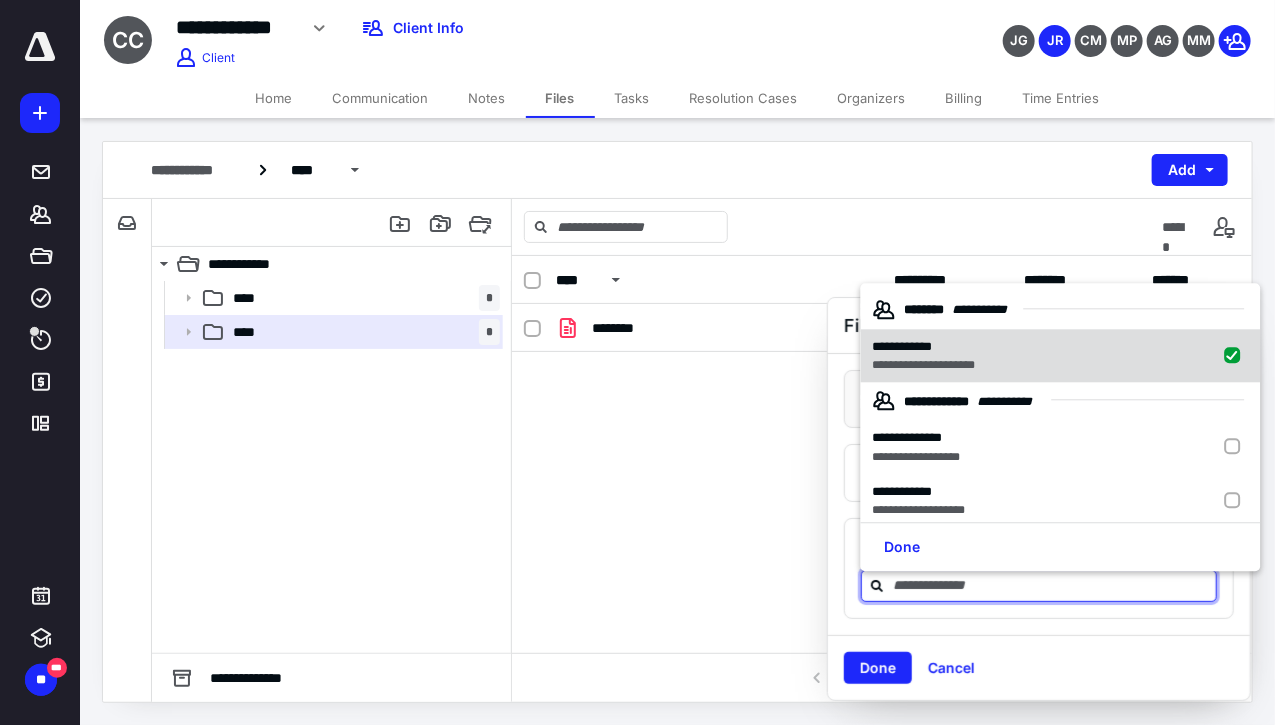checkbox on "true" 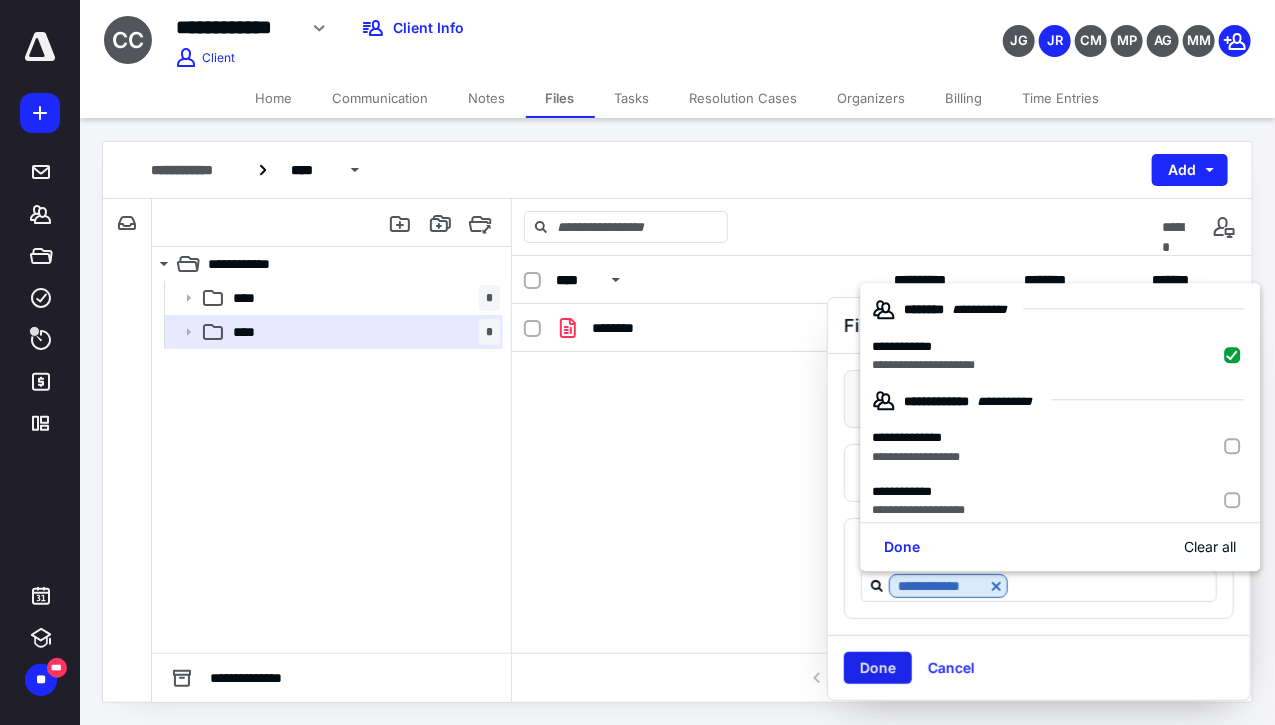 click on "Done" at bounding box center [878, 668] 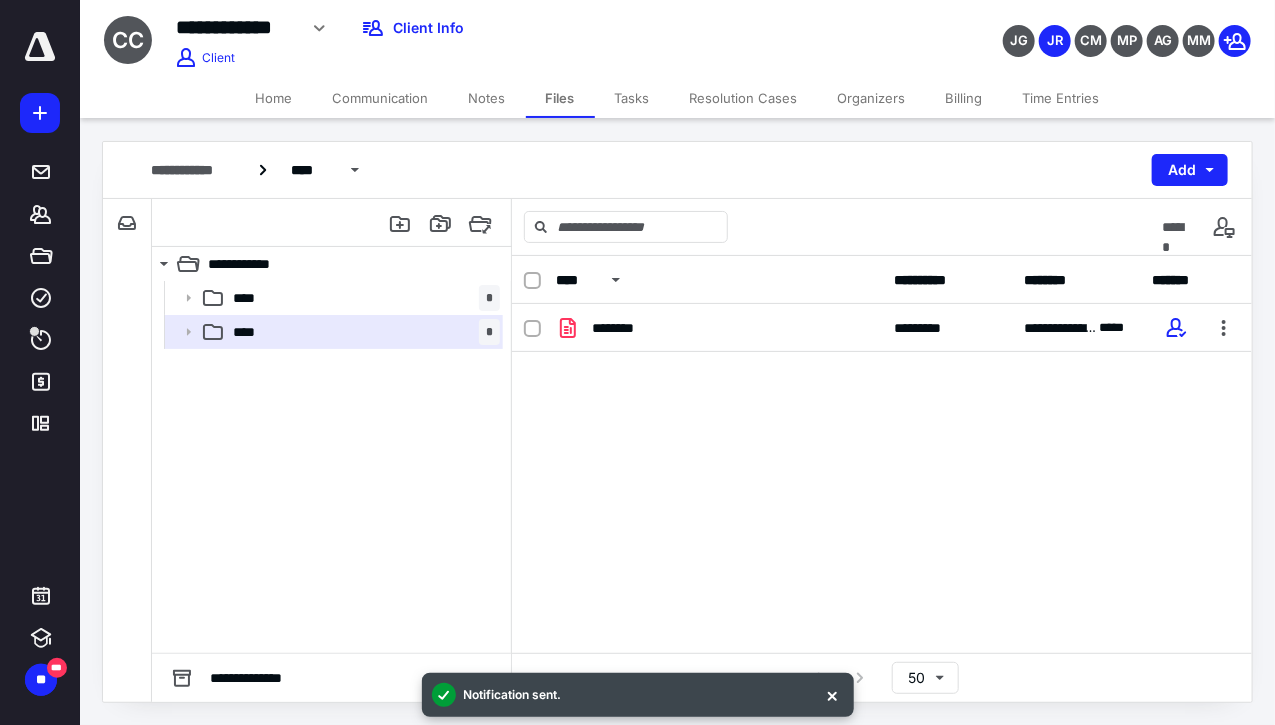 click on "Home" at bounding box center [274, 98] 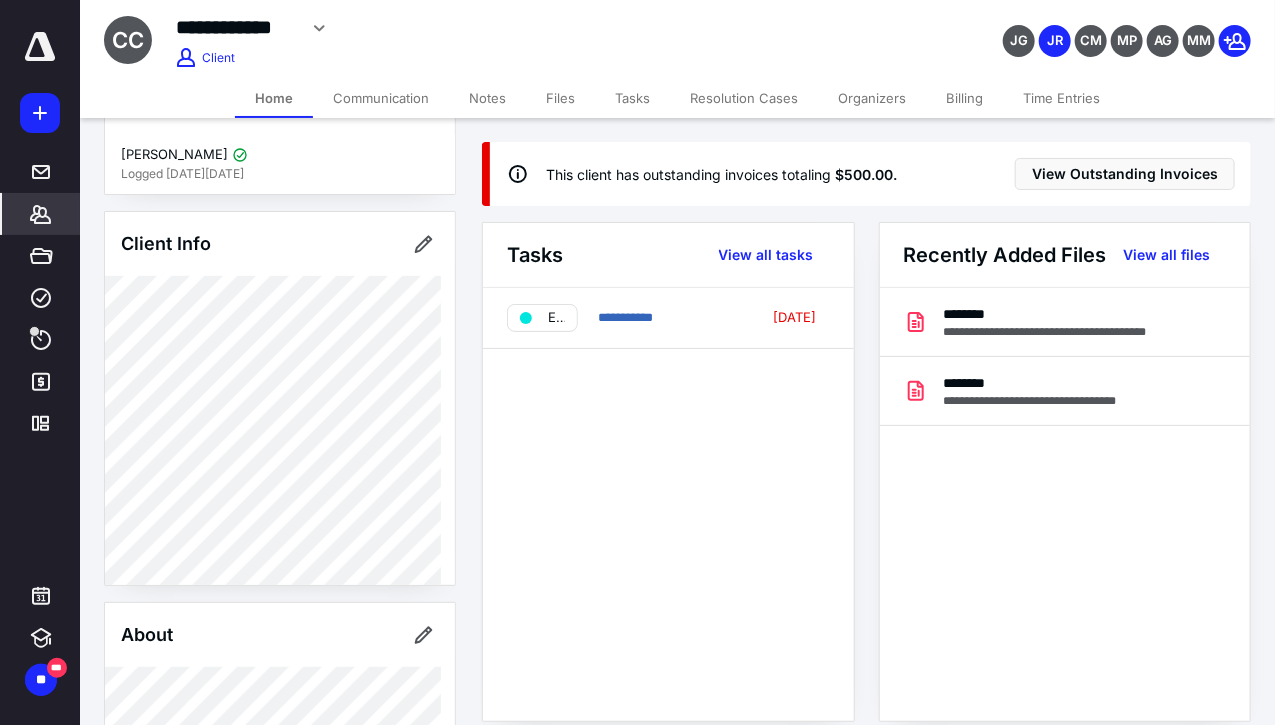 scroll, scrollTop: 0, scrollLeft: 0, axis: both 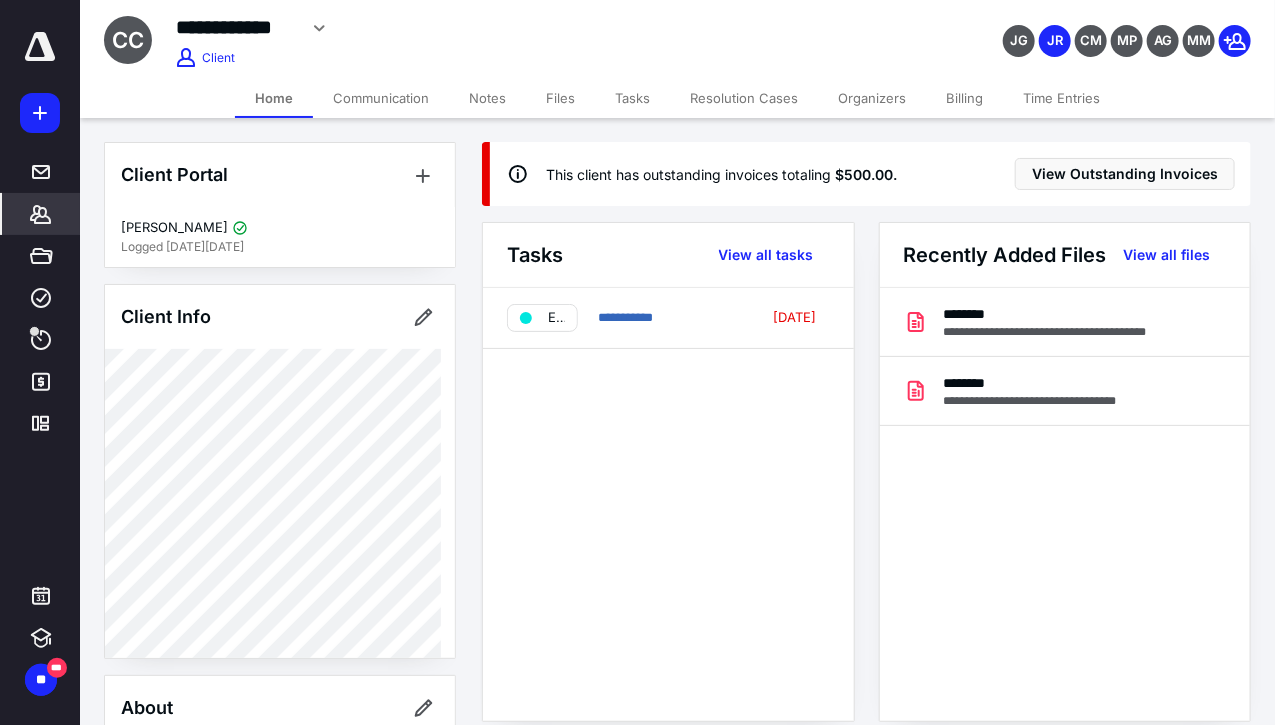 click on "Tasks" at bounding box center (632, 98) 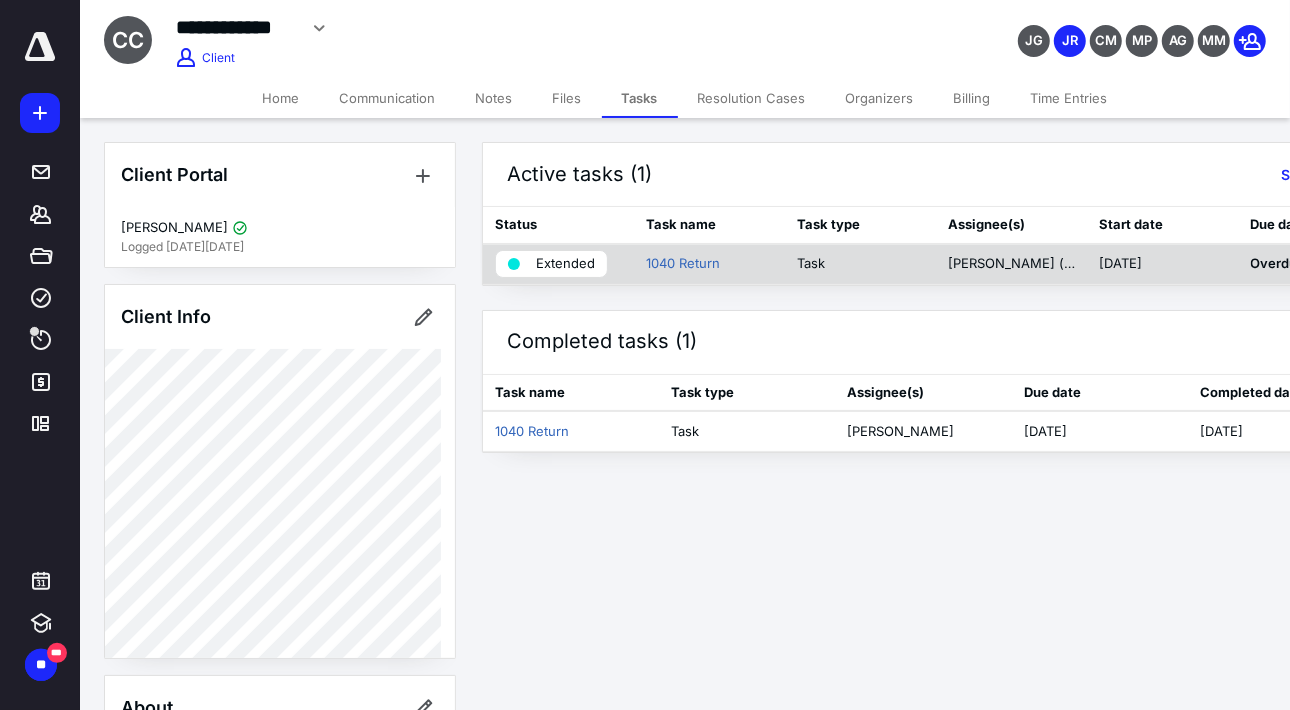 click on "Extended" at bounding box center [565, 264] 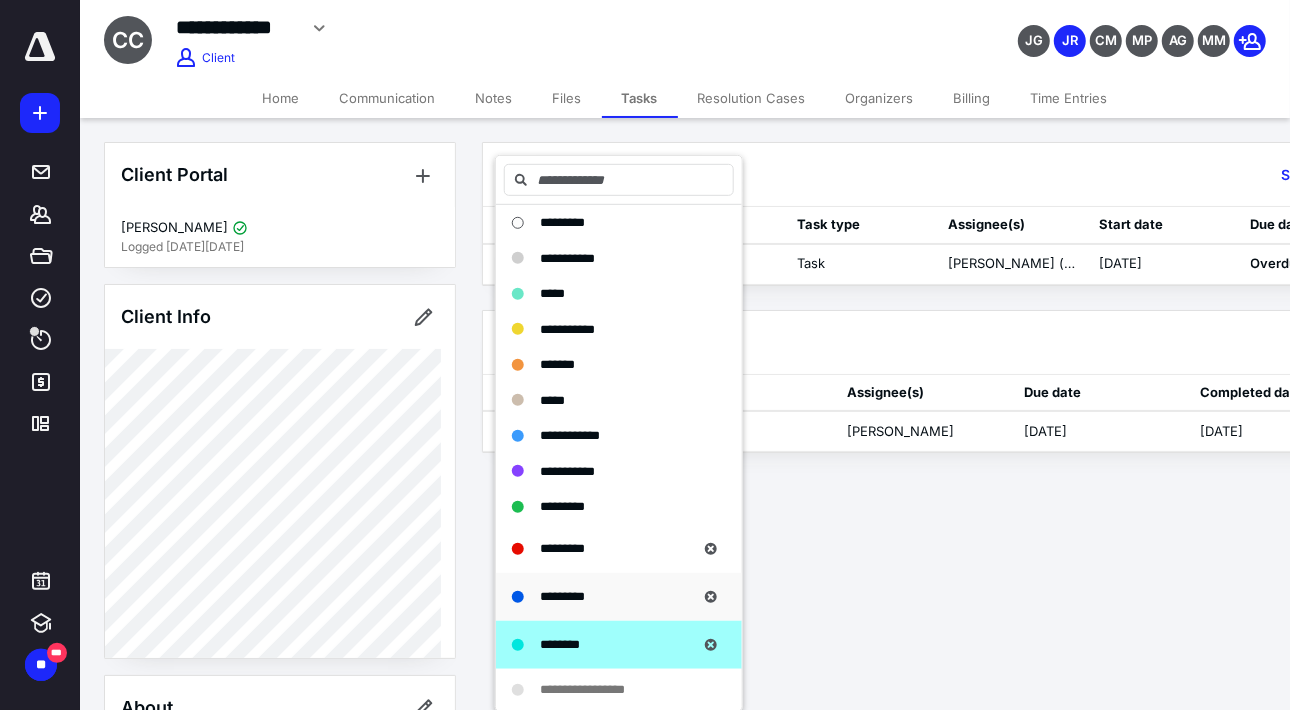 click on "*********" at bounding box center (619, 596) 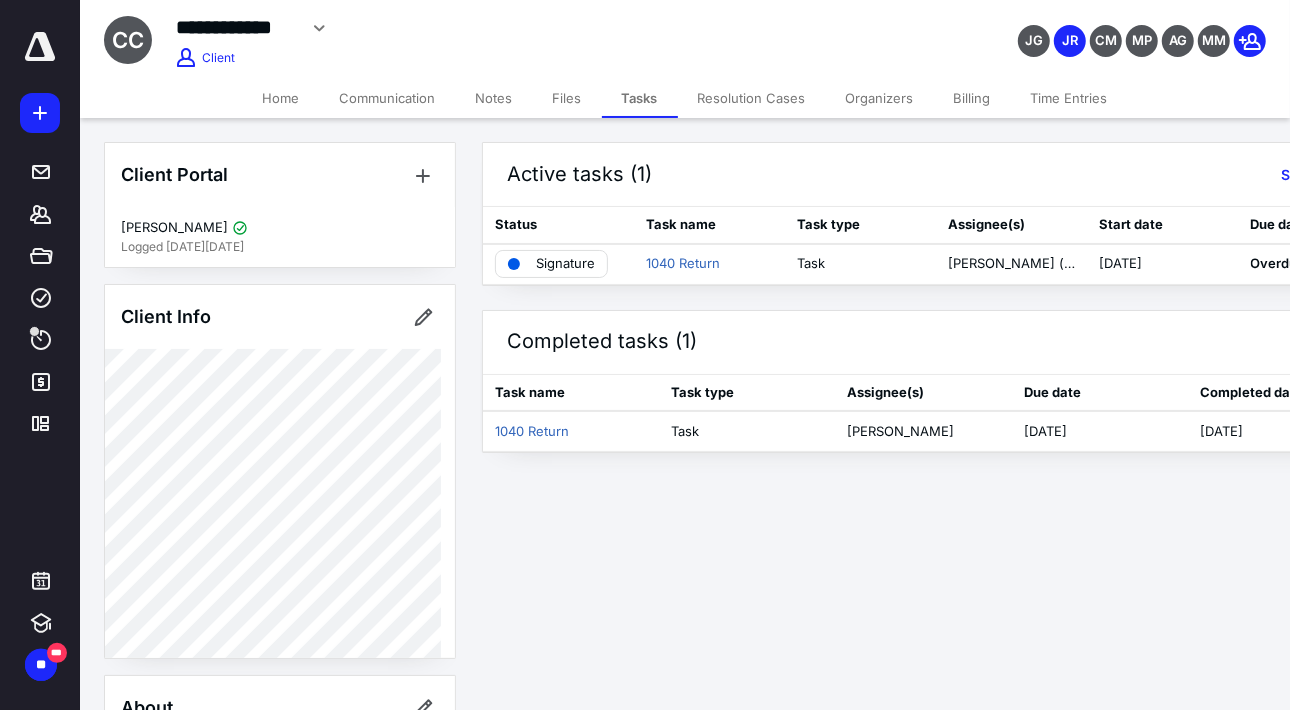 click on "Billing" at bounding box center [972, 98] 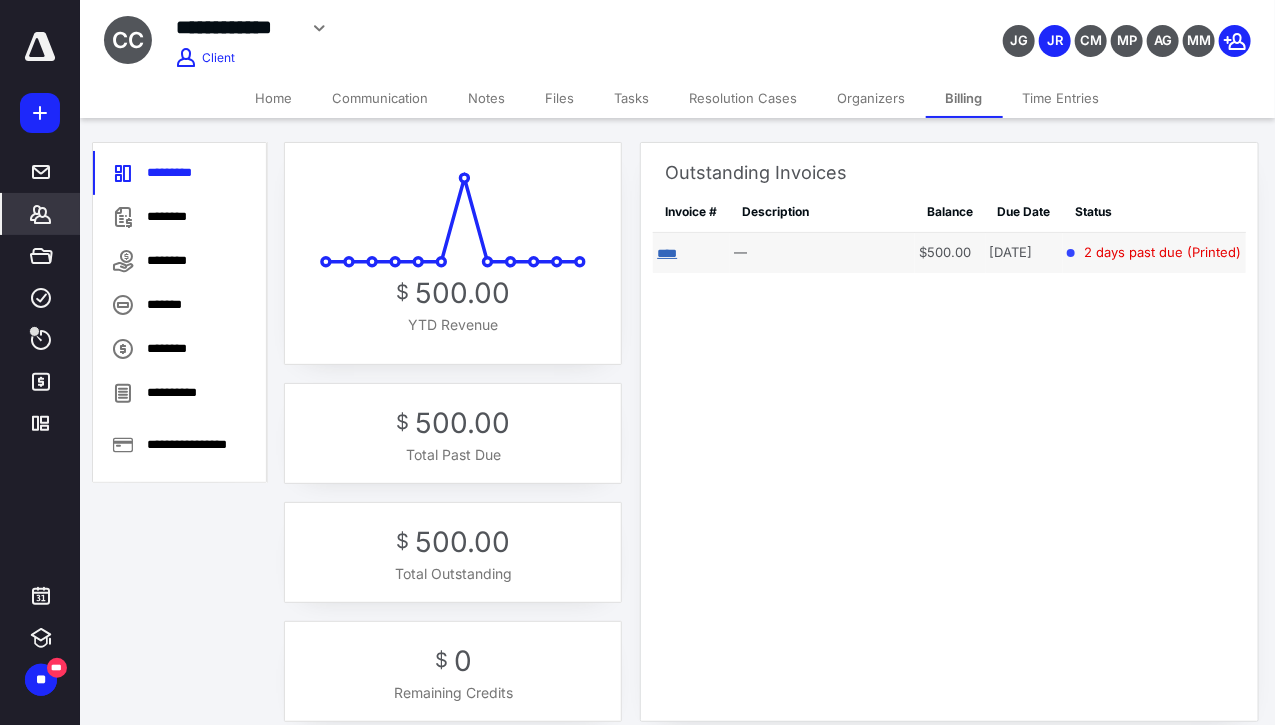 click on "****" at bounding box center (667, 253) 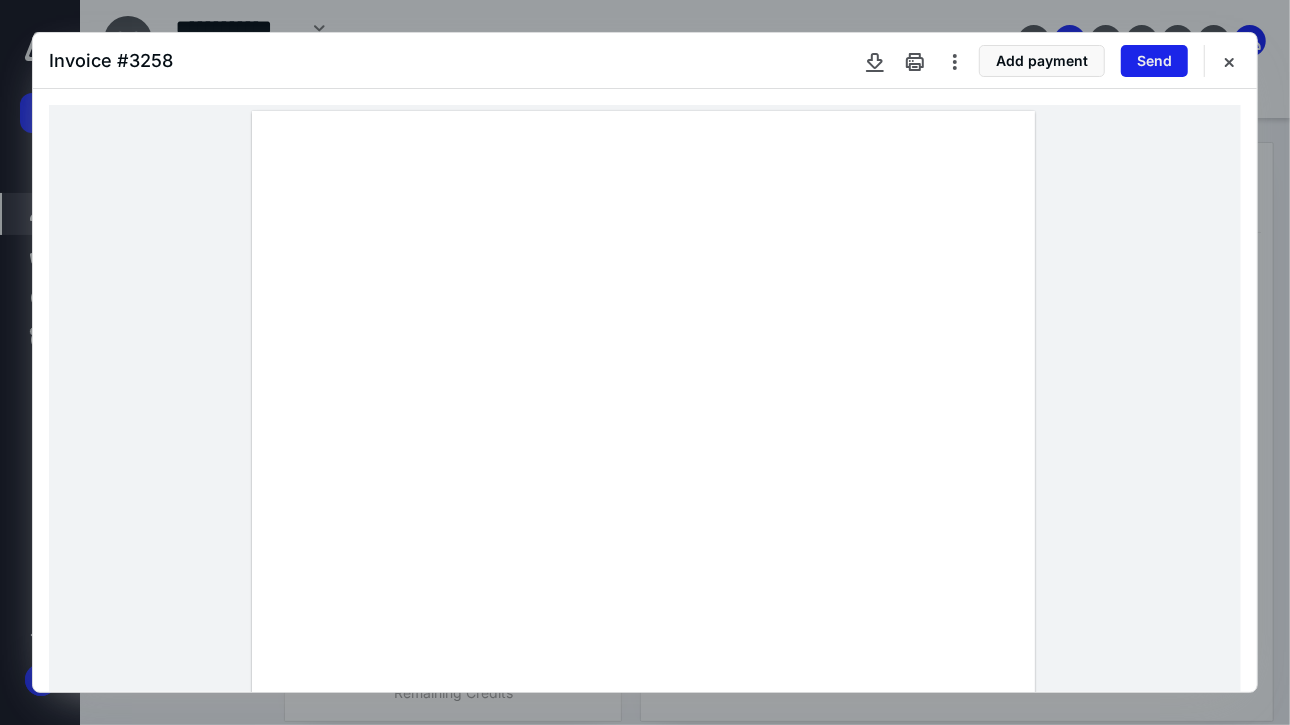 click on "Send" at bounding box center (1154, 61) 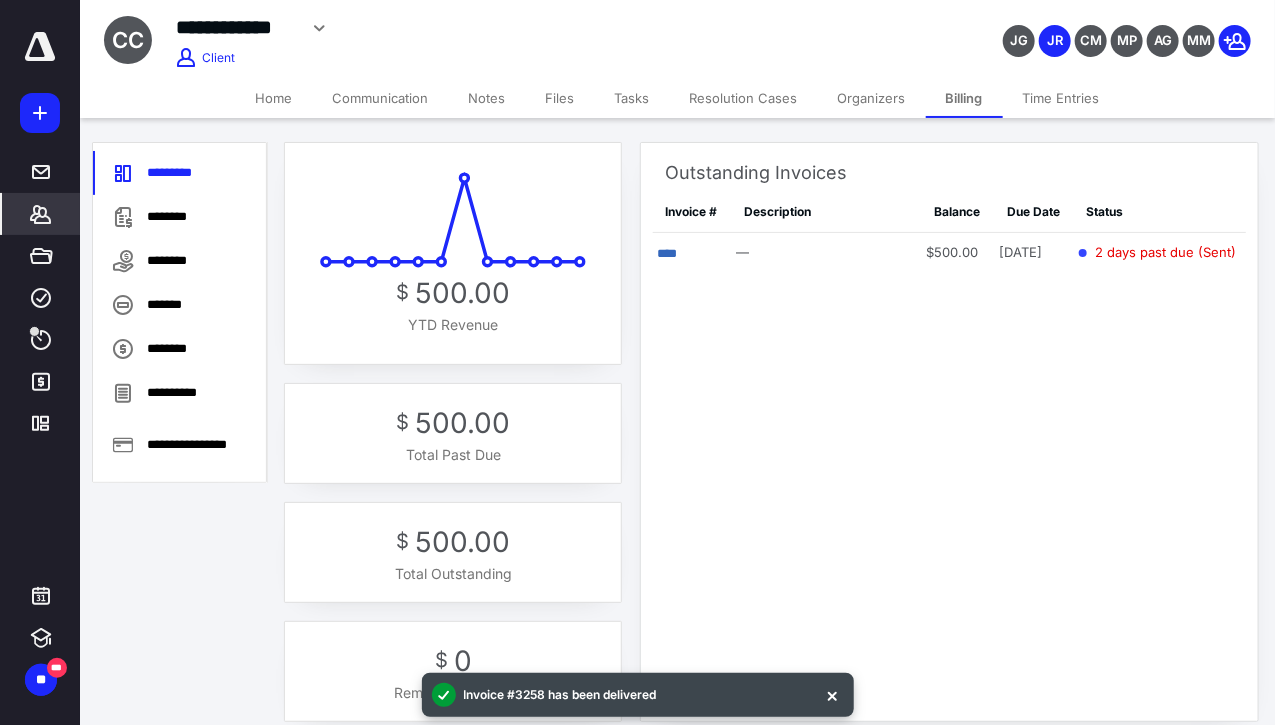 click on "Home" at bounding box center (274, 98) 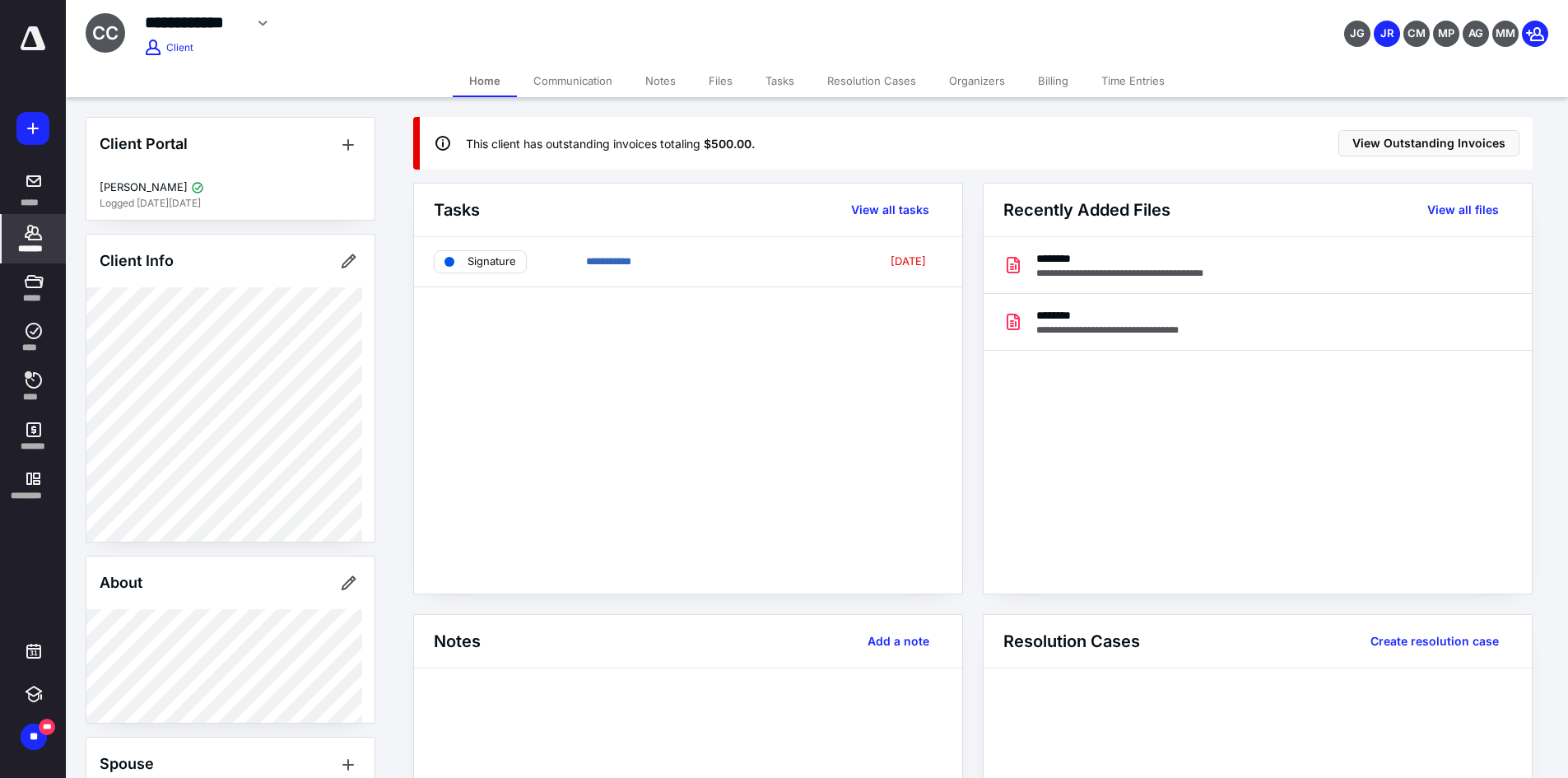 click on "*******" at bounding box center [34, 239] 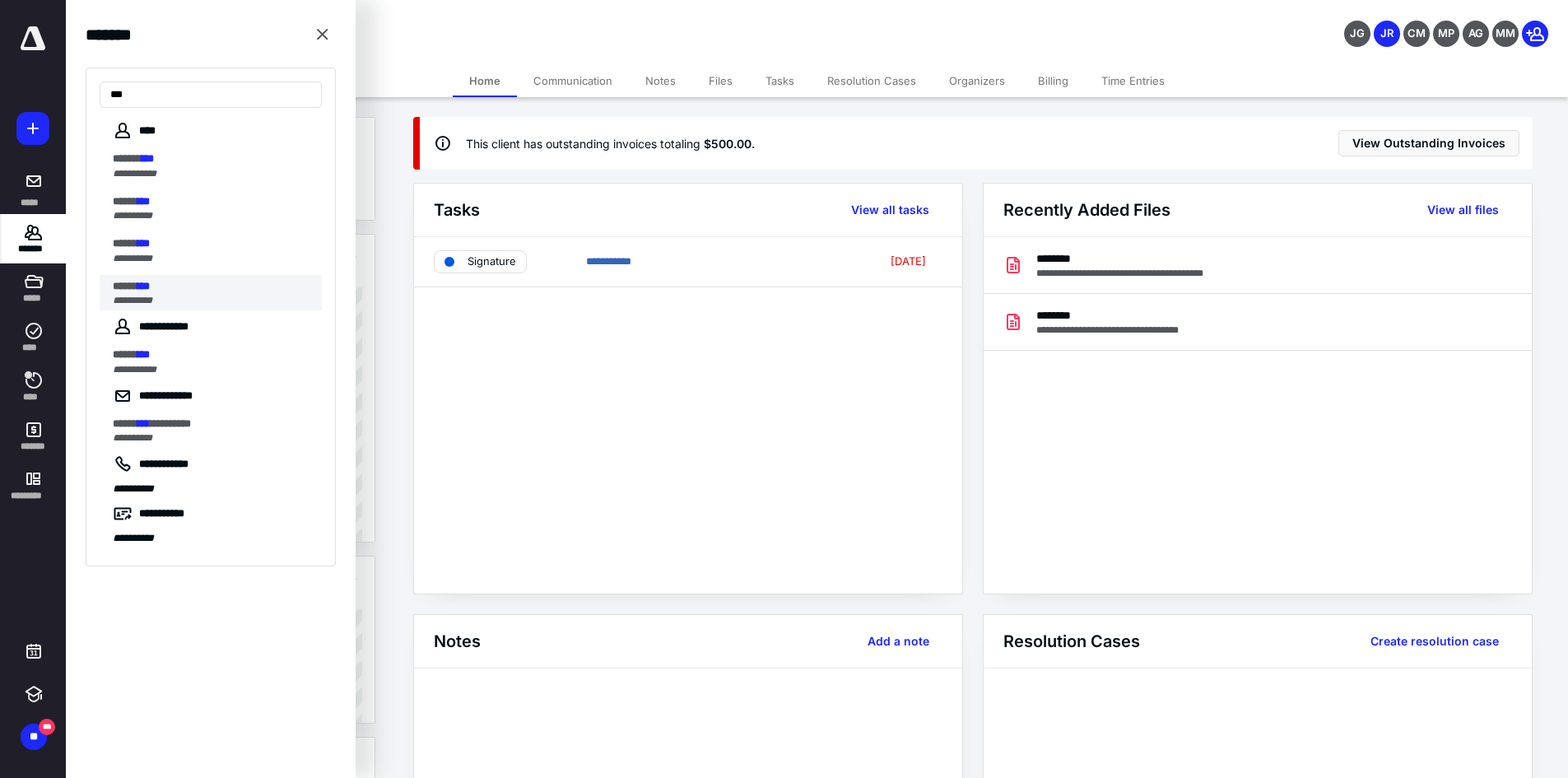 type on "***" 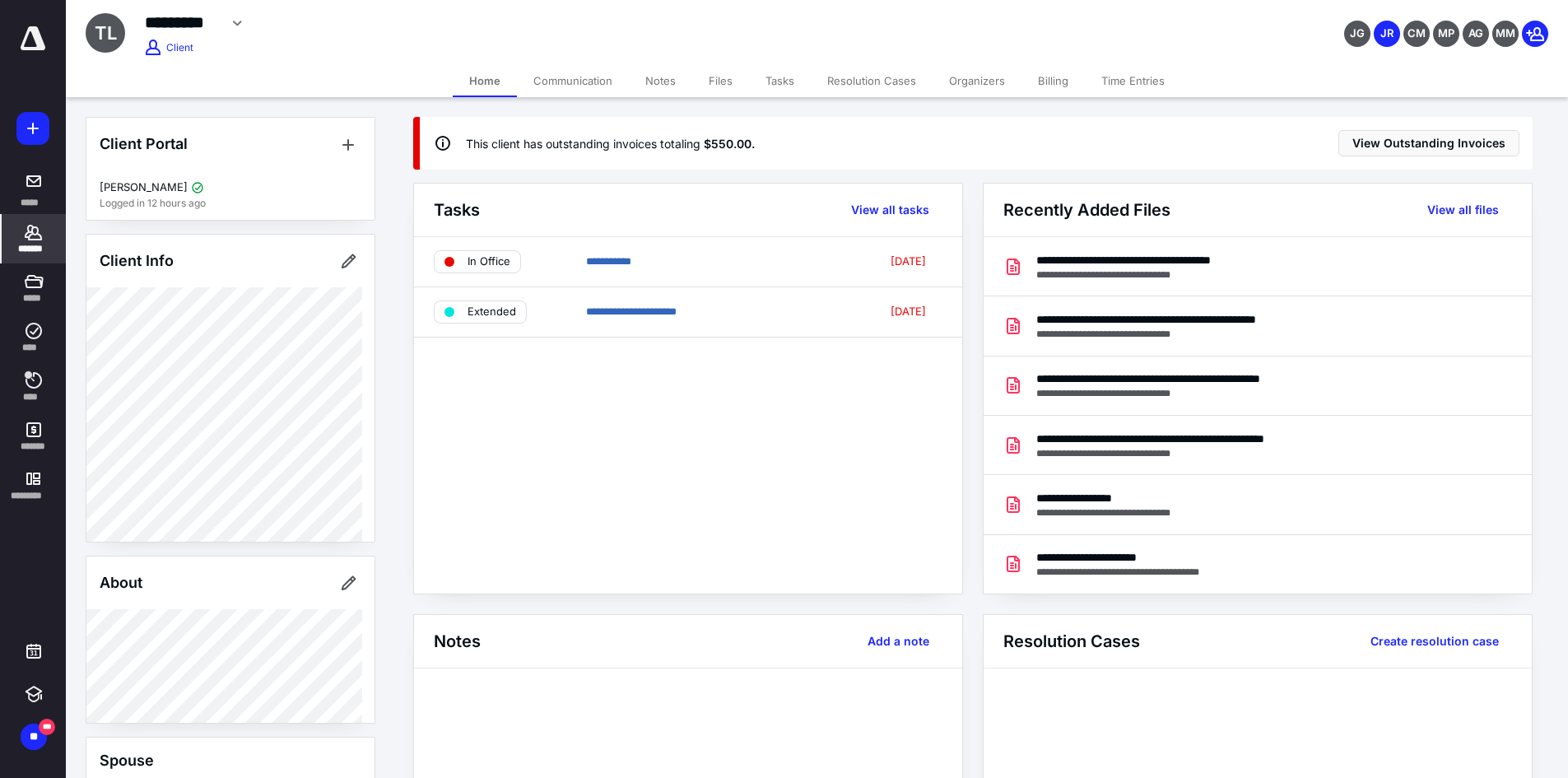 click on "Files" at bounding box center [720, 81] 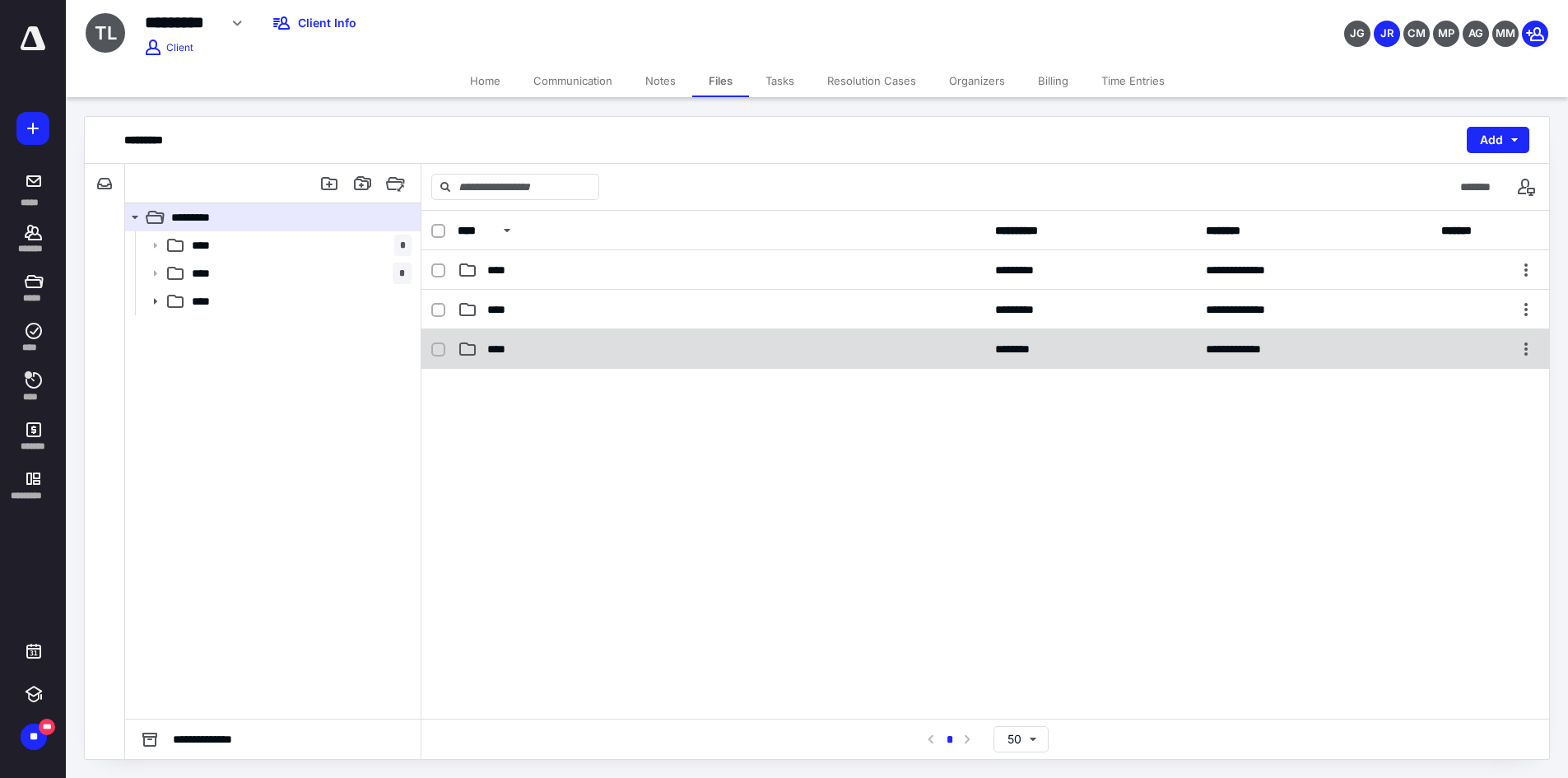 click on "****" at bounding box center [501, 349] 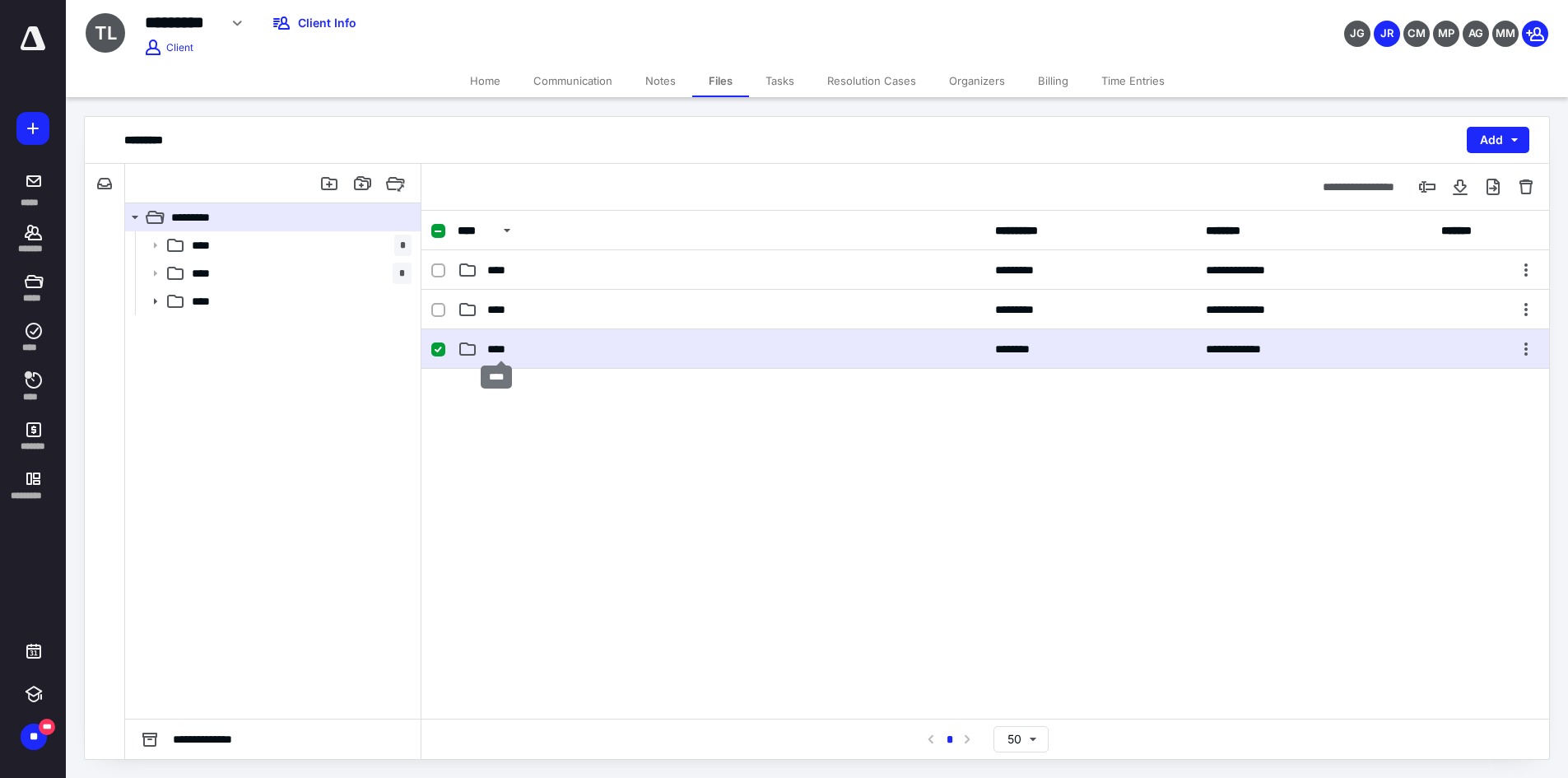 click on "****" at bounding box center (501, 349) 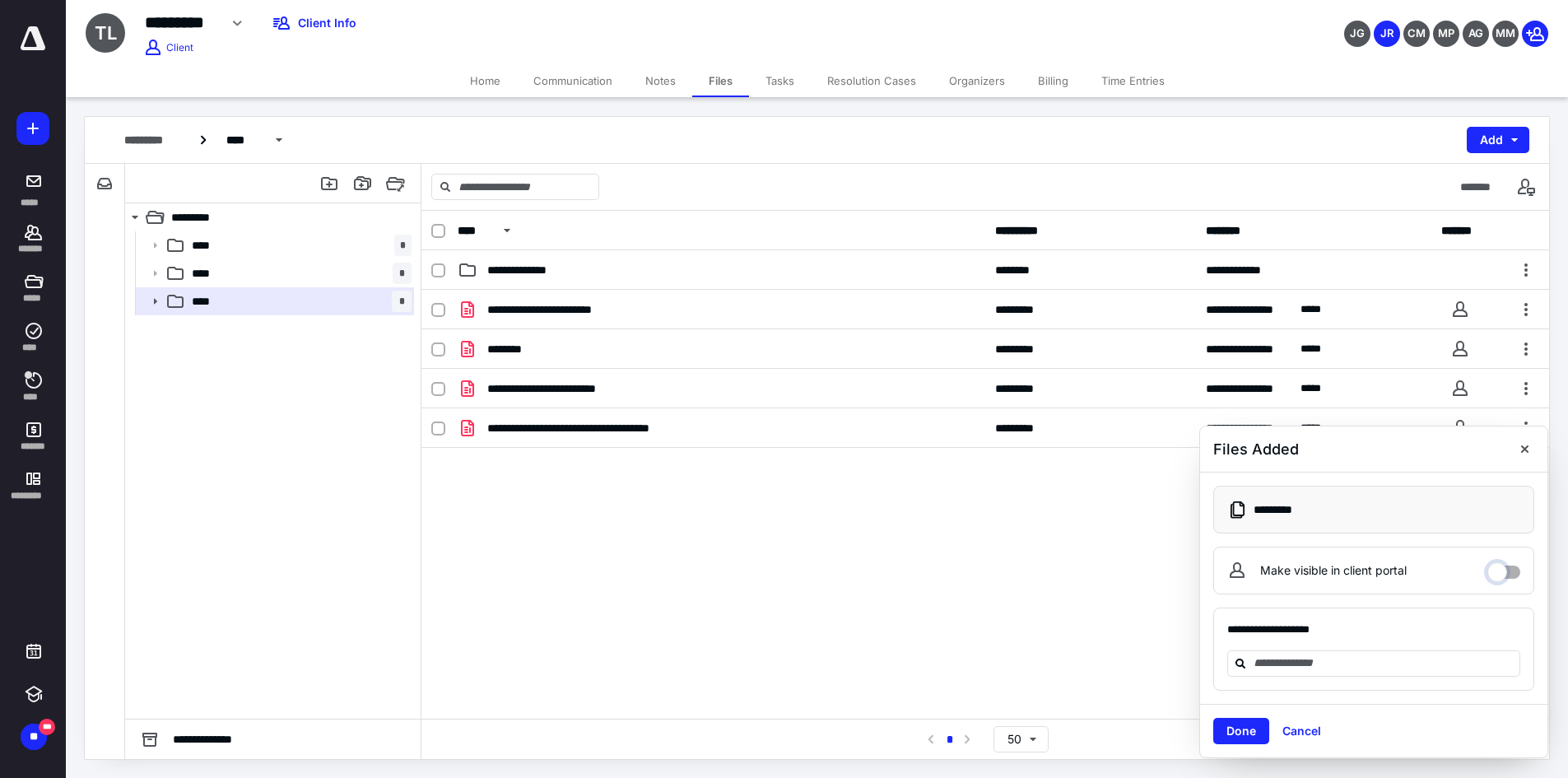 click on "Make visible in client portal" at bounding box center [1504, 568] 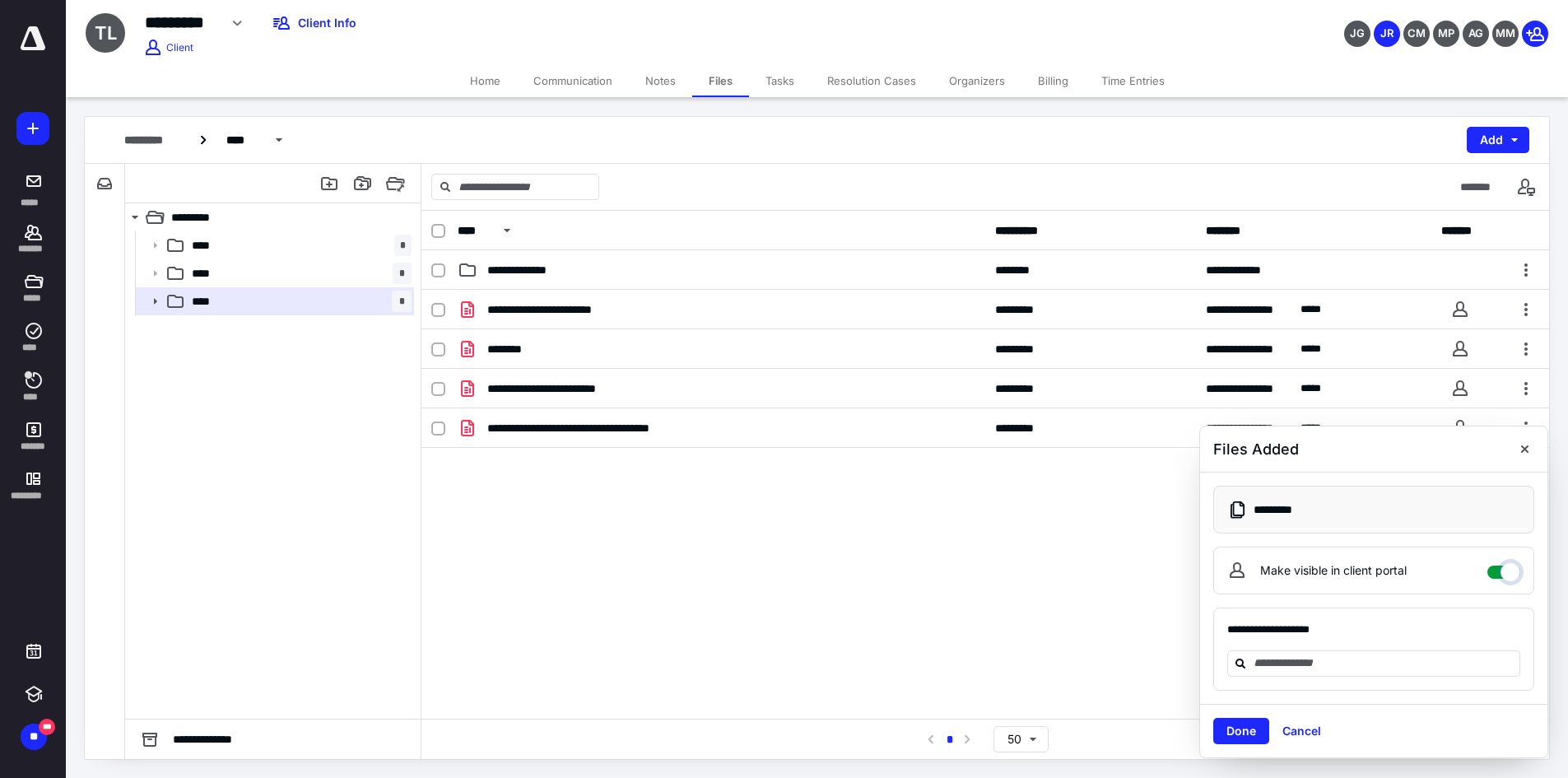 checkbox on "****" 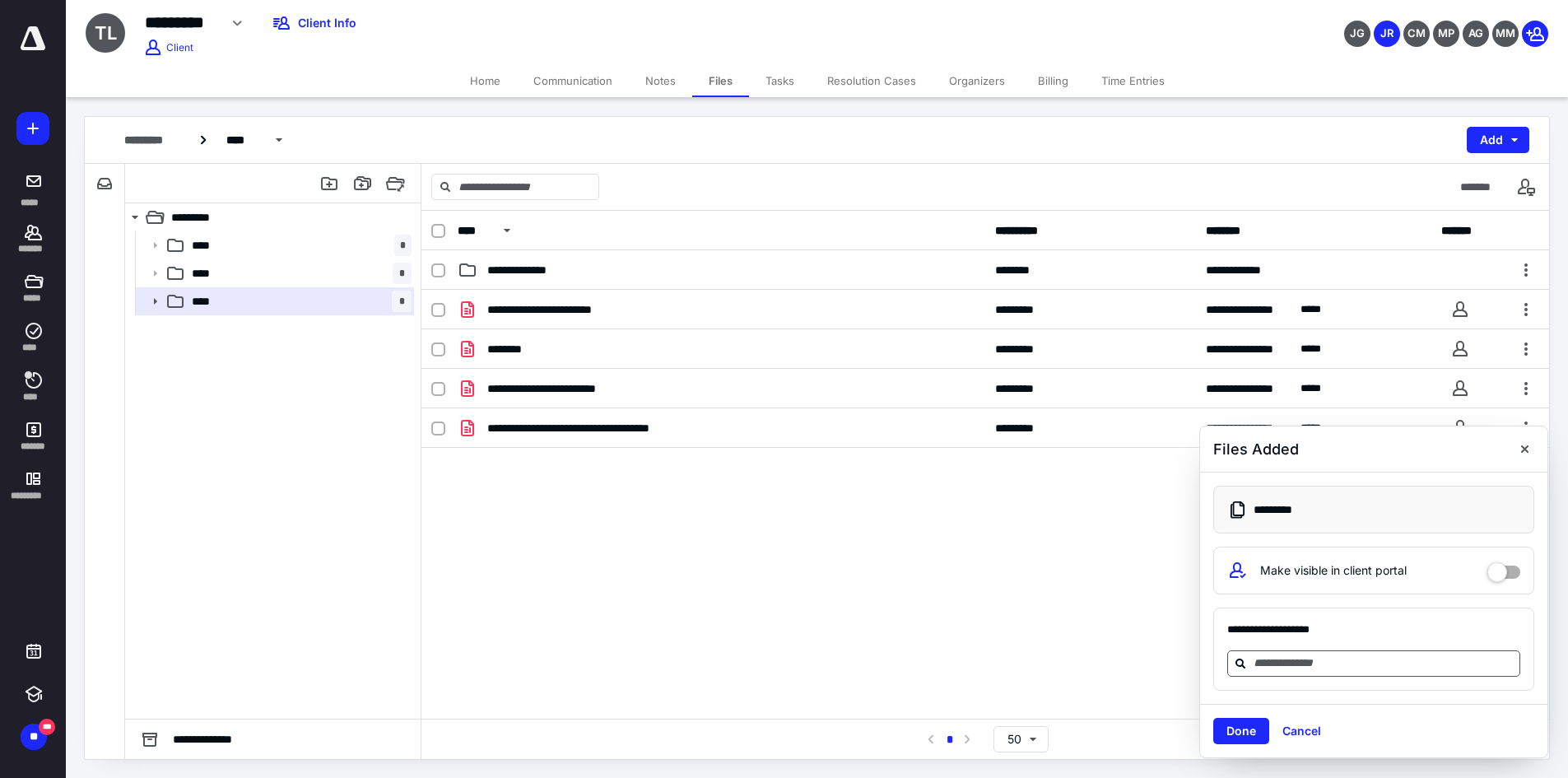 click at bounding box center [1384, 663] 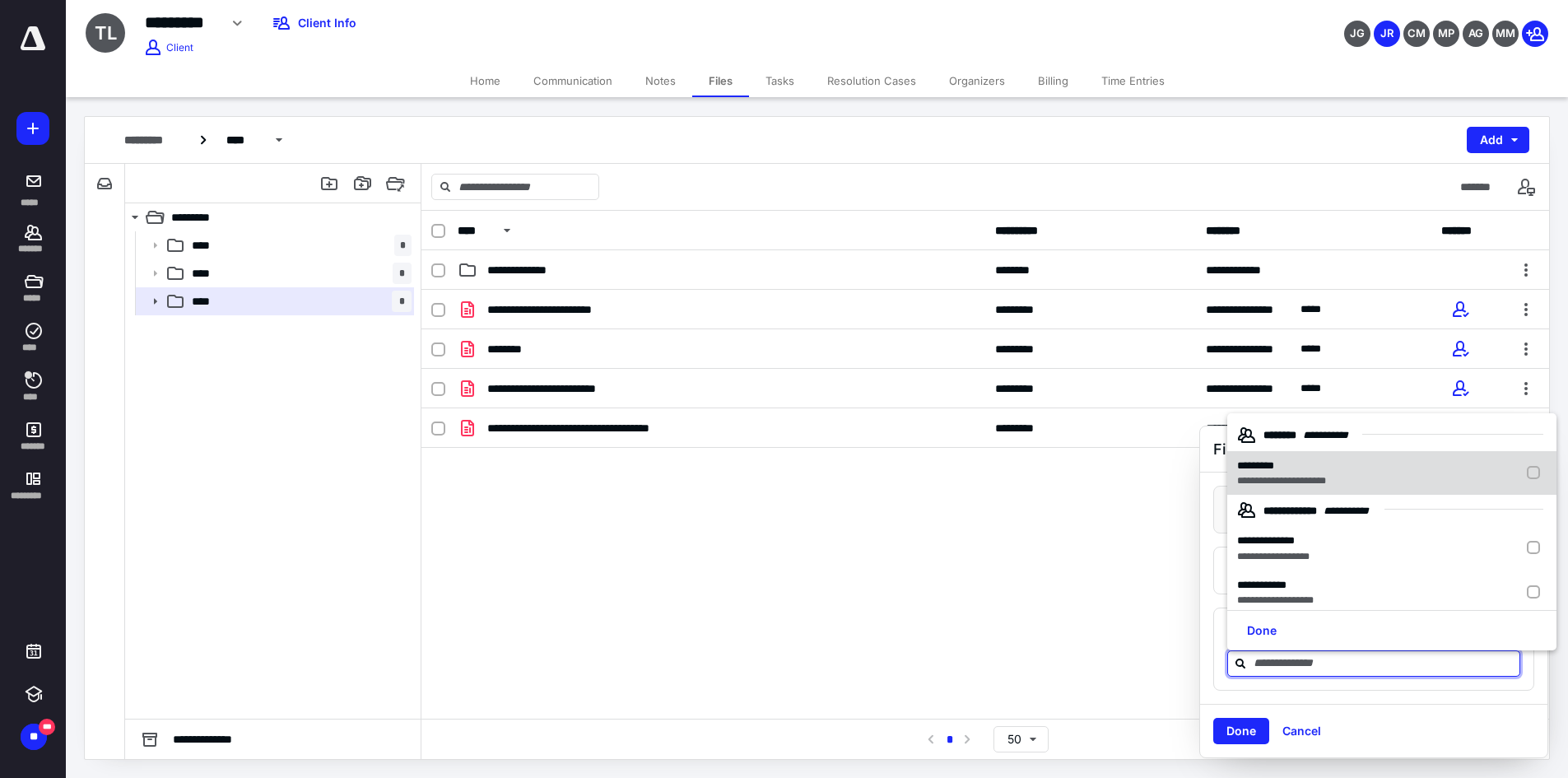click on "**********" at bounding box center [1392, 473] 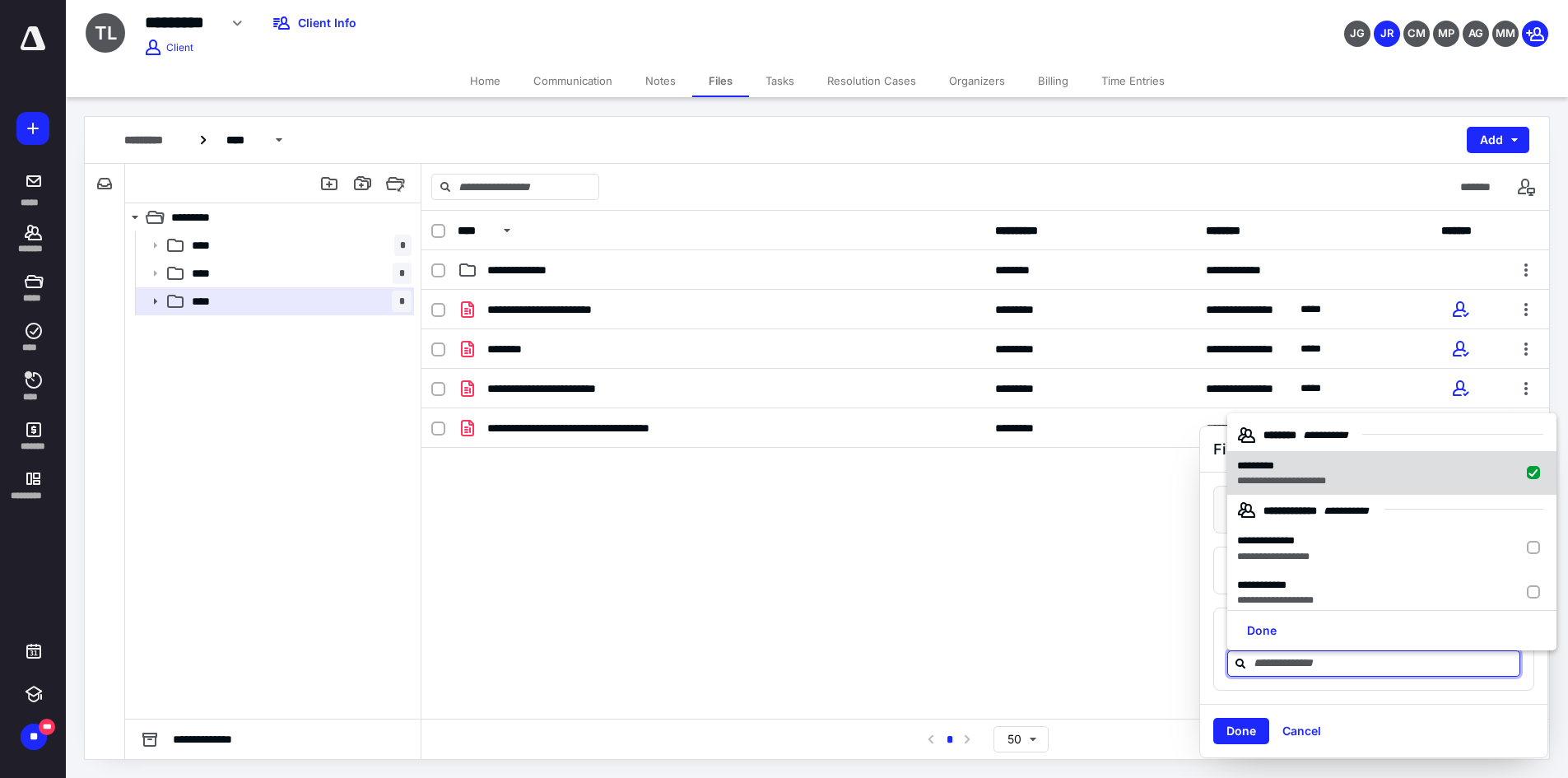 checkbox on "true" 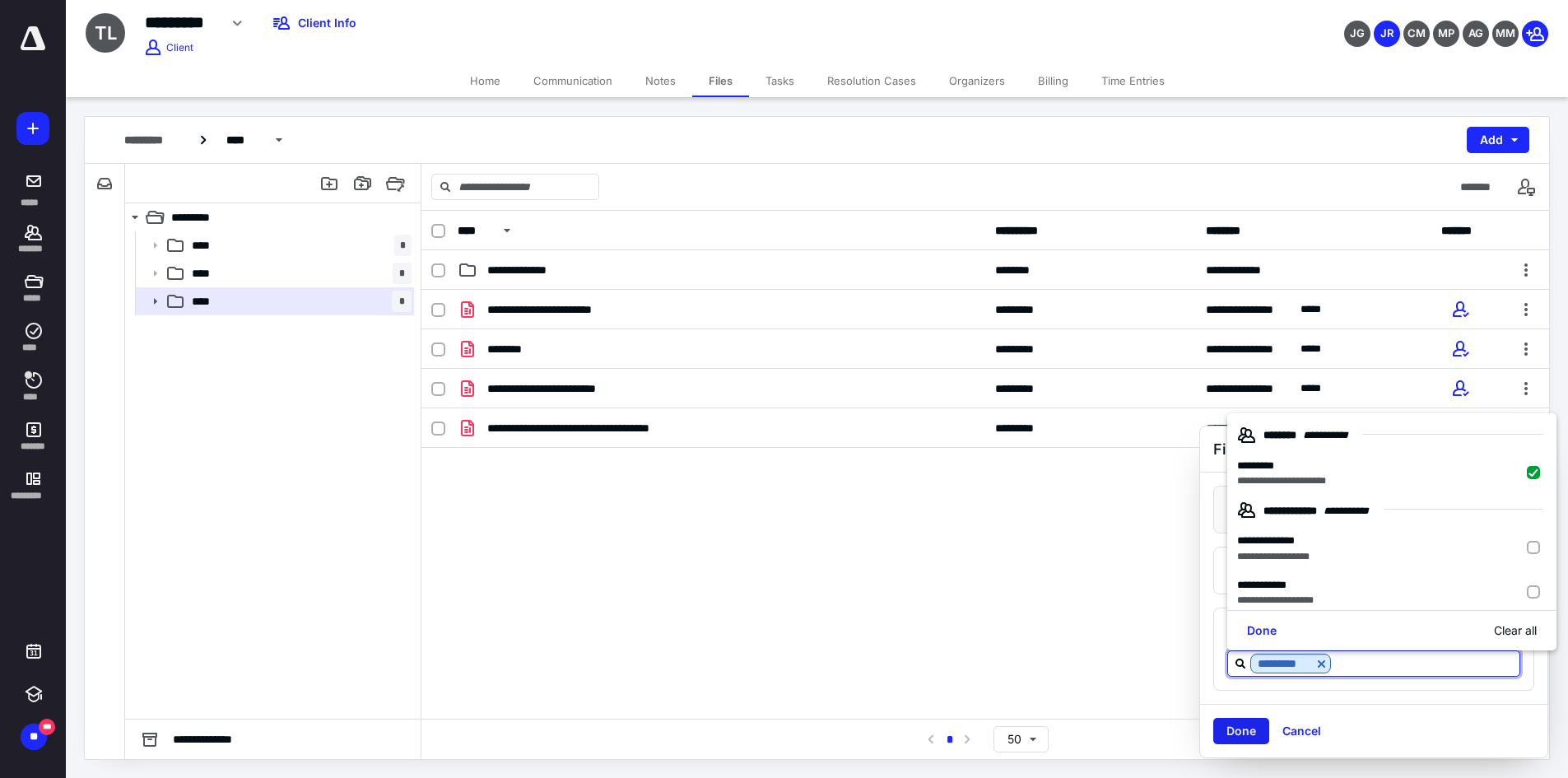 click on "Done" at bounding box center (1241, 731) 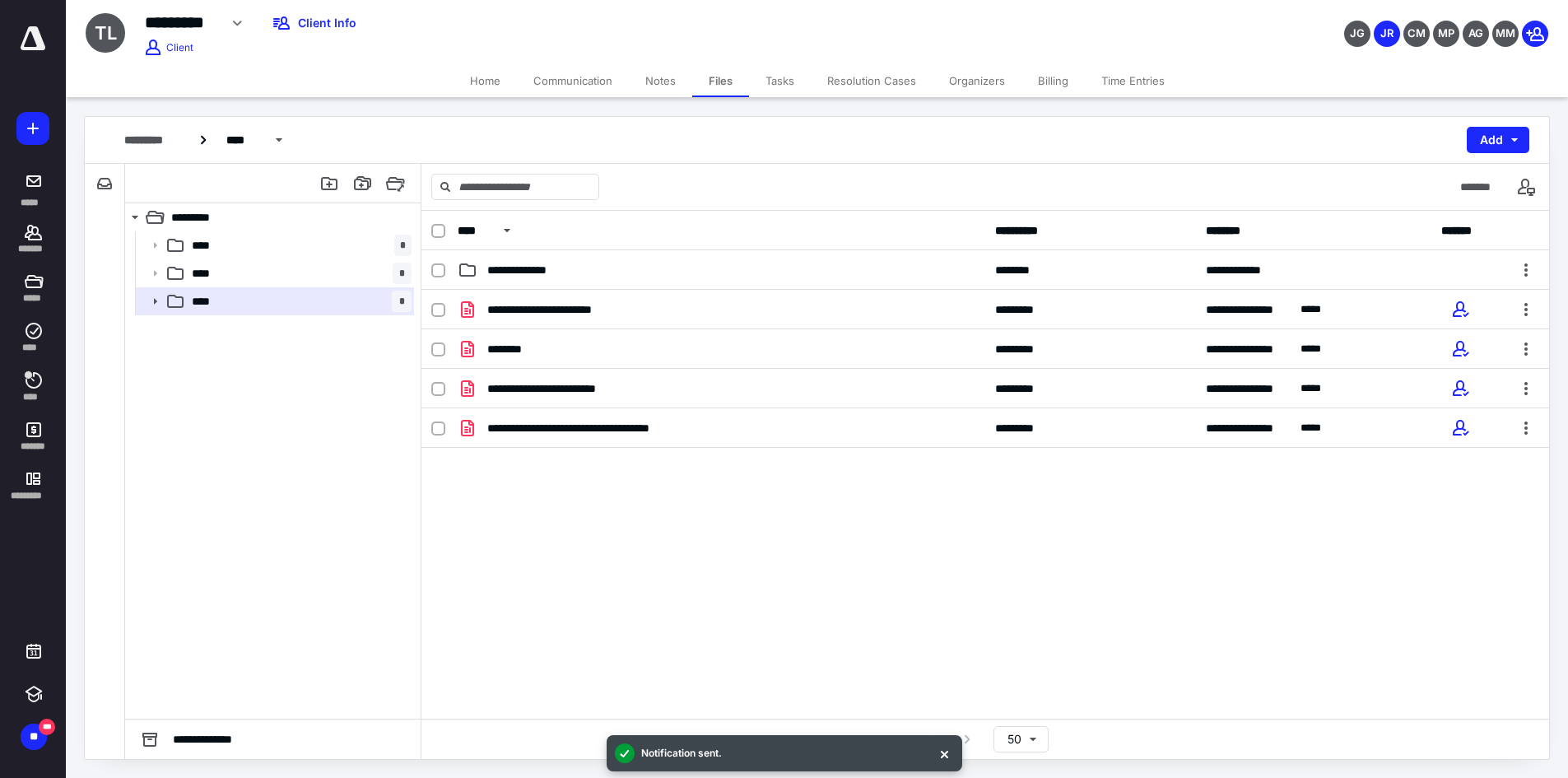 click on "Billing" at bounding box center (1053, 81) 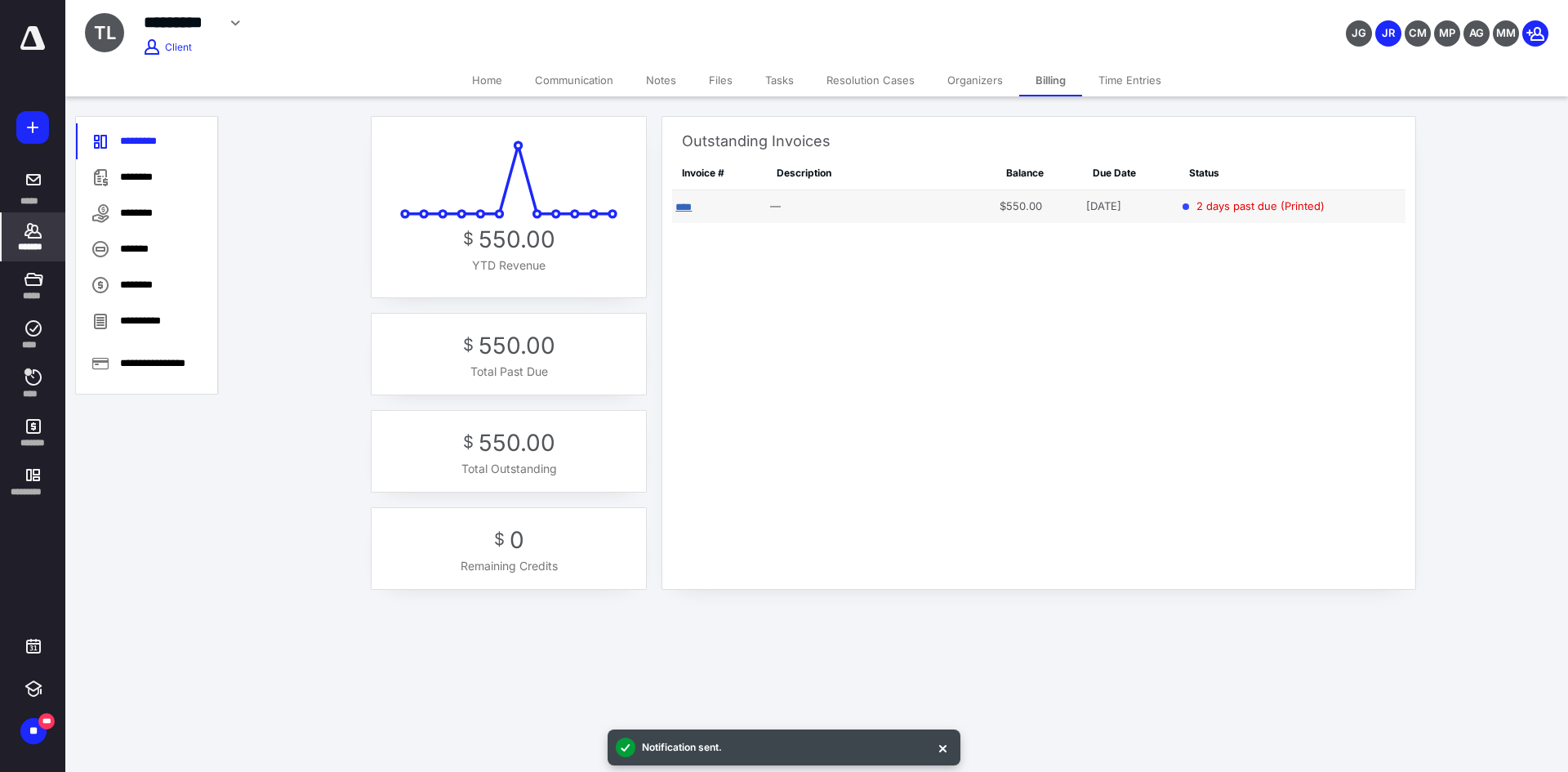 click on "****" at bounding box center (684, 207) 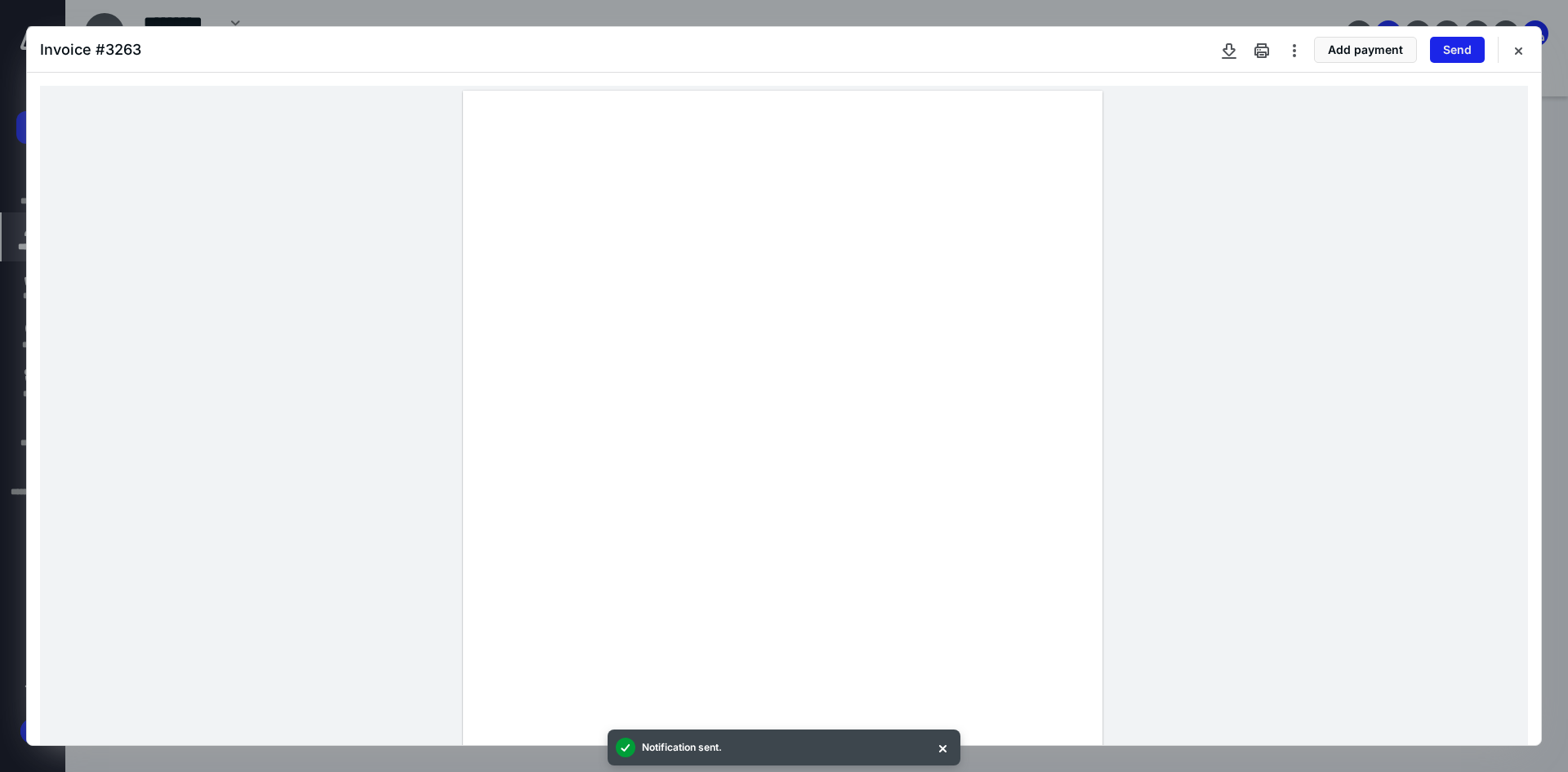 click on "Send" at bounding box center (1457, 50) 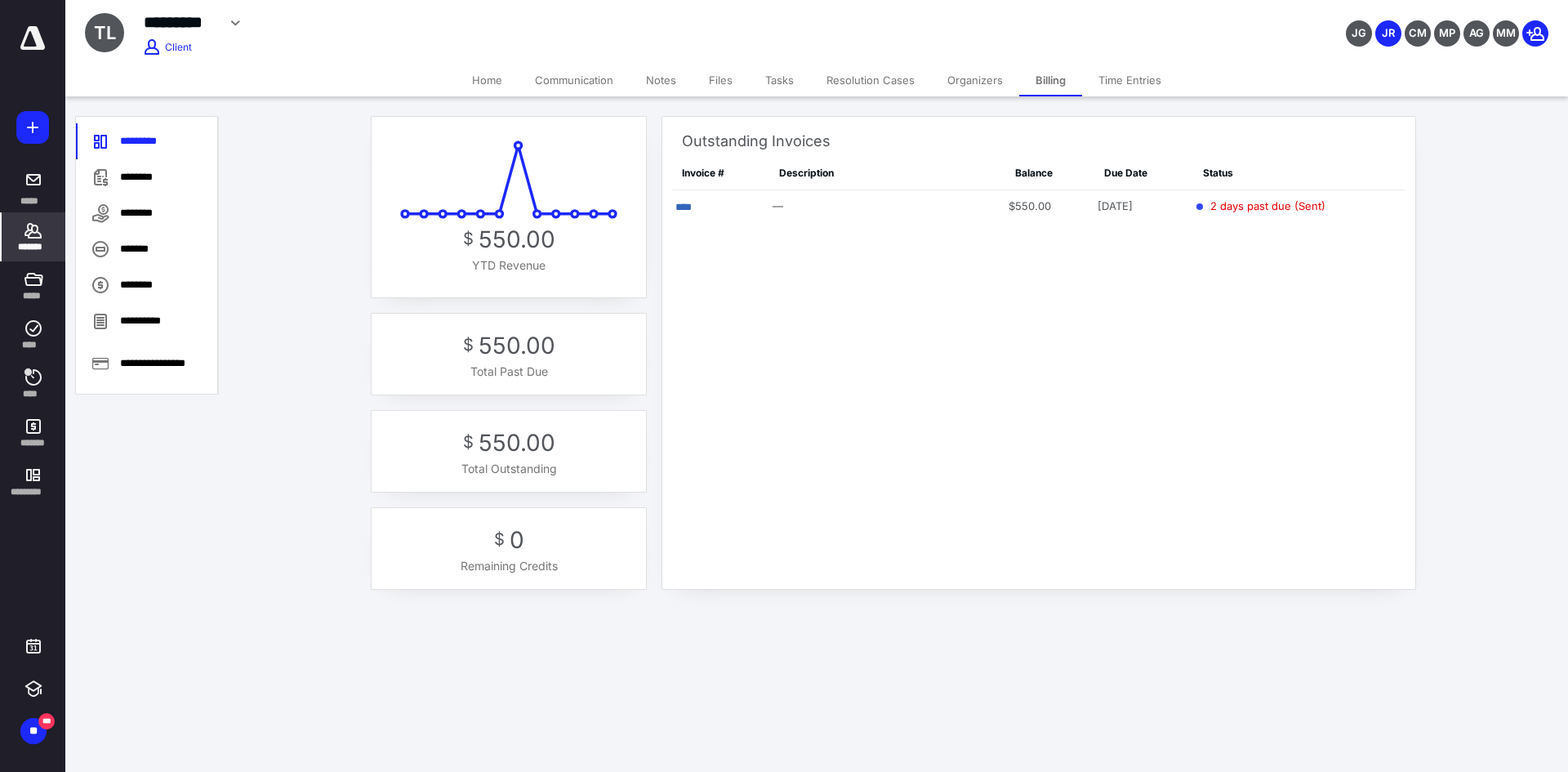 click on "Home" at bounding box center [487, 80] 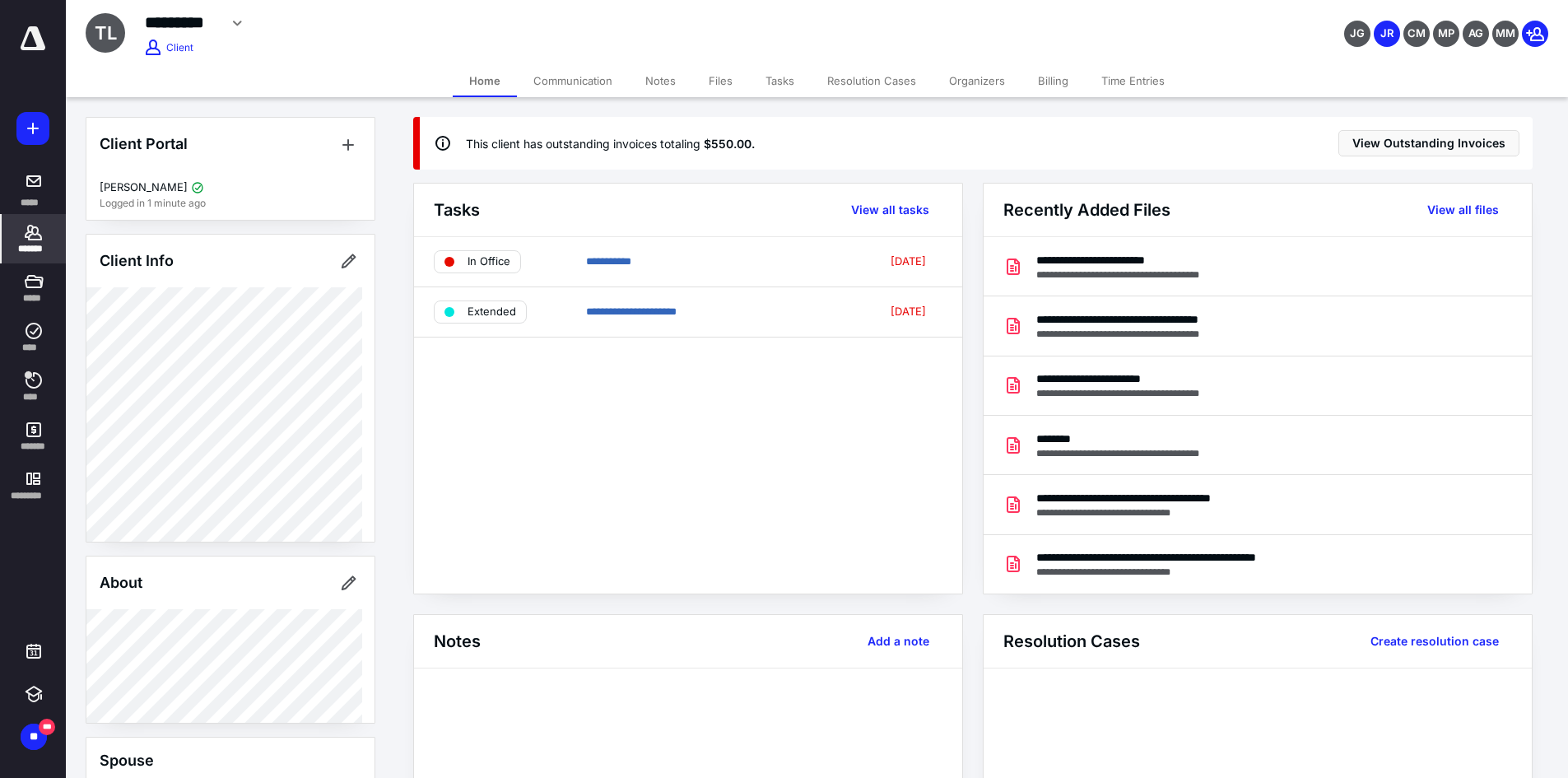 click on "Billing" at bounding box center (1053, 81) 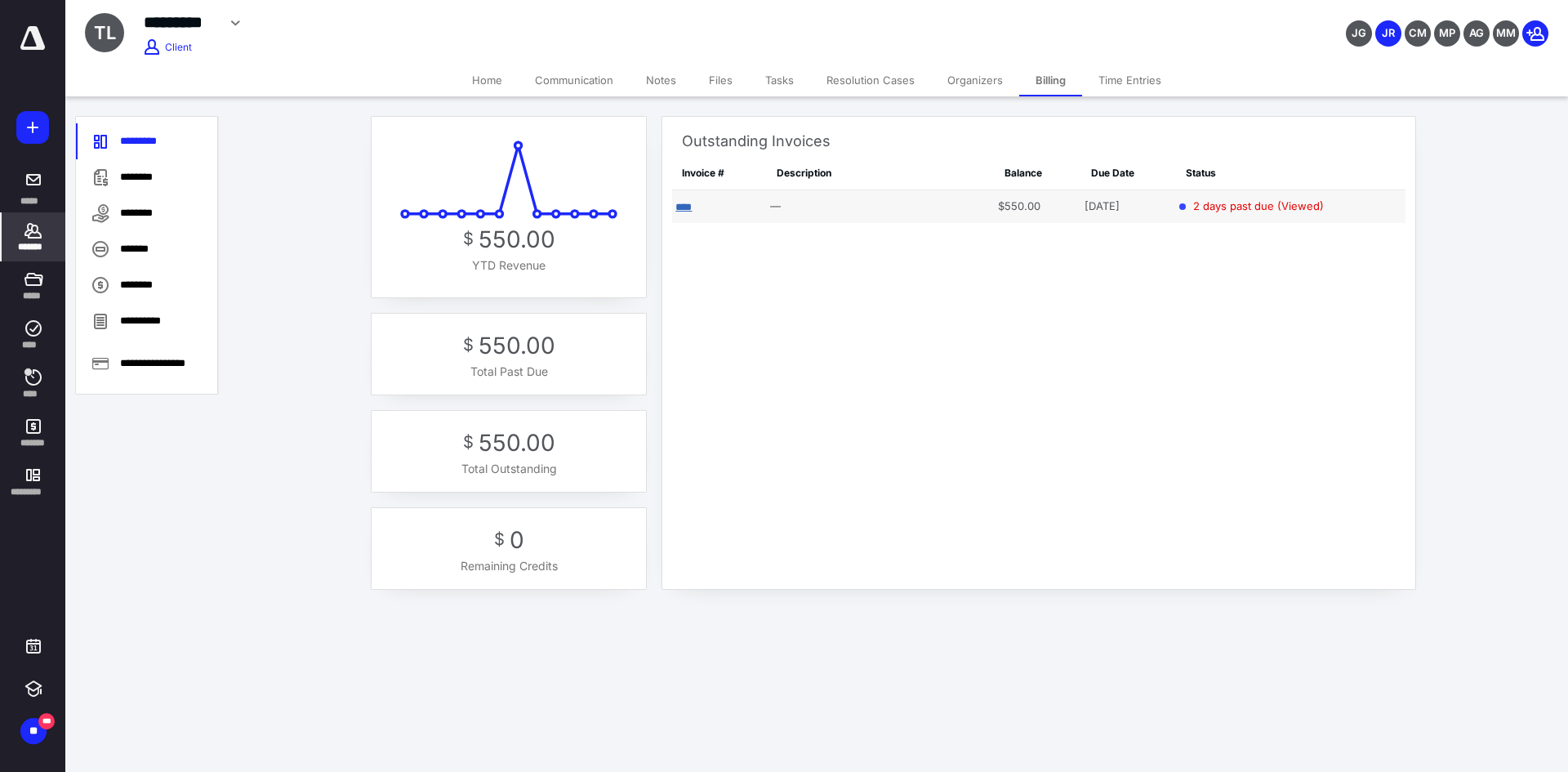 click on "****" at bounding box center [684, 207] 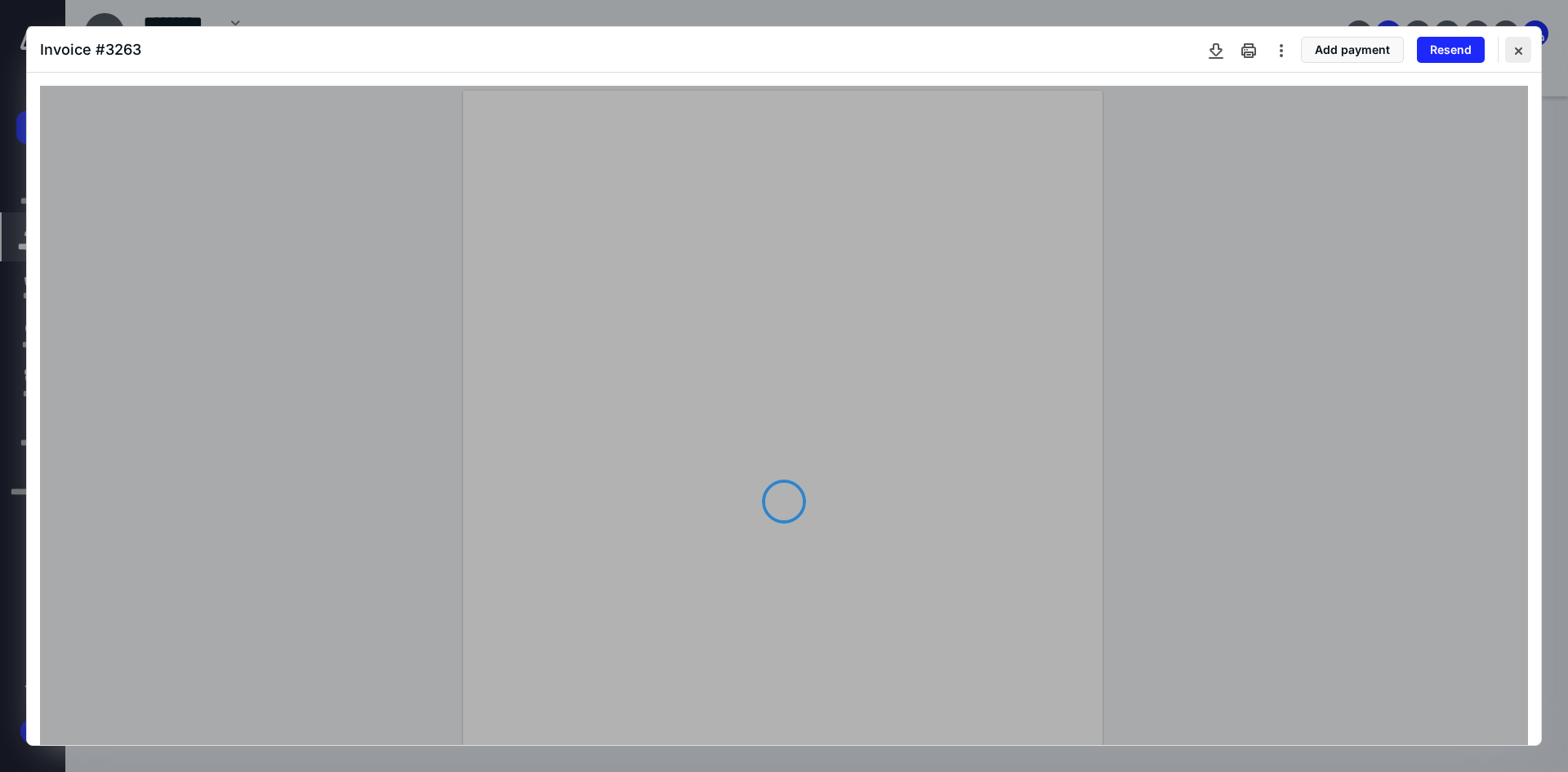click at bounding box center (1518, 50) 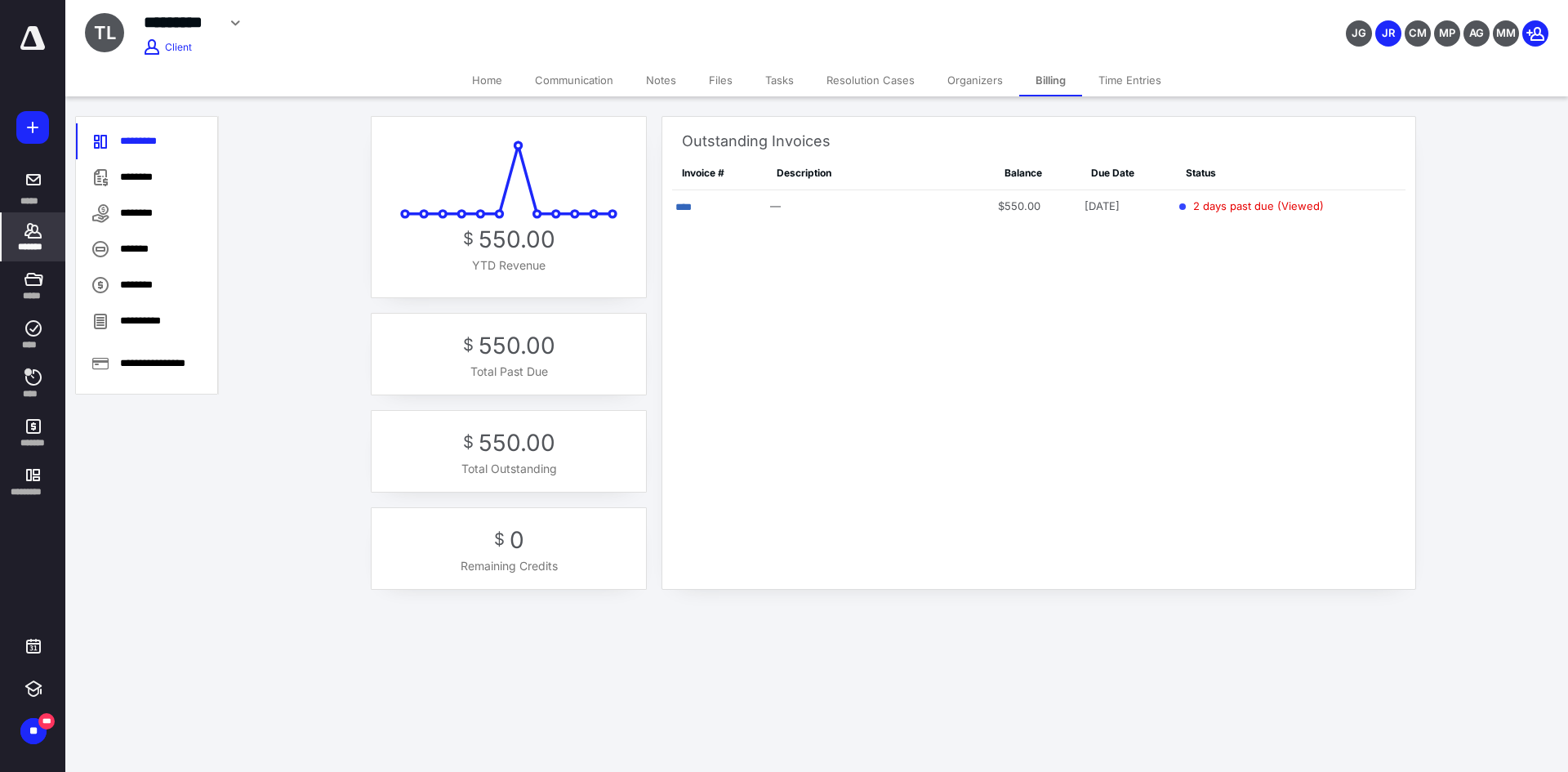 click on "*******" at bounding box center (33, 237) 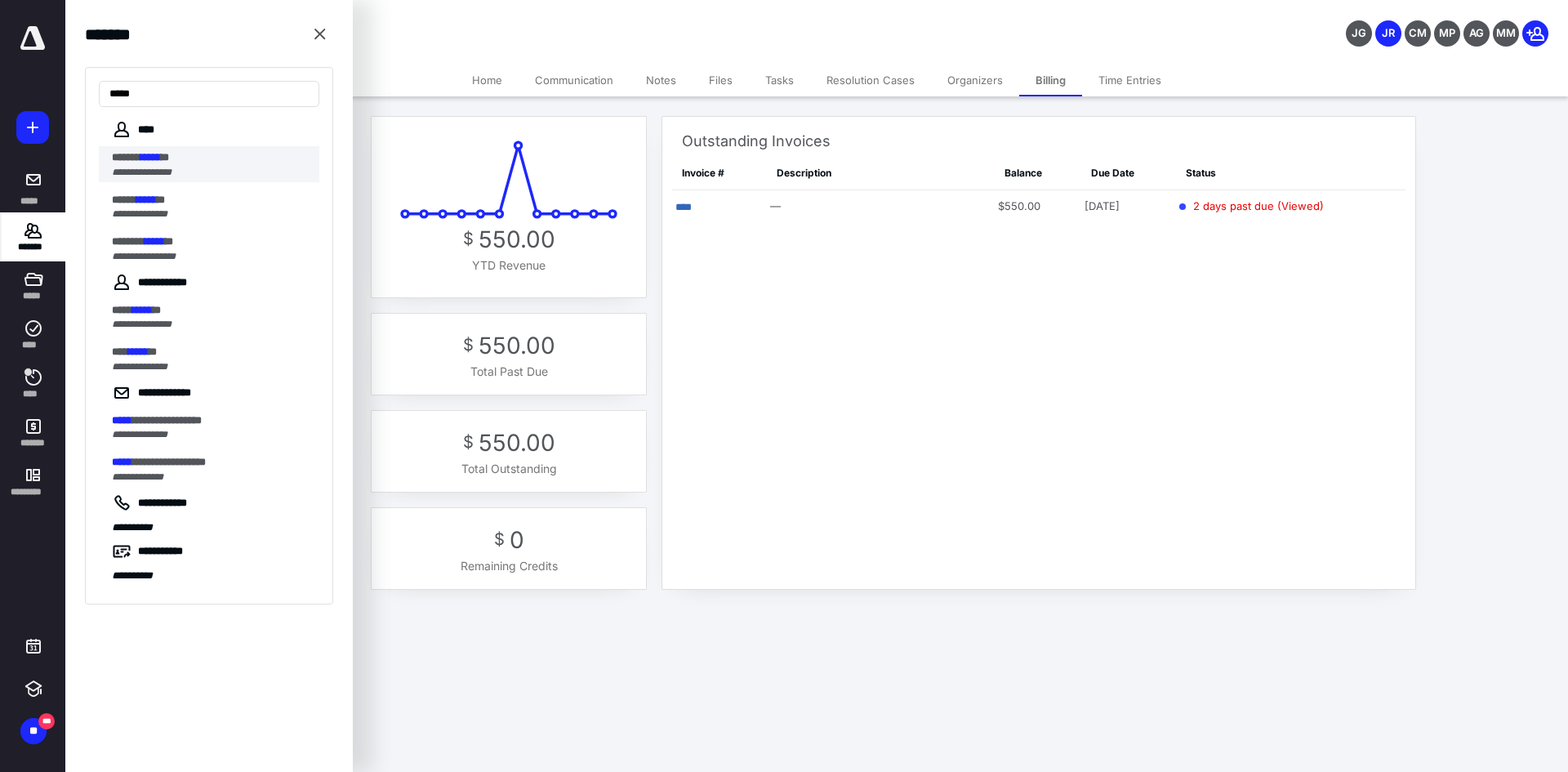 type on "*****" 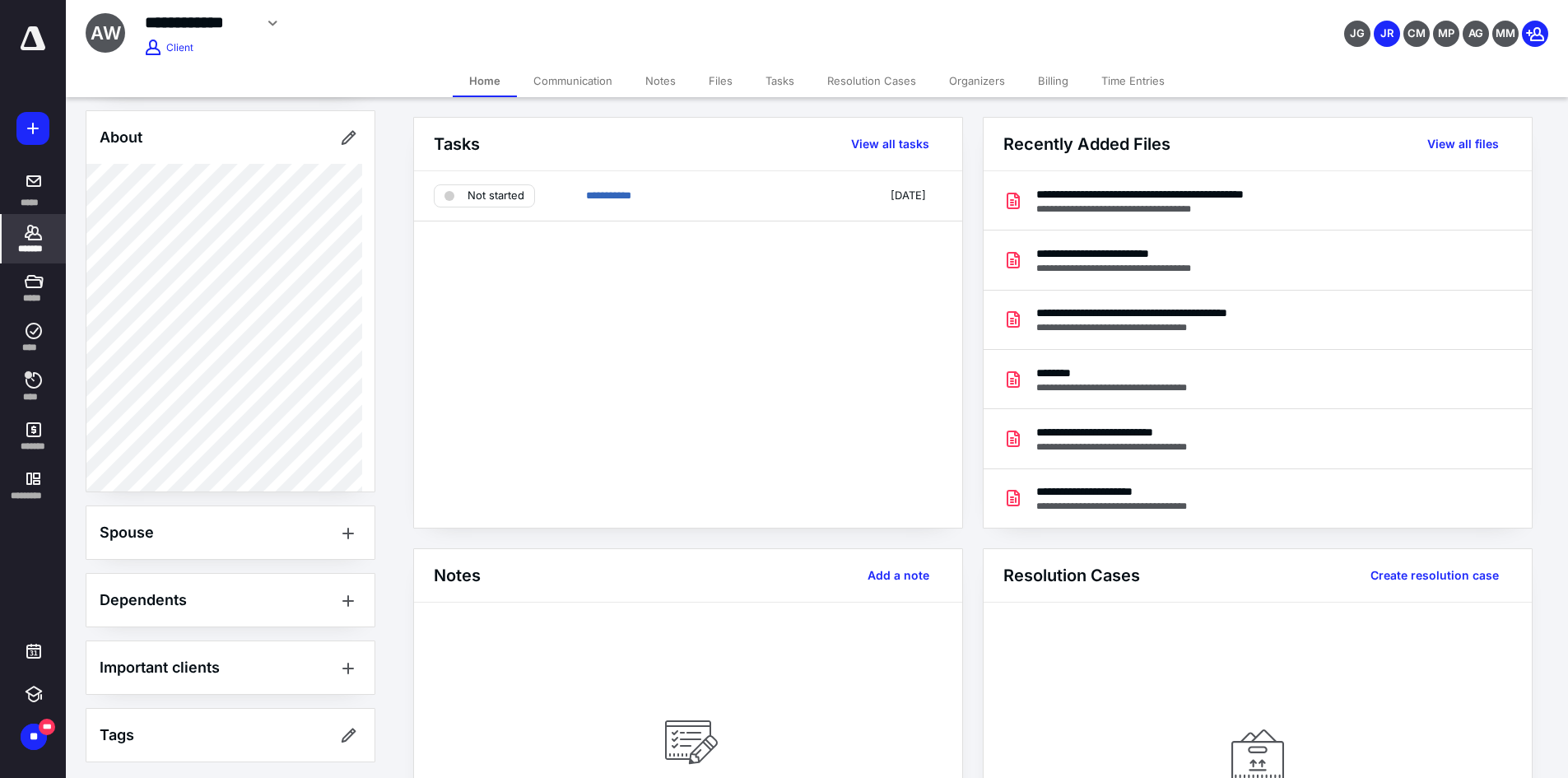 scroll, scrollTop: 450, scrollLeft: 0, axis: vertical 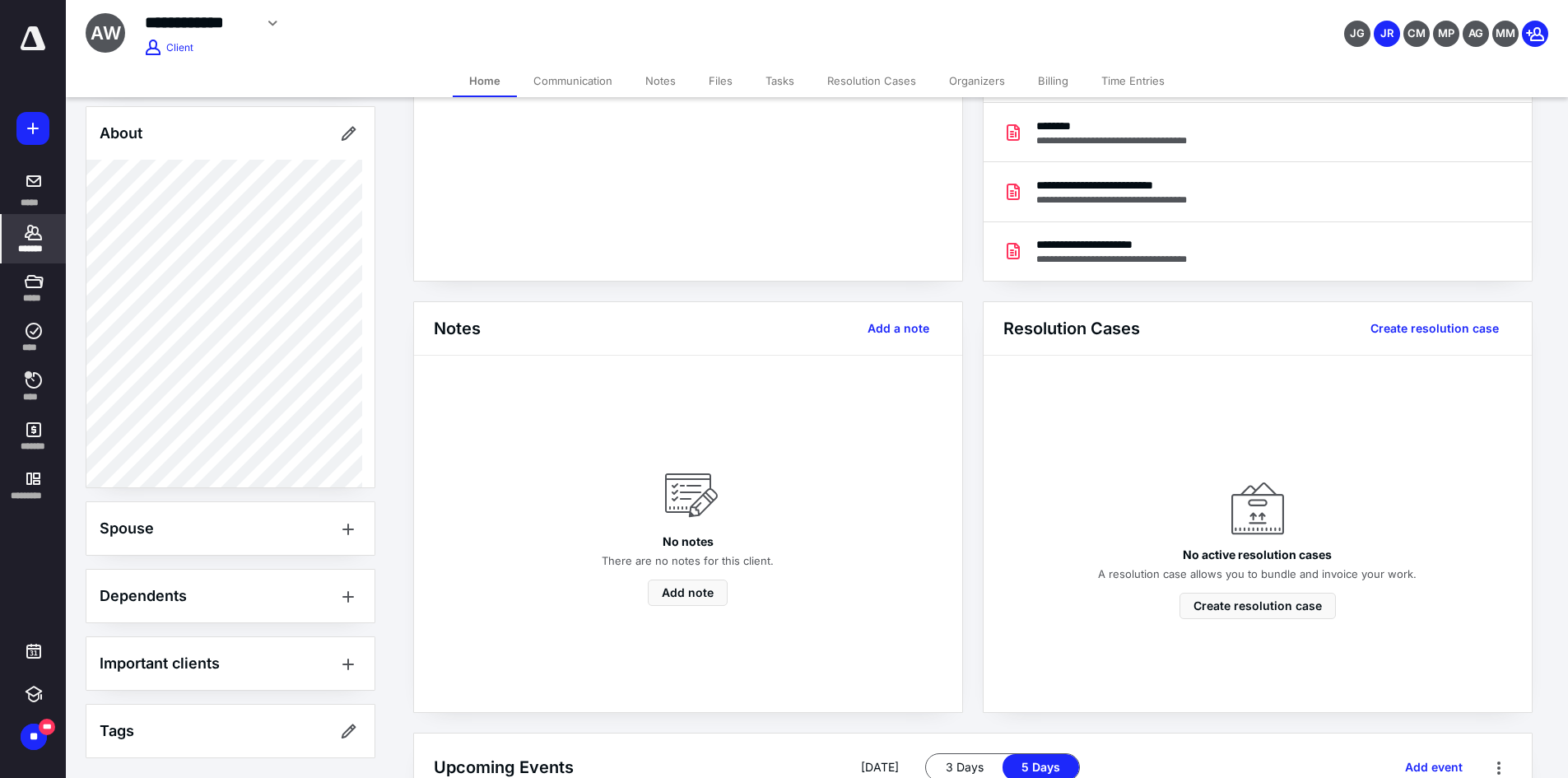 click on "*******" at bounding box center [34, 239] 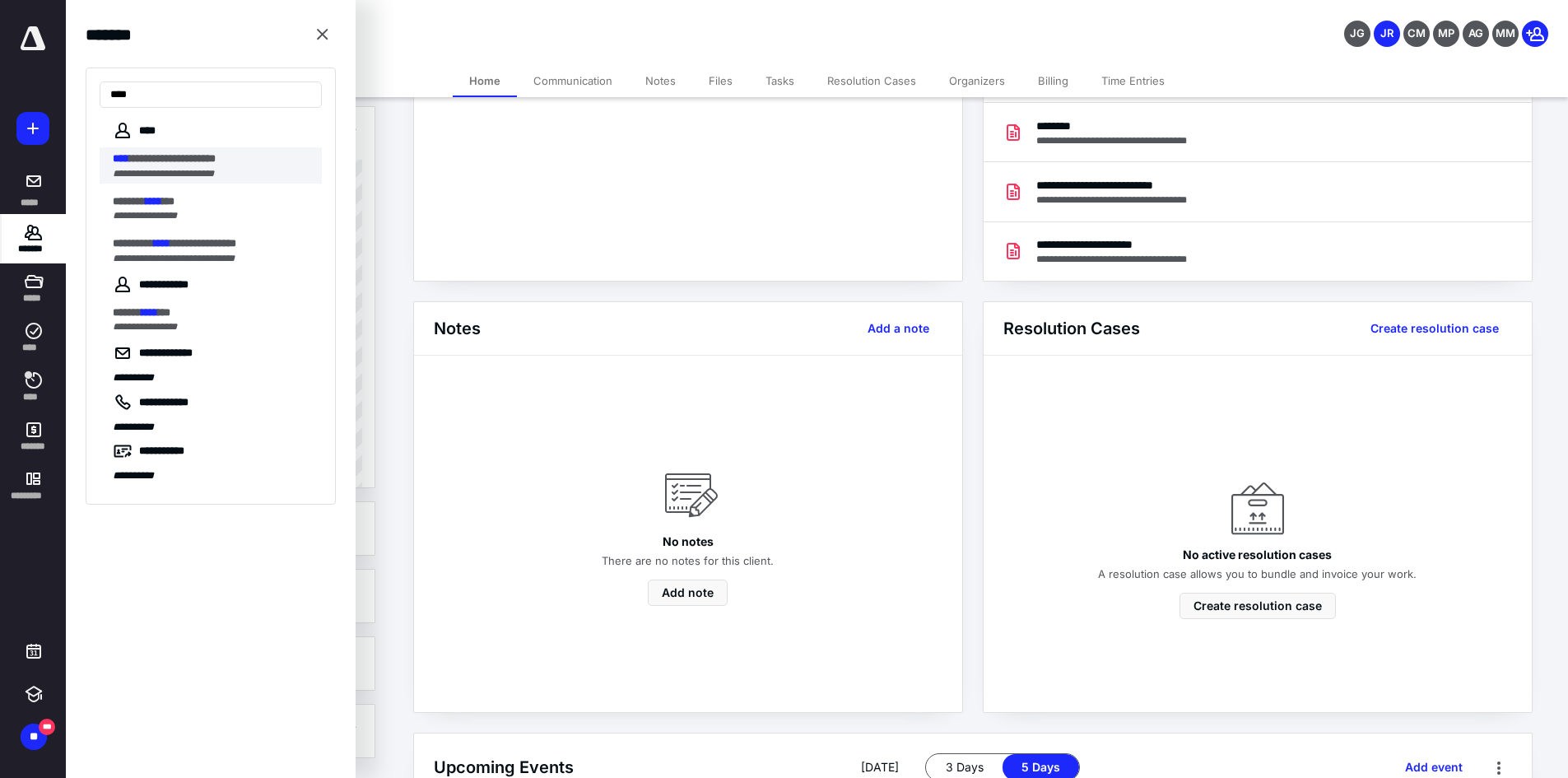type on "****" 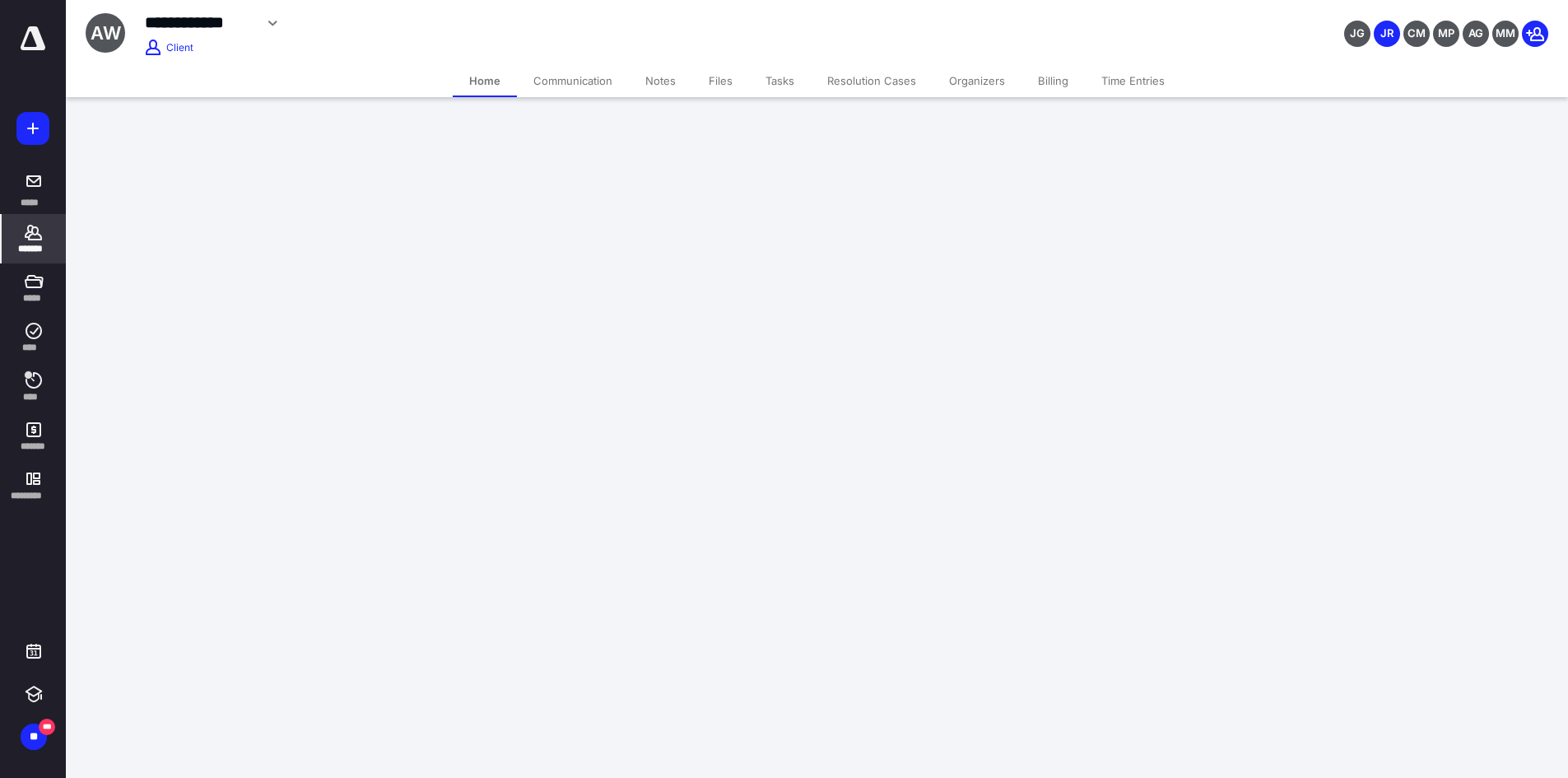 scroll, scrollTop: 0, scrollLeft: 0, axis: both 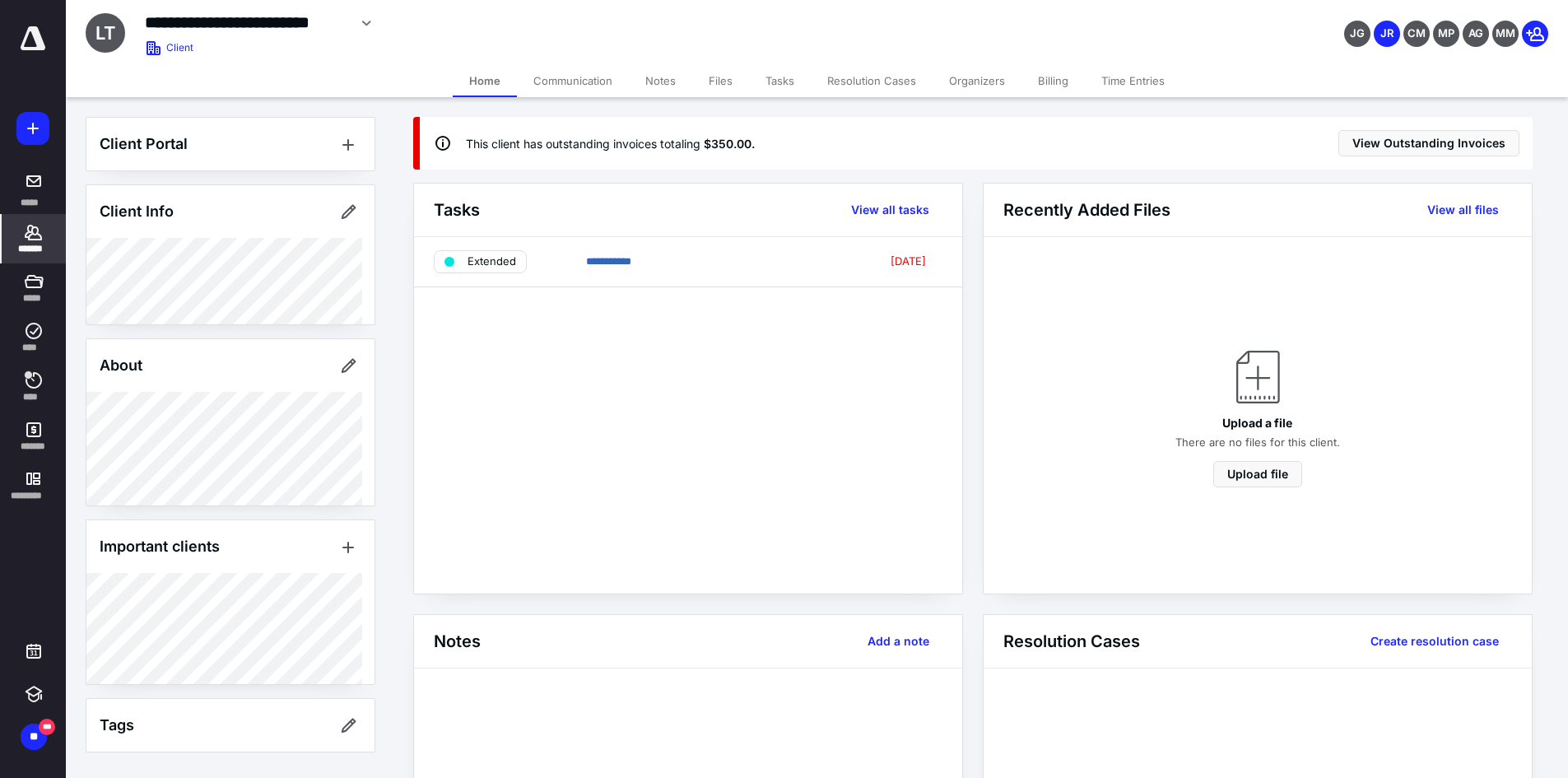 click on "Tasks" at bounding box center (779, 81) 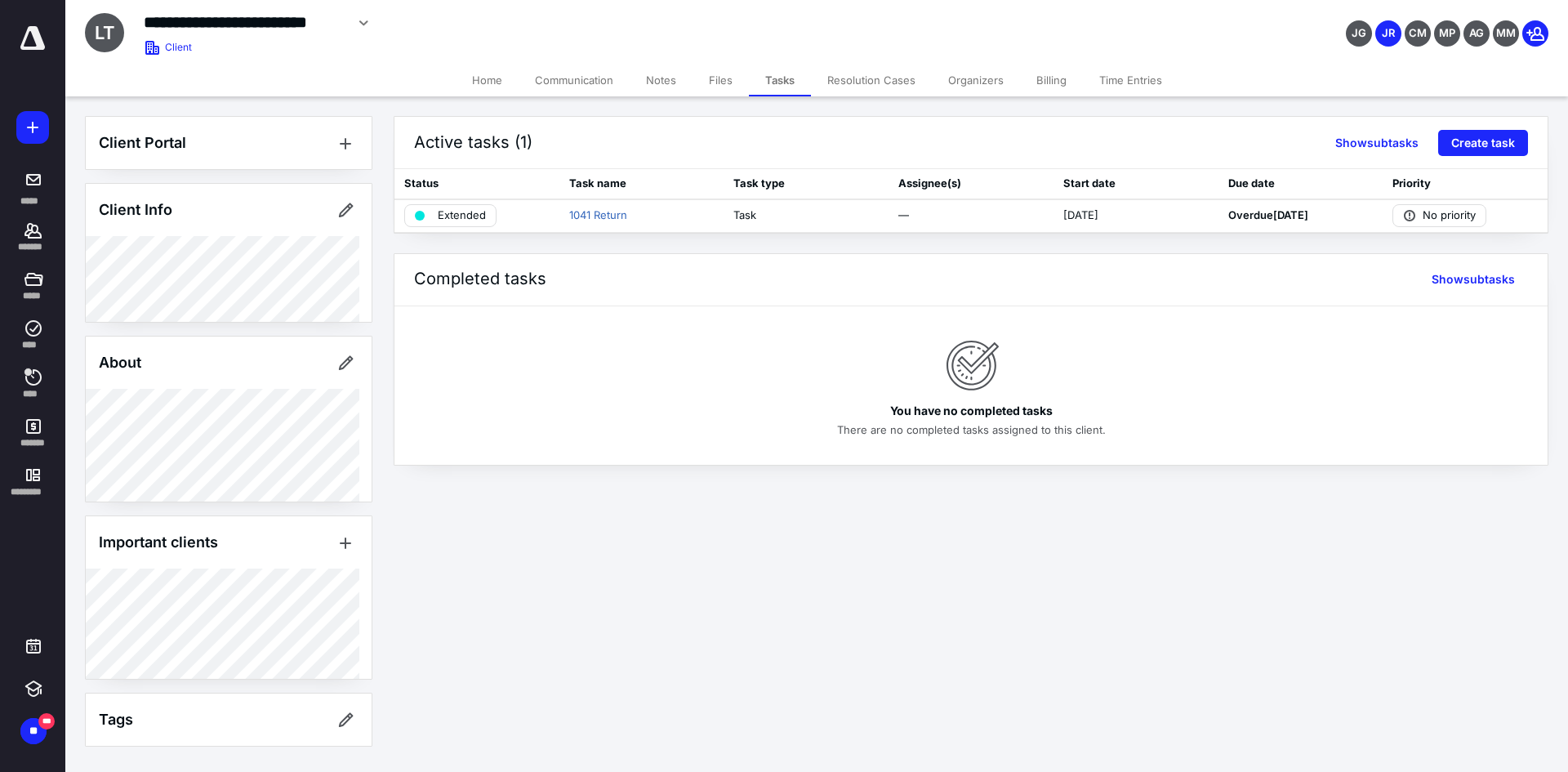 click on "Files" at bounding box center [720, 80] 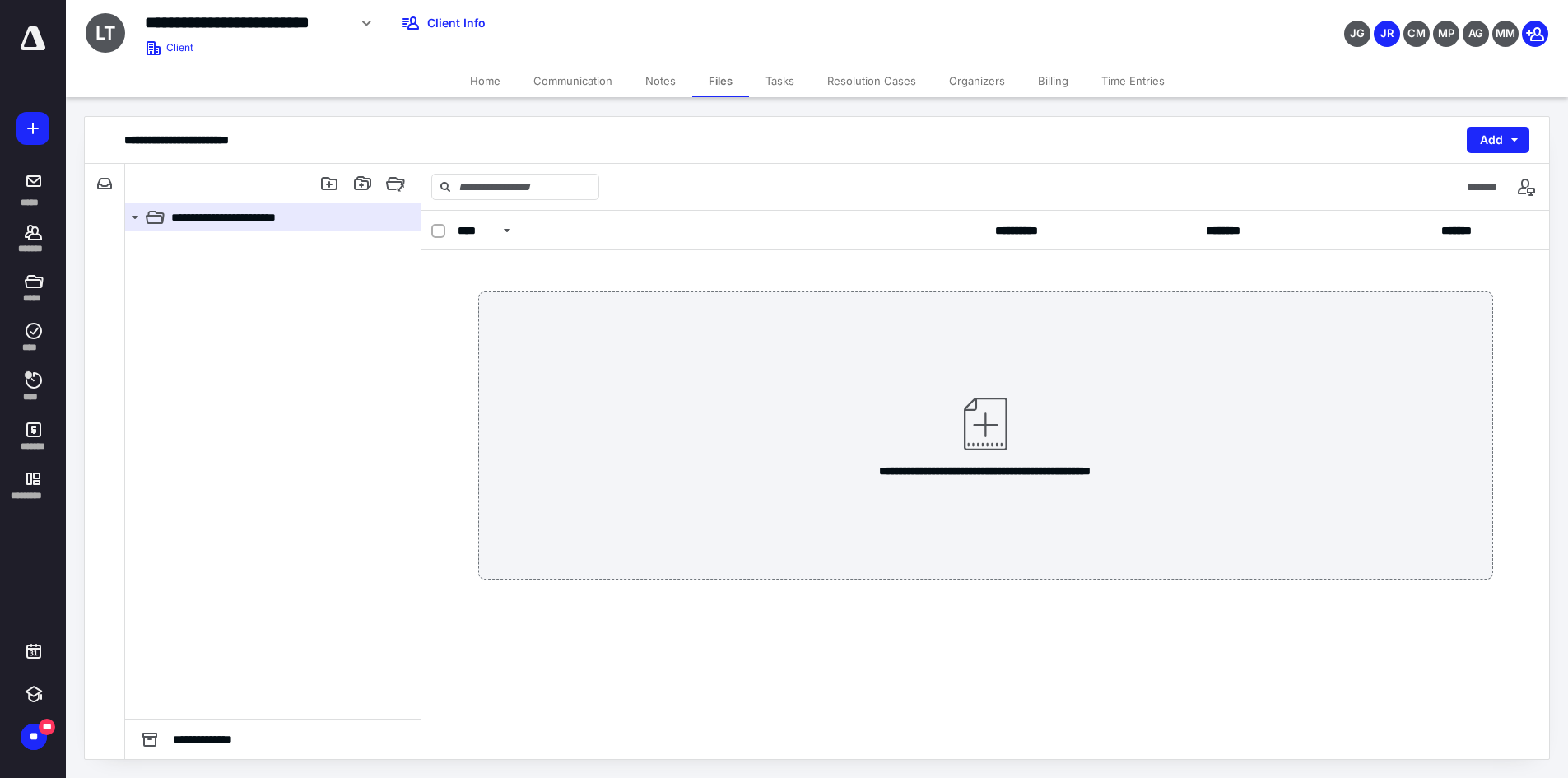 click on "Home" at bounding box center [485, 81] 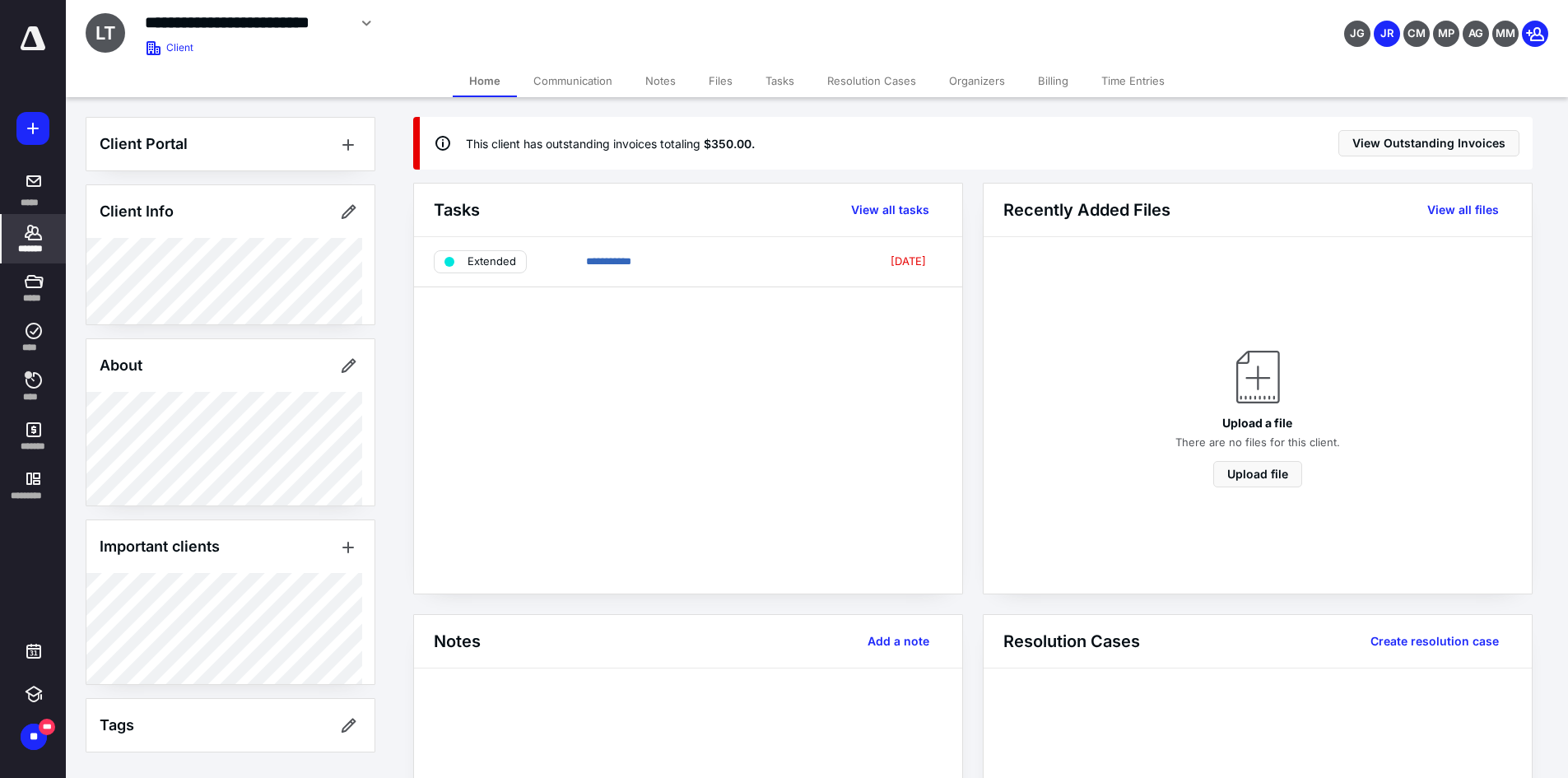 click on "Files" at bounding box center (720, 81) 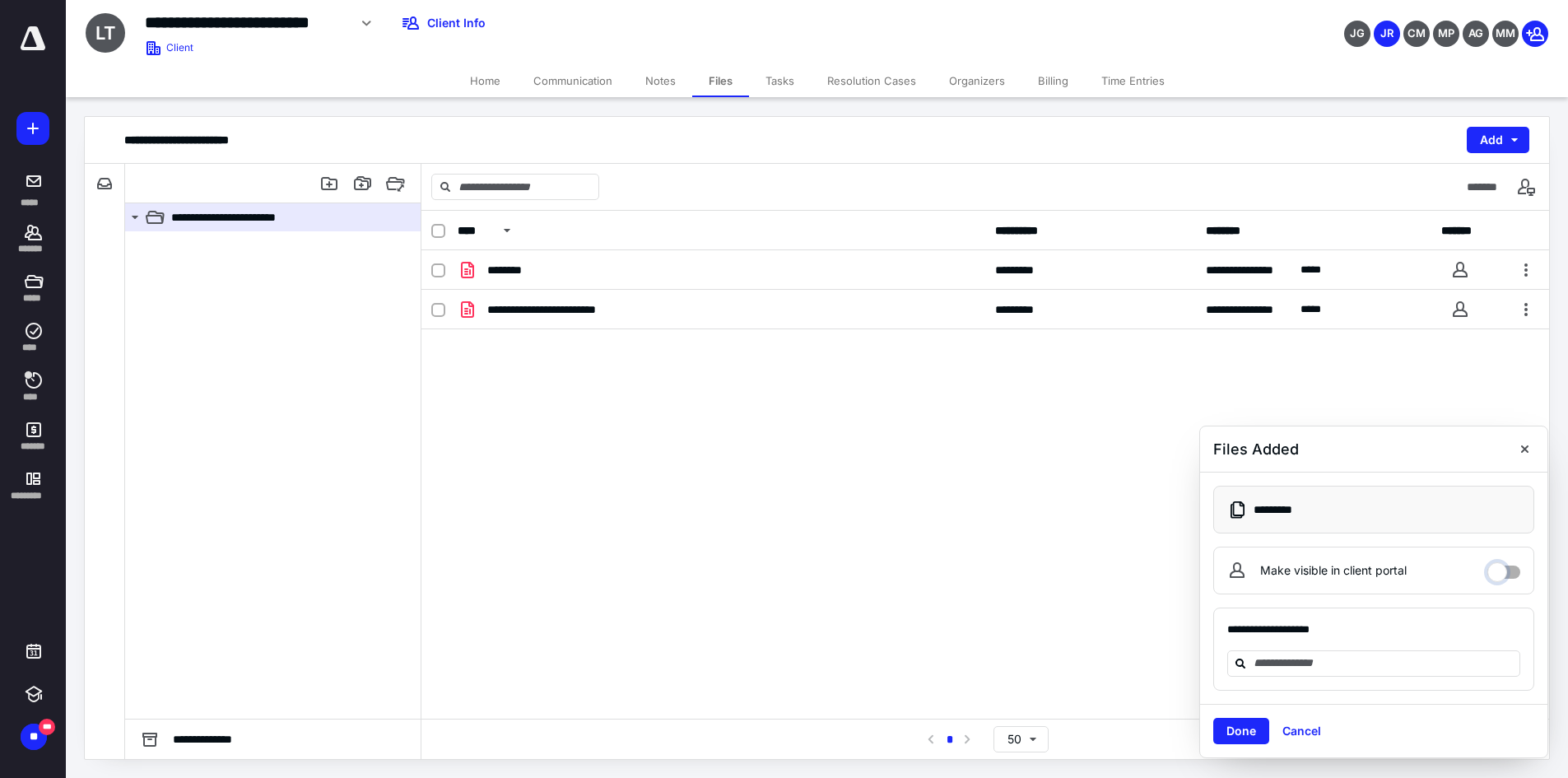 click on "Make visible in client portal" at bounding box center (1504, 568) 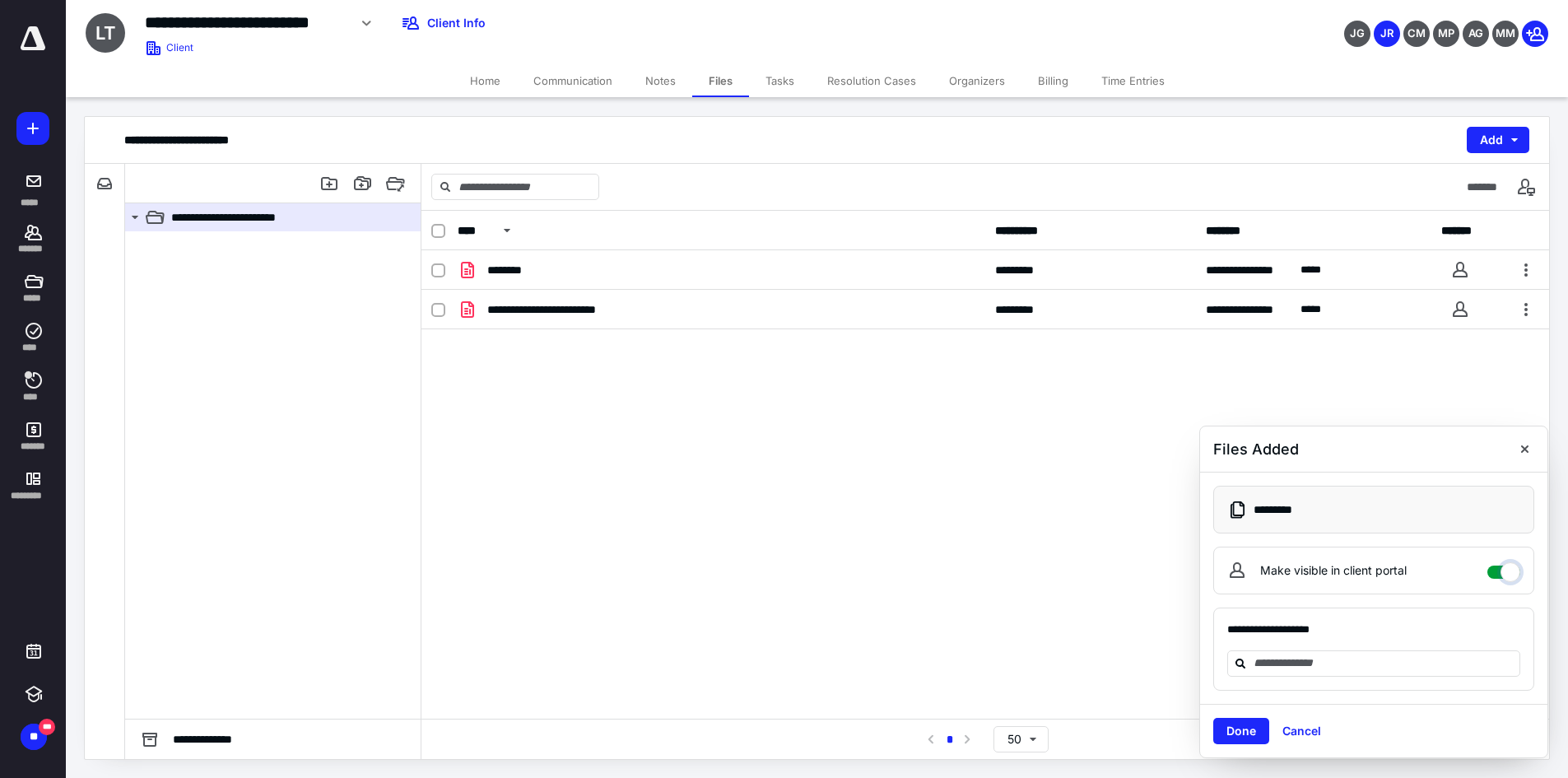 checkbox on "****" 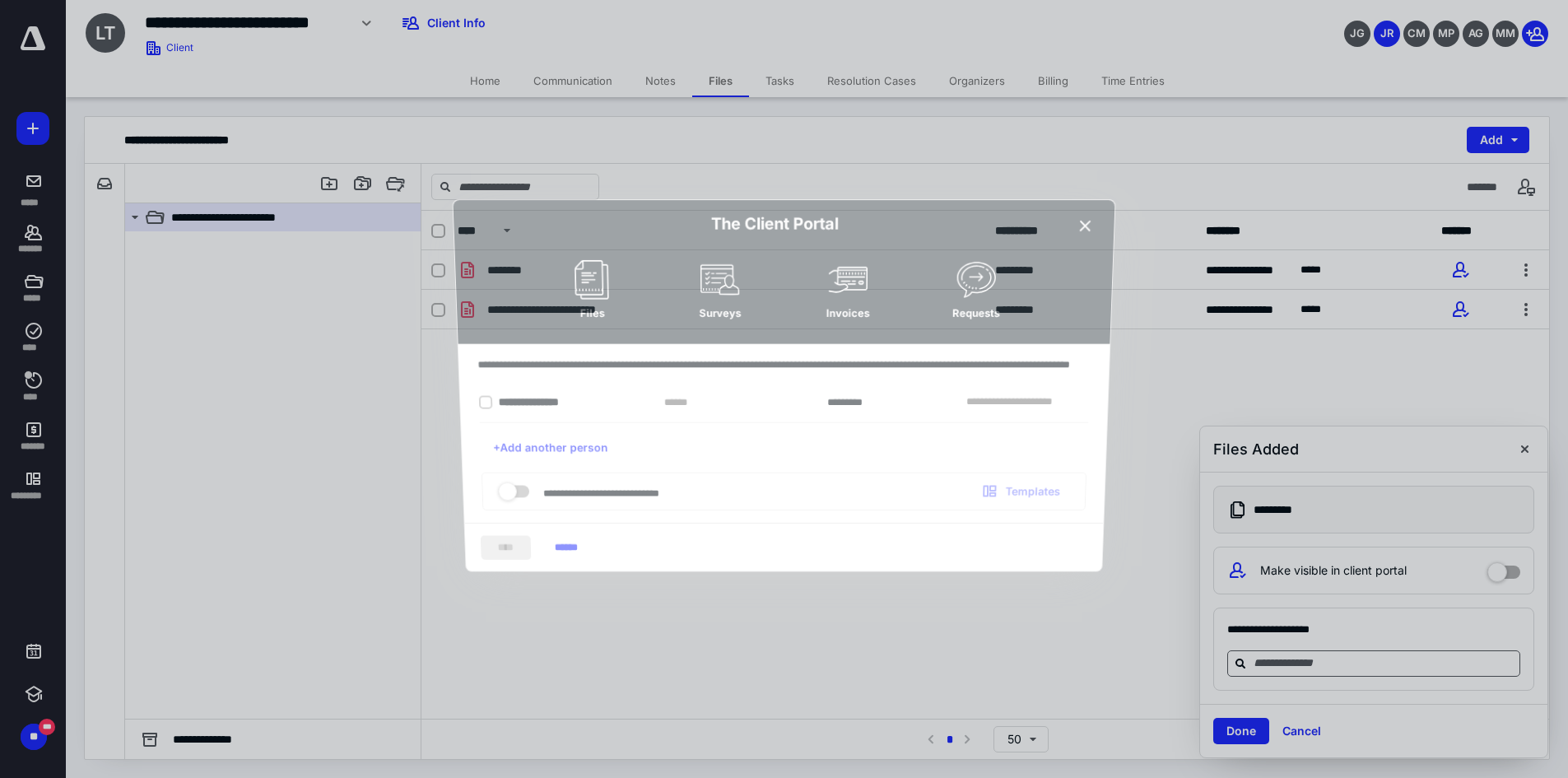 click at bounding box center (784, 389) 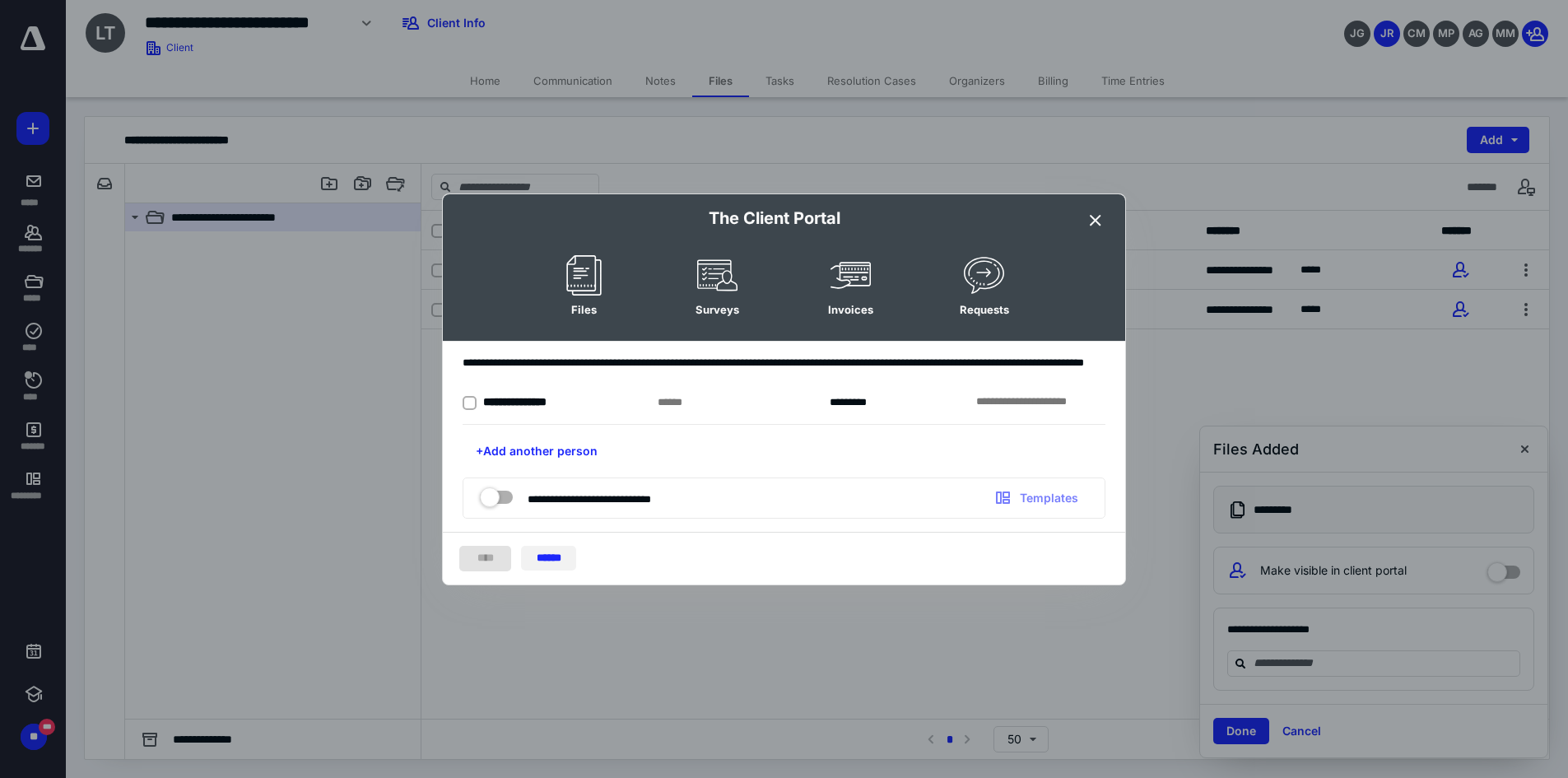 click on "******" at bounding box center (548, 558) 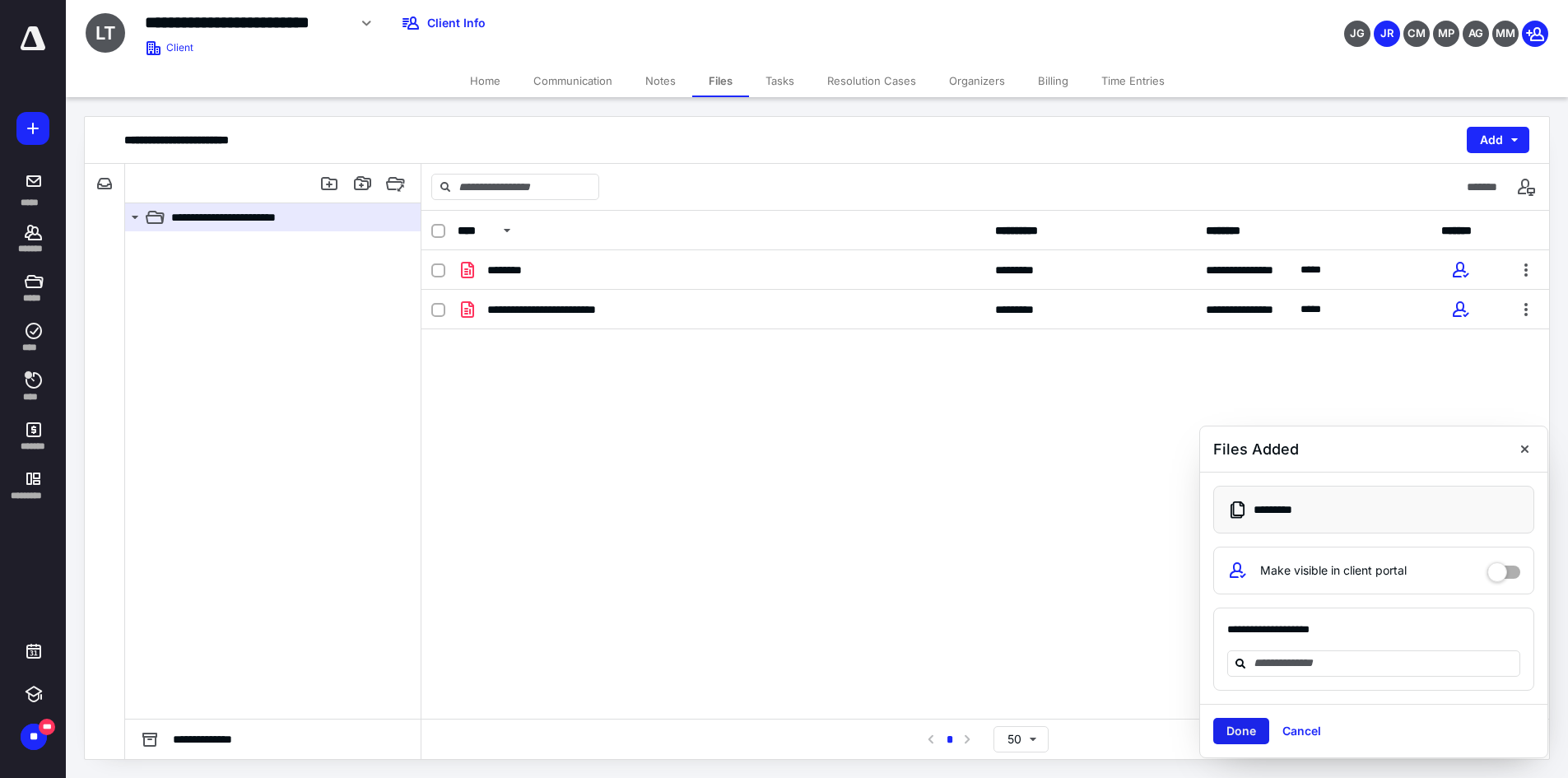 click on "Done" at bounding box center [1241, 731] 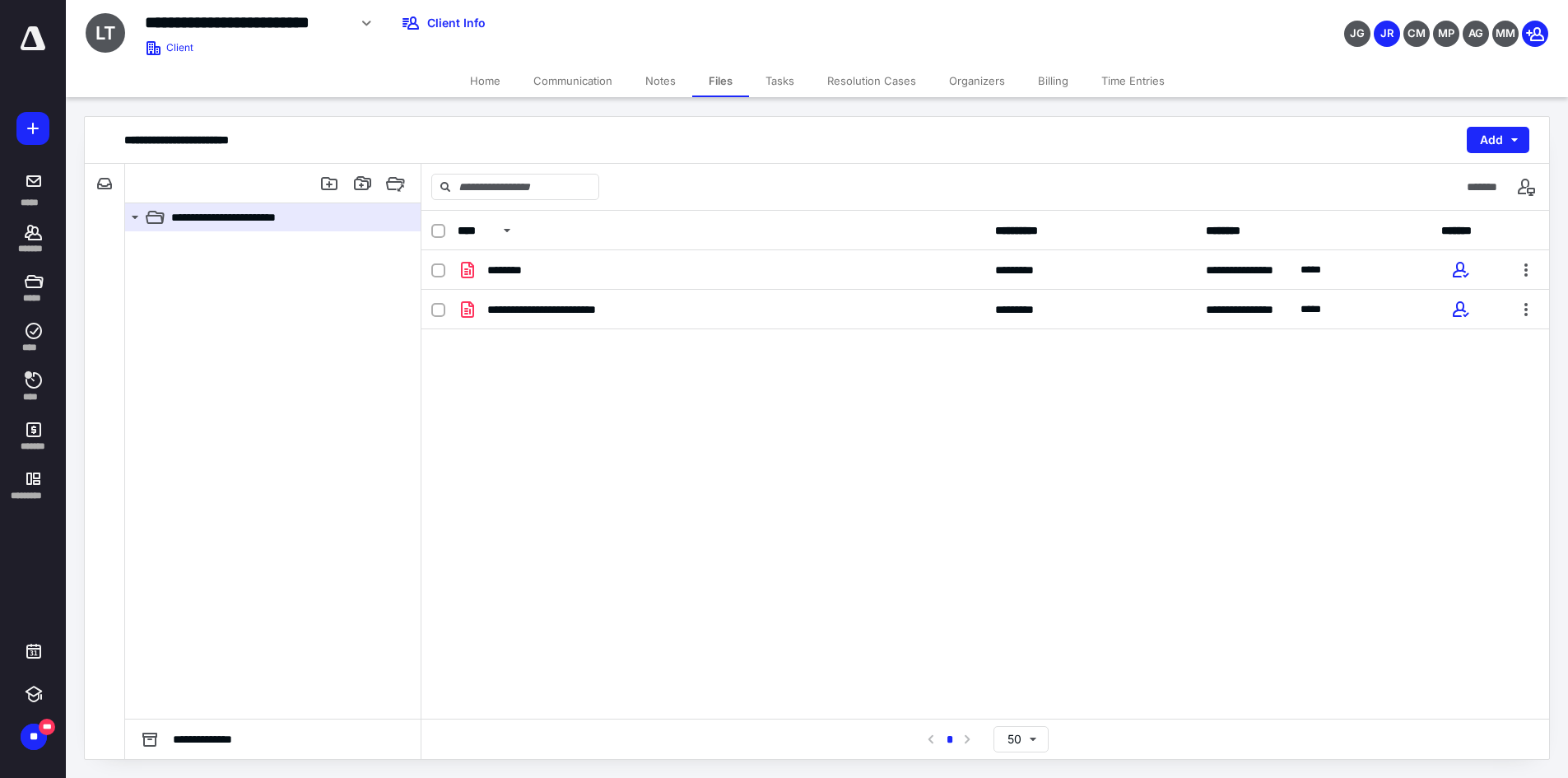 click on "Billing" at bounding box center [1053, 81] 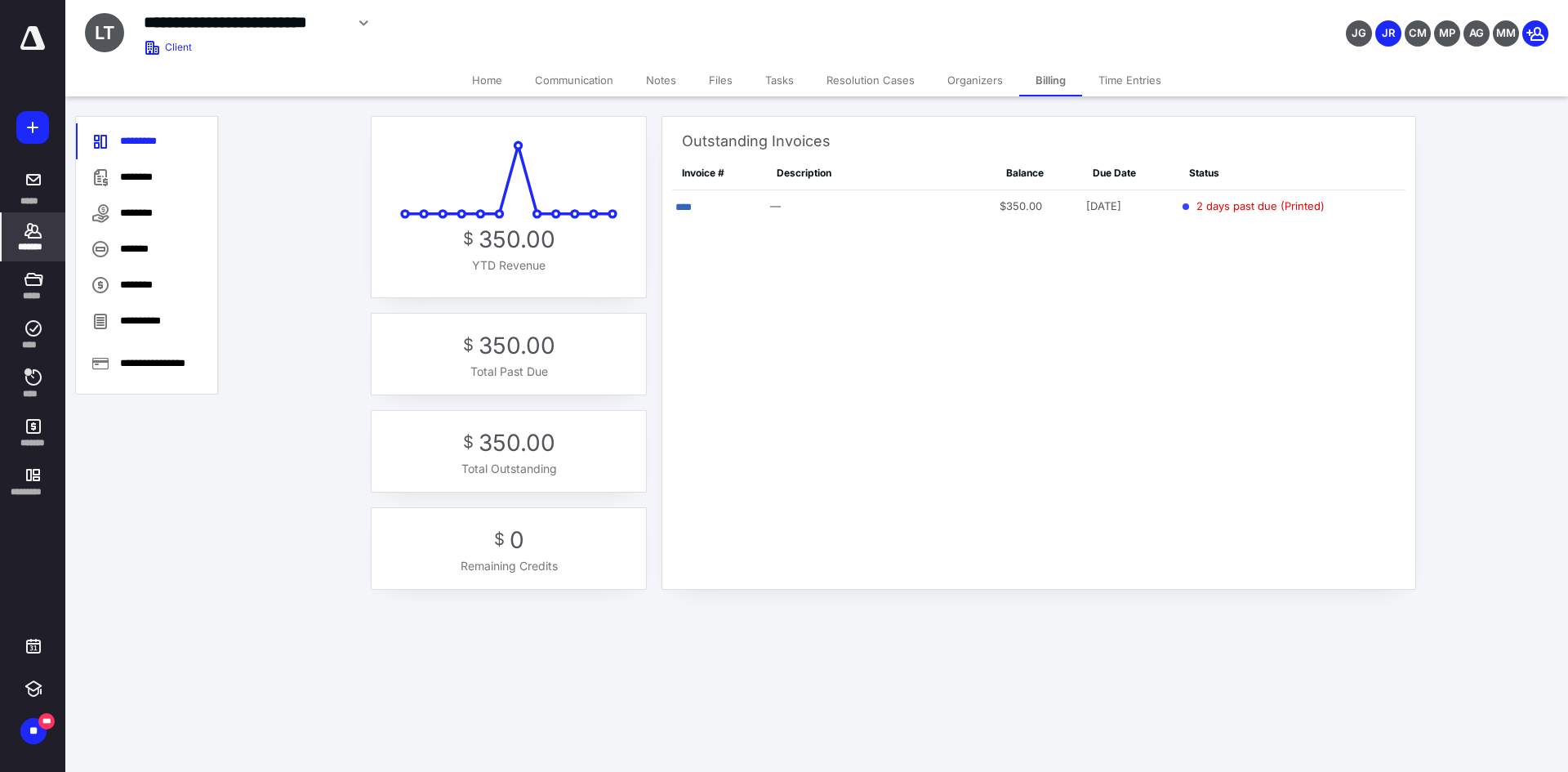 click on "Home" at bounding box center [487, 80] 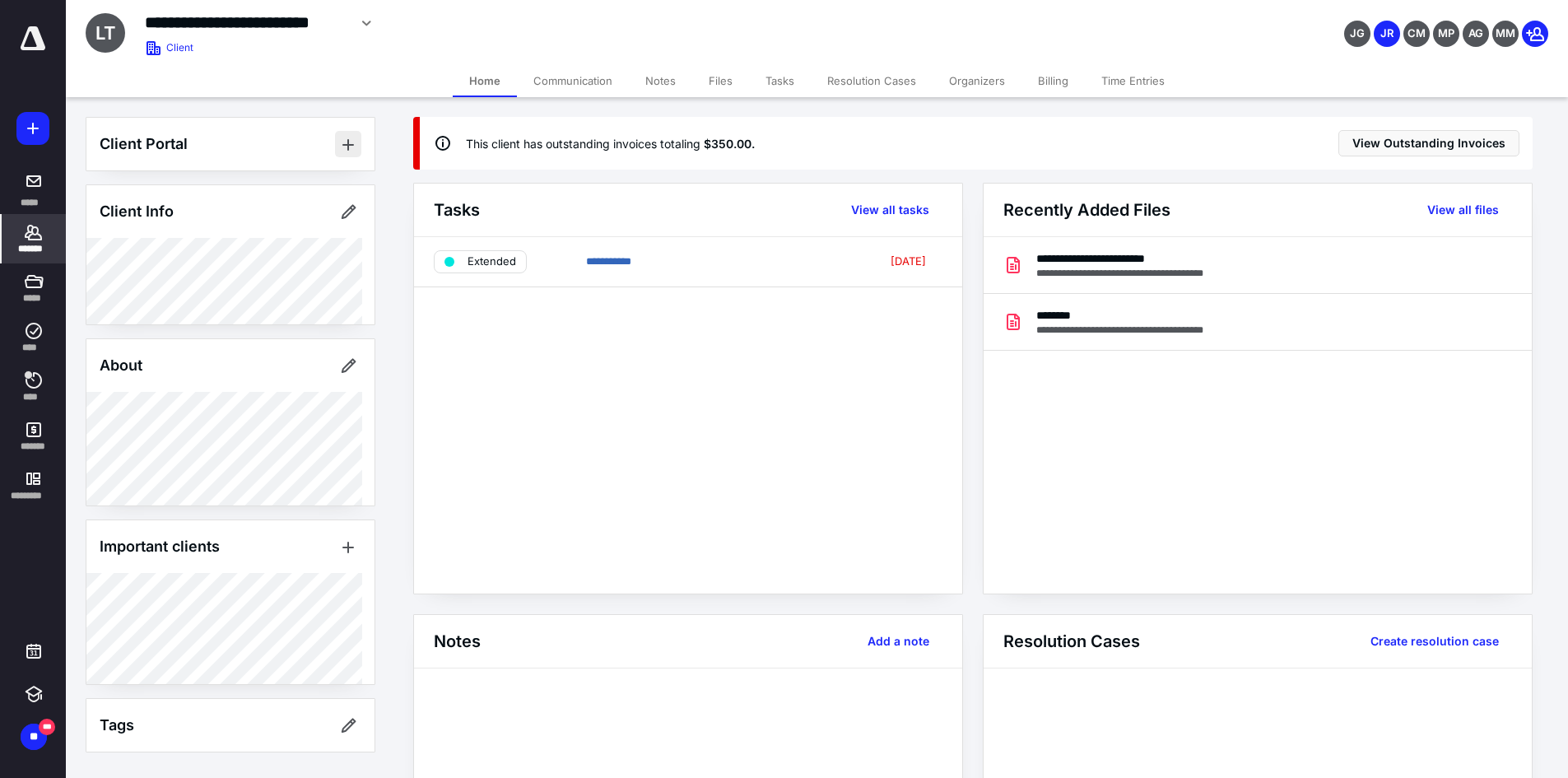 click at bounding box center [348, 144] 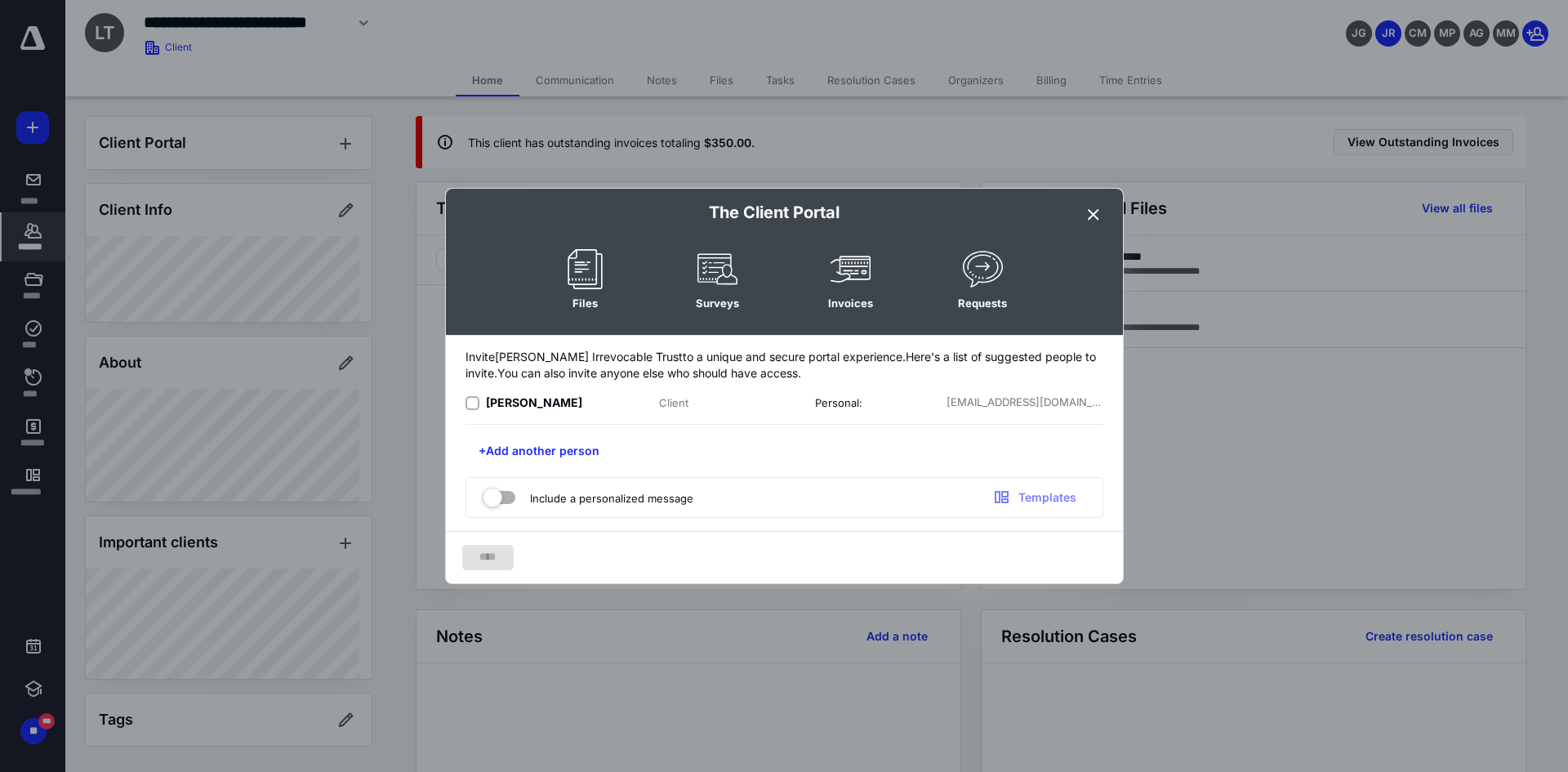 click at bounding box center (472, 404) 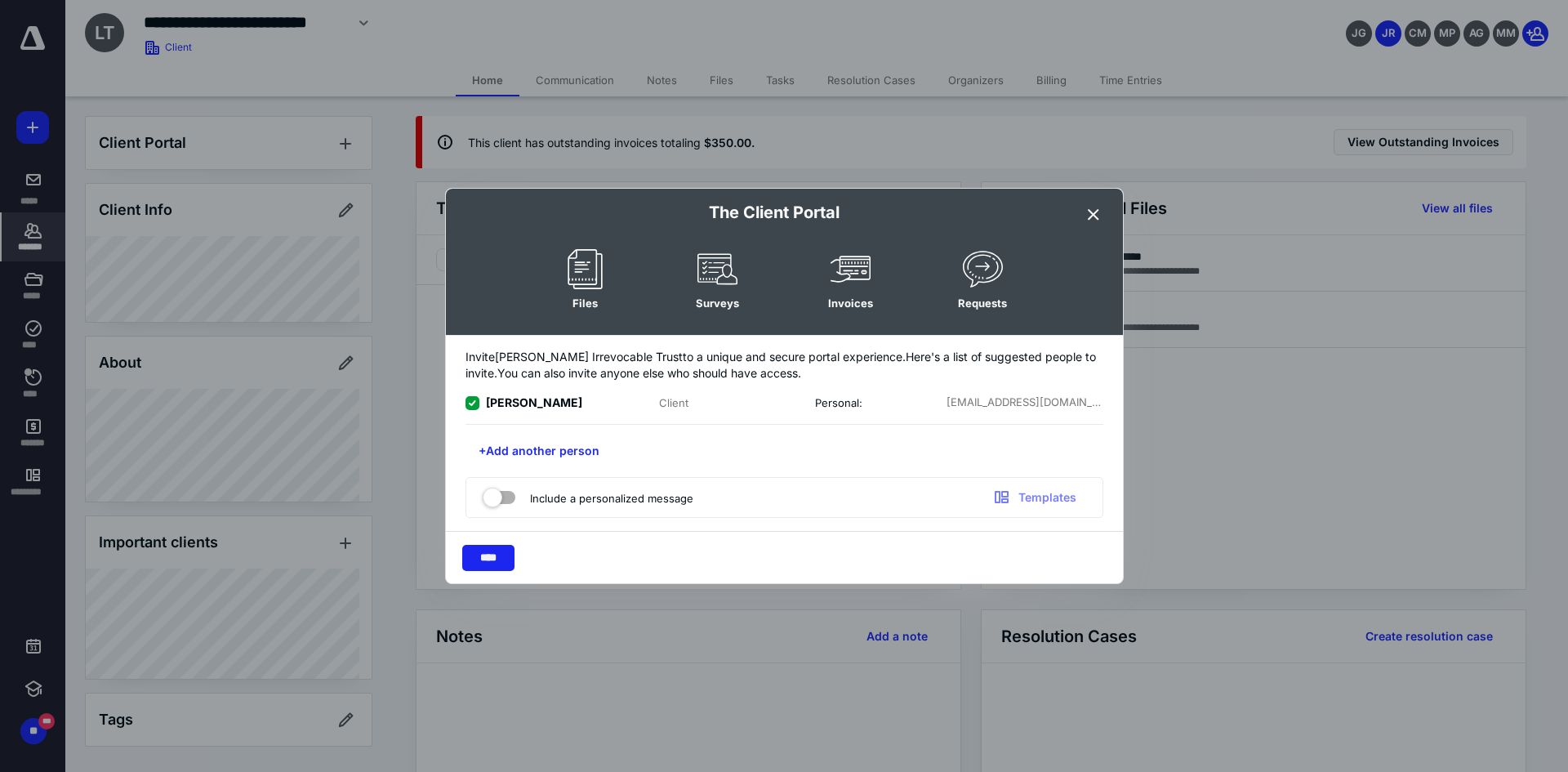 click on "****" at bounding box center [488, 558] 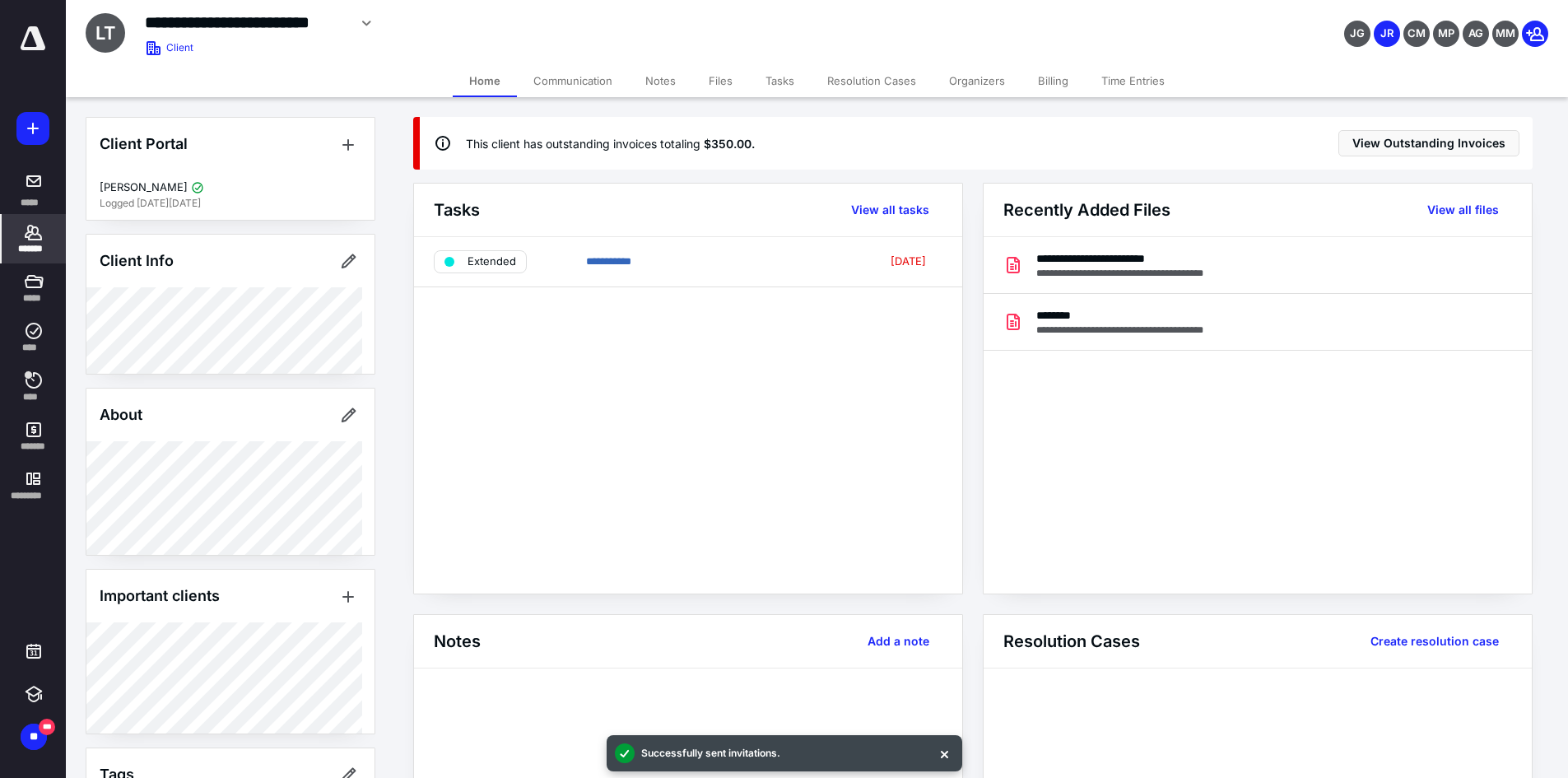 scroll, scrollTop: 57, scrollLeft: 0, axis: vertical 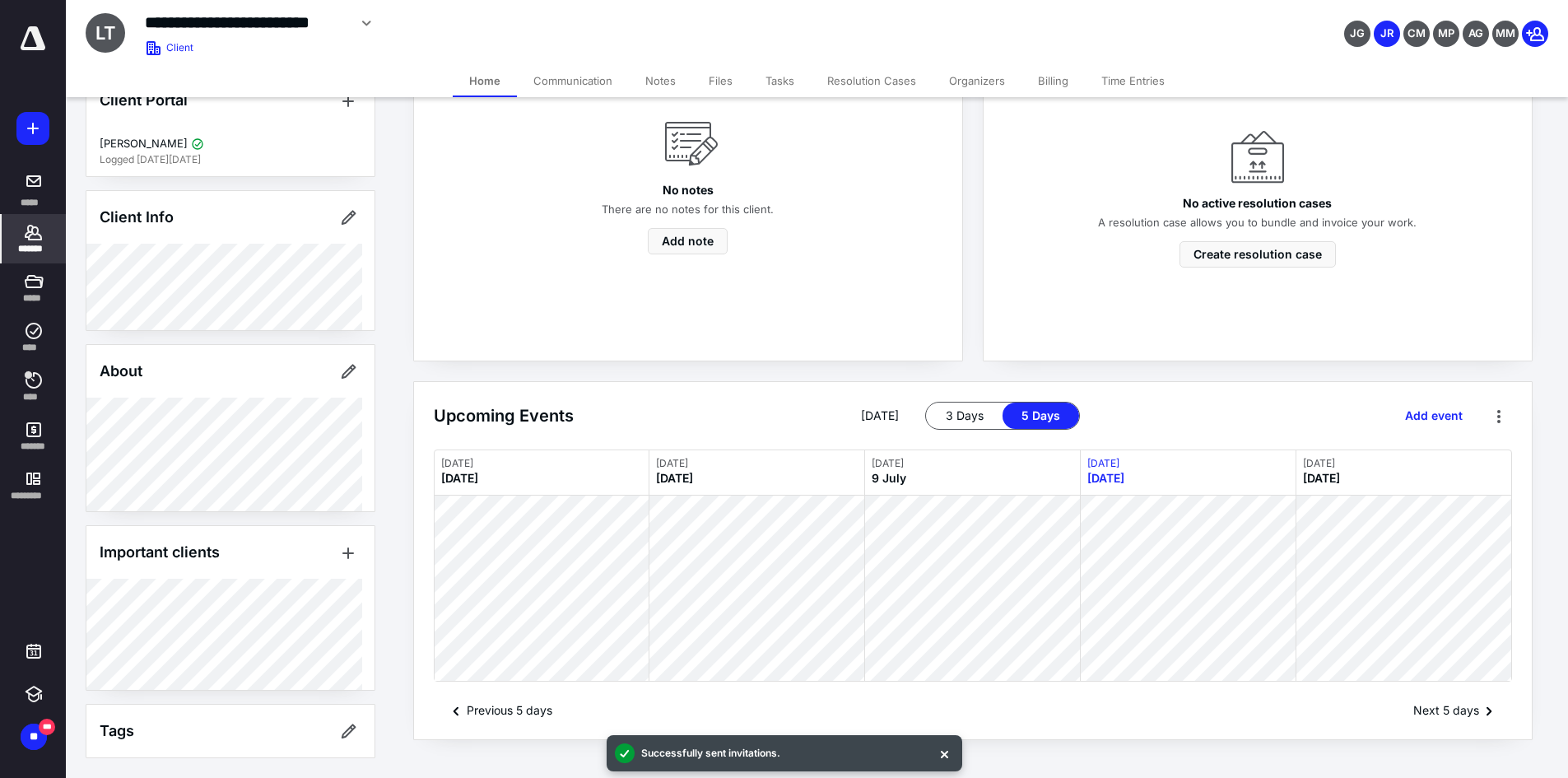 click on "*******" at bounding box center (34, 239) 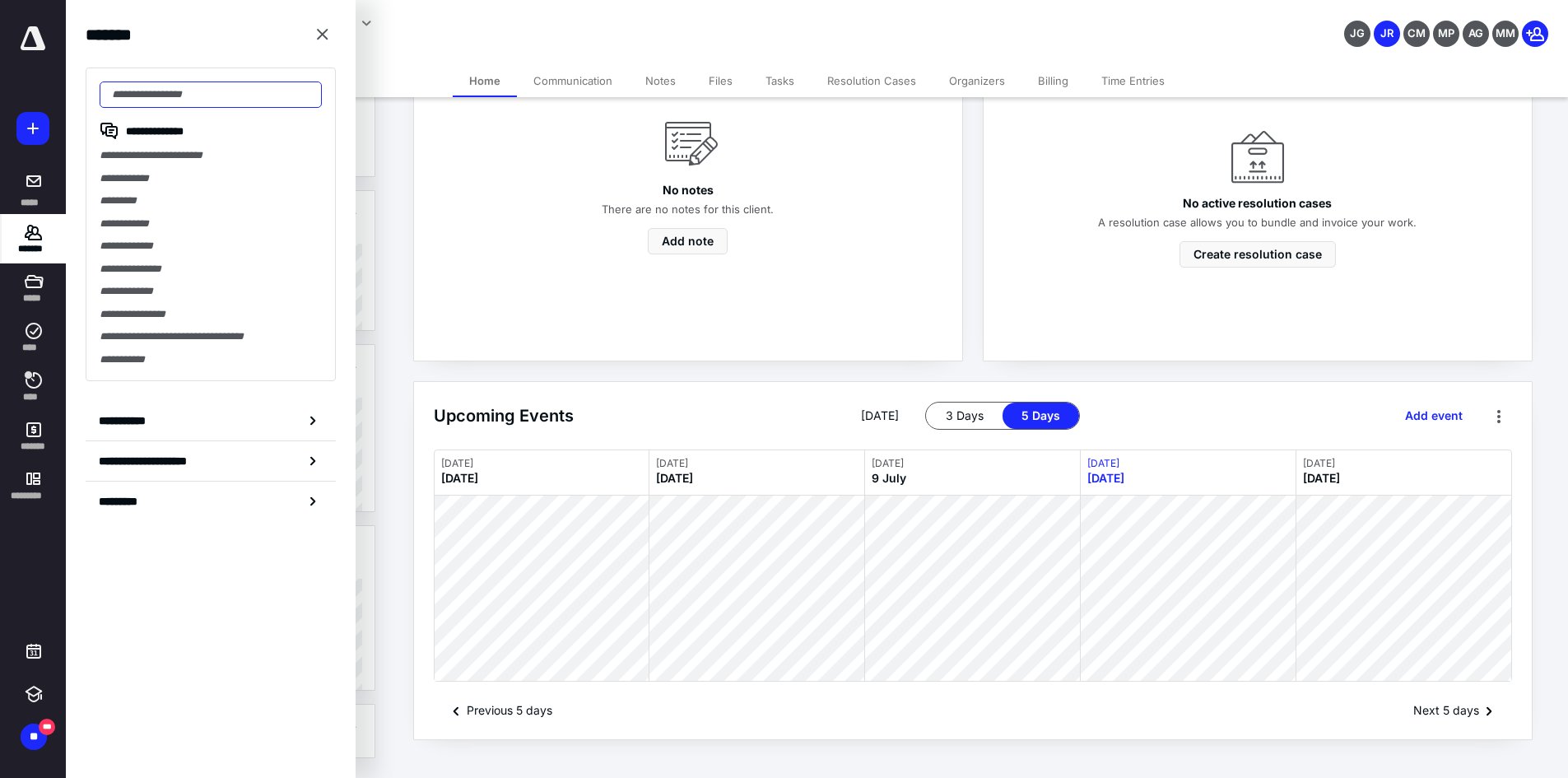 click at bounding box center (211, 95) 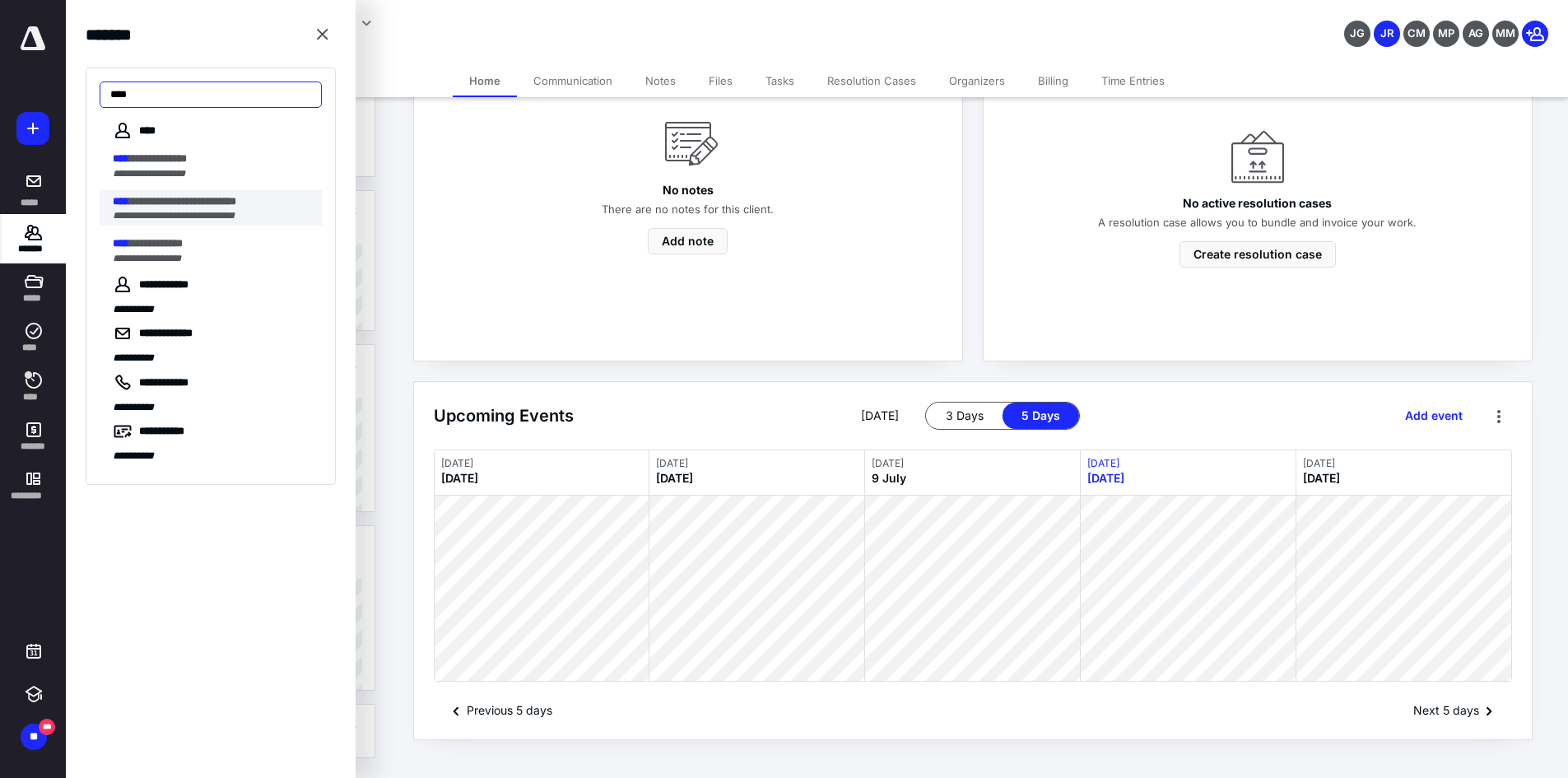 type on "****" 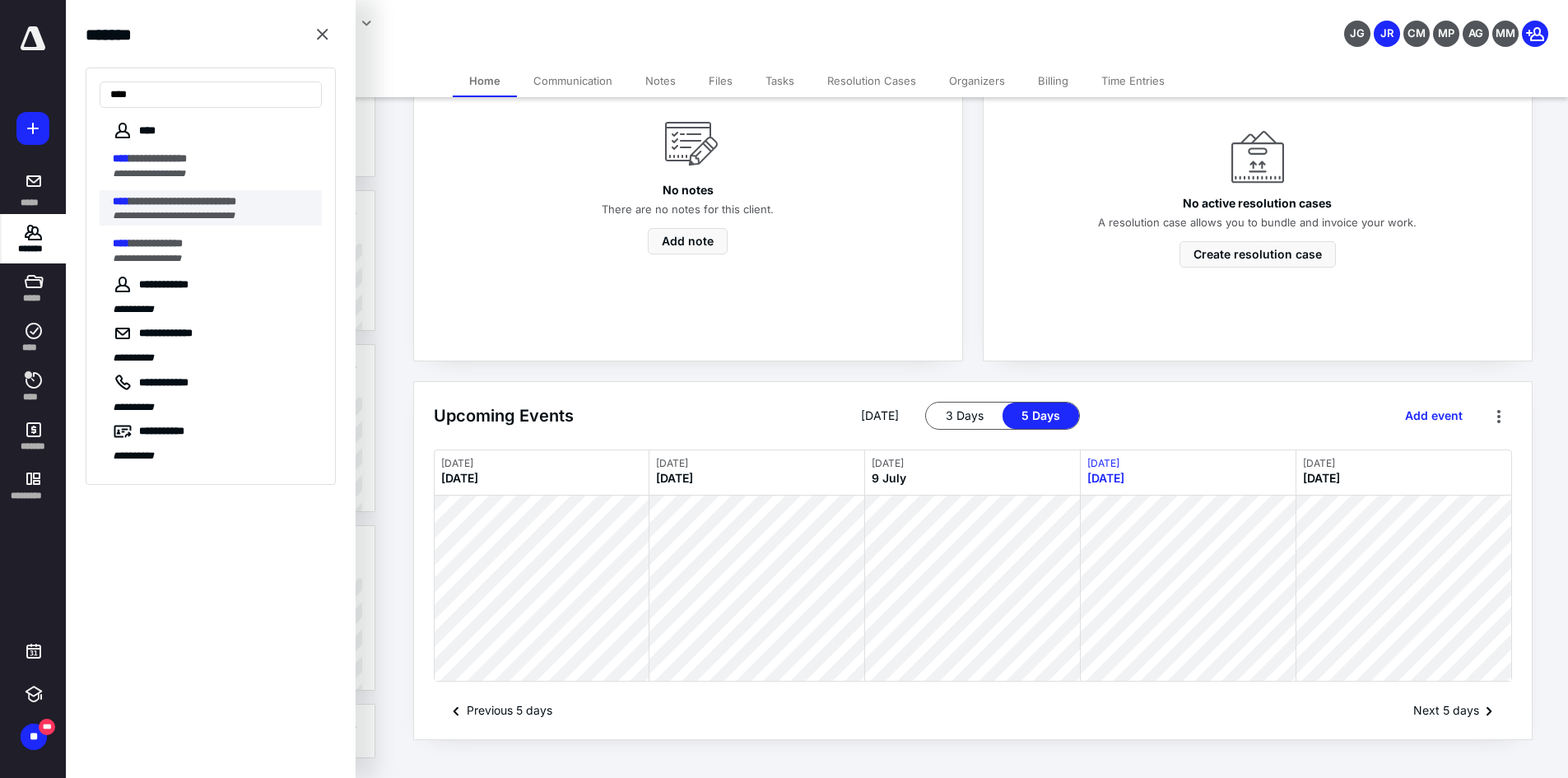 click on "**********" at bounding box center (174, 216) 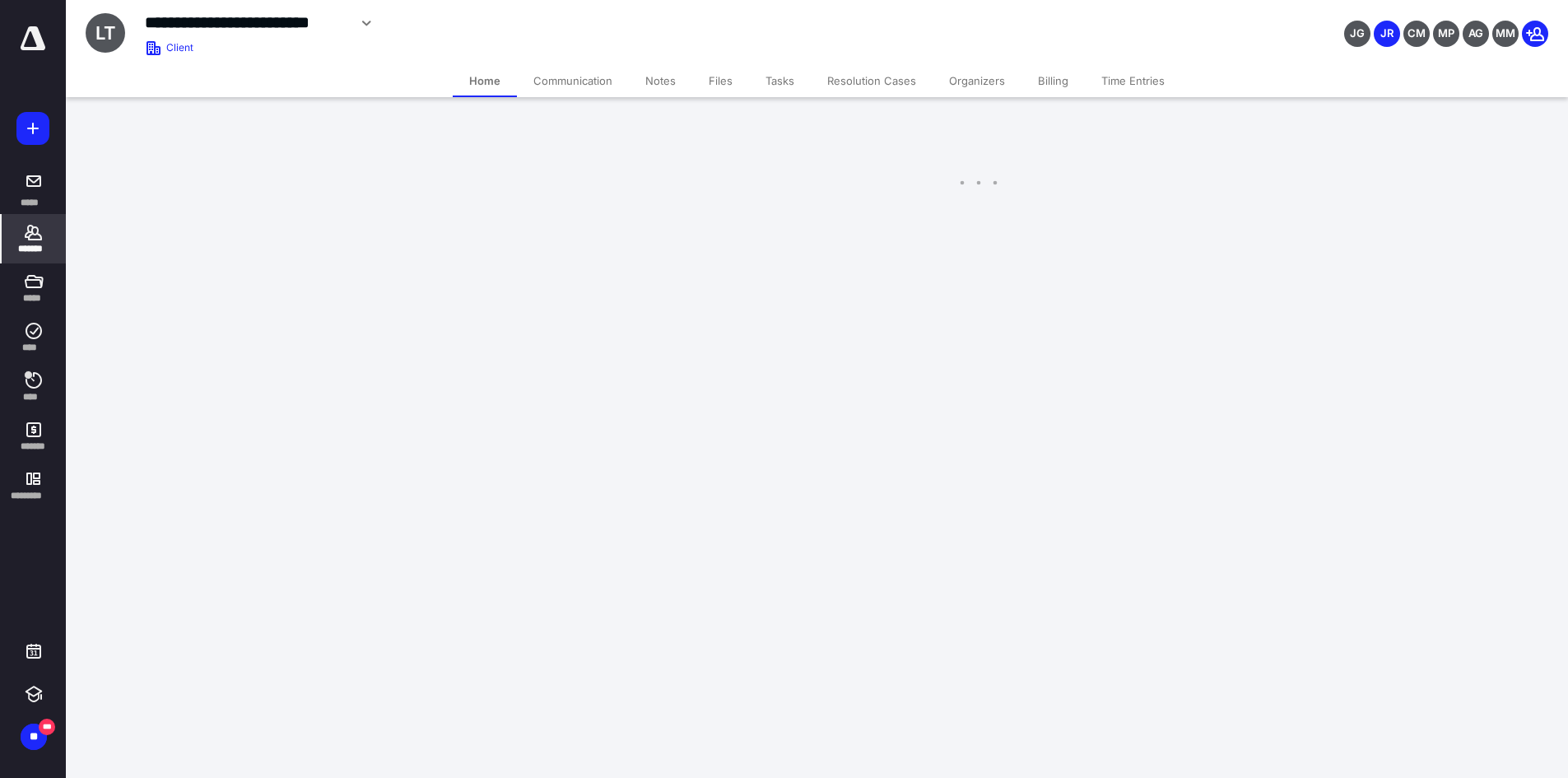 scroll, scrollTop: 0, scrollLeft: 0, axis: both 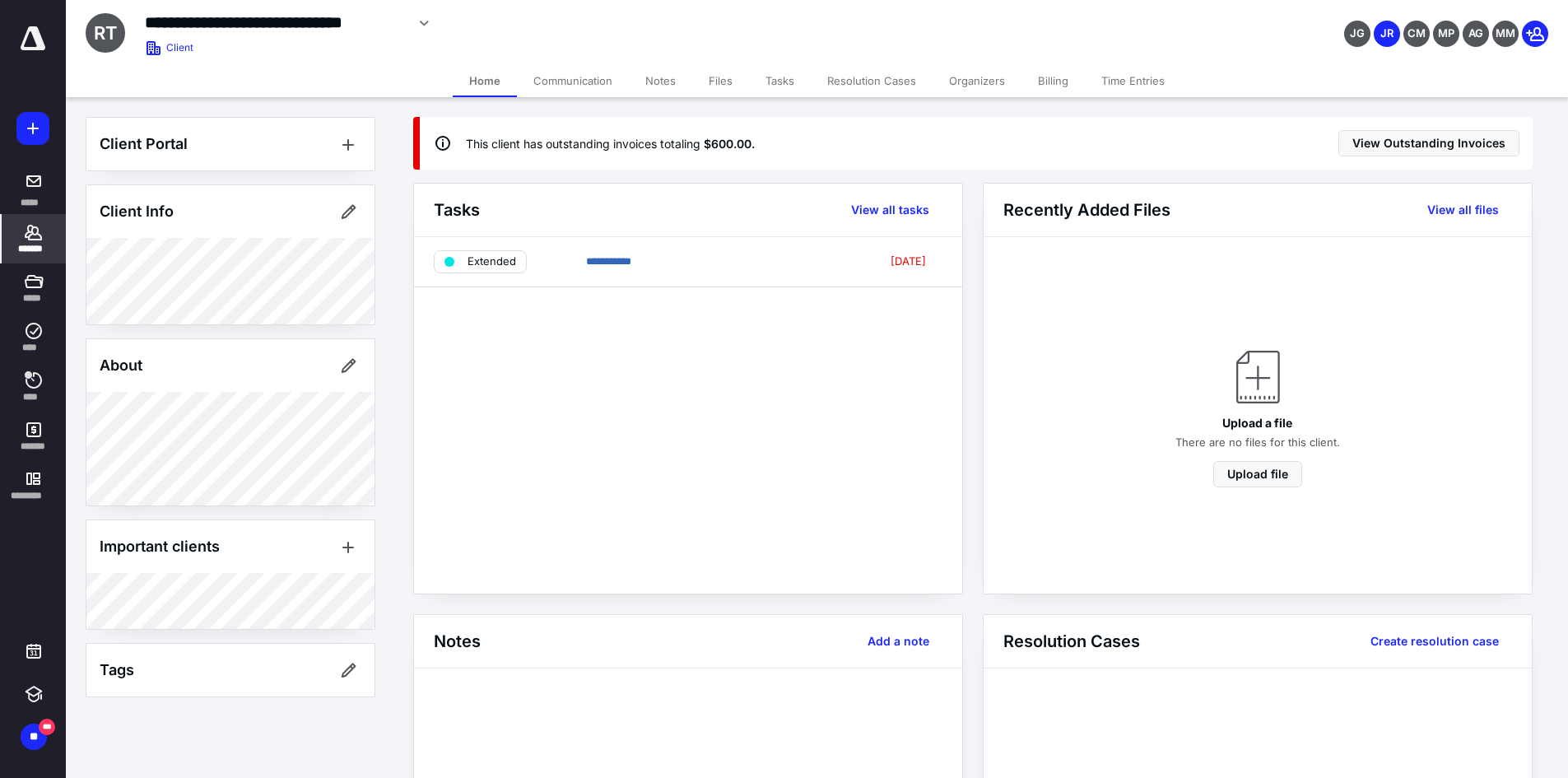 click on "*******" at bounding box center (34, 249) 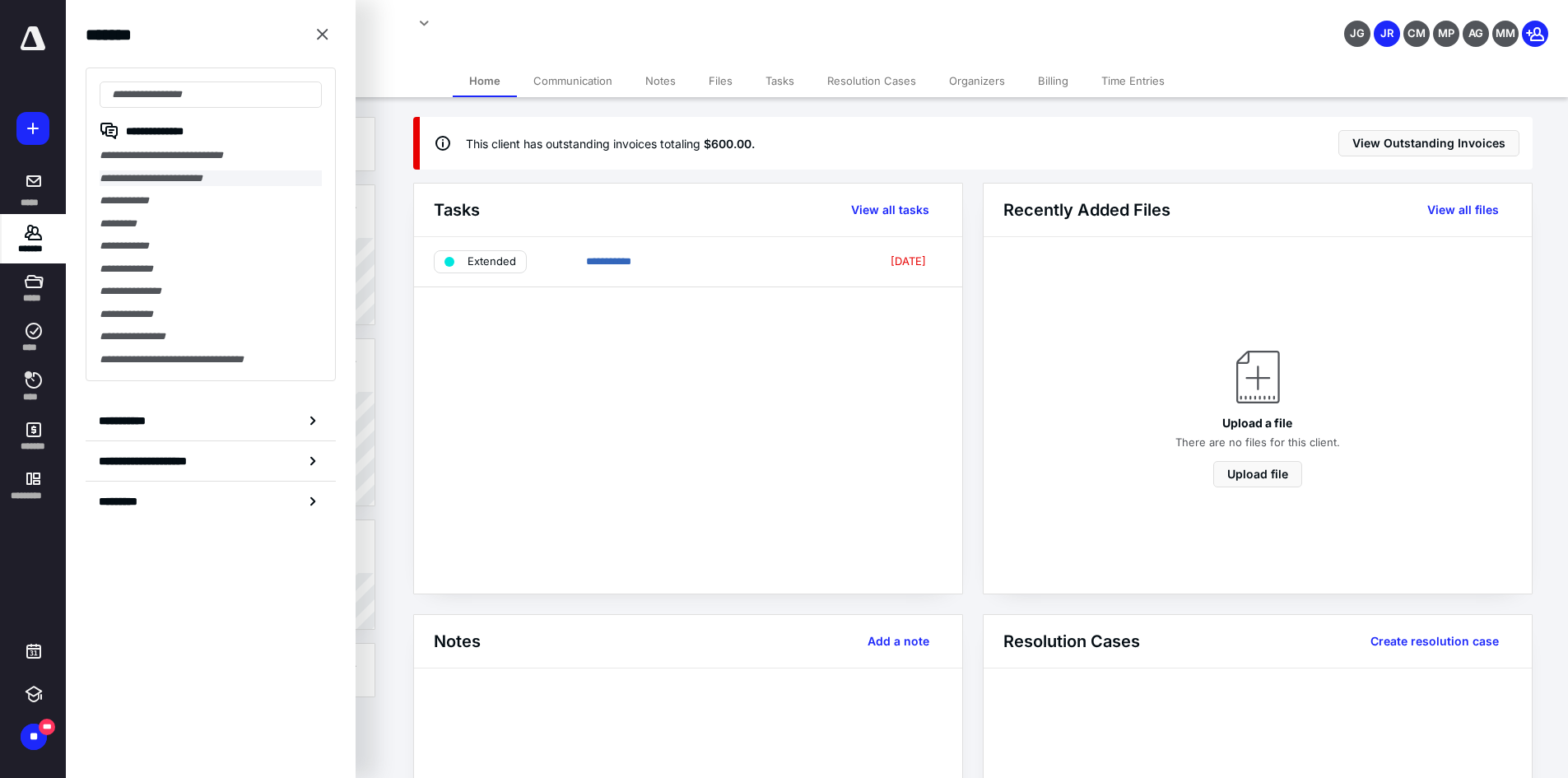 click on "**********" at bounding box center (211, 179) 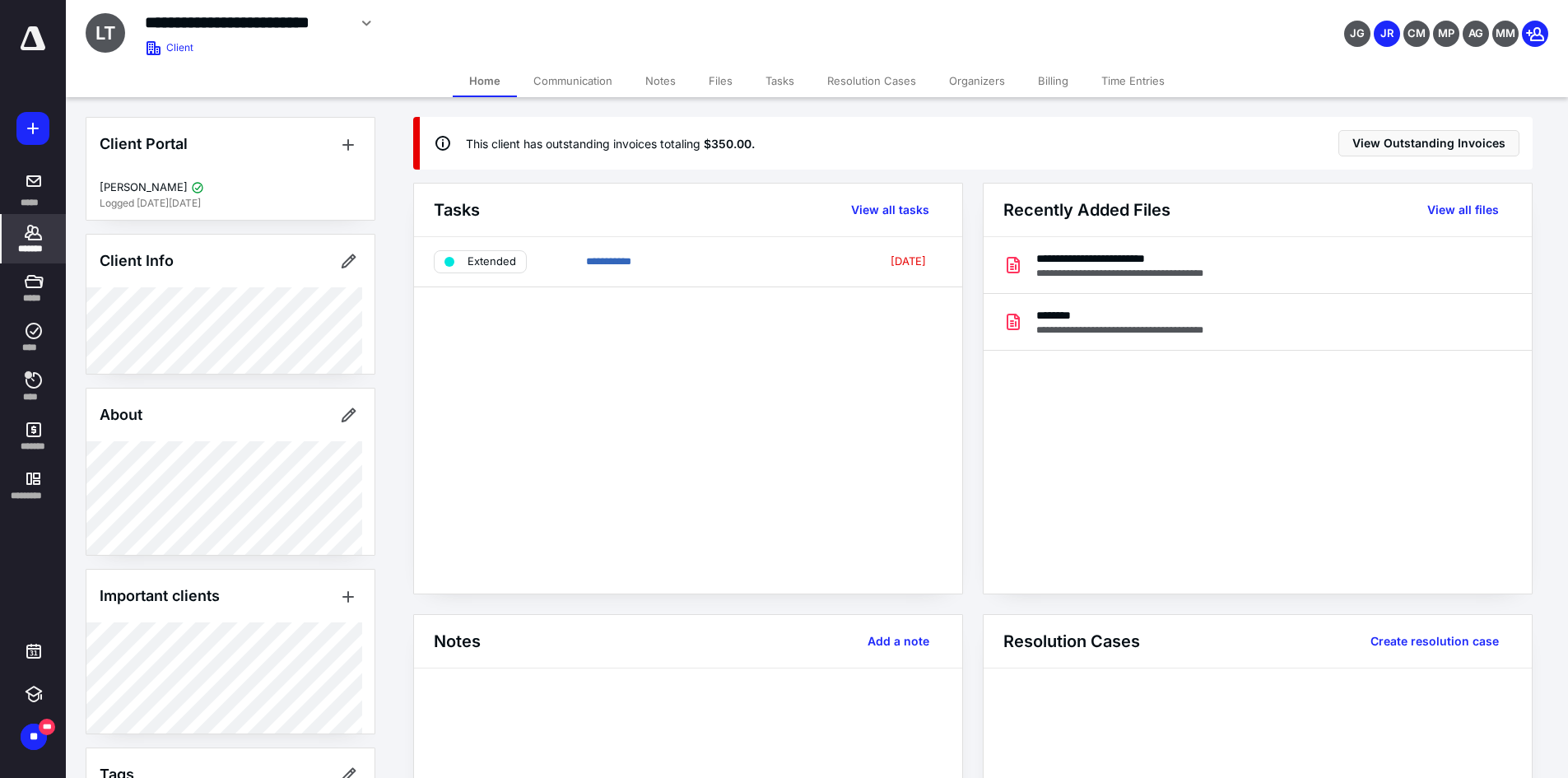 click on "Tasks" at bounding box center [779, 81] 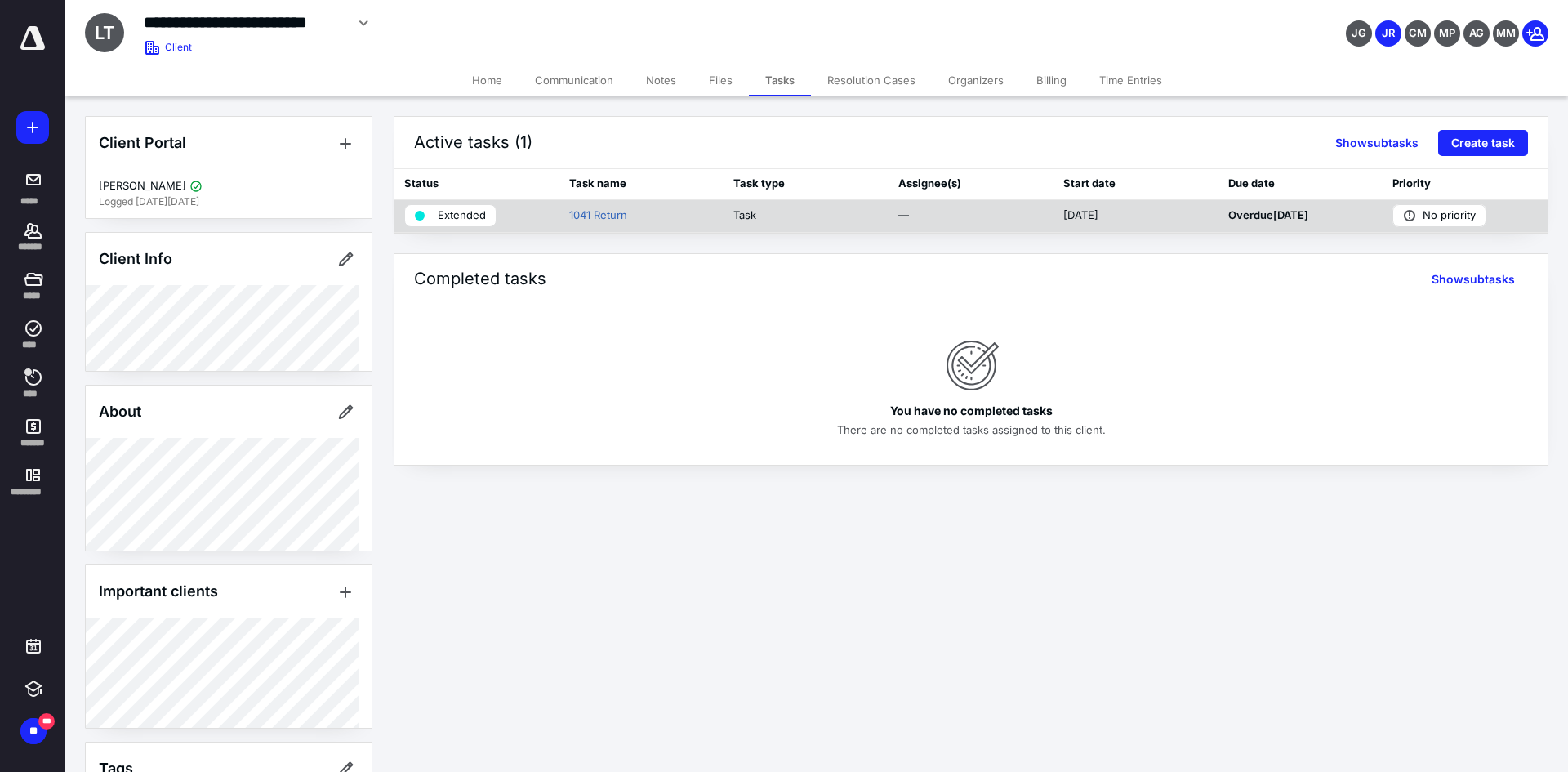 click on "Extended" at bounding box center (461, 216) 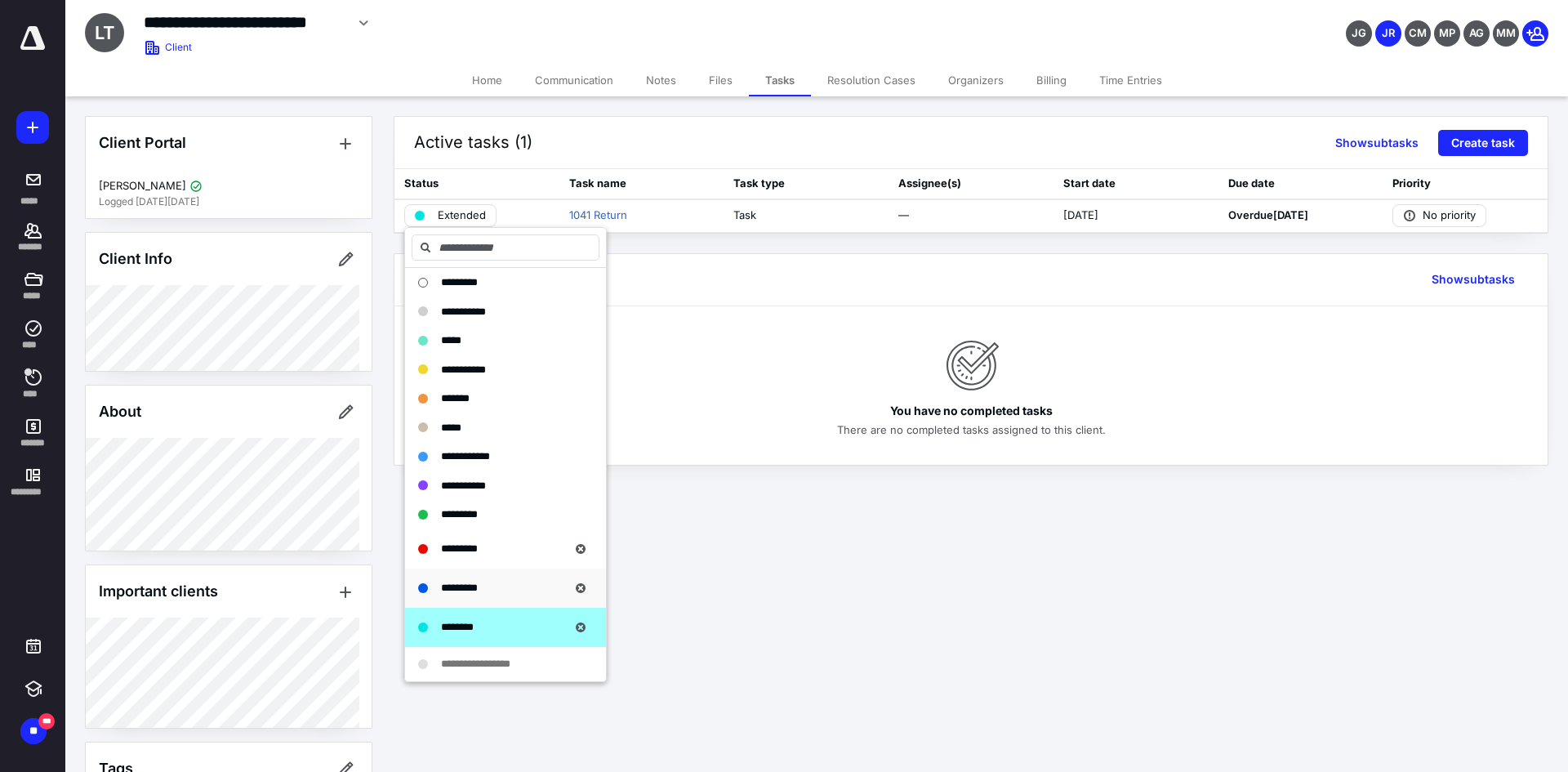click on "*********" at bounding box center [492, 588] 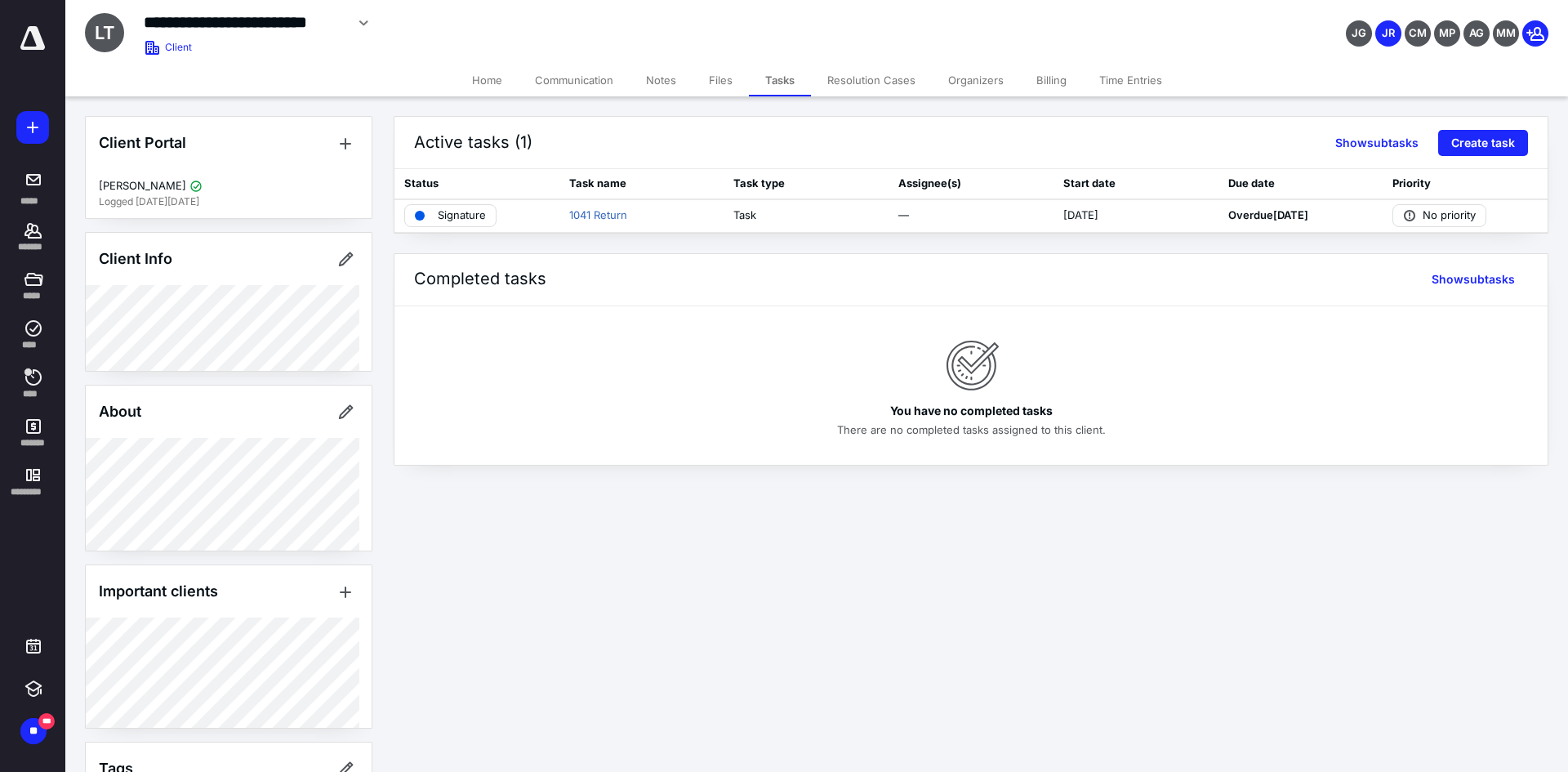 click on "Home" at bounding box center [487, 80] 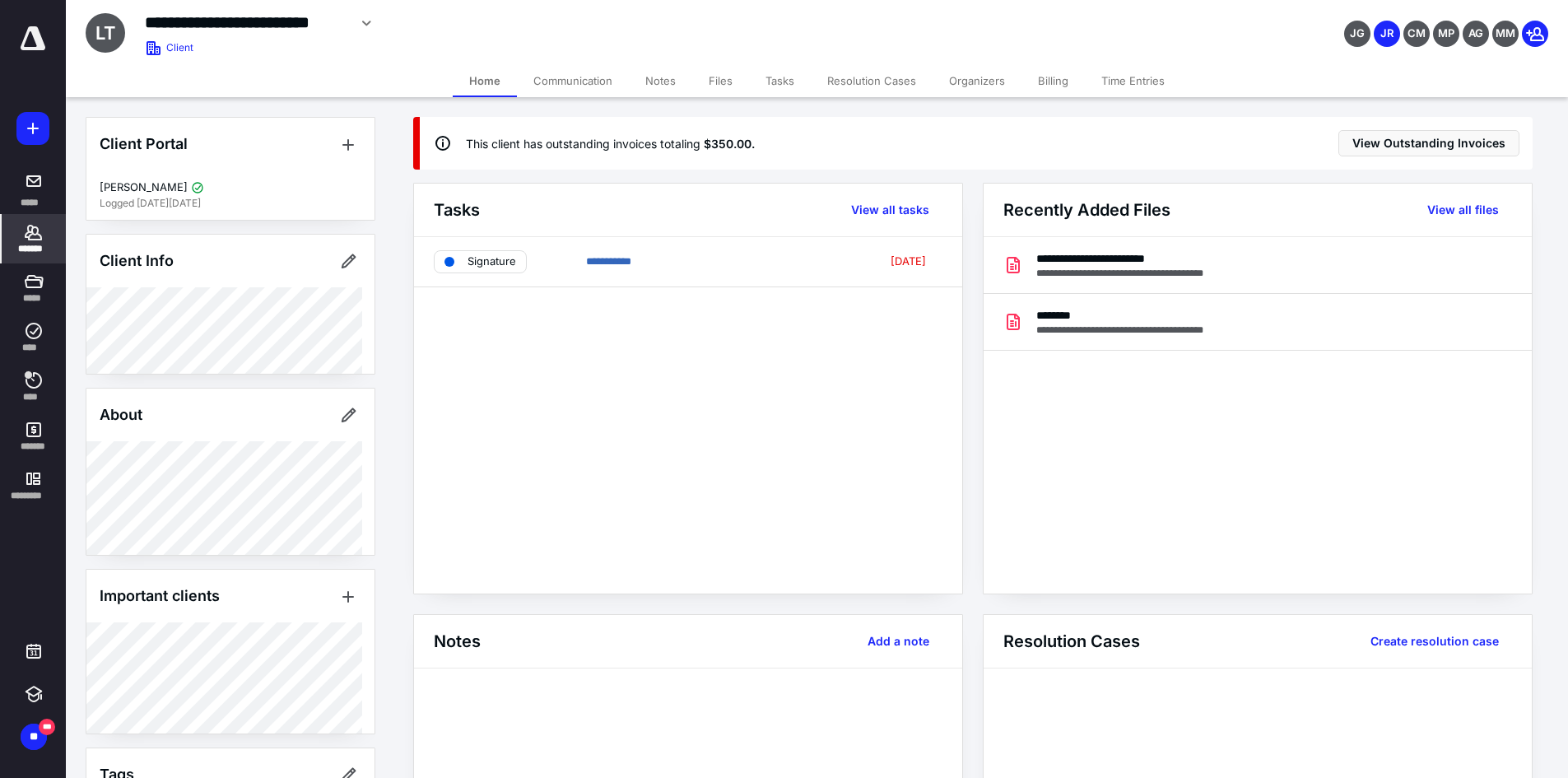 click on "*******" at bounding box center (34, 249) 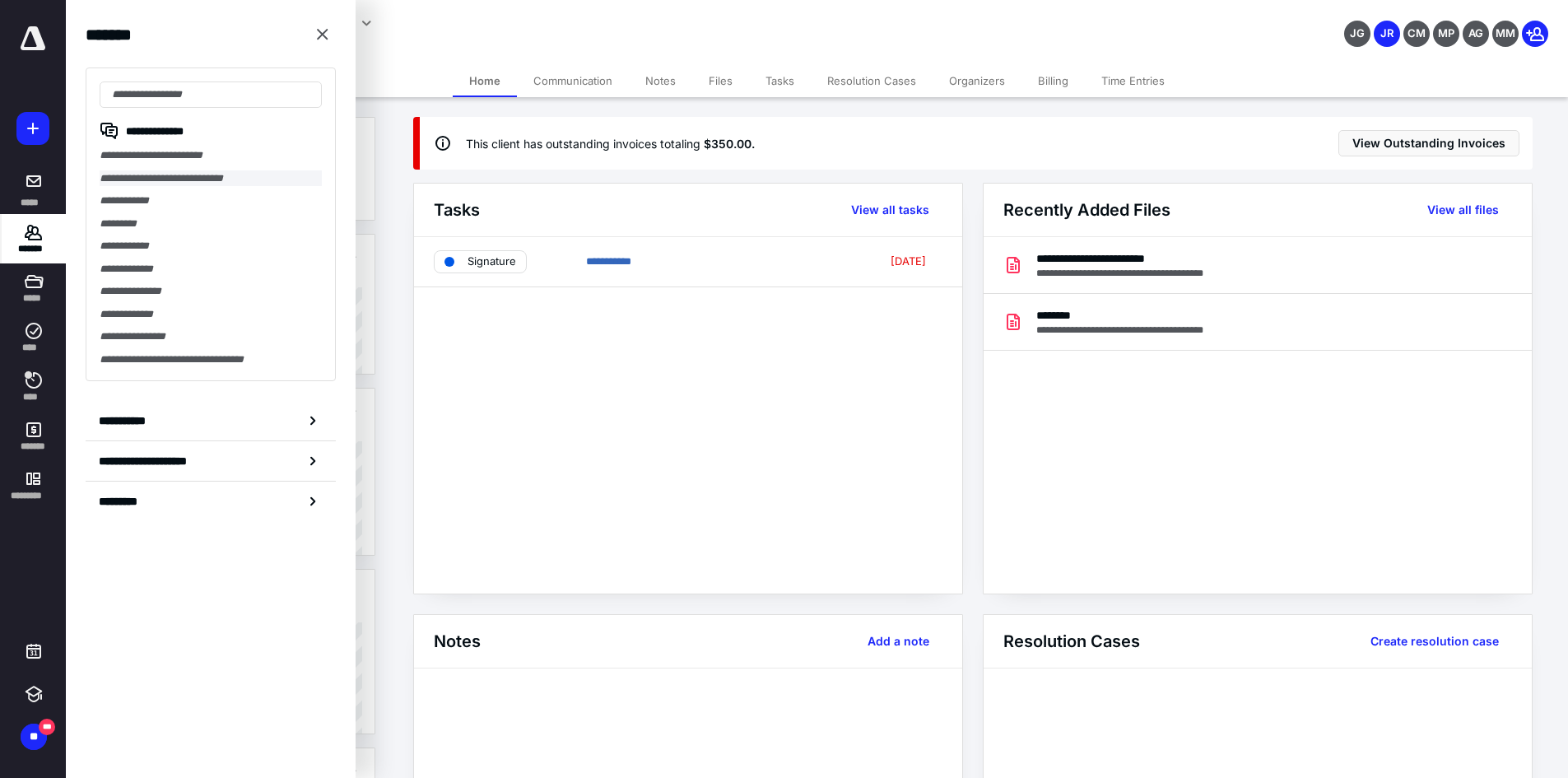 click on "**********" at bounding box center [211, 179] 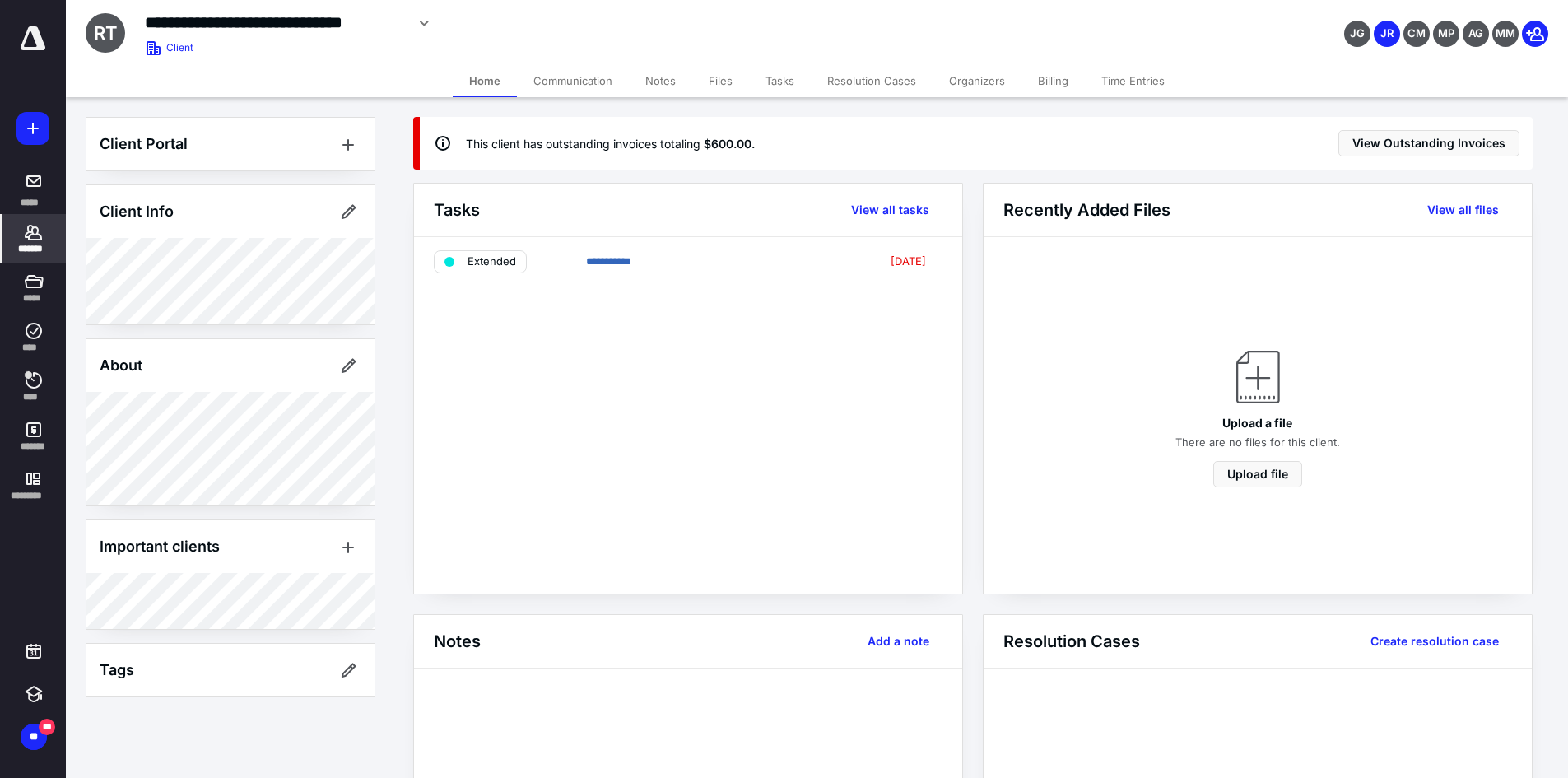 click on "Files" at bounding box center [720, 81] 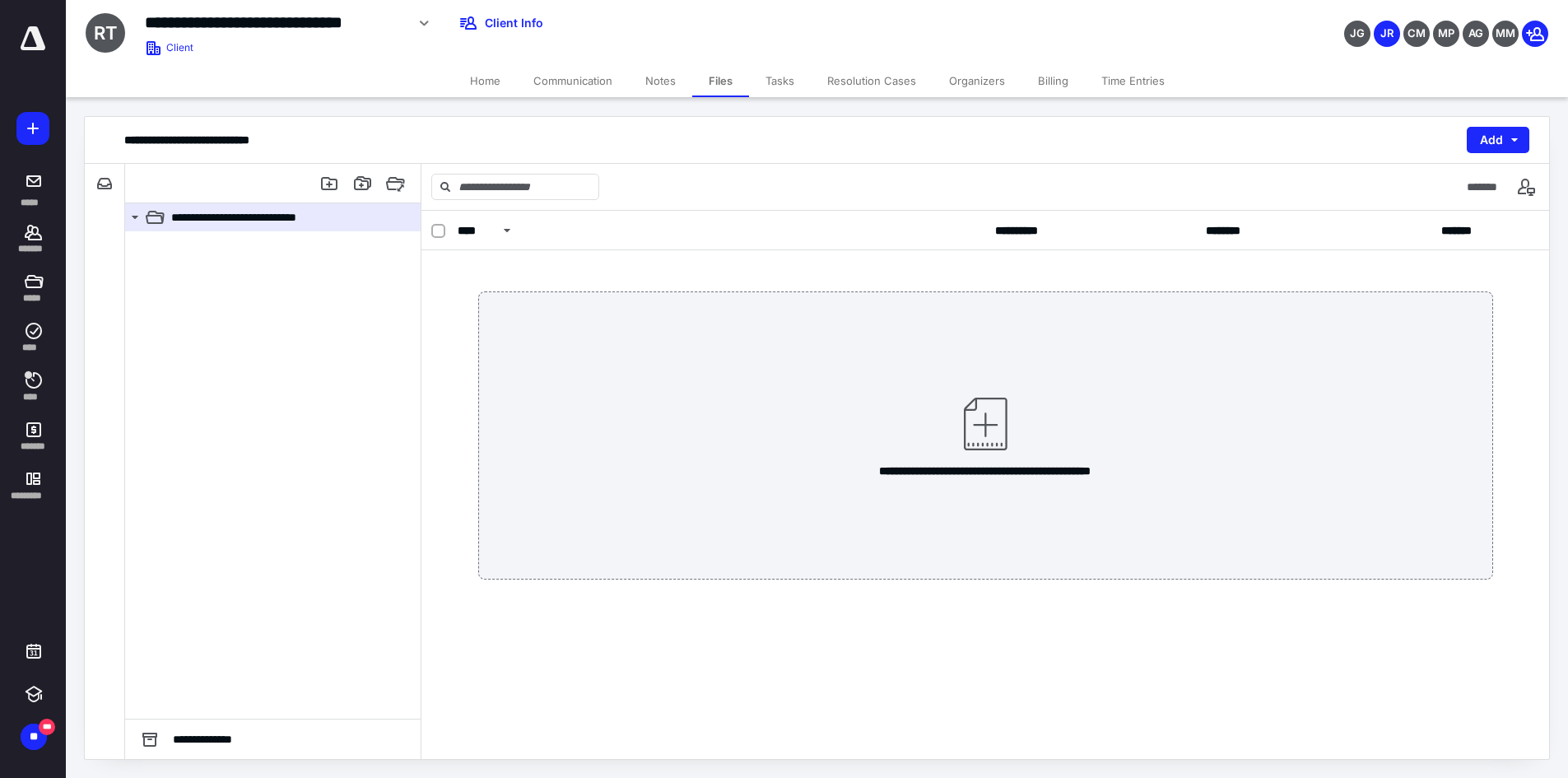 click on "**********" at bounding box center (985, 436) 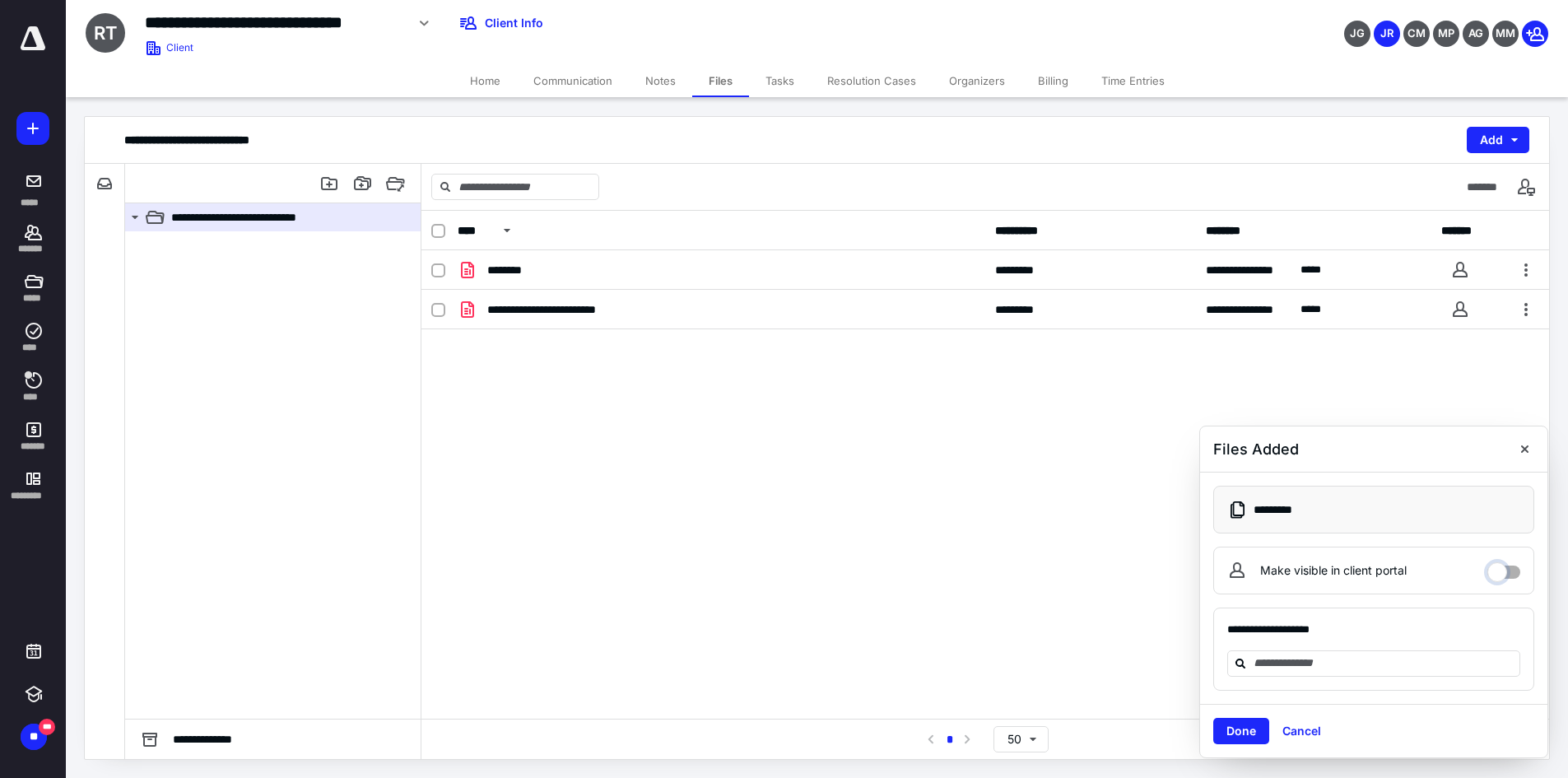 click on "Make visible in client portal" at bounding box center (1504, 568) 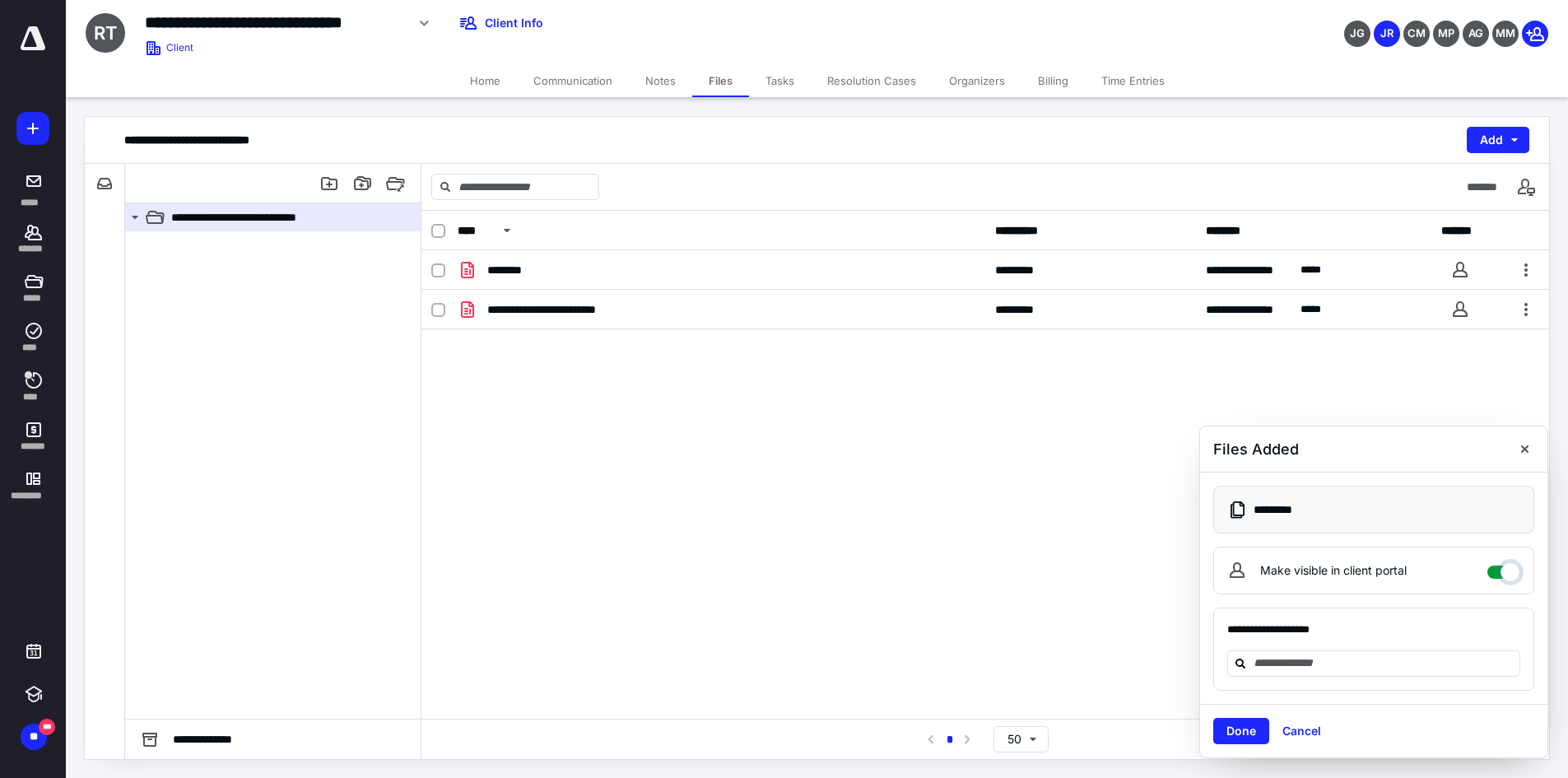 checkbox on "****" 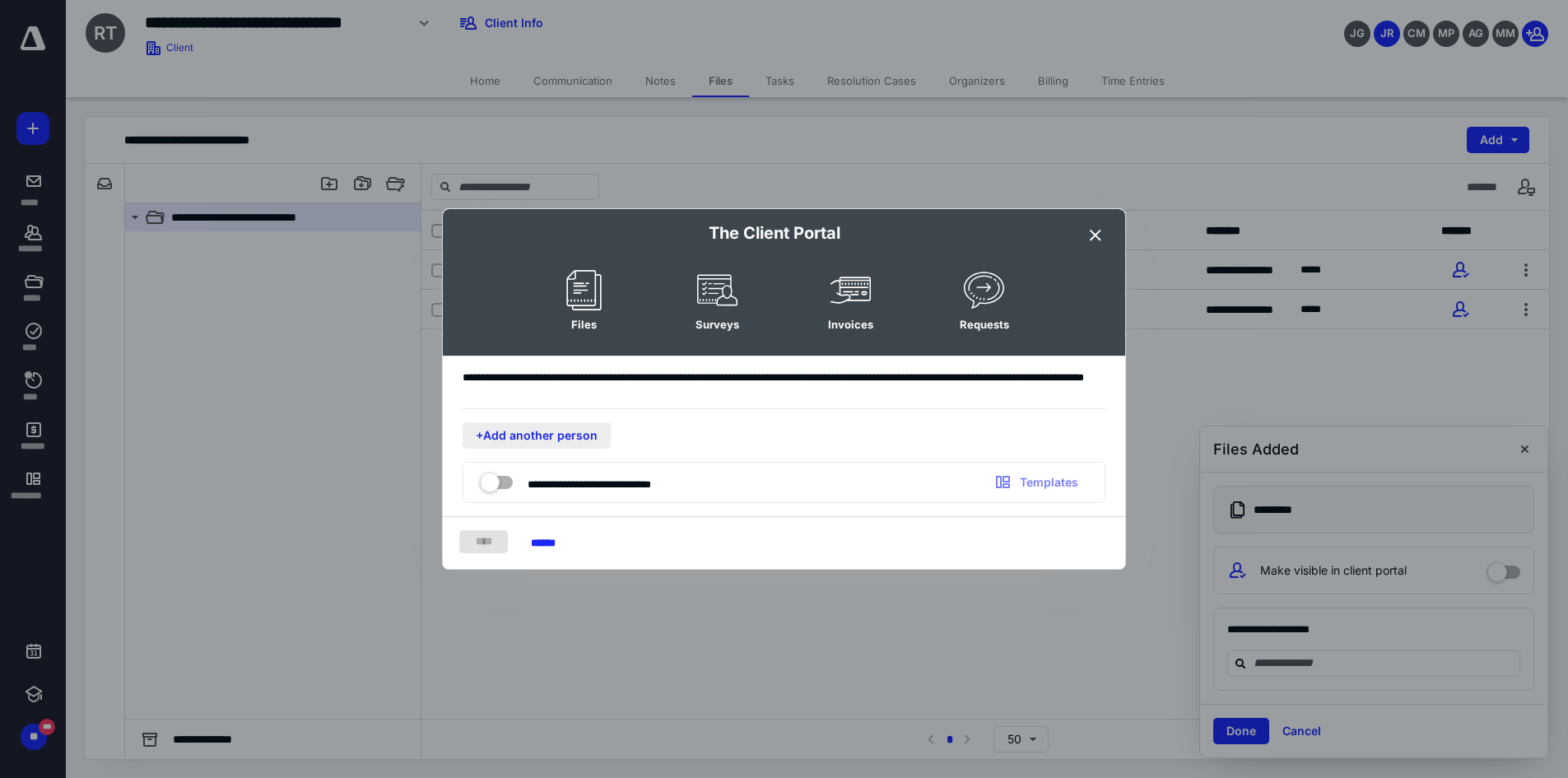click on "+Add another person" at bounding box center [537, 436] 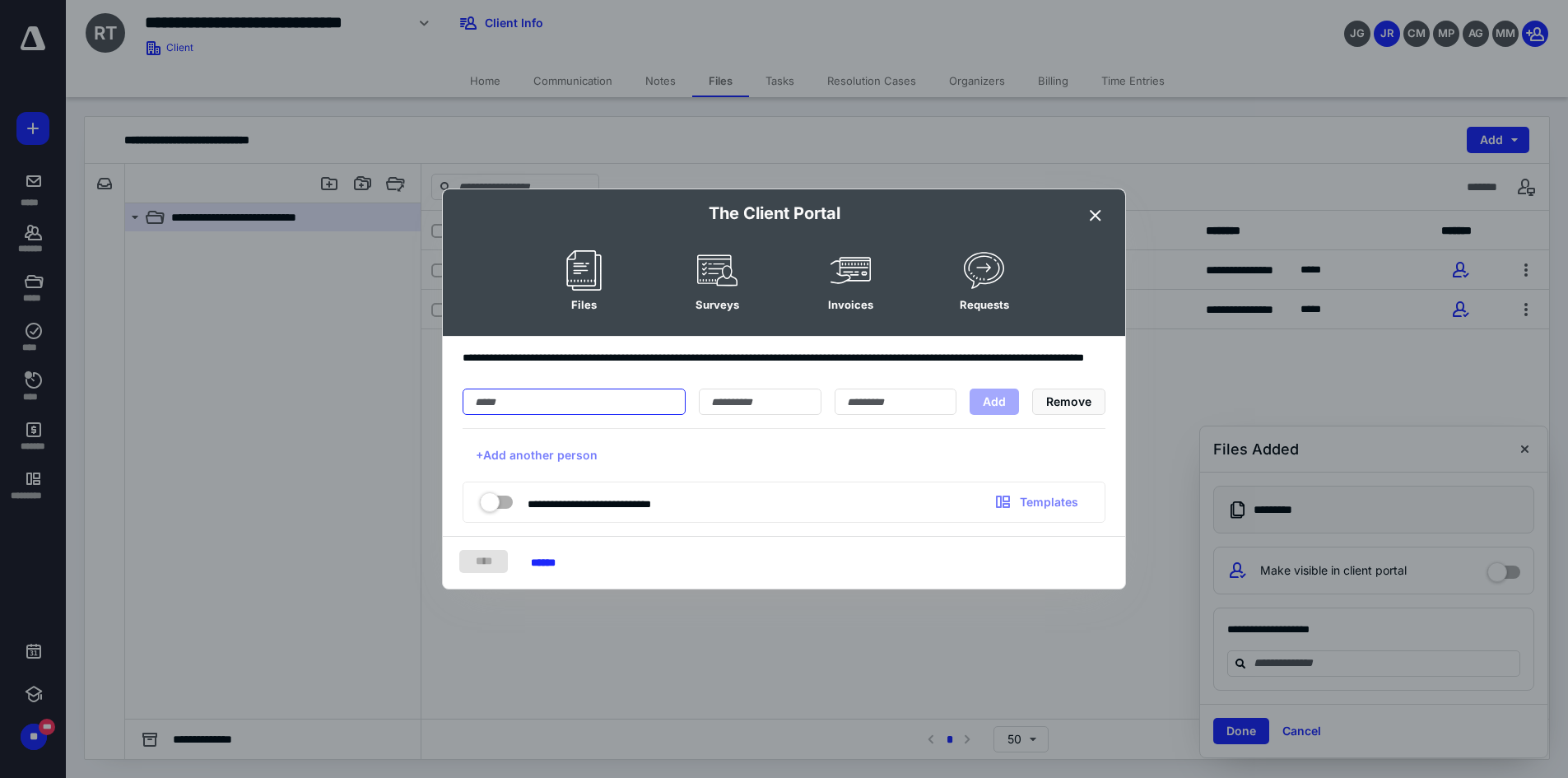 click at bounding box center (574, 402) 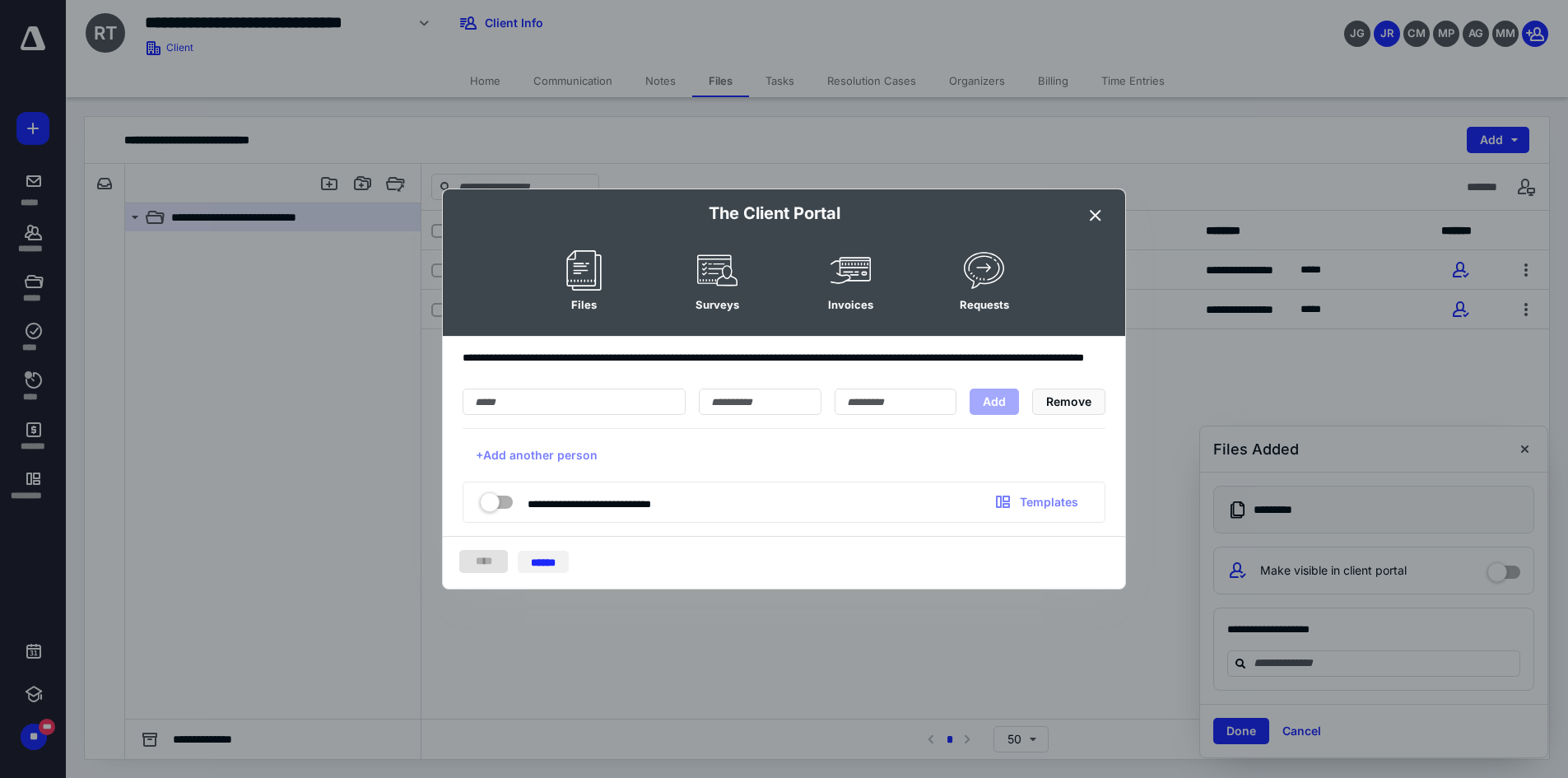 click on "******" at bounding box center [543, 561] 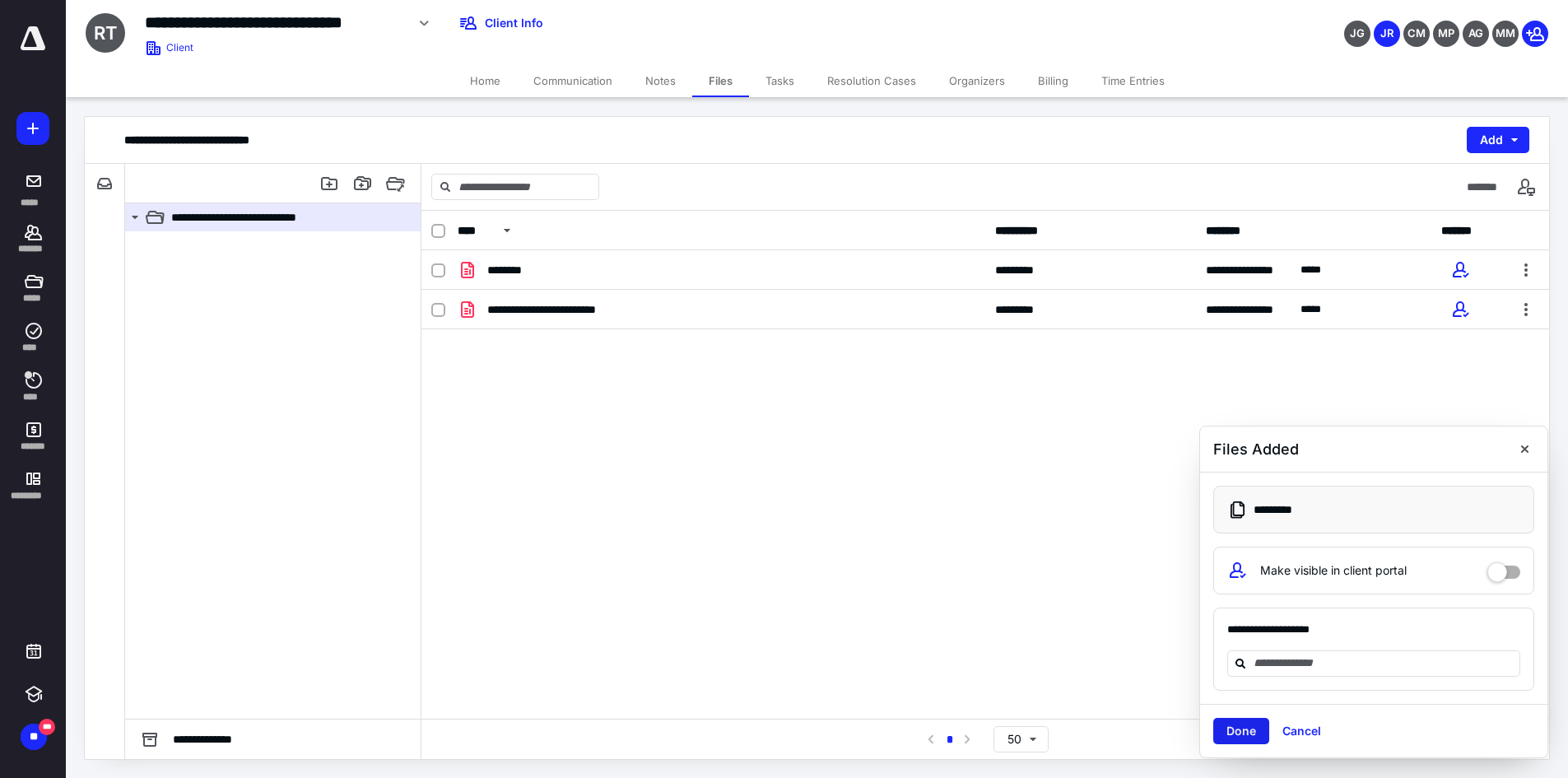 click on "Done" at bounding box center [1241, 731] 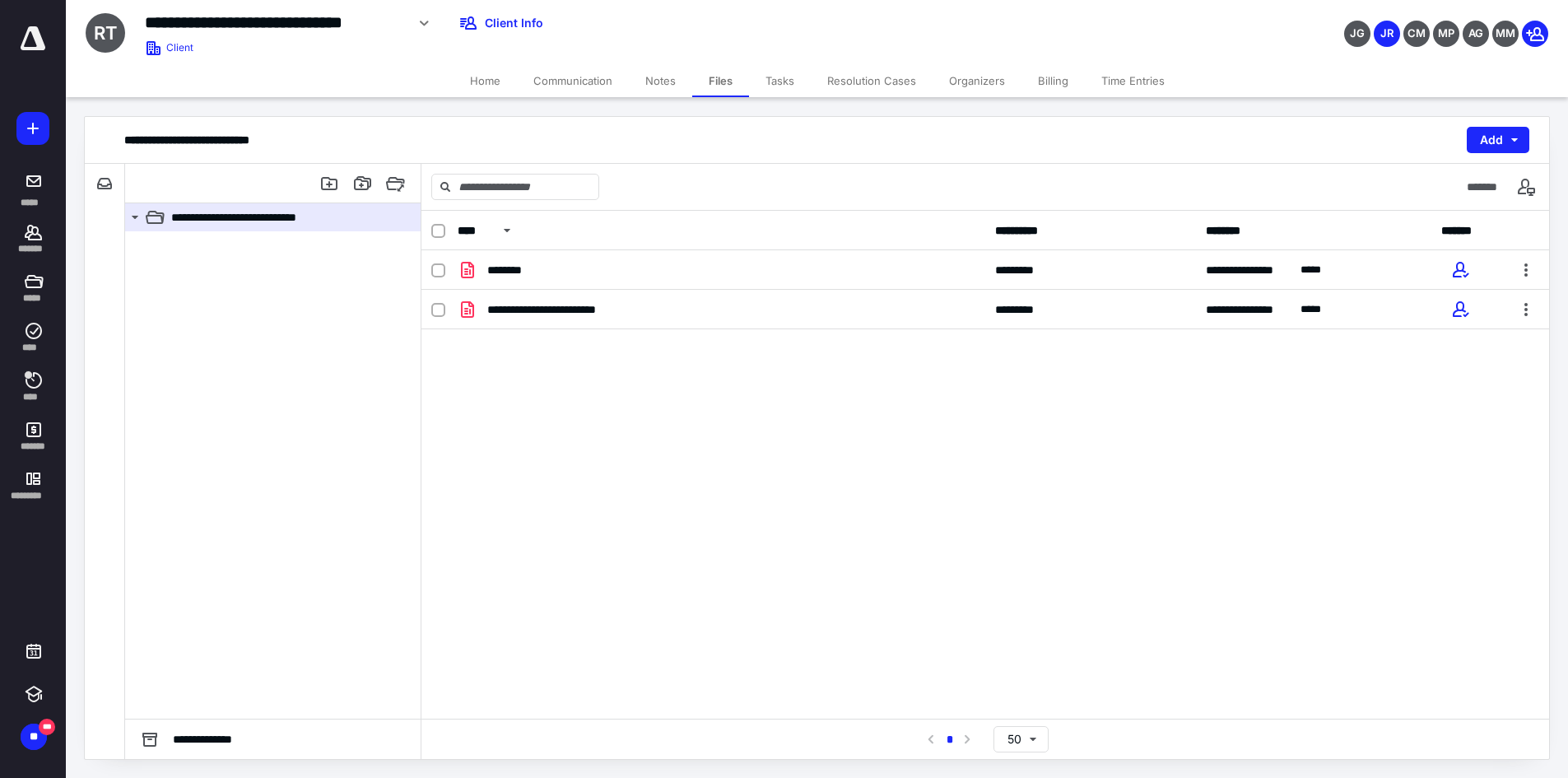 click on "Home" at bounding box center (485, 81) 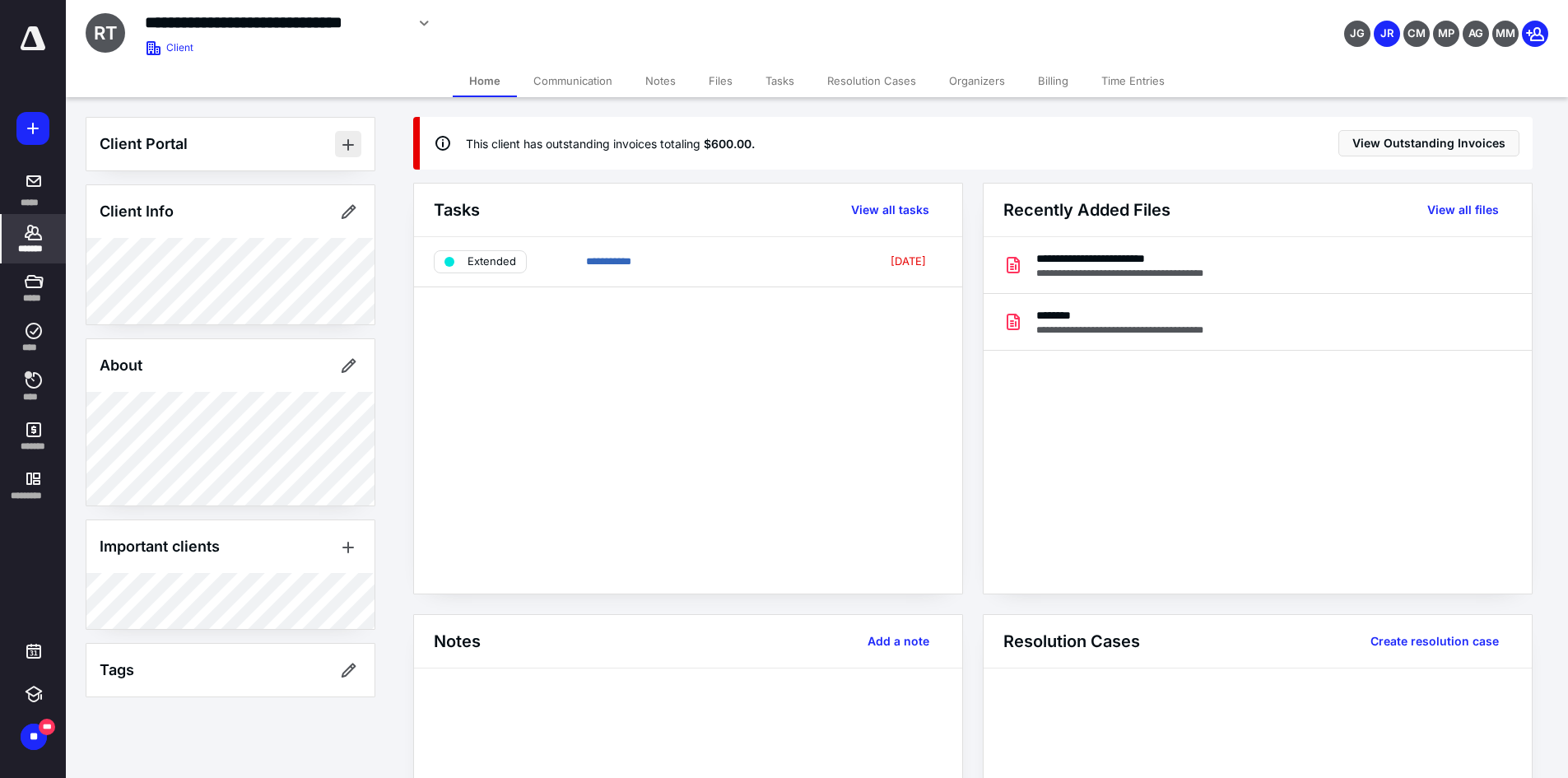 click at bounding box center (348, 144) 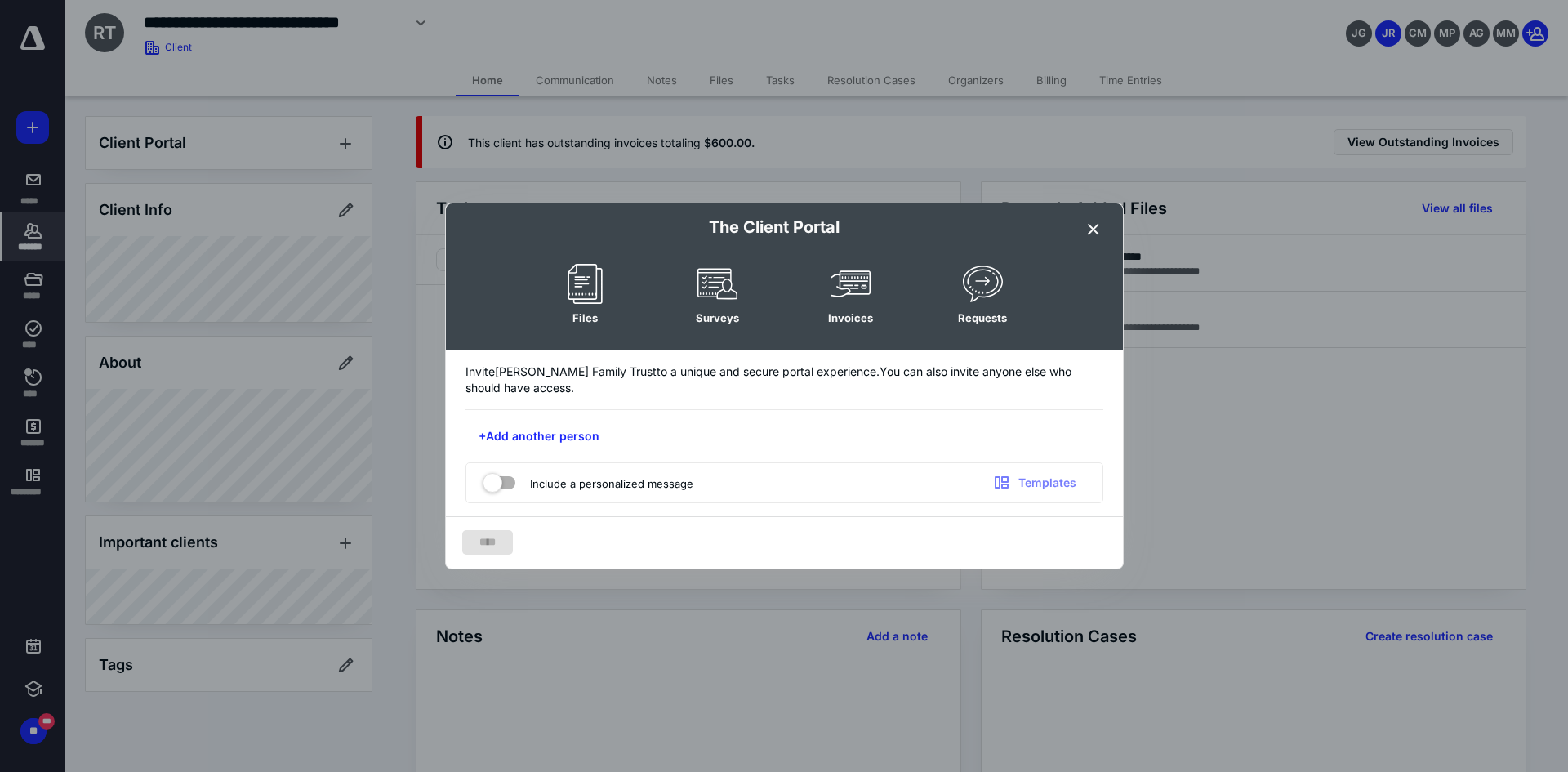 click at bounding box center (1094, 230) 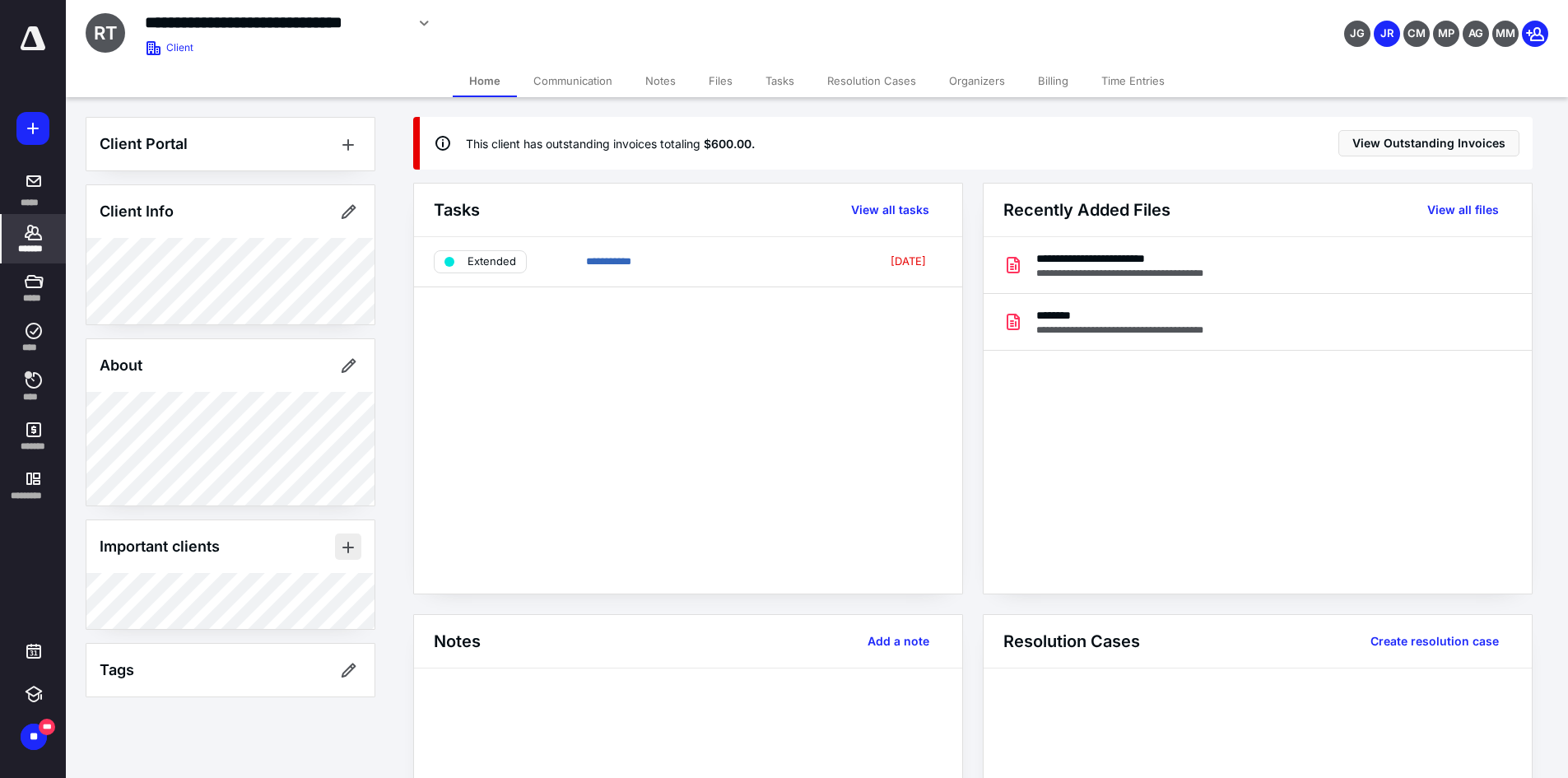 click at bounding box center (348, 547) 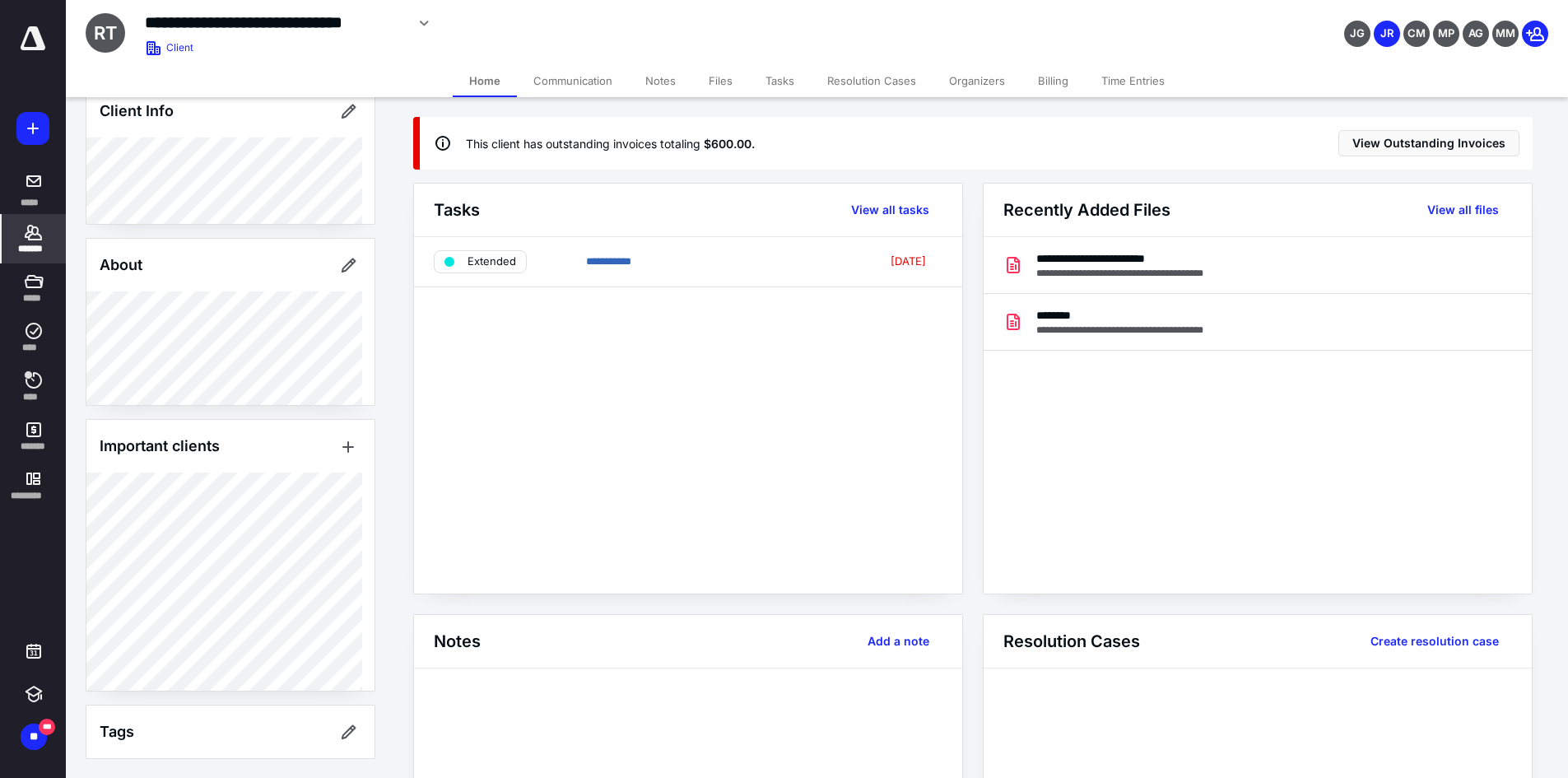 scroll, scrollTop: 101, scrollLeft: 0, axis: vertical 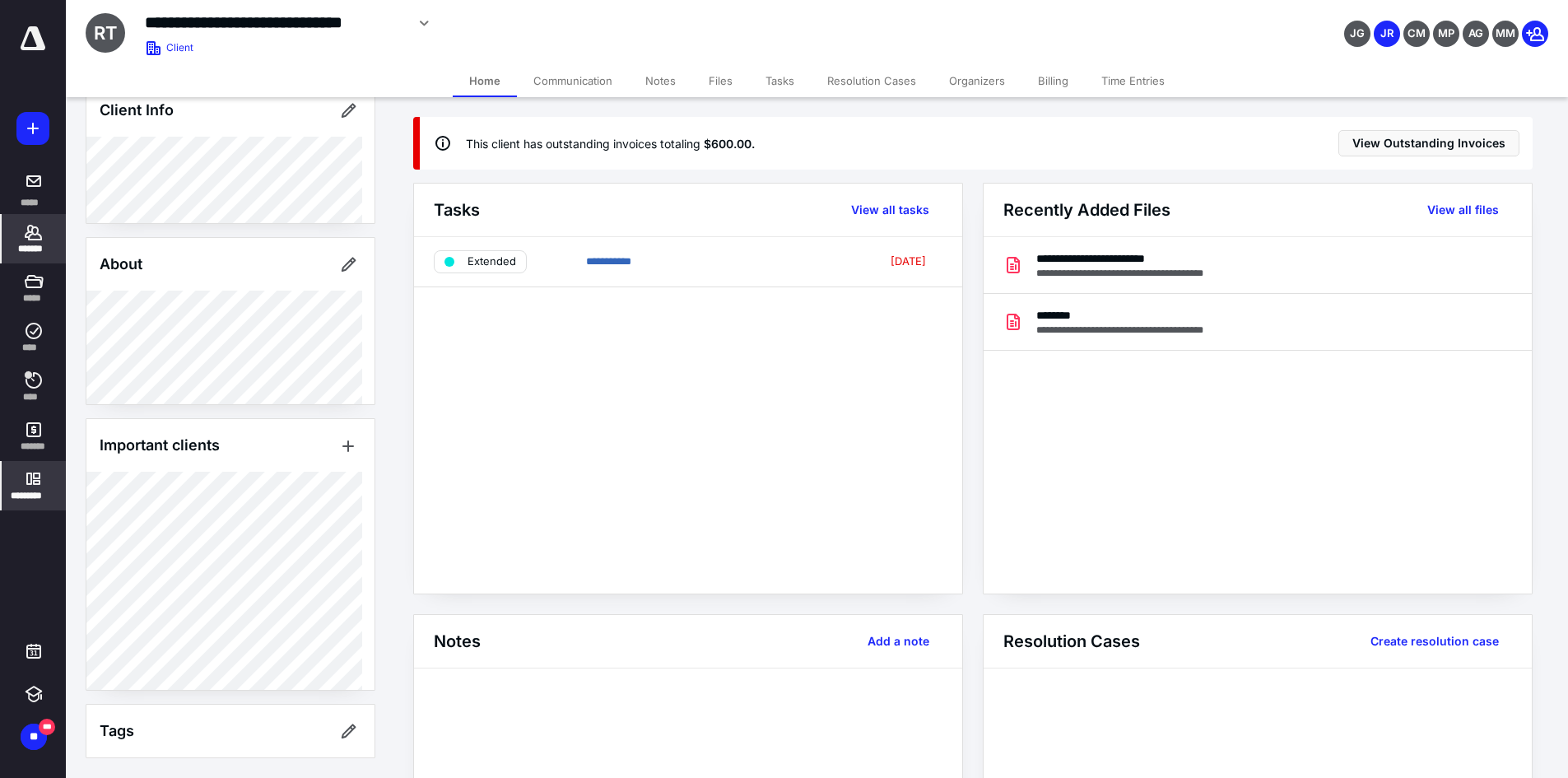 click on "**********" at bounding box center (784, 721) 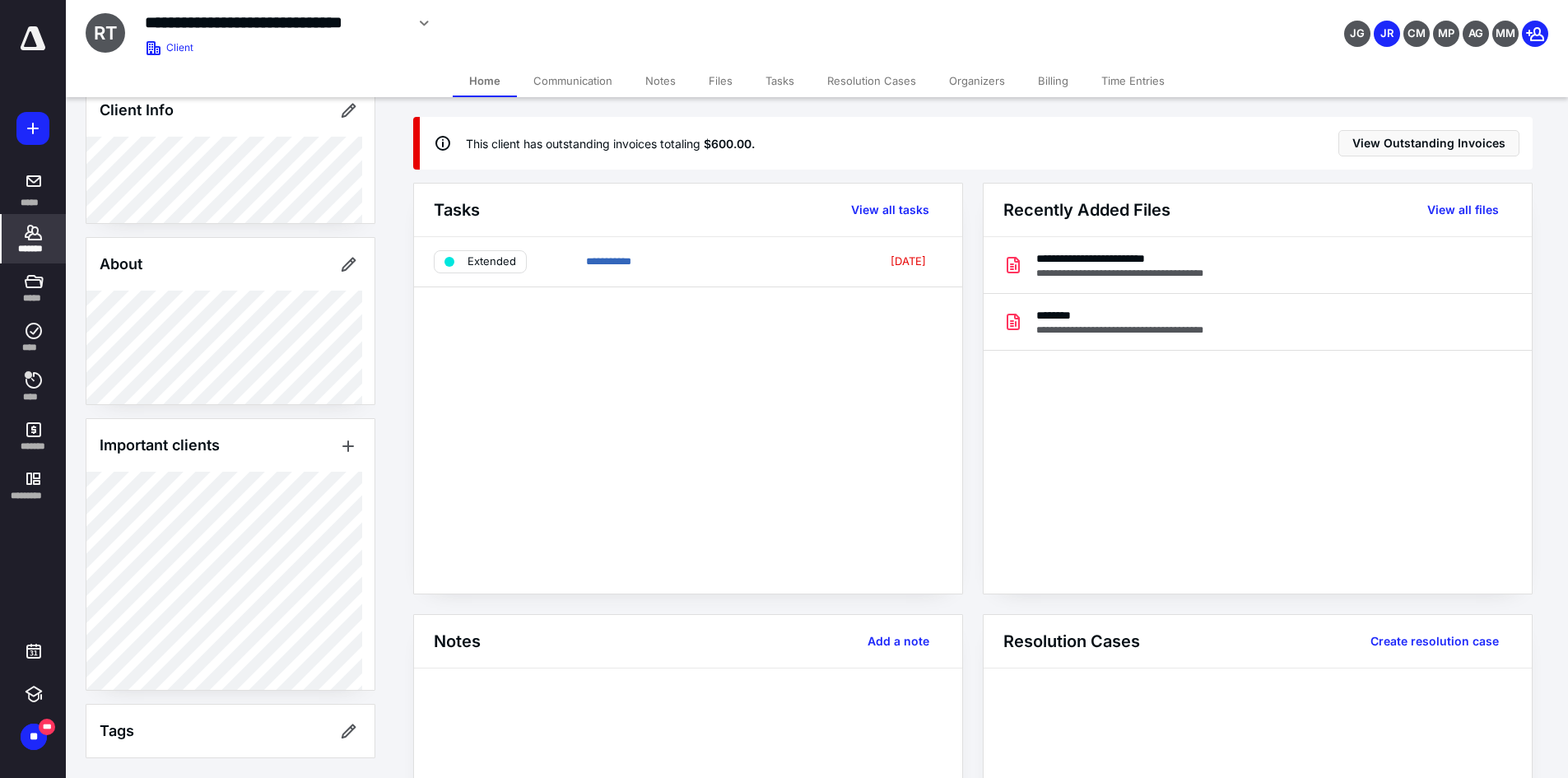 click 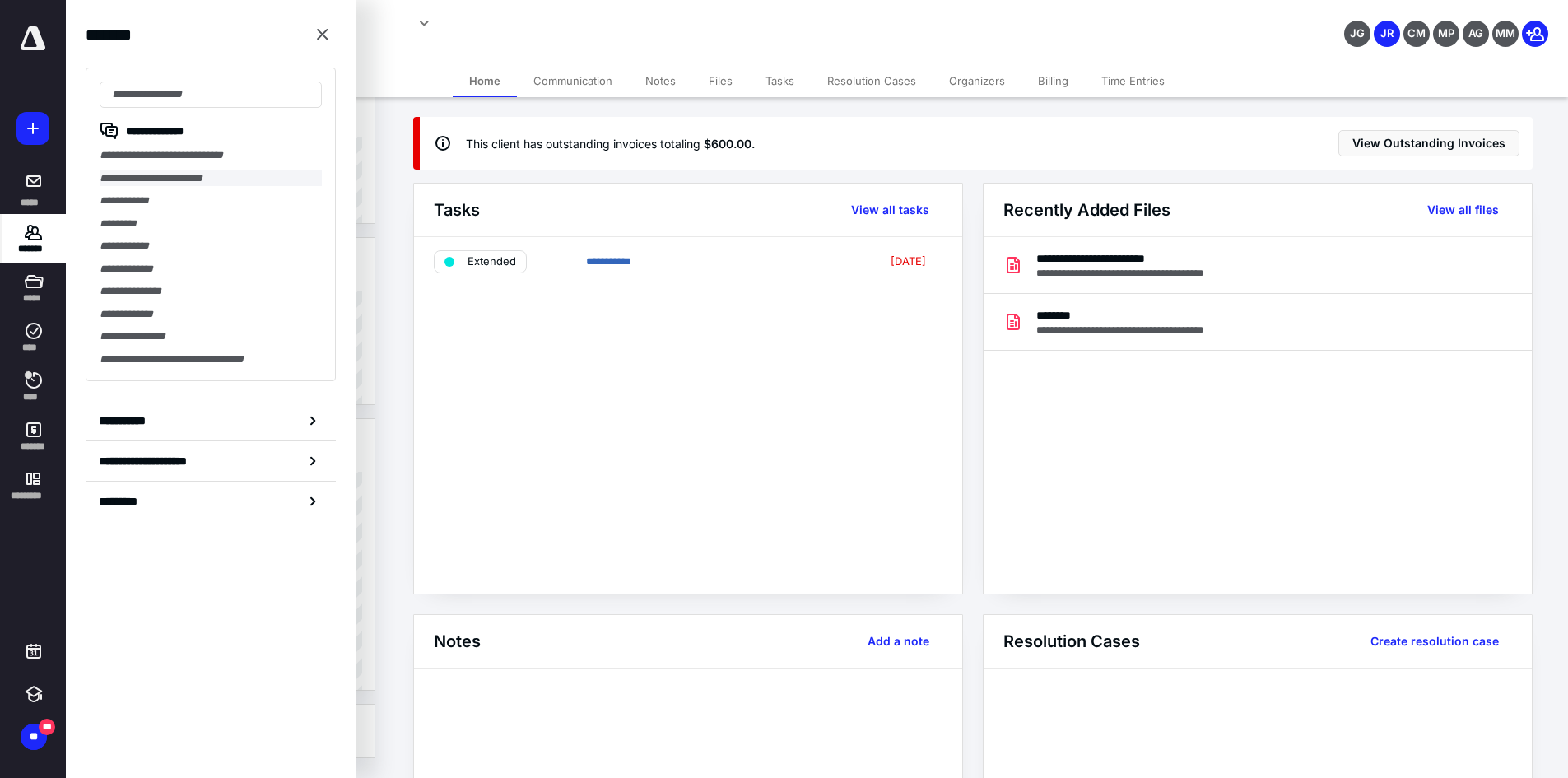 click on "**********" at bounding box center (211, 179) 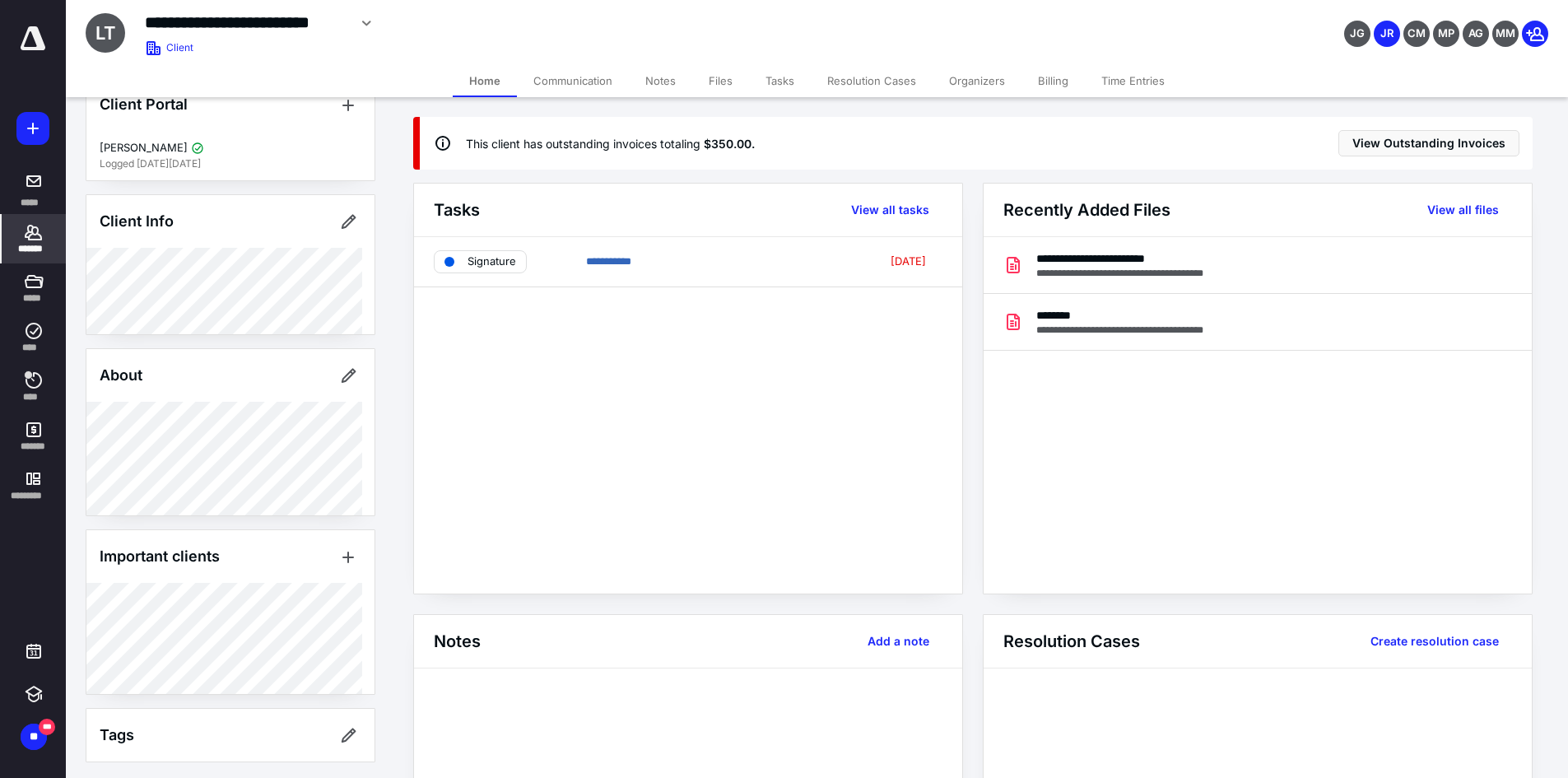 scroll, scrollTop: 57, scrollLeft: 0, axis: vertical 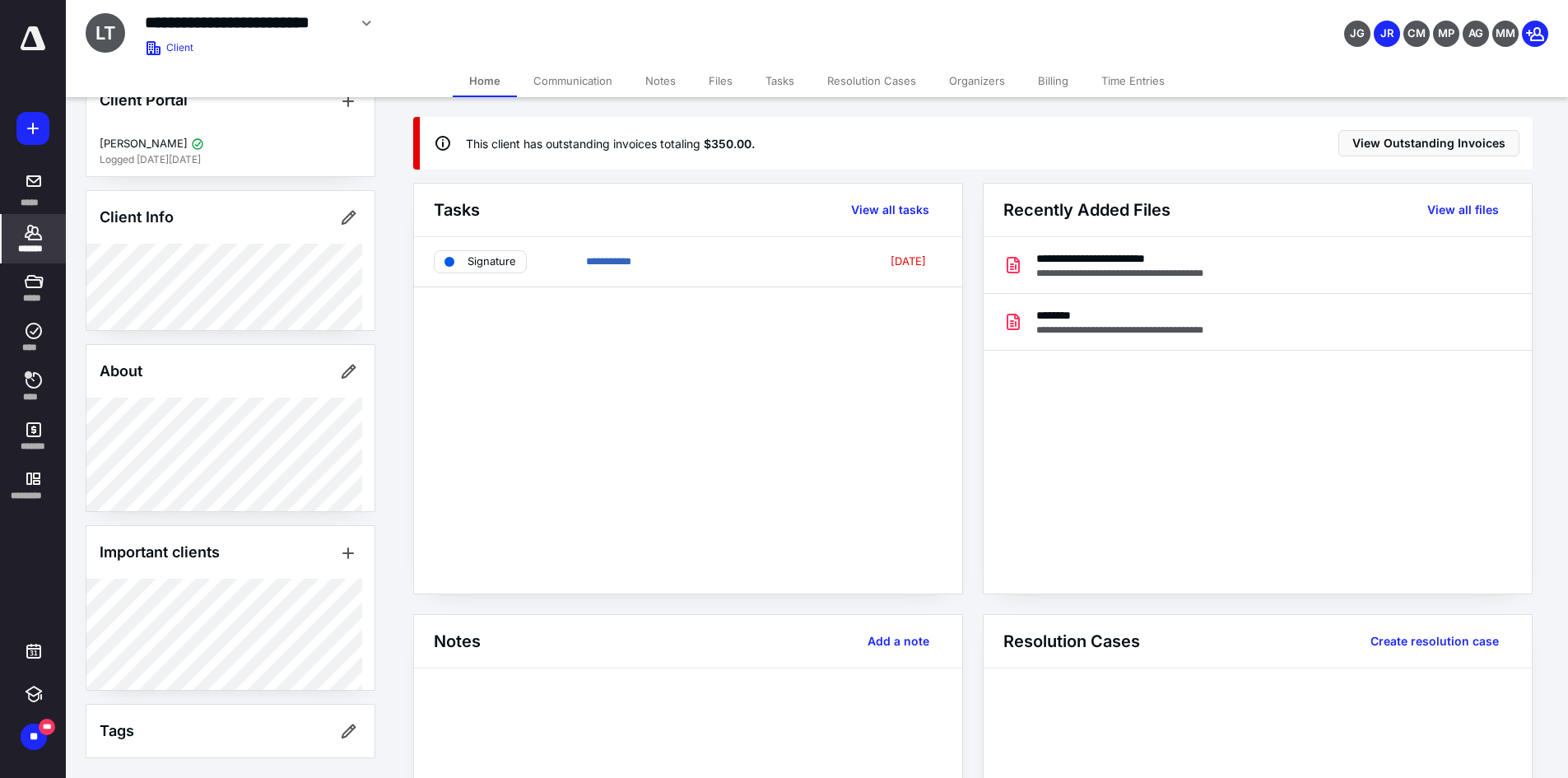 click 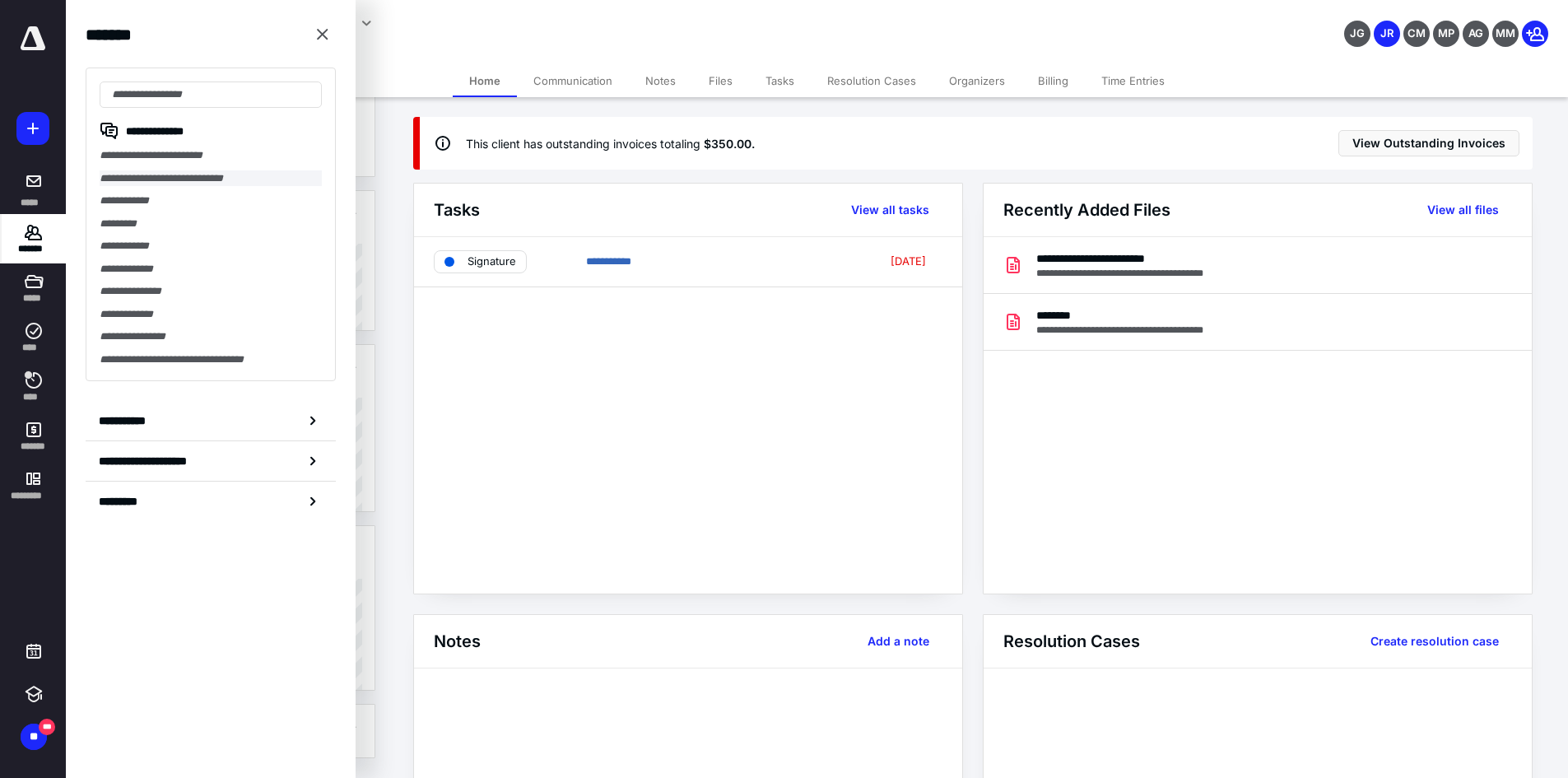 click on "**********" at bounding box center [211, 179] 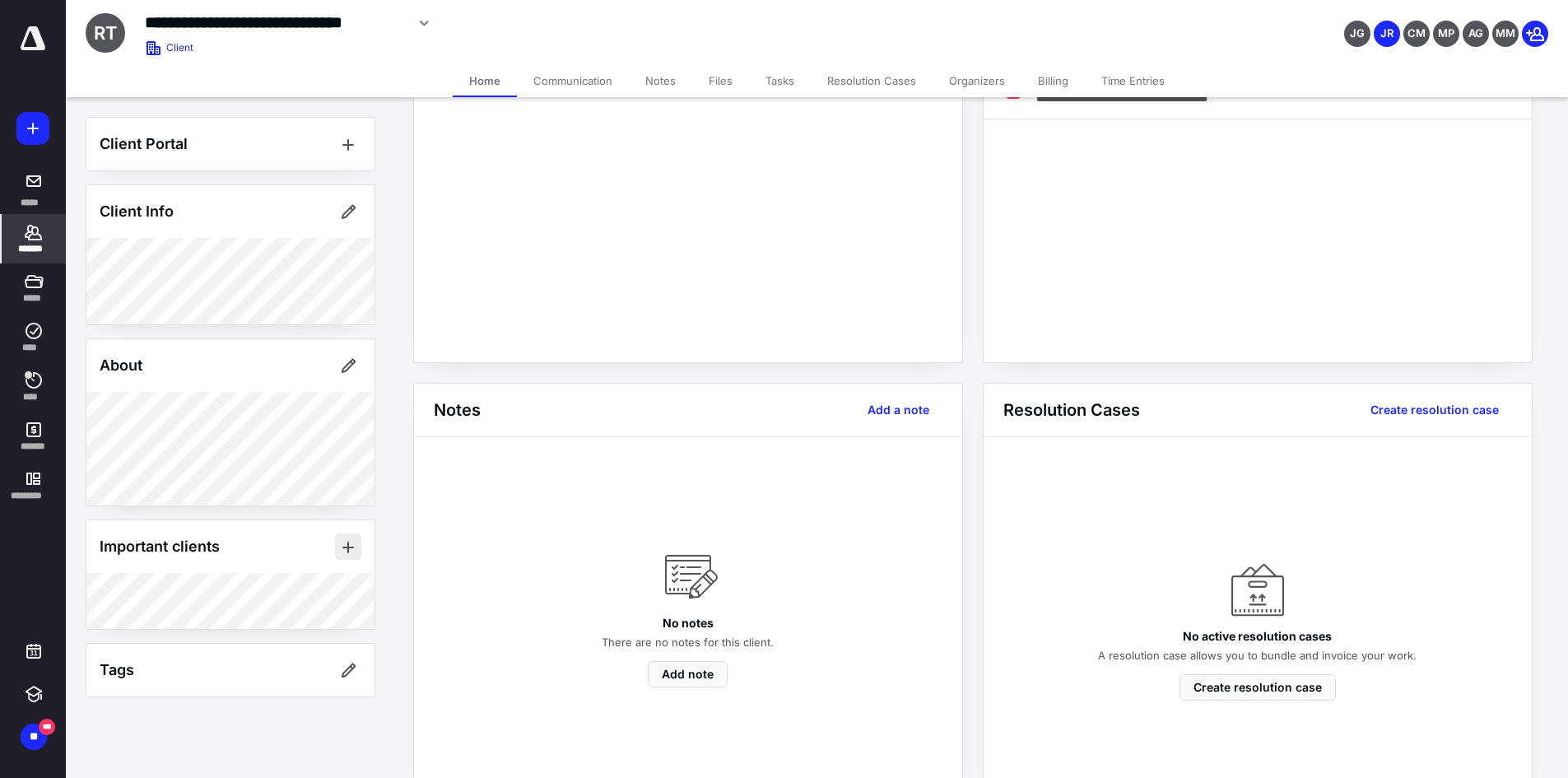 scroll, scrollTop: 247, scrollLeft: 0, axis: vertical 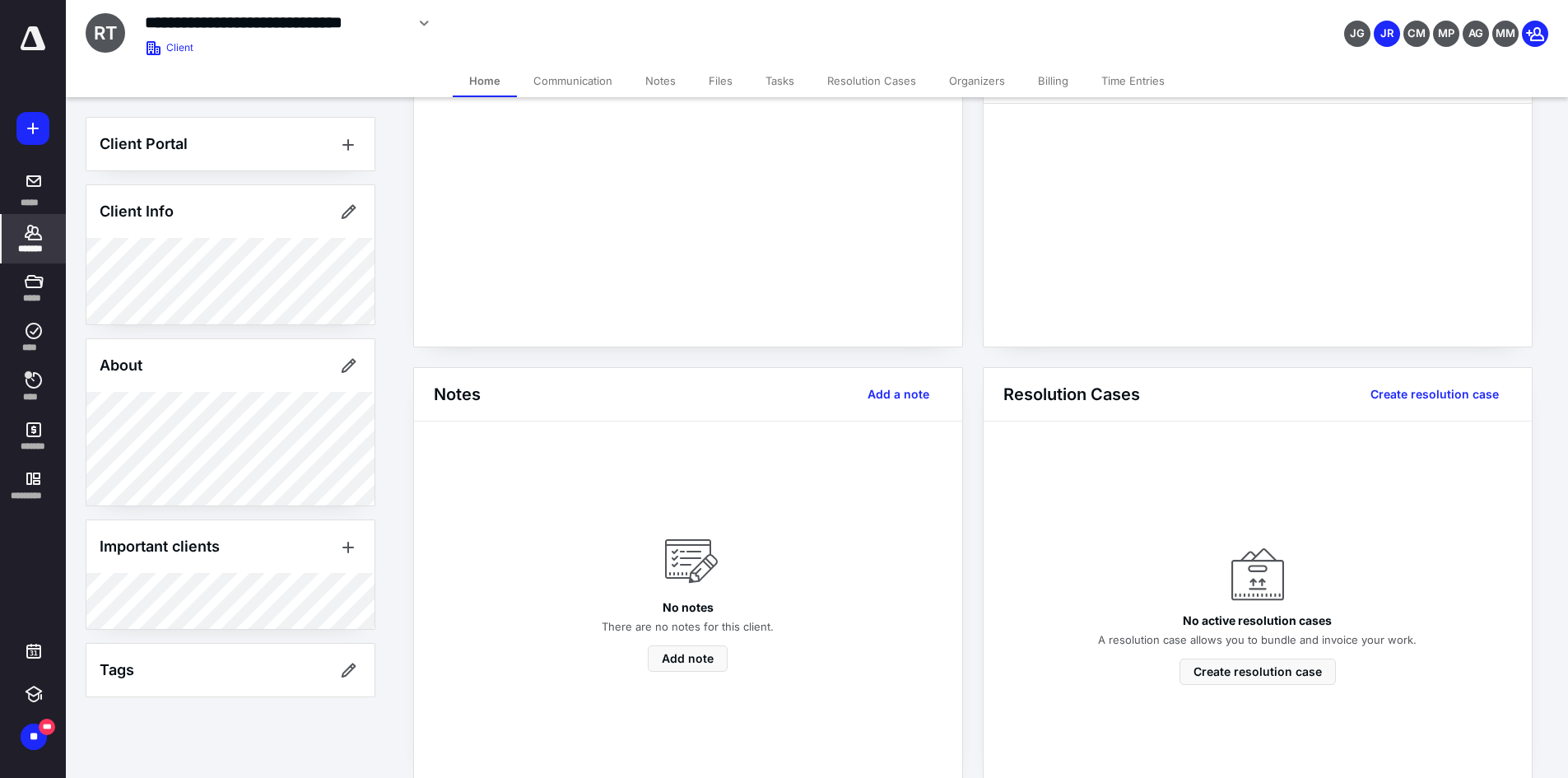 click at bounding box center [348, 547] 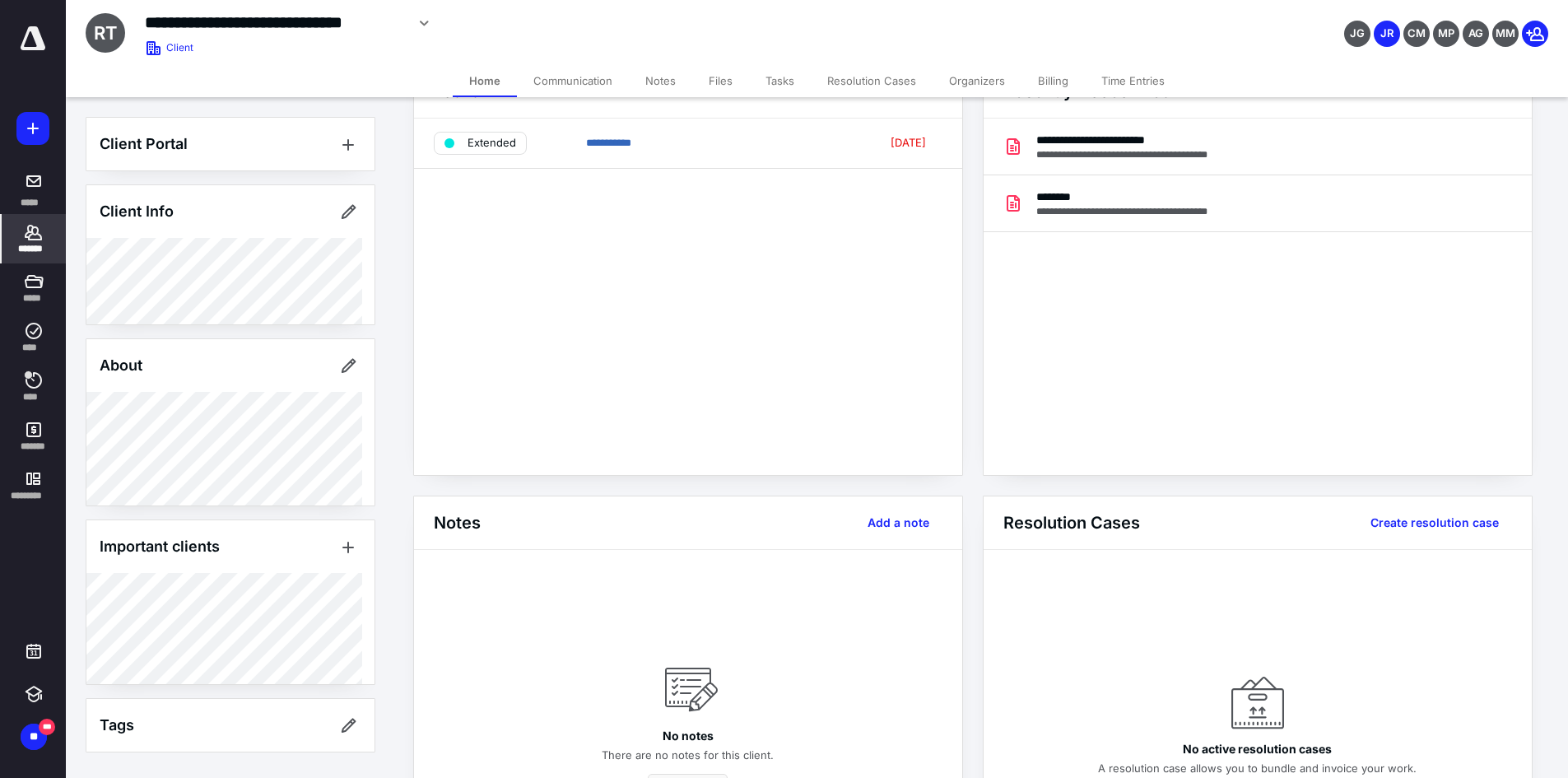 scroll, scrollTop: 0, scrollLeft: 0, axis: both 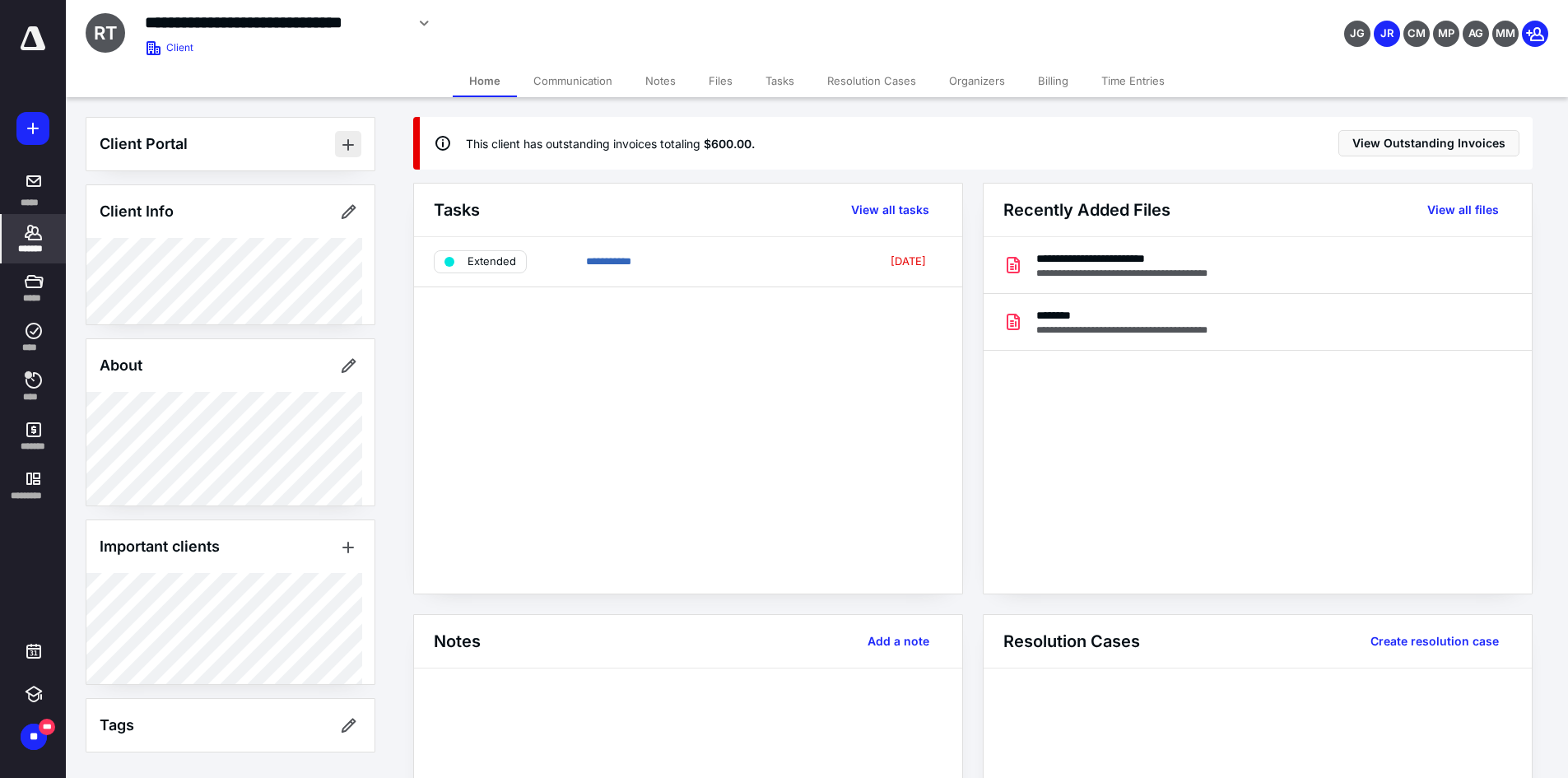 click at bounding box center (348, 144) 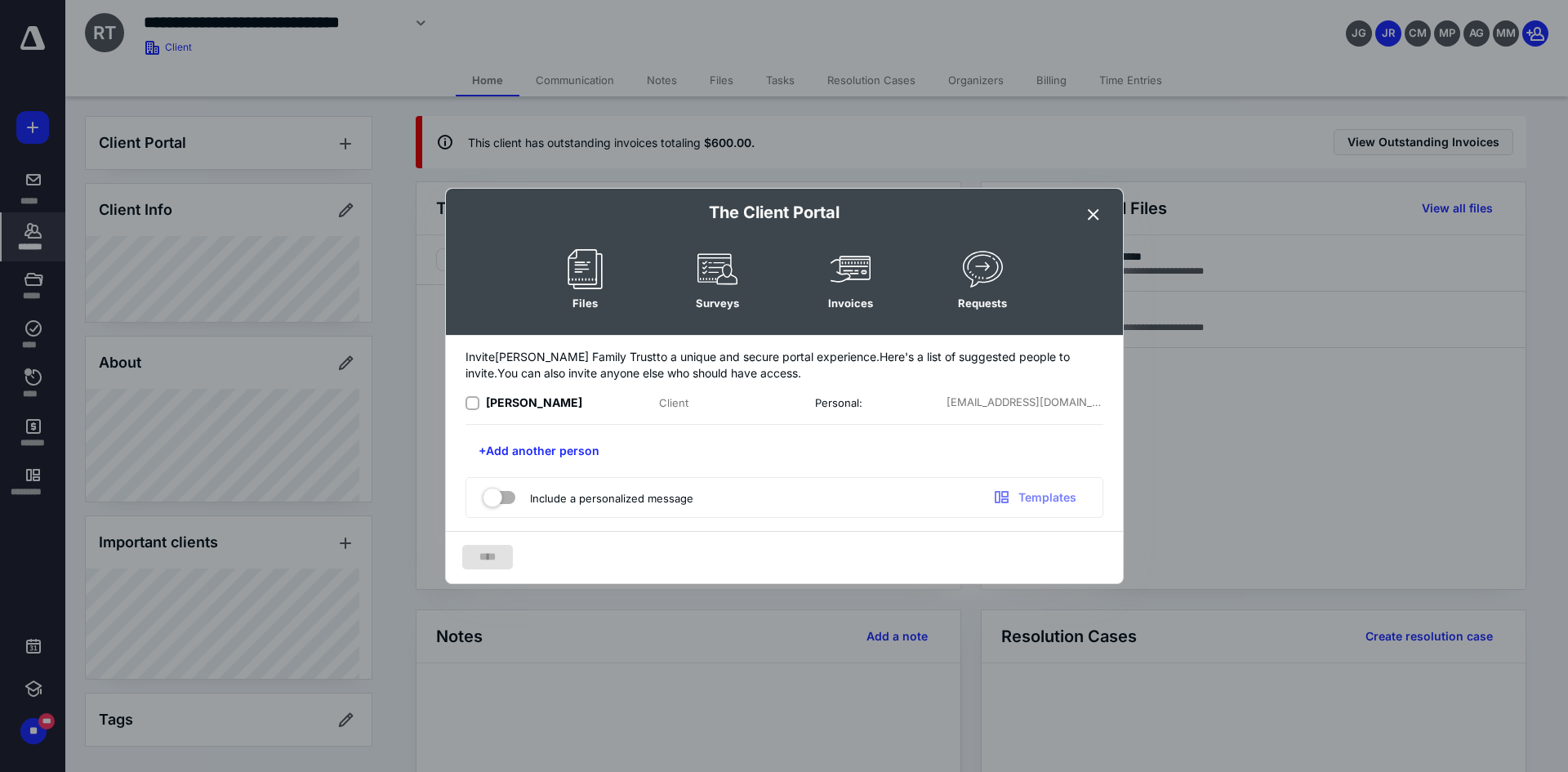 click 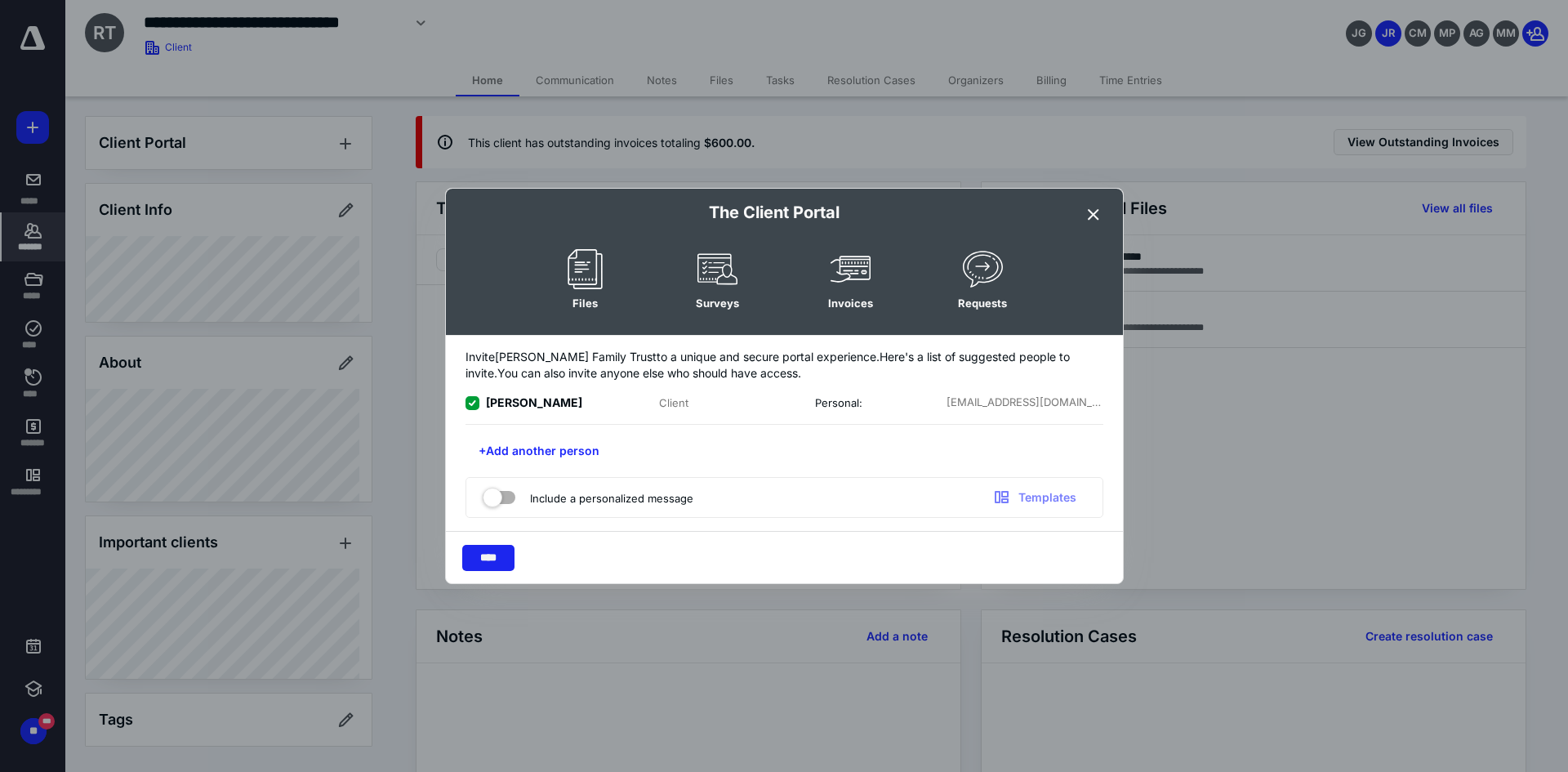 click on "****" at bounding box center [488, 558] 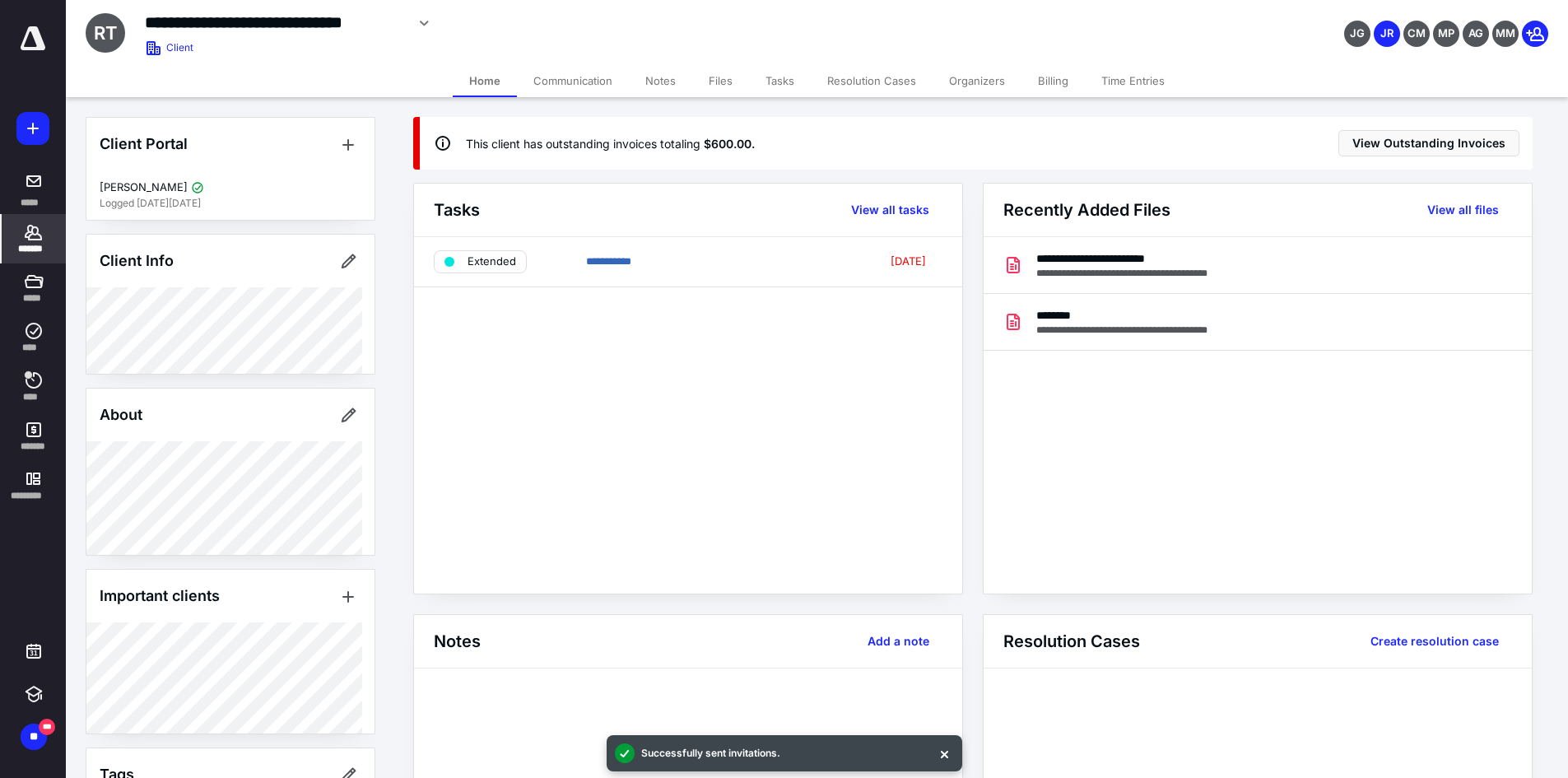 click on "Files" at bounding box center (720, 81) 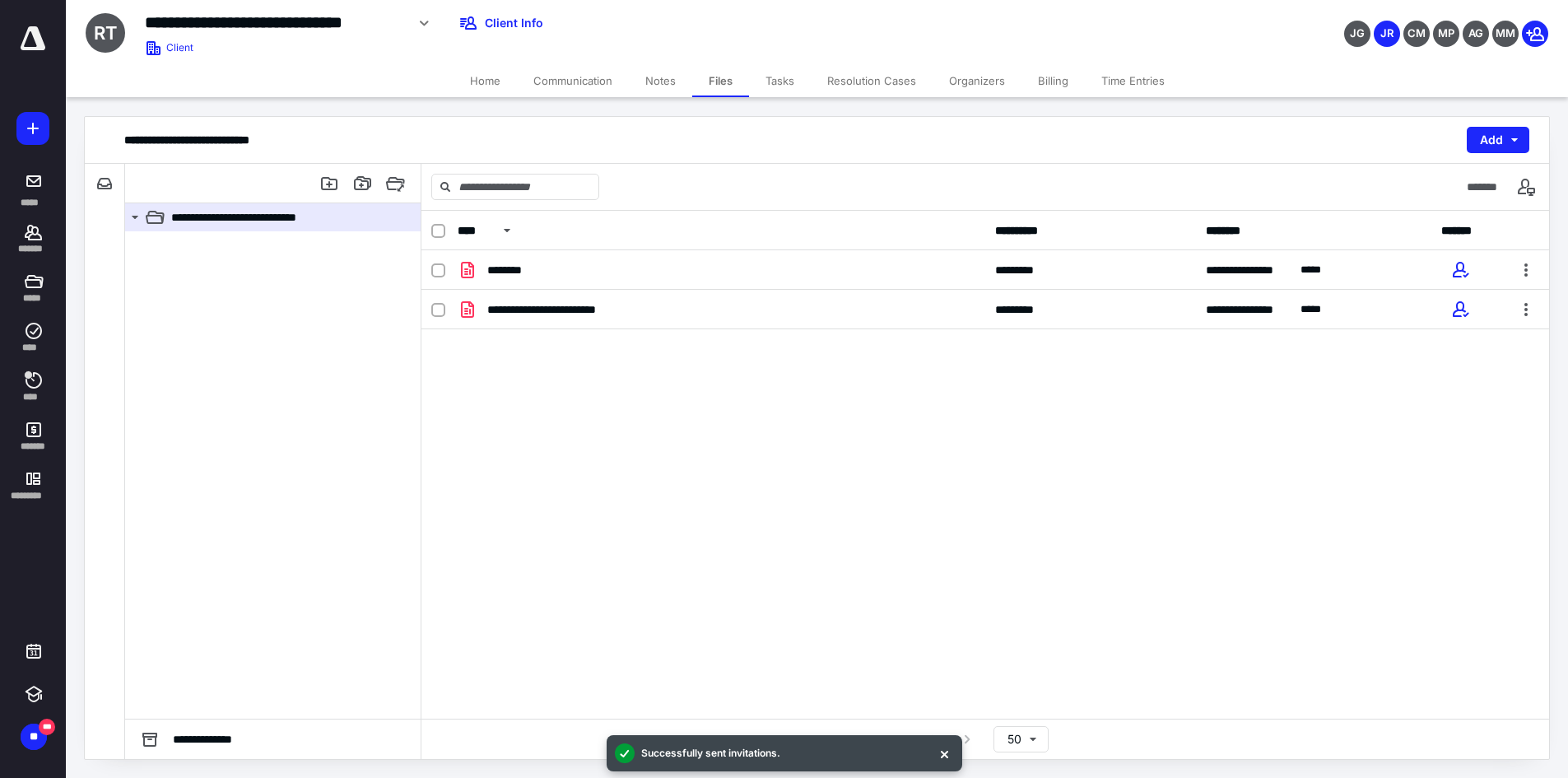 click on "Tasks" at bounding box center [779, 81] 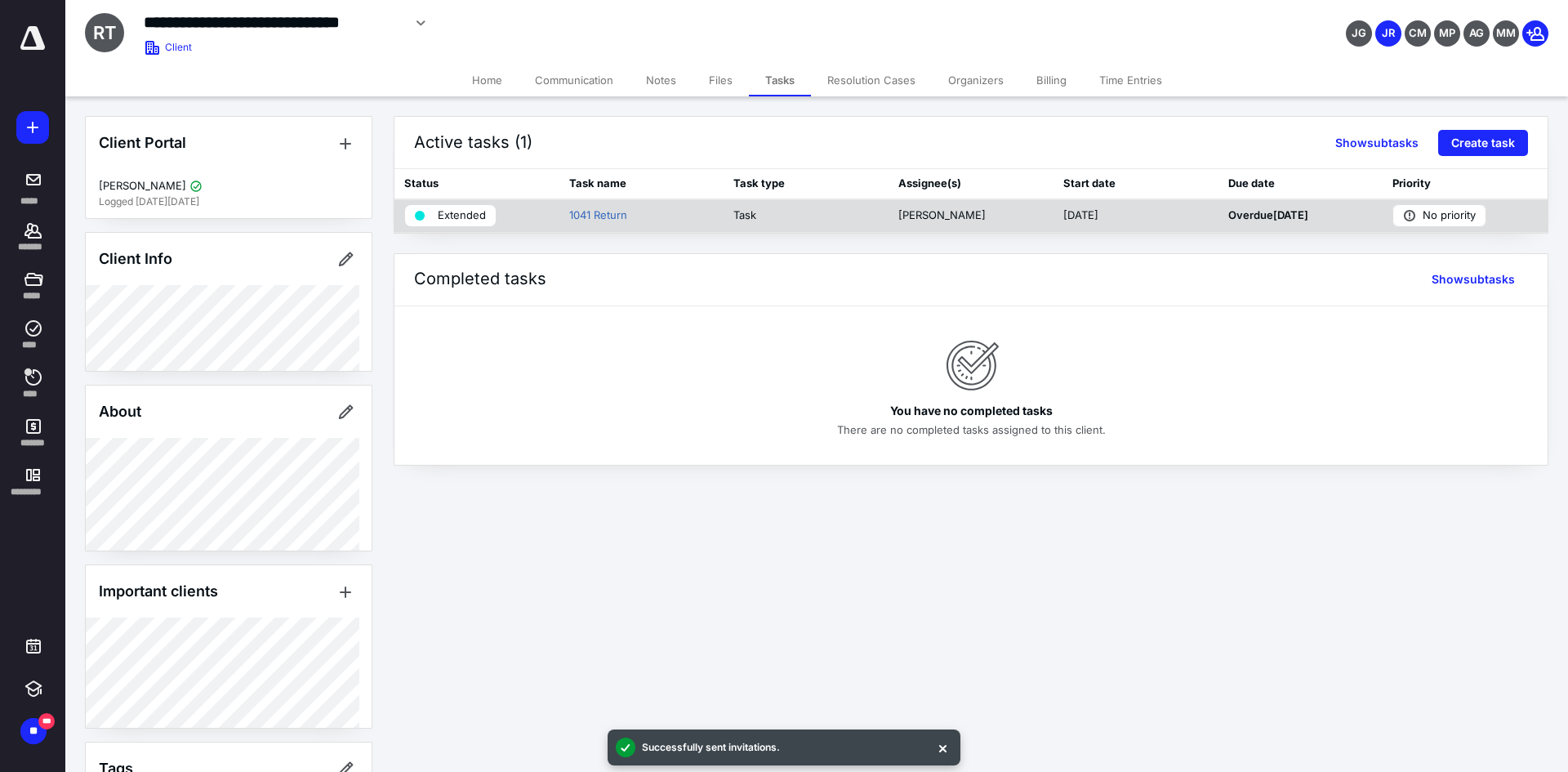 click on "Extended" at bounding box center [461, 216] 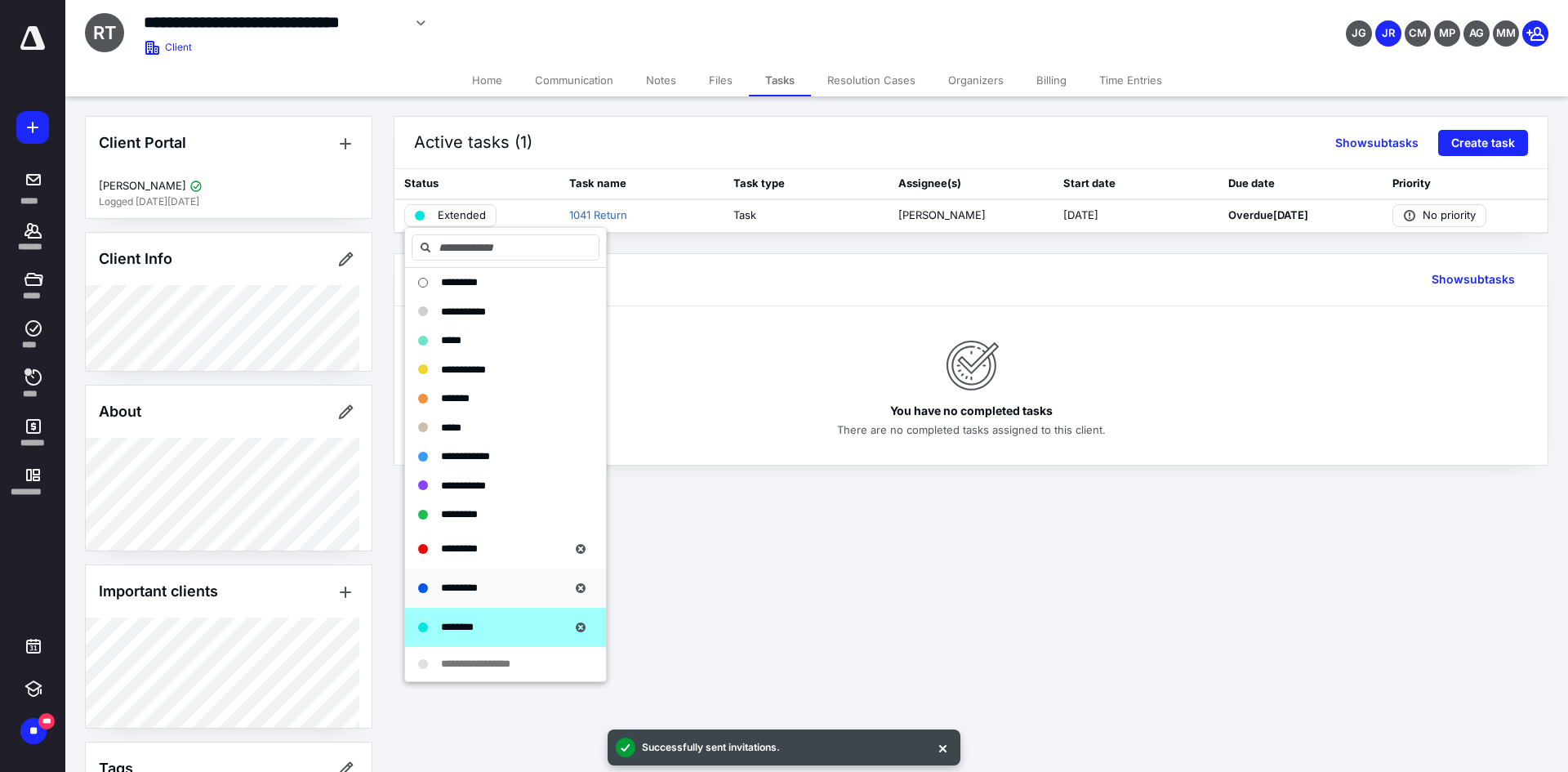 click on "*********" at bounding box center [459, 587] 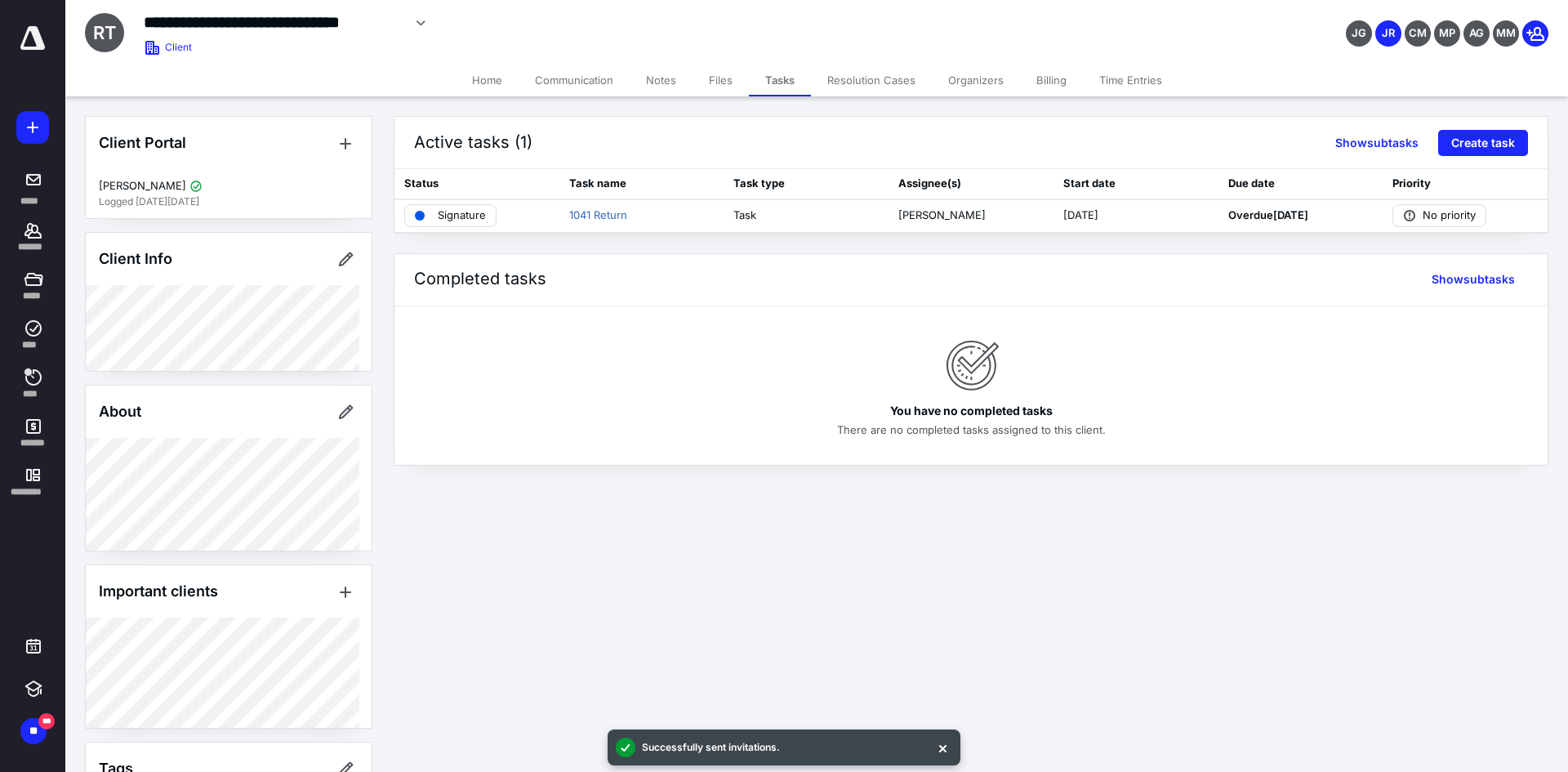 click on "**********" at bounding box center [784, 386] 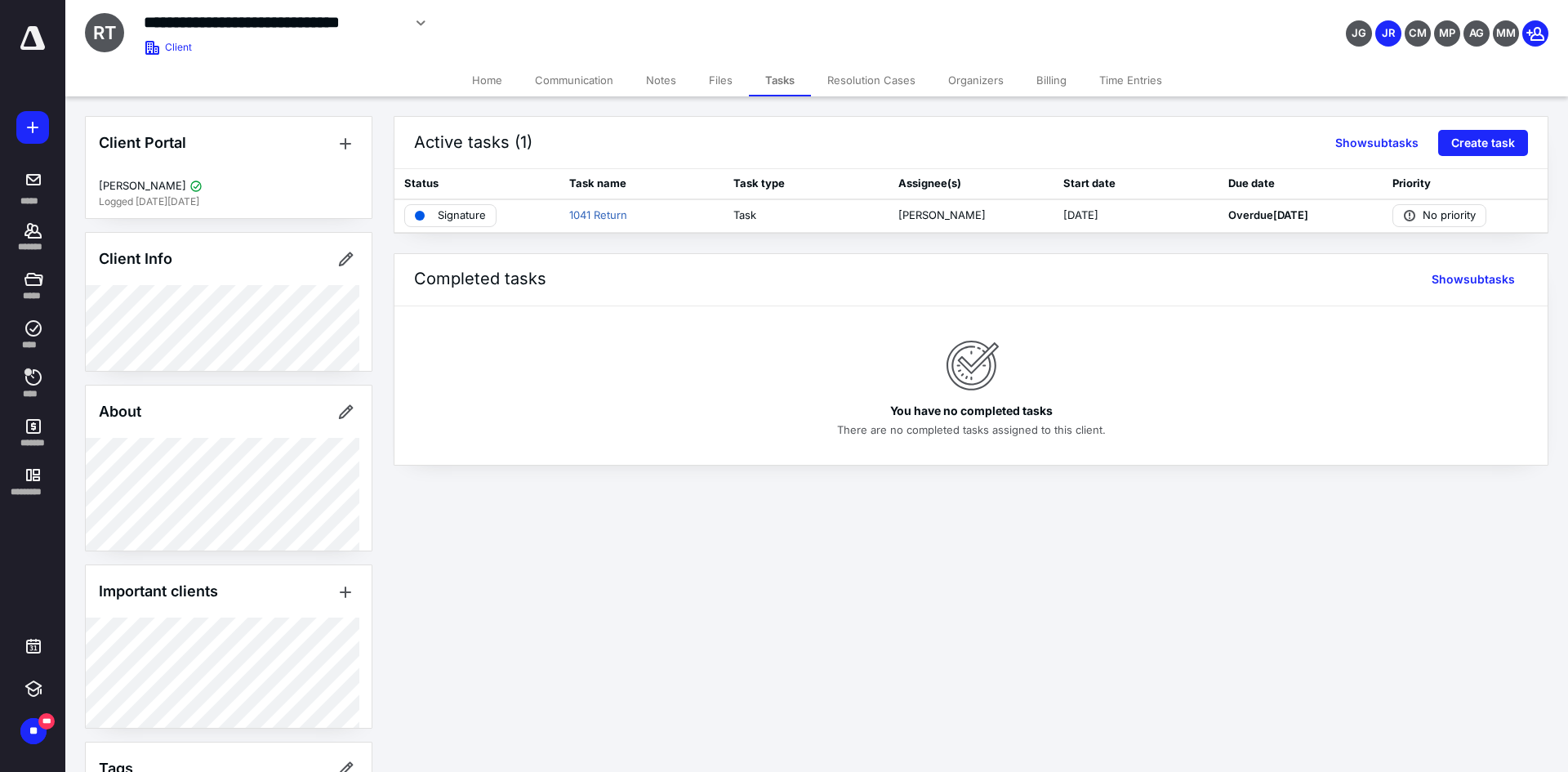 click on "Billing" at bounding box center [1051, 80] 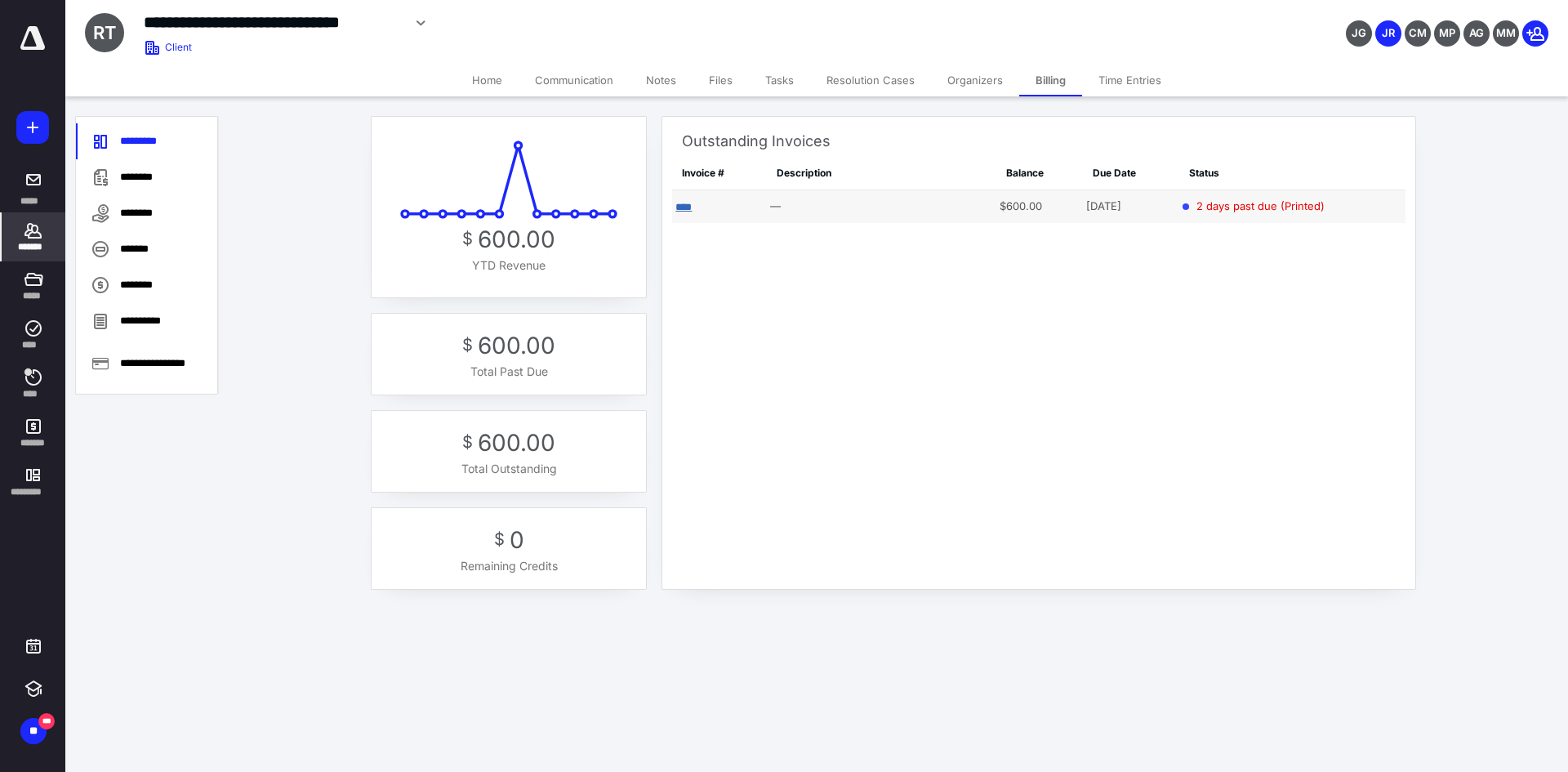 click on "****" at bounding box center [684, 207] 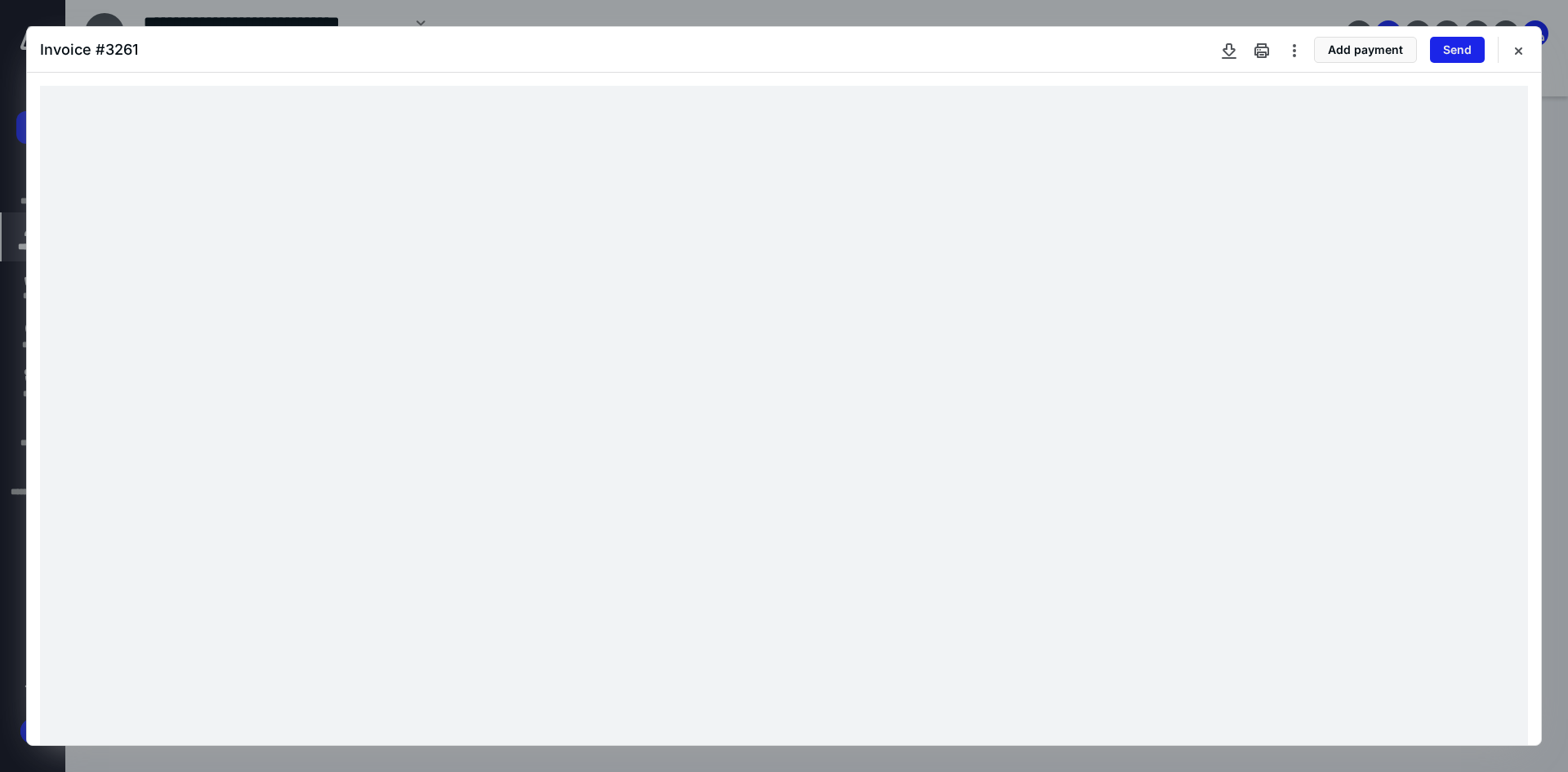 click on "Send" at bounding box center [1457, 50] 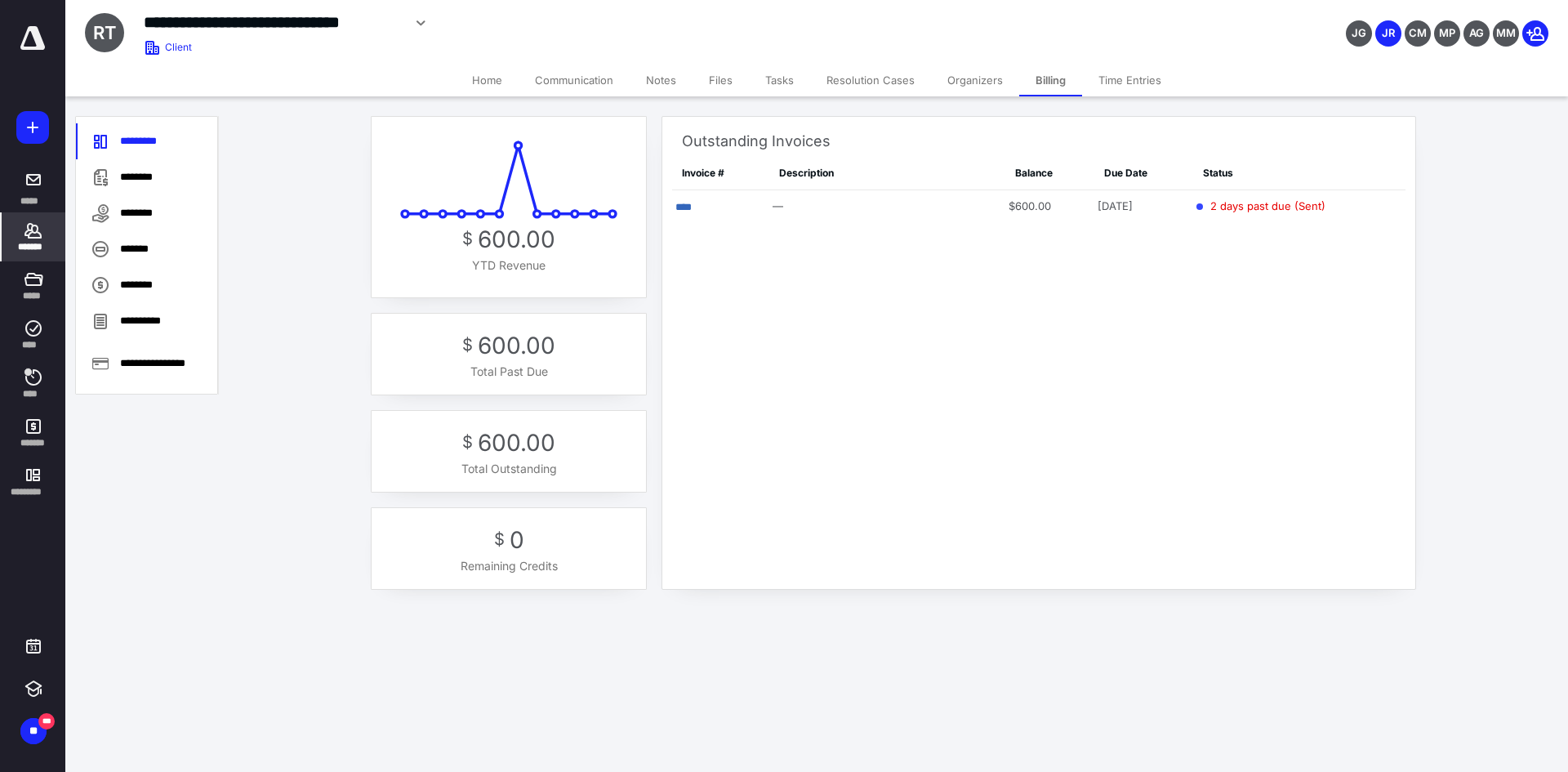 click on "Home" at bounding box center [487, 80] 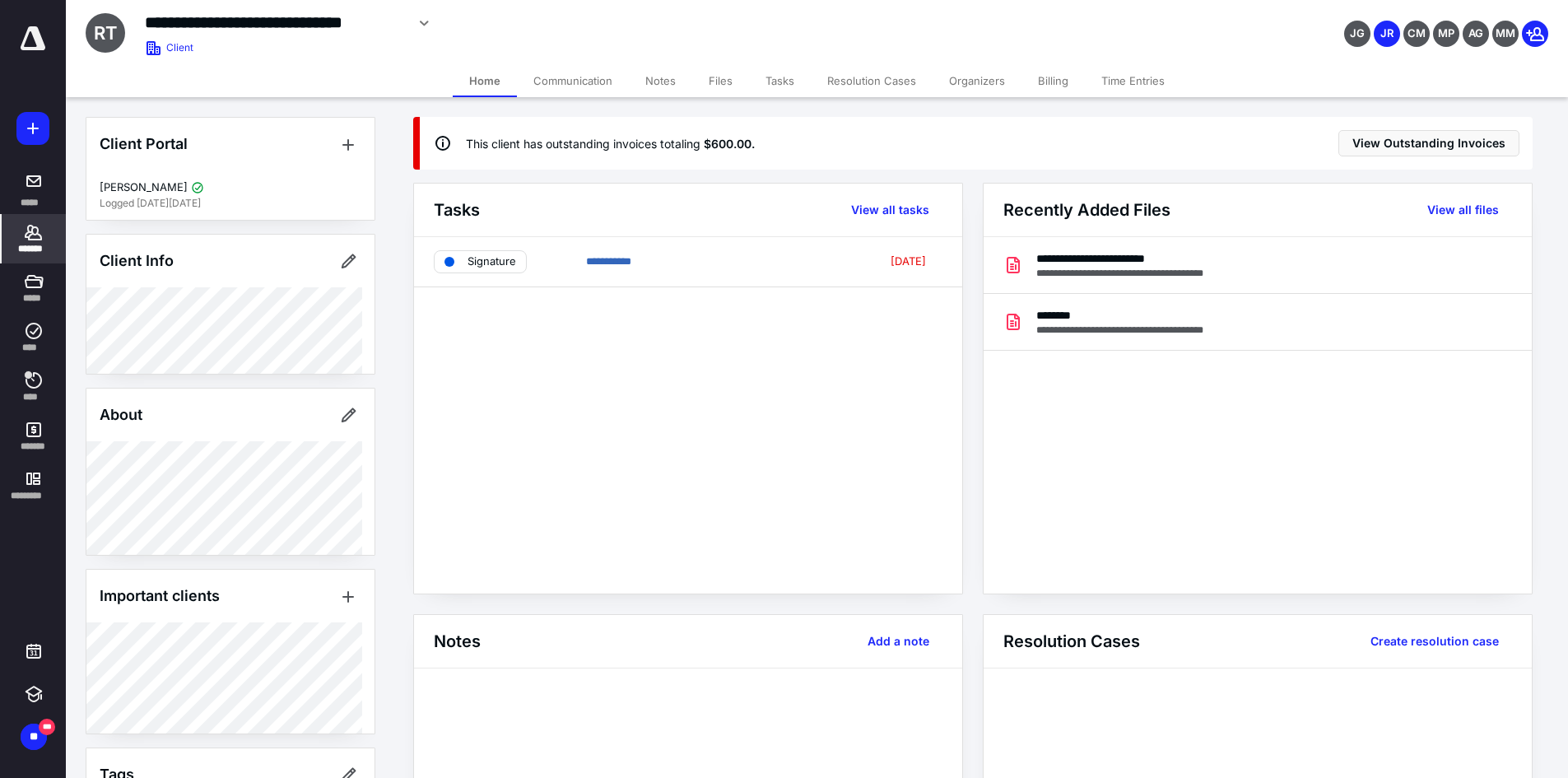 click on "Tasks" at bounding box center [779, 81] 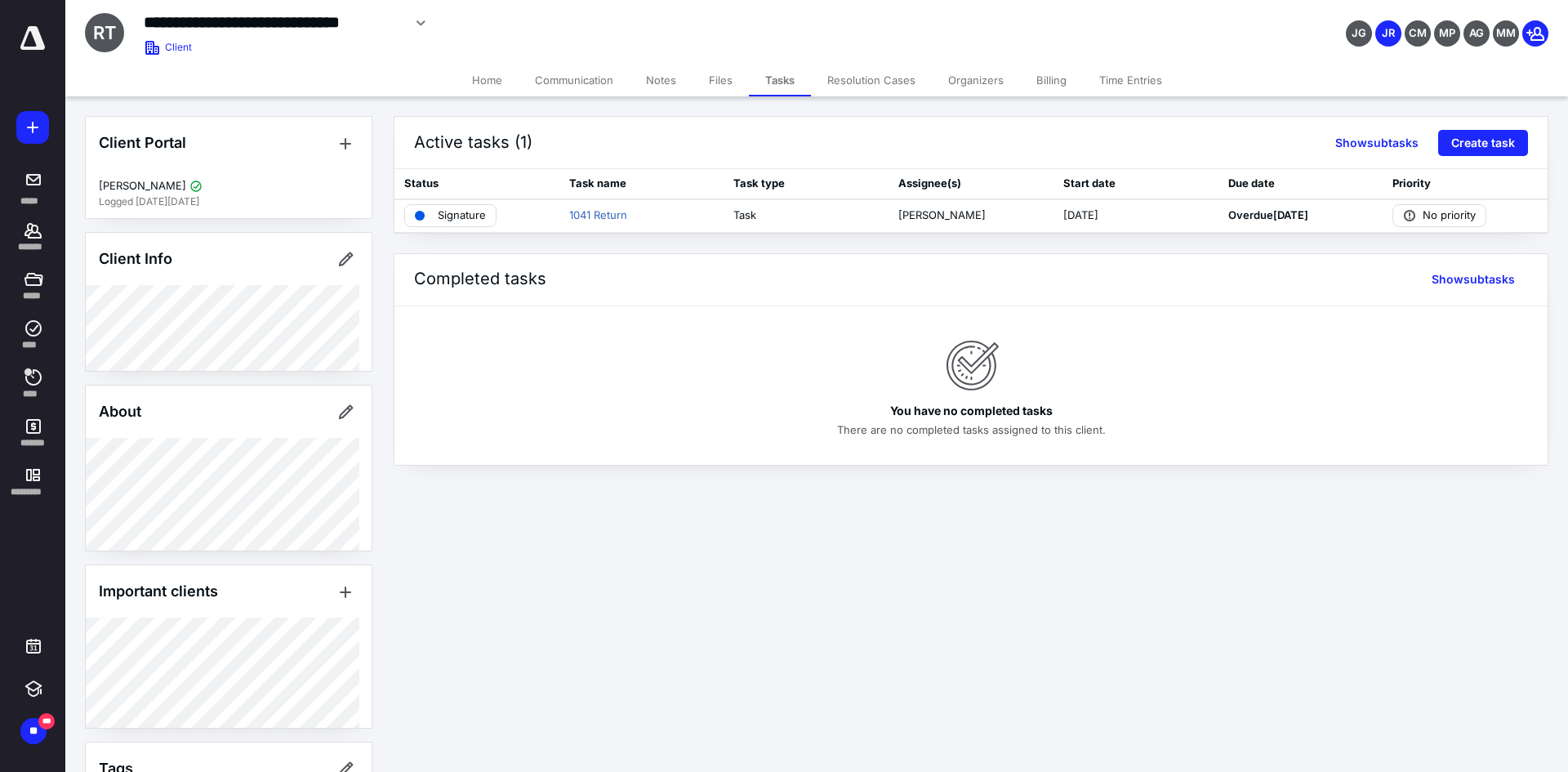 click on "Home" at bounding box center (487, 80) 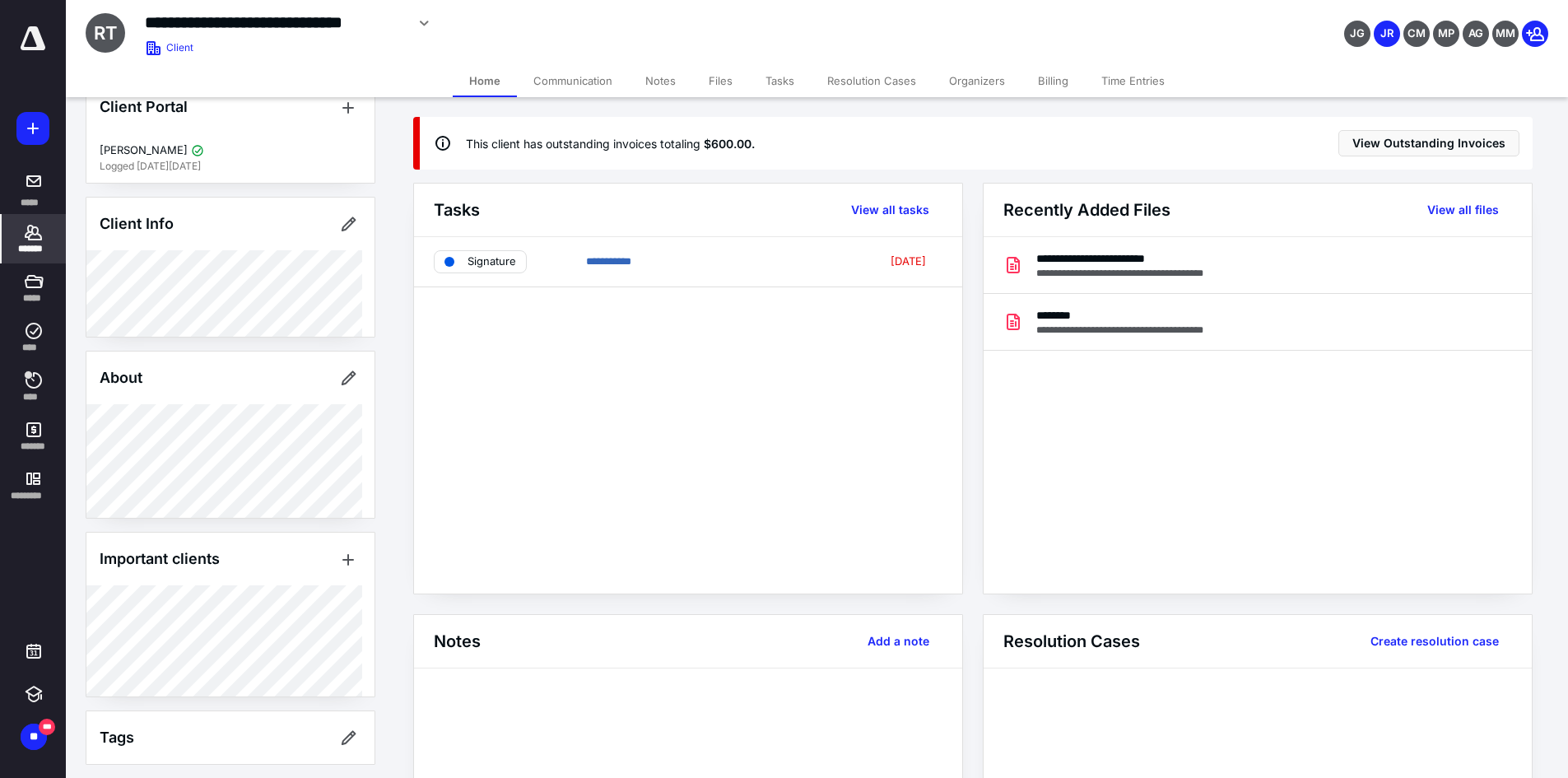 scroll, scrollTop: 57, scrollLeft: 0, axis: vertical 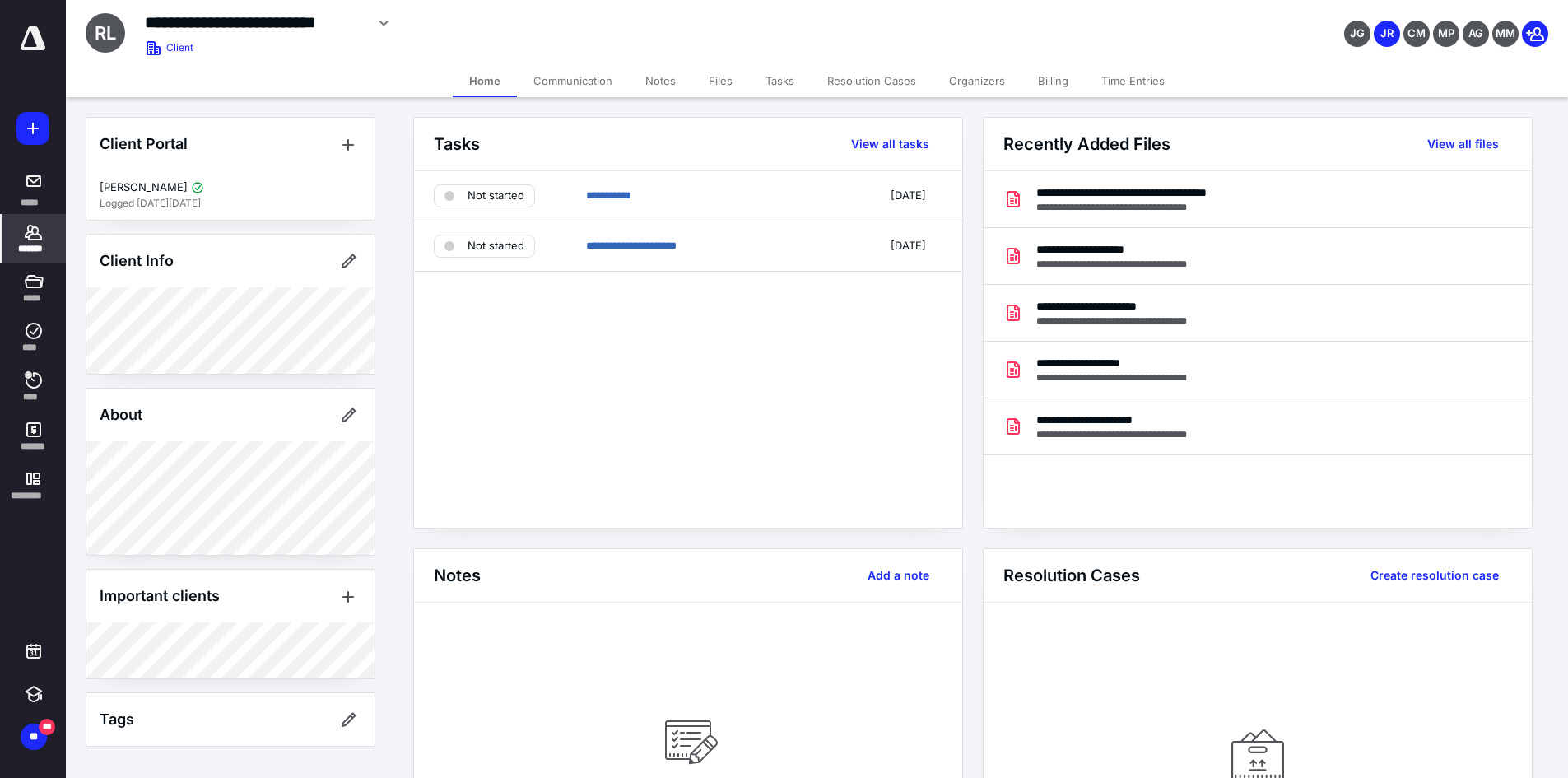 click on "*******" at bounding box center [34, 239] 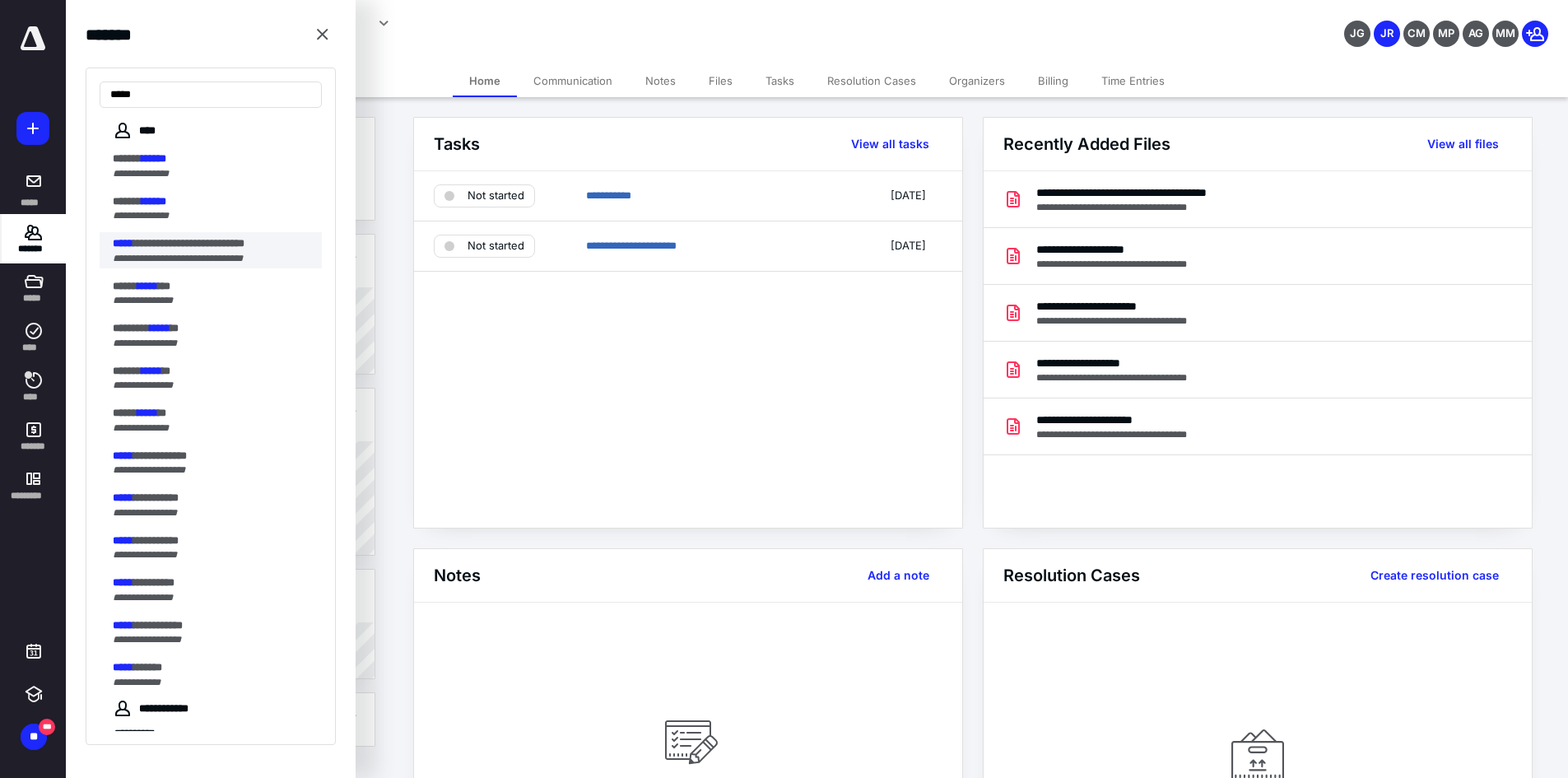 type on "*****" 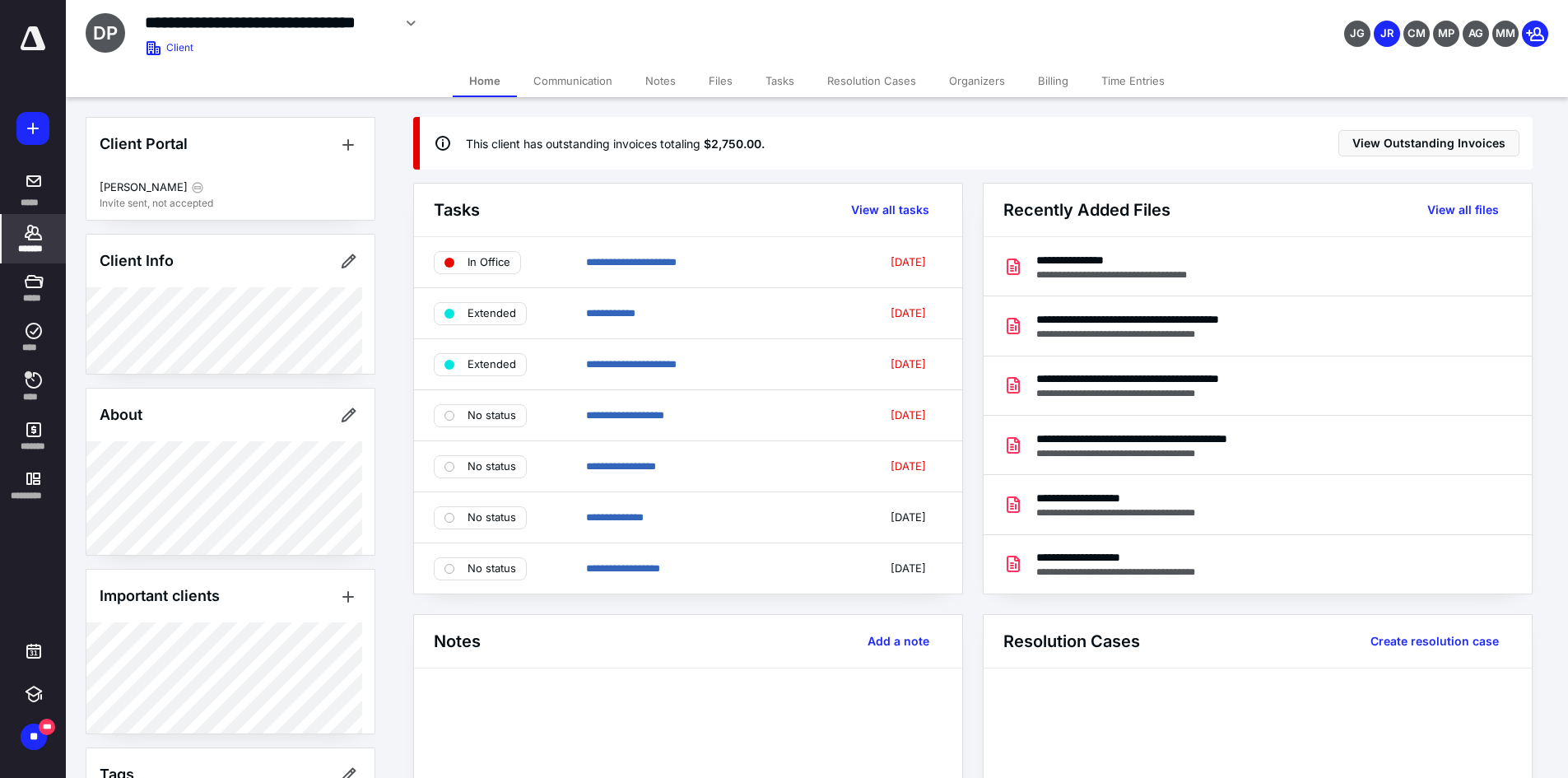click on "Files" at bounding box center (720, 81) 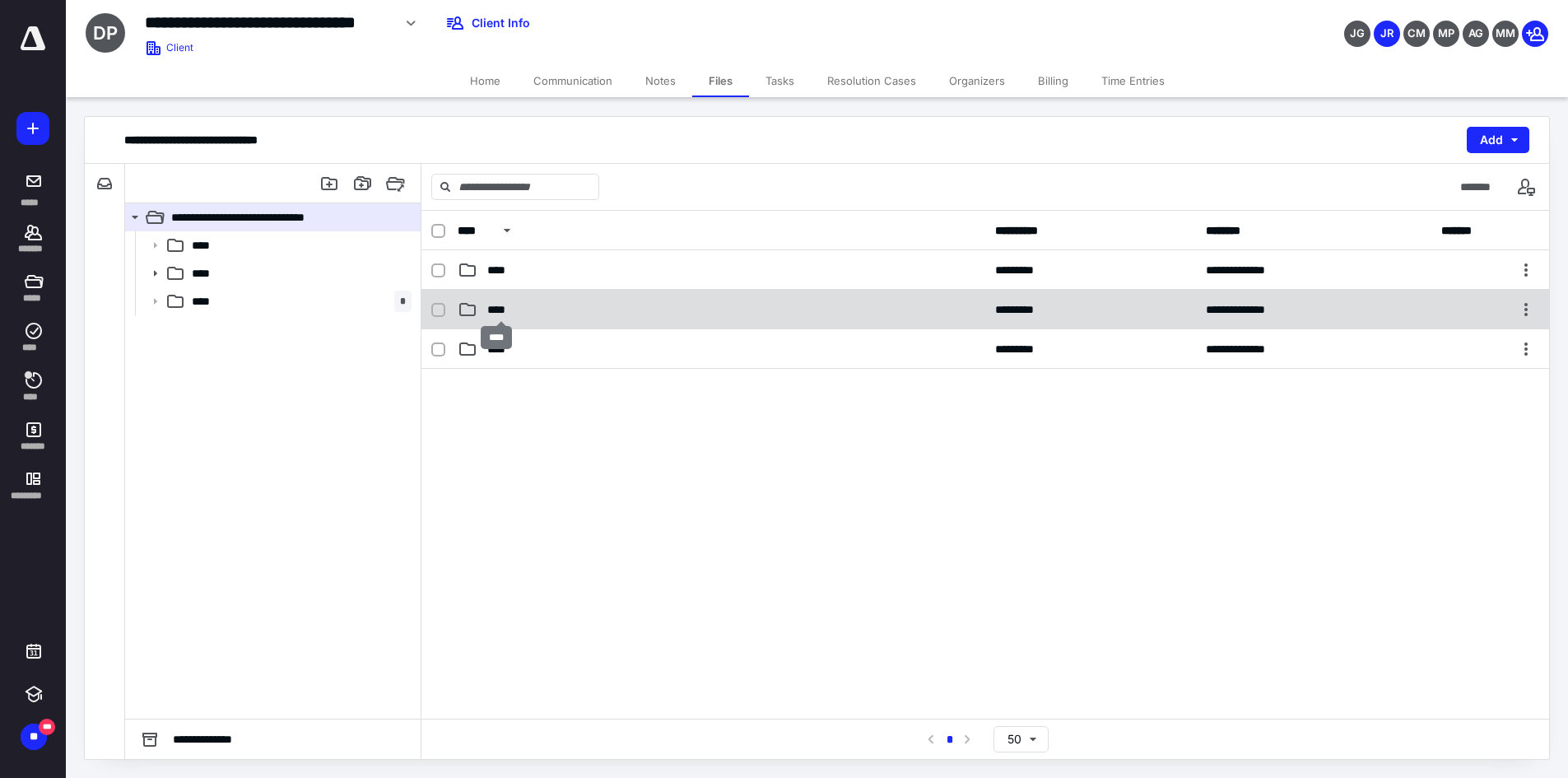 click on "****" at bounding box center (501, 310) 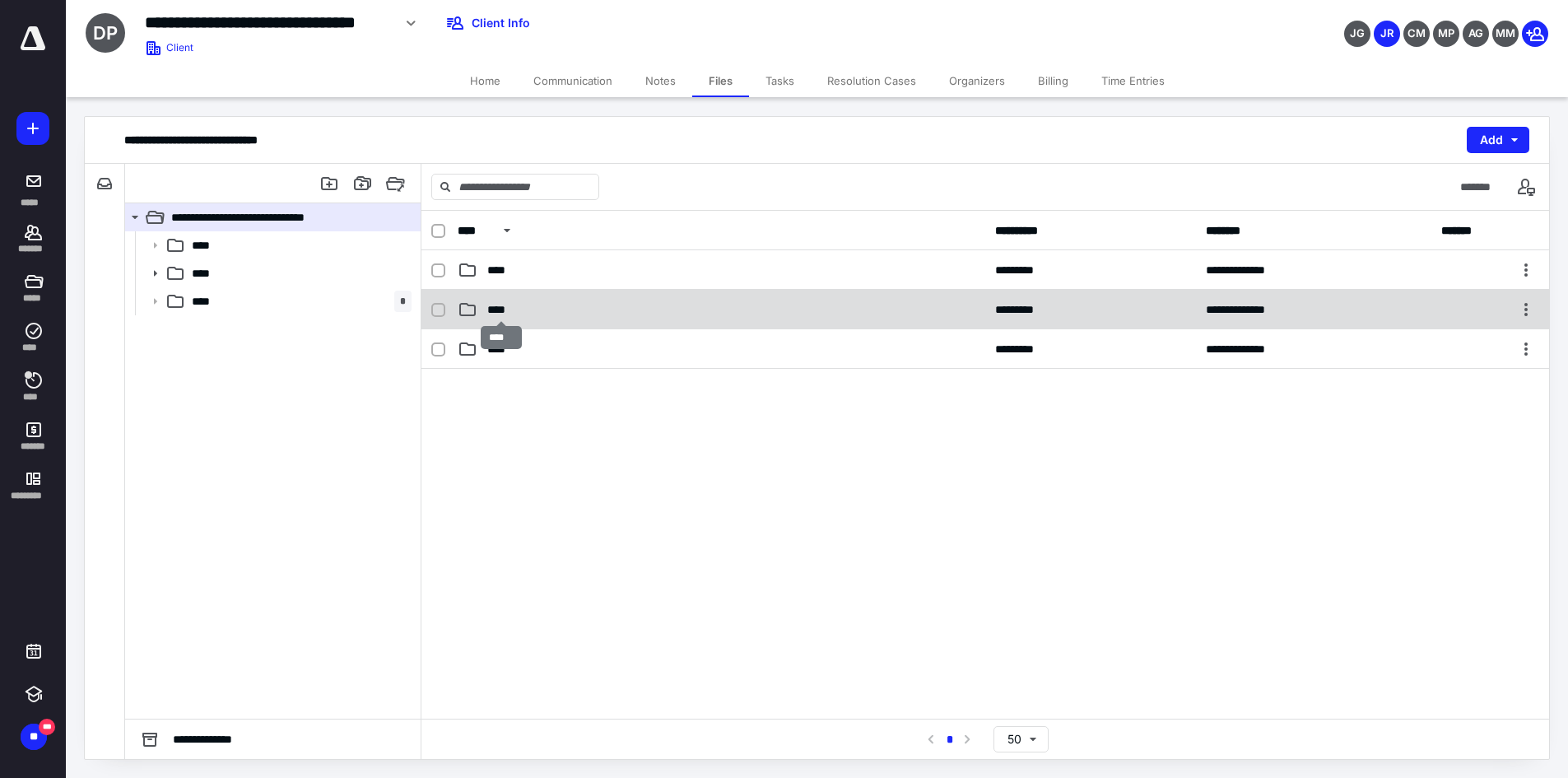 click on "****" at bounding box center [501, 310] 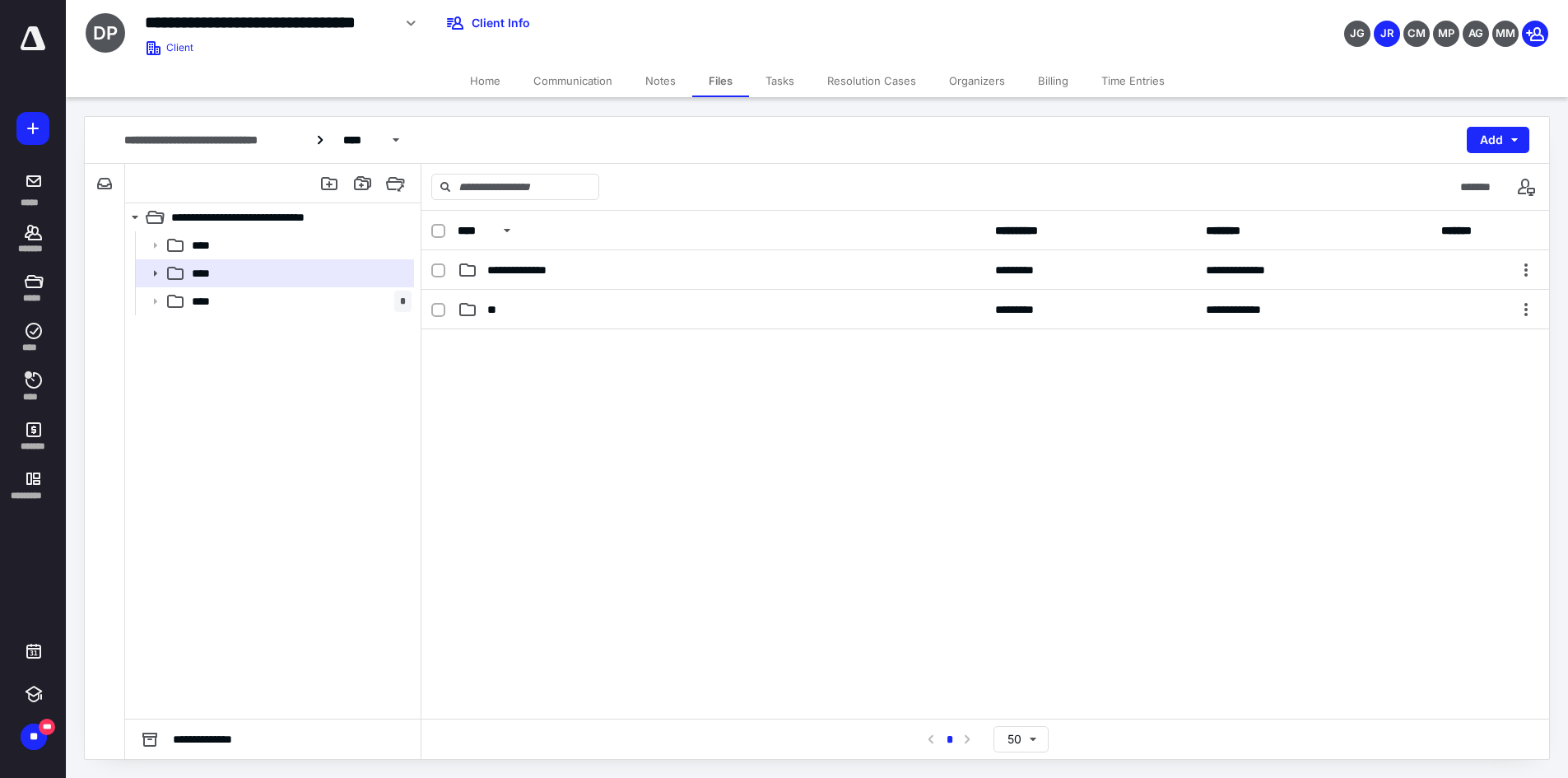 click at bounding box center (985, 453) 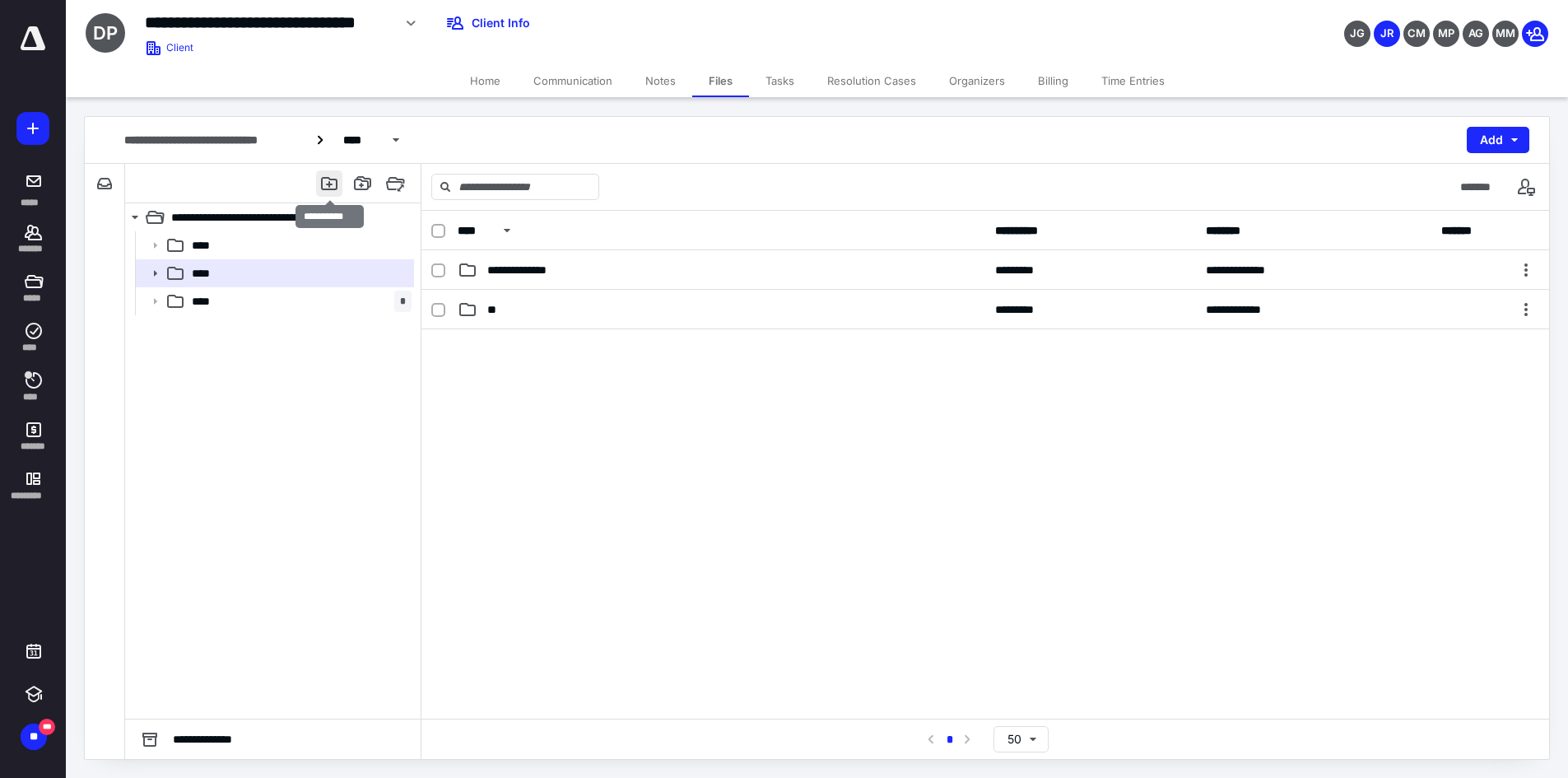 click at bounding box center (329, 184) 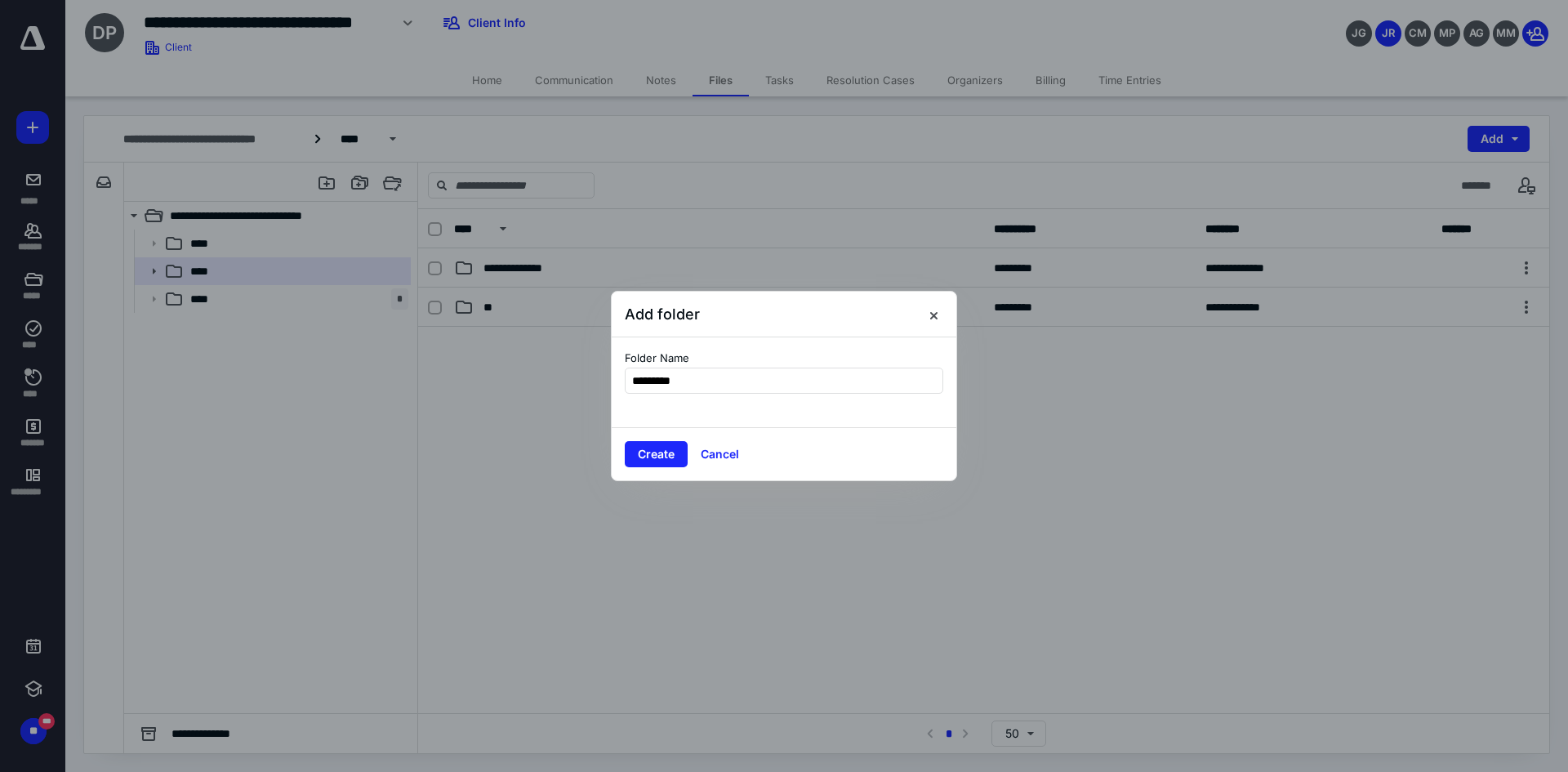 type on "**********" 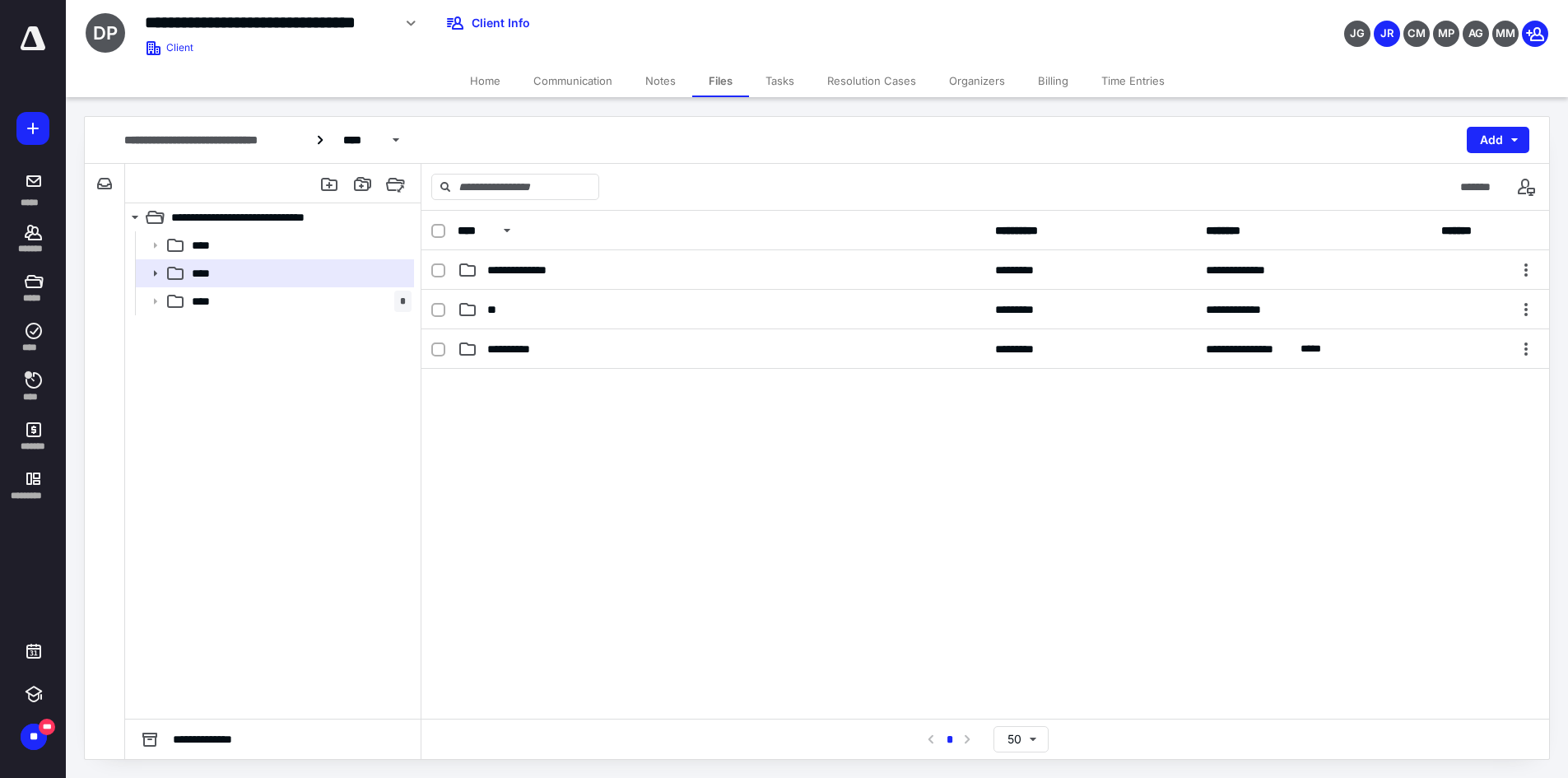 click on "Home" at bounding box center (485, 81) 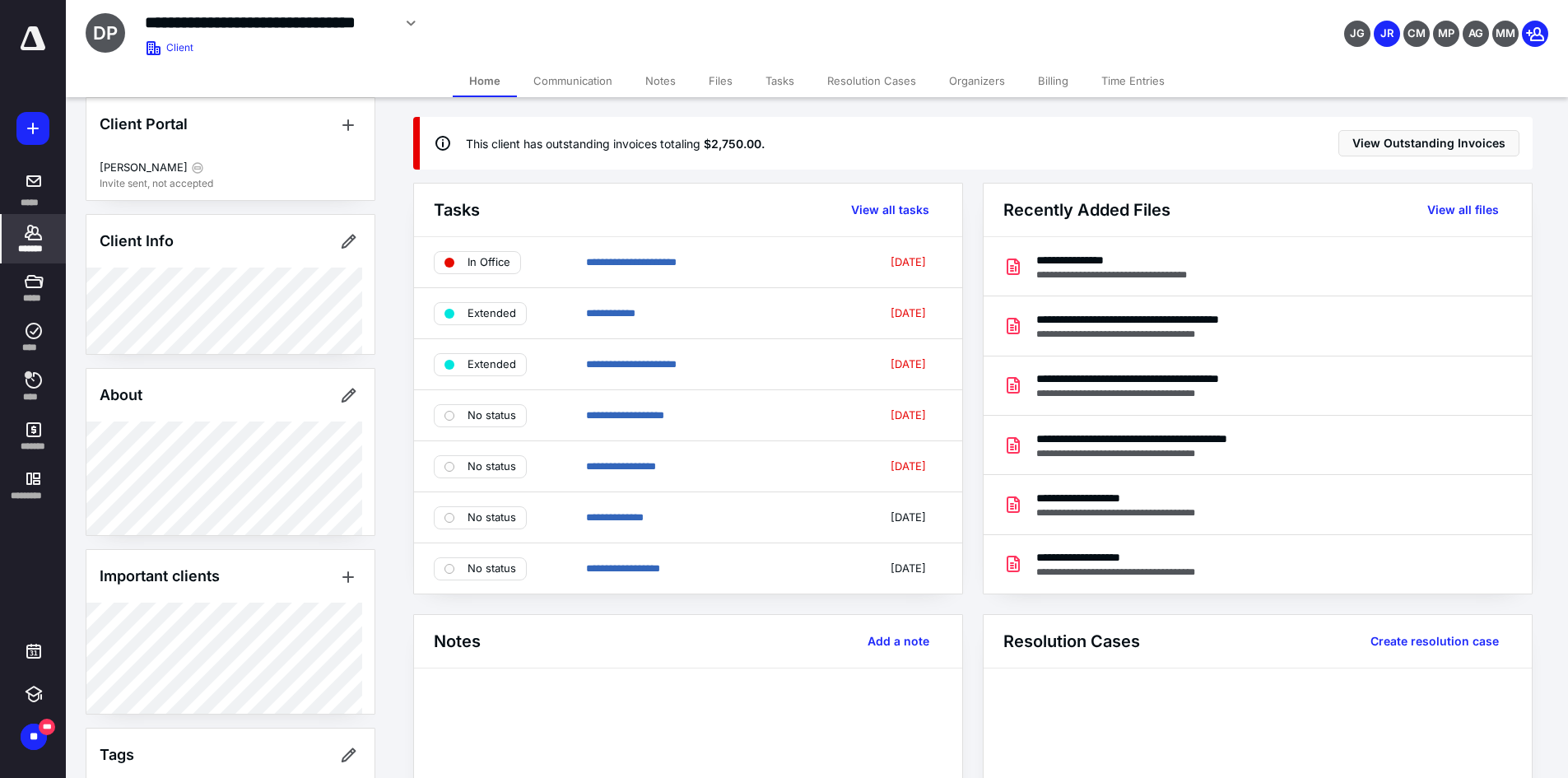 scroll, scrollTop: 0, scrollLeft: 0, axis: both 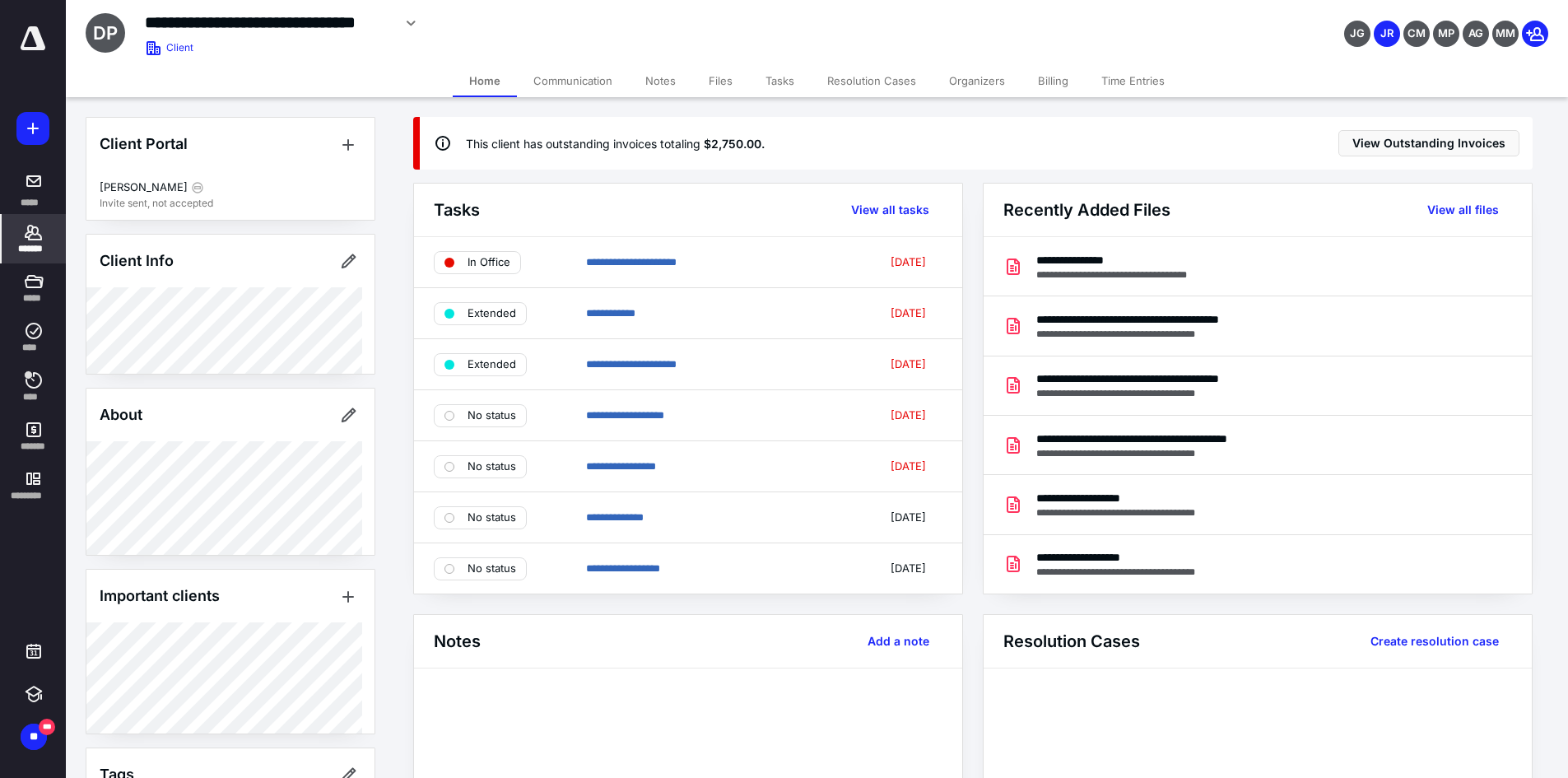 click on "Files" at bounding box center [720, 81] 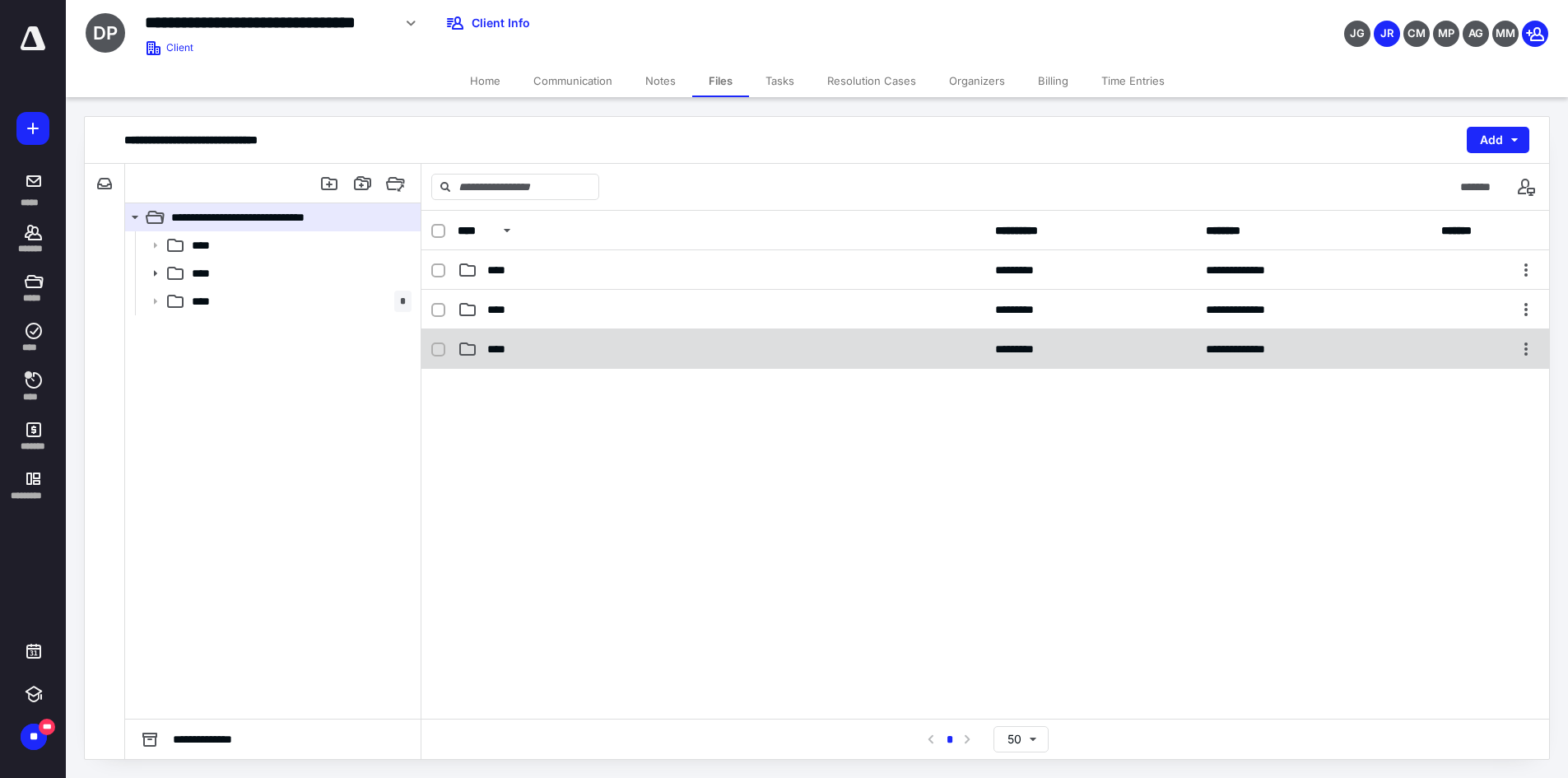 click on "****" at bounding box center (501, 349) 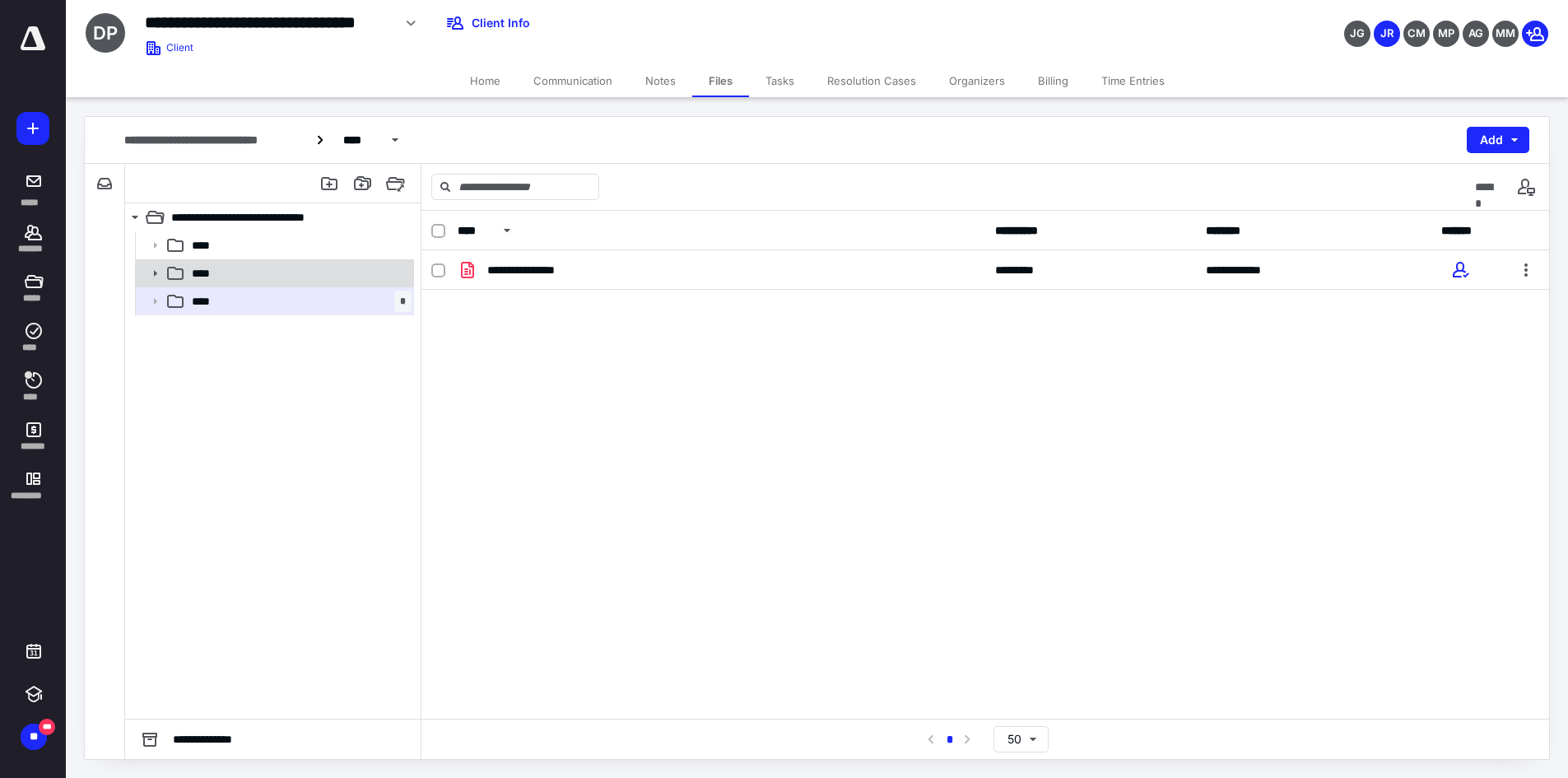click on "****" at bounding box center (298, 273) 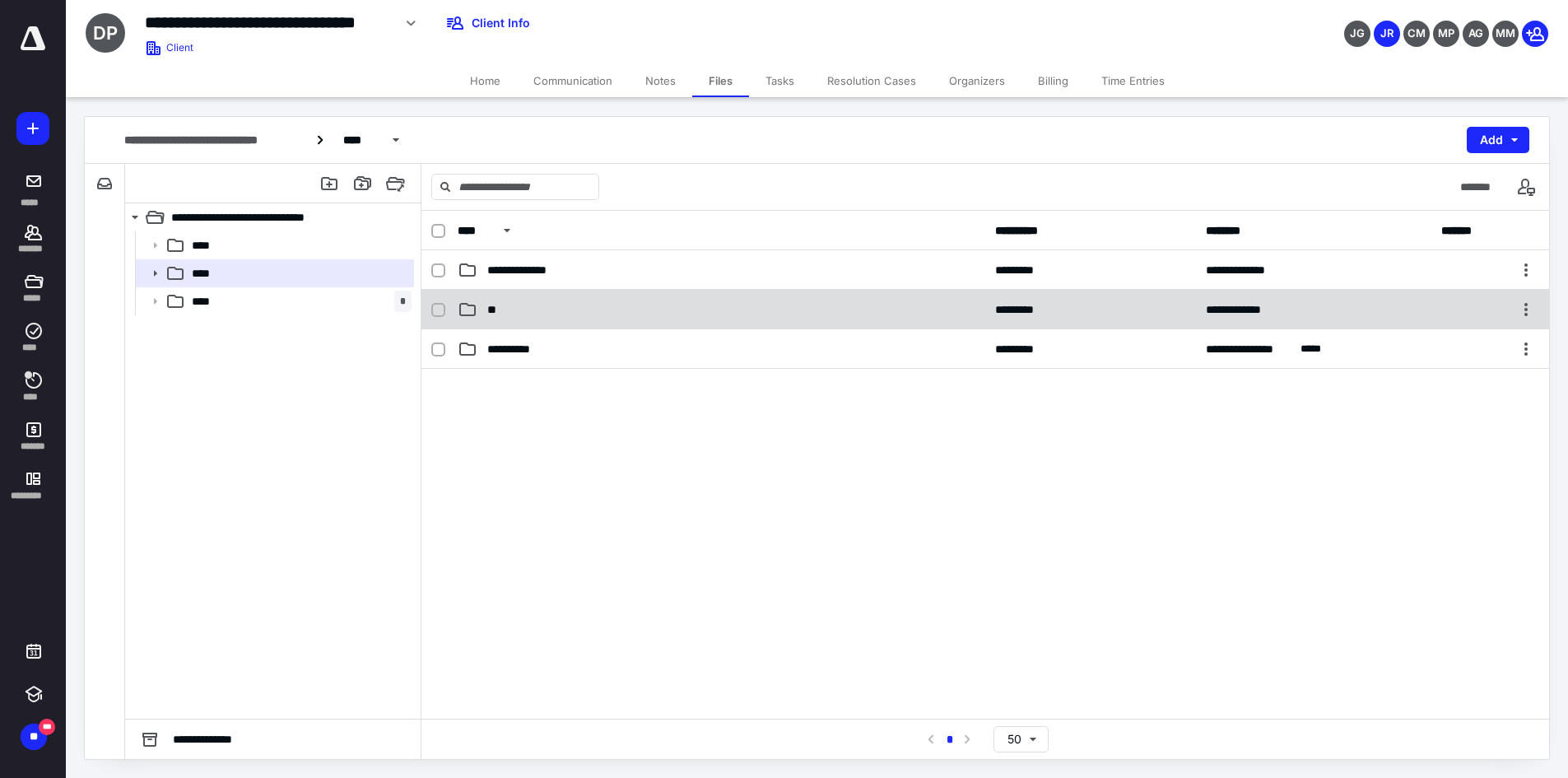 click on "**********" at bounding box center (985, 310) 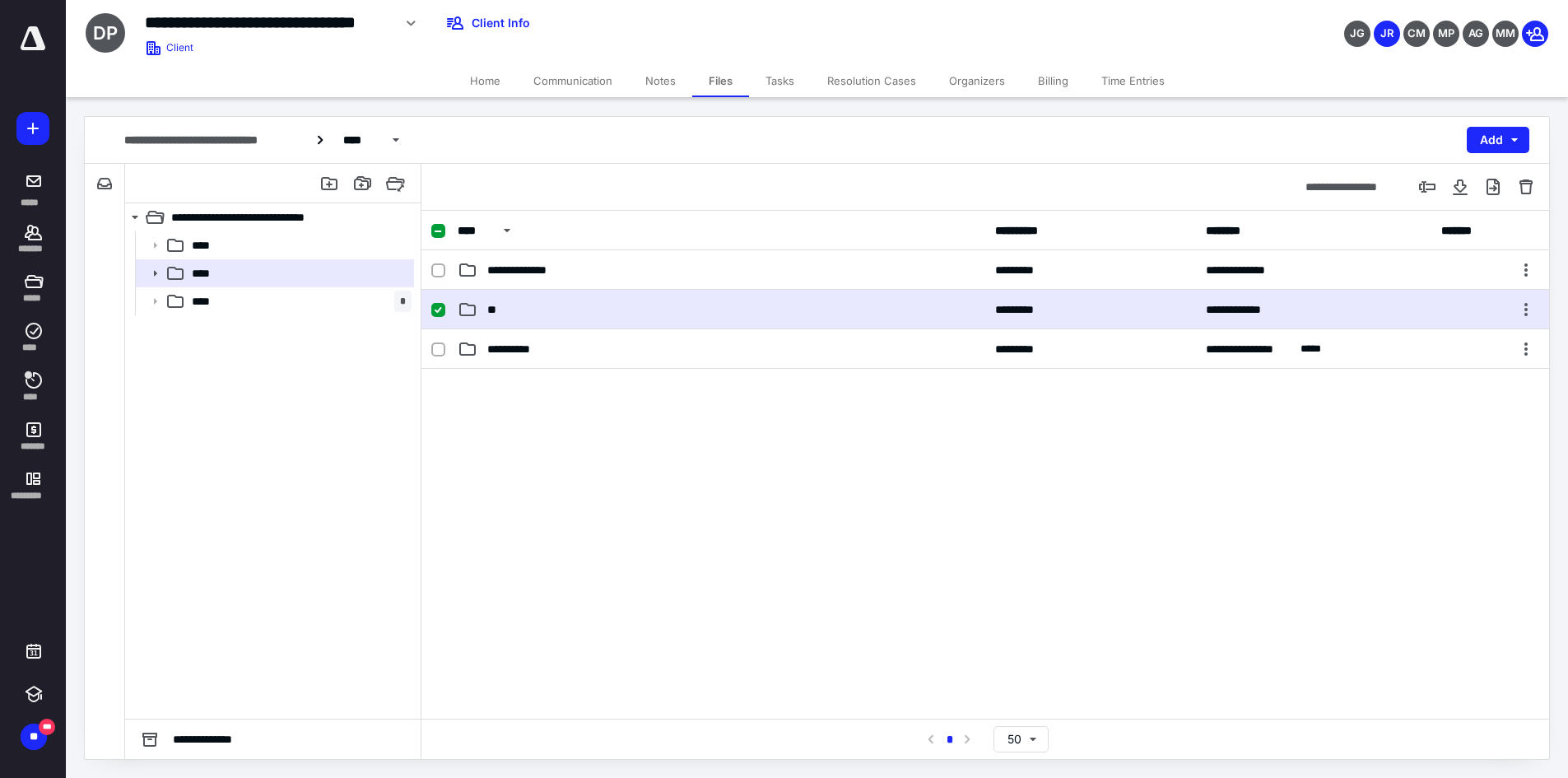 click on "**********" at bounding box center (985, 310) 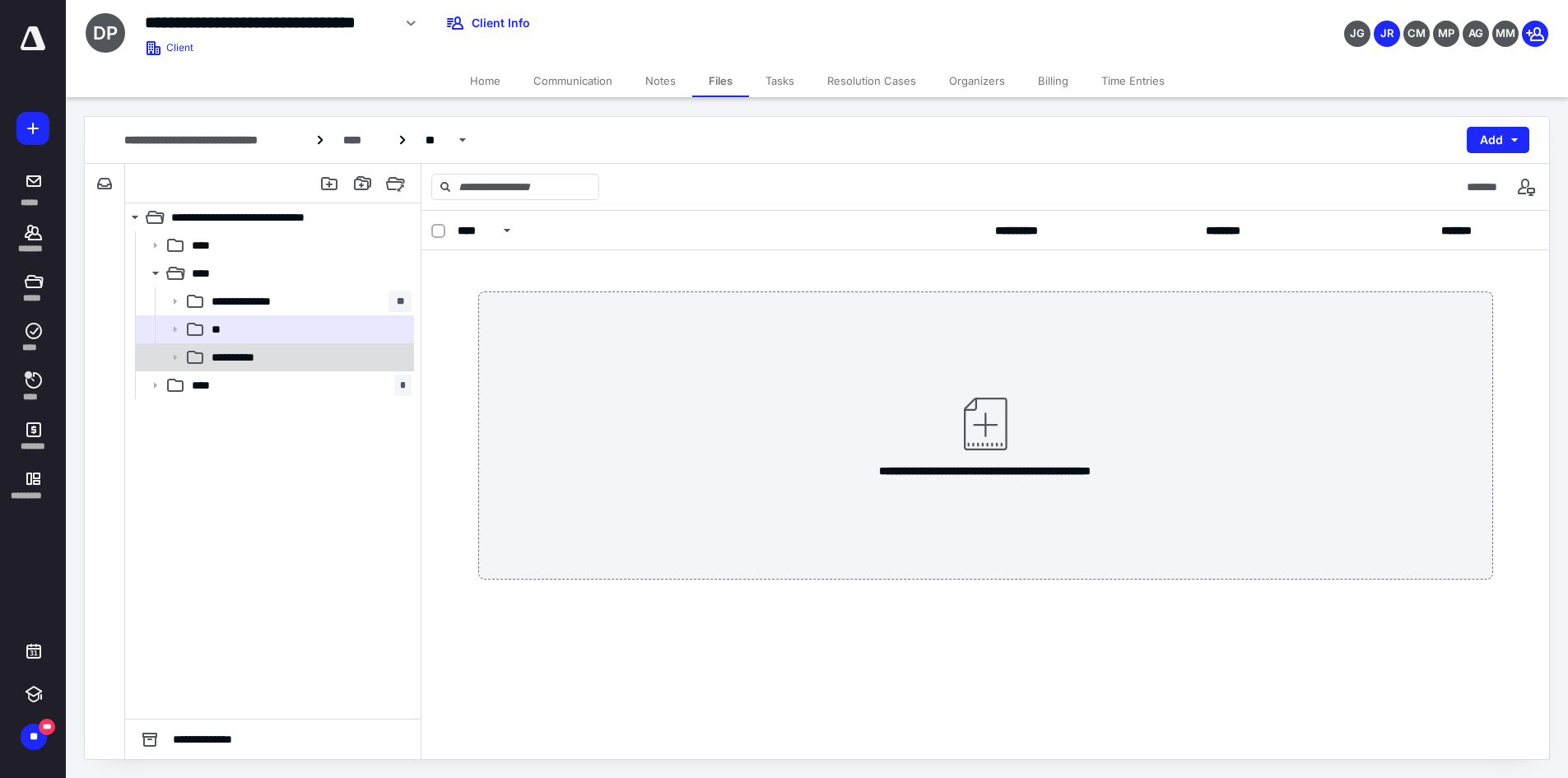 click on "**********" at bounding box center [308, 357] 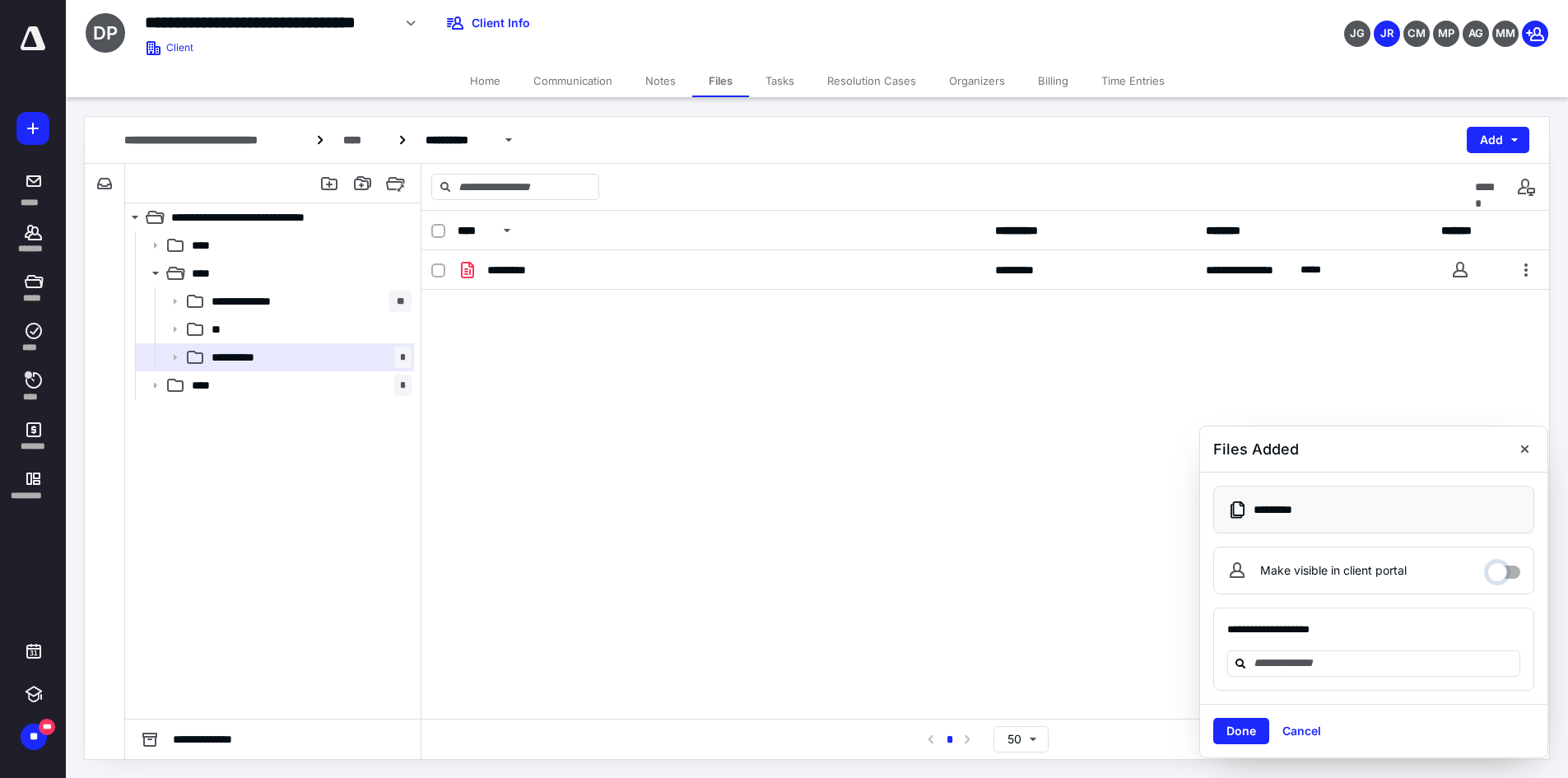 click on "Make visible in client portal" at bounding box center (1504, 568) 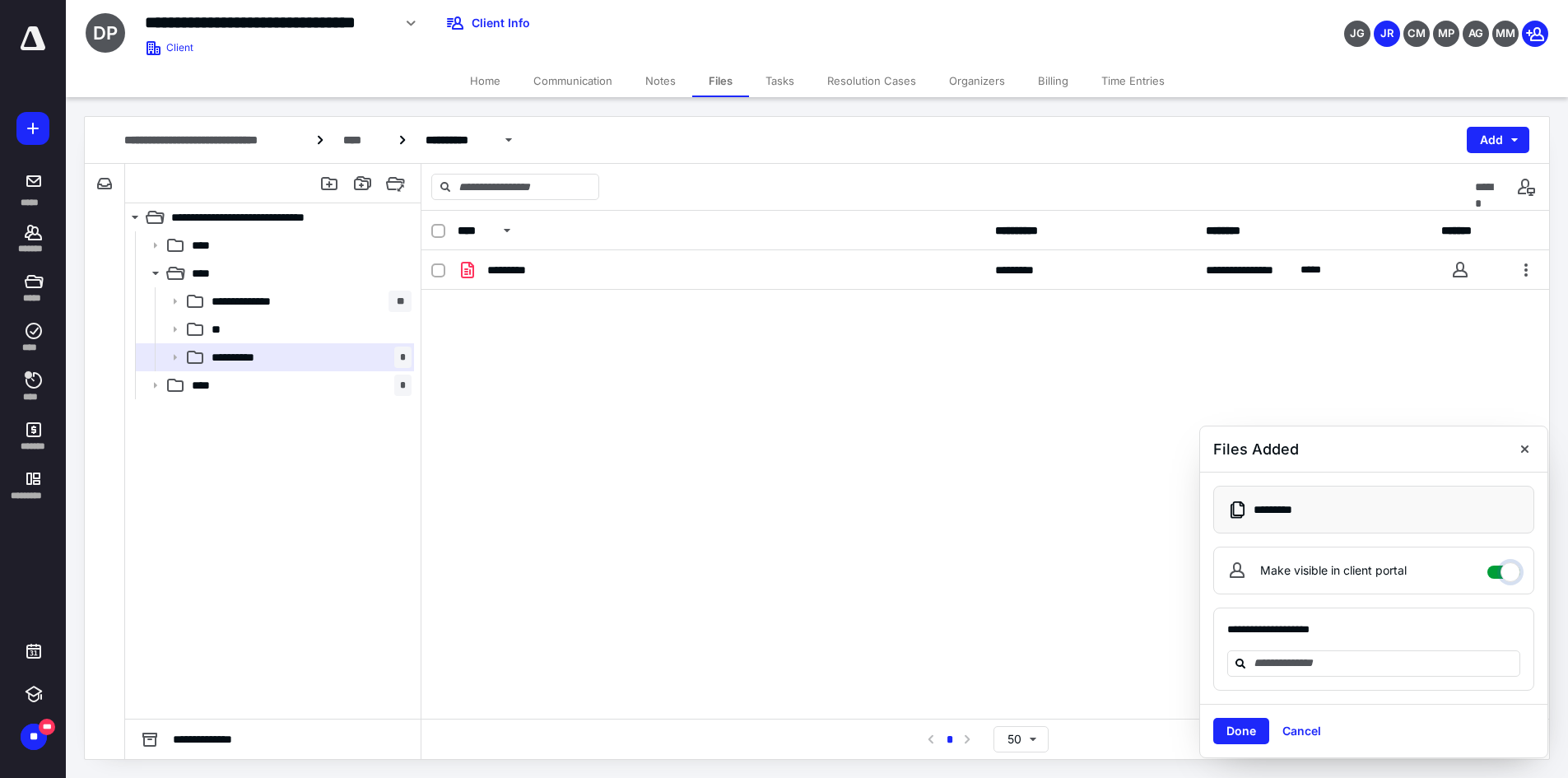 checkbox on "****" 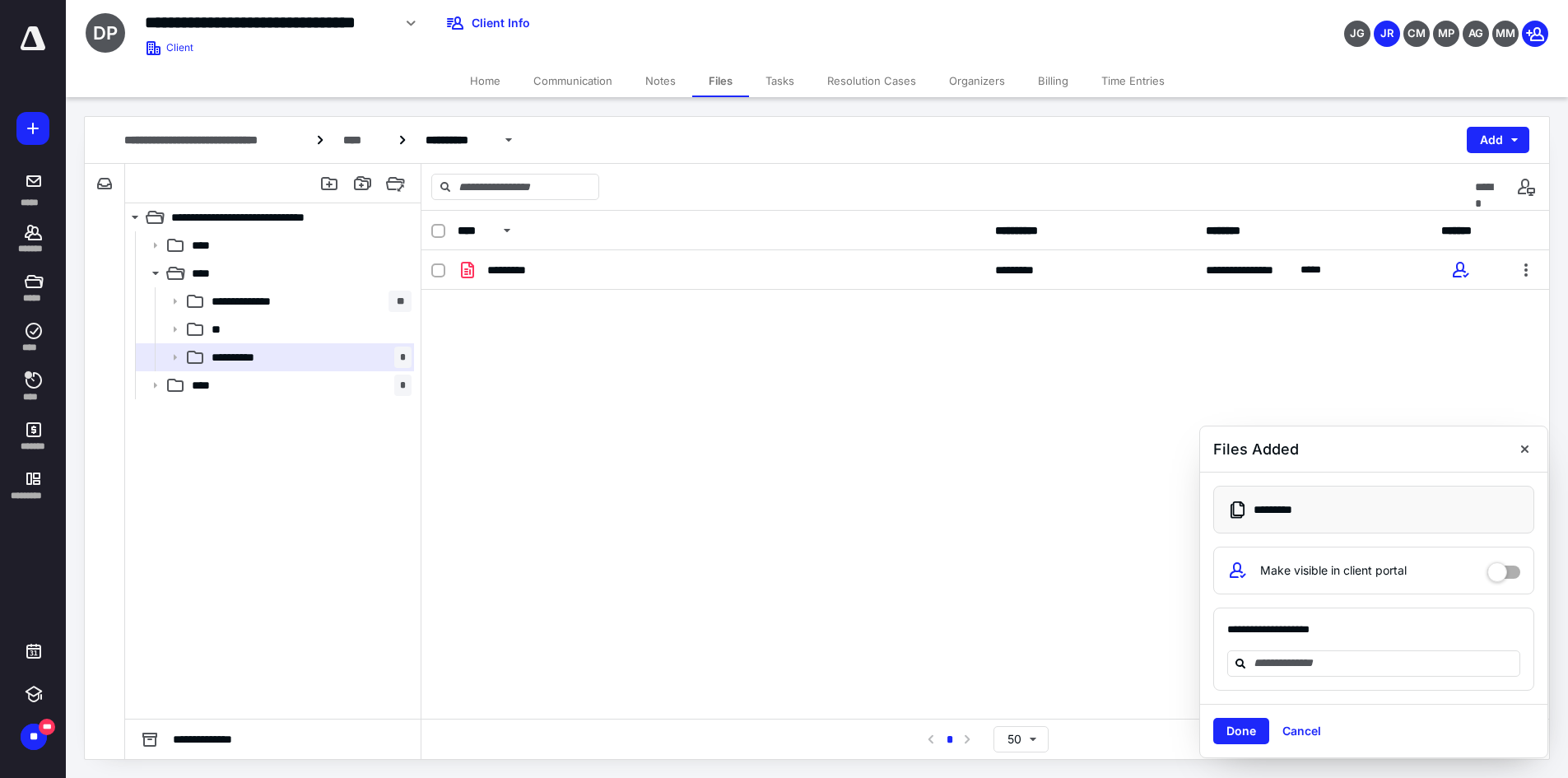 click on "**********" at bounding box center [1374, 650] 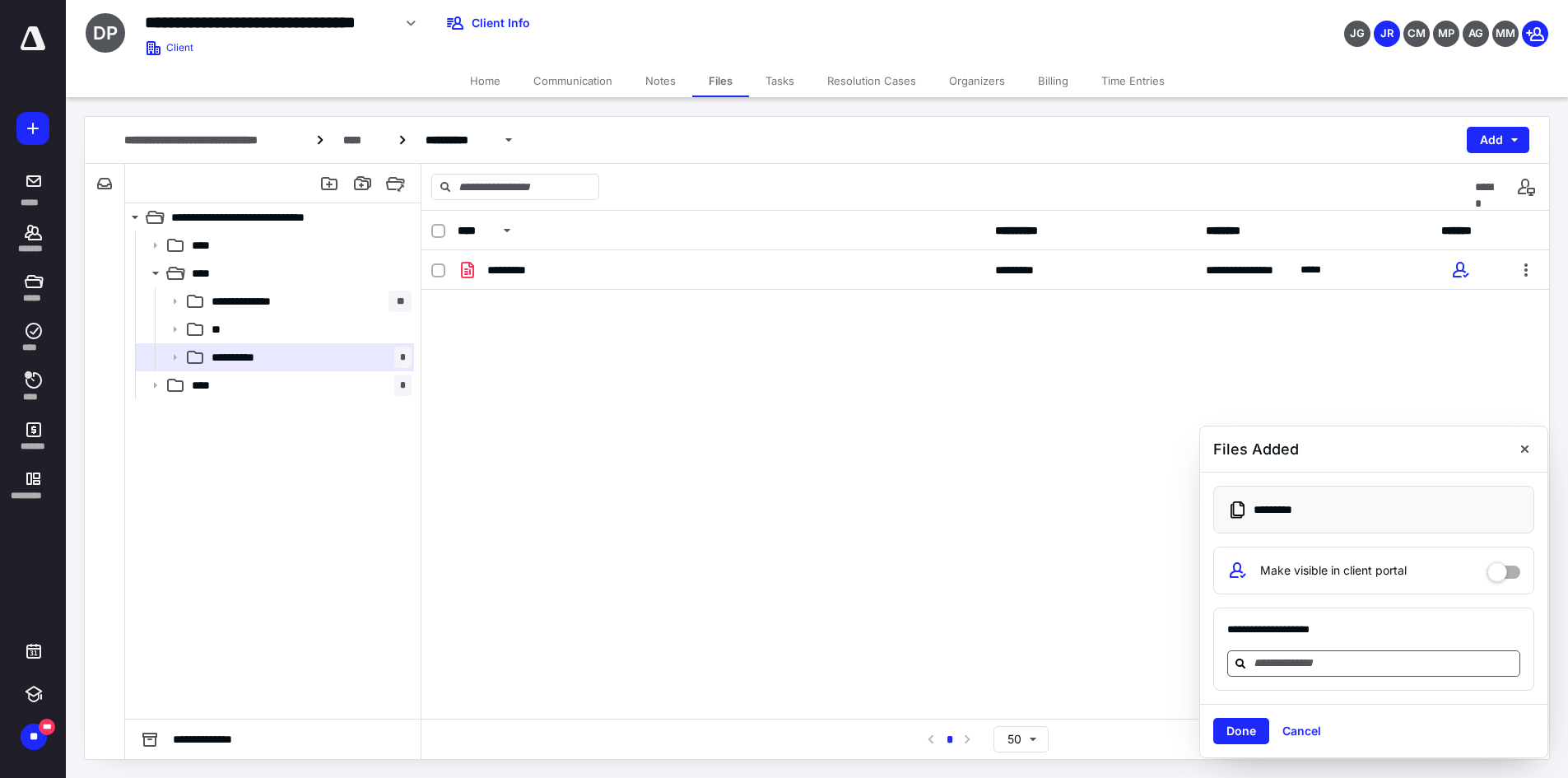 click at bounding box center (1384, 663) 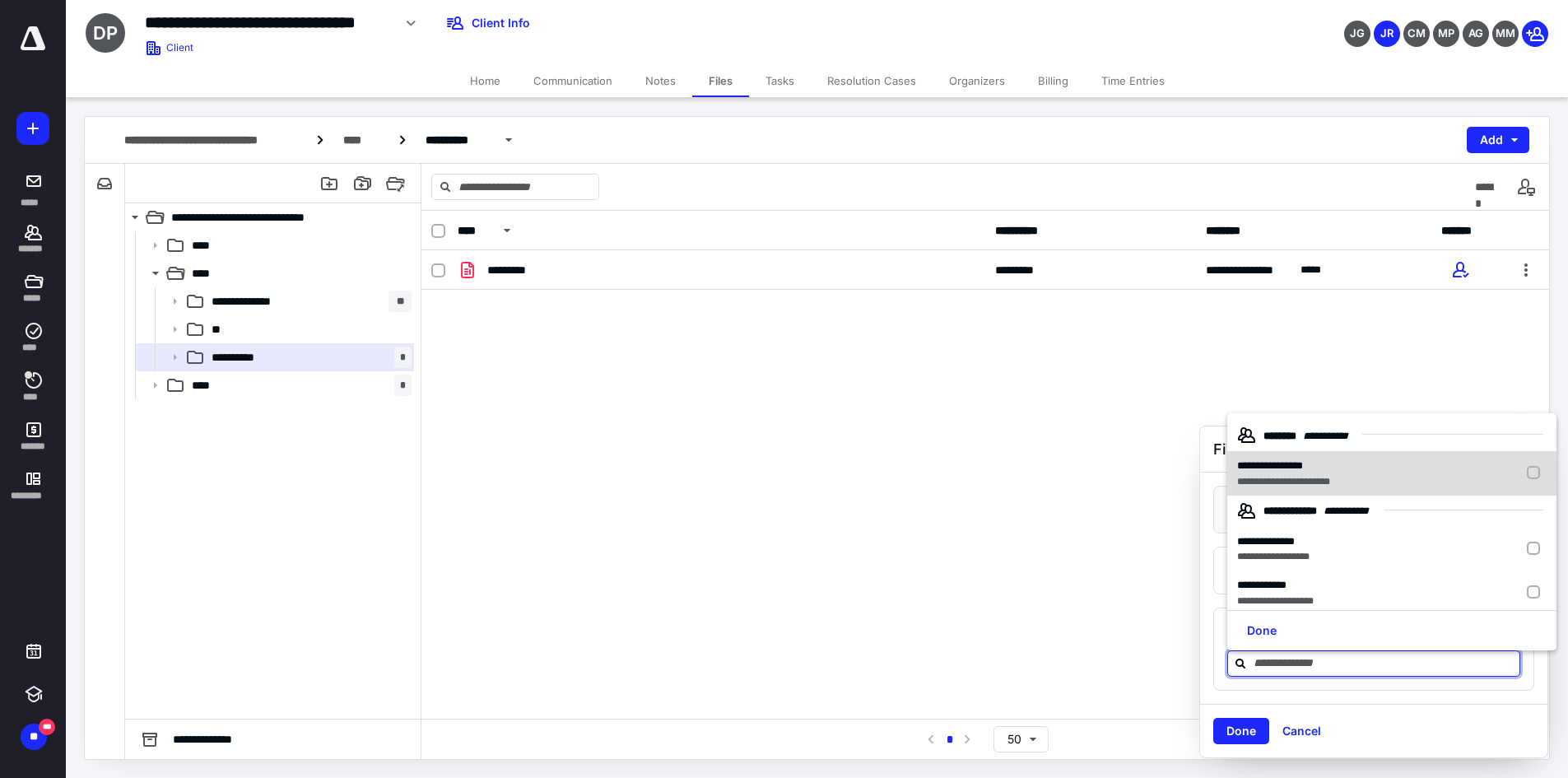click on "**********" at bounding box center [1287, 473] 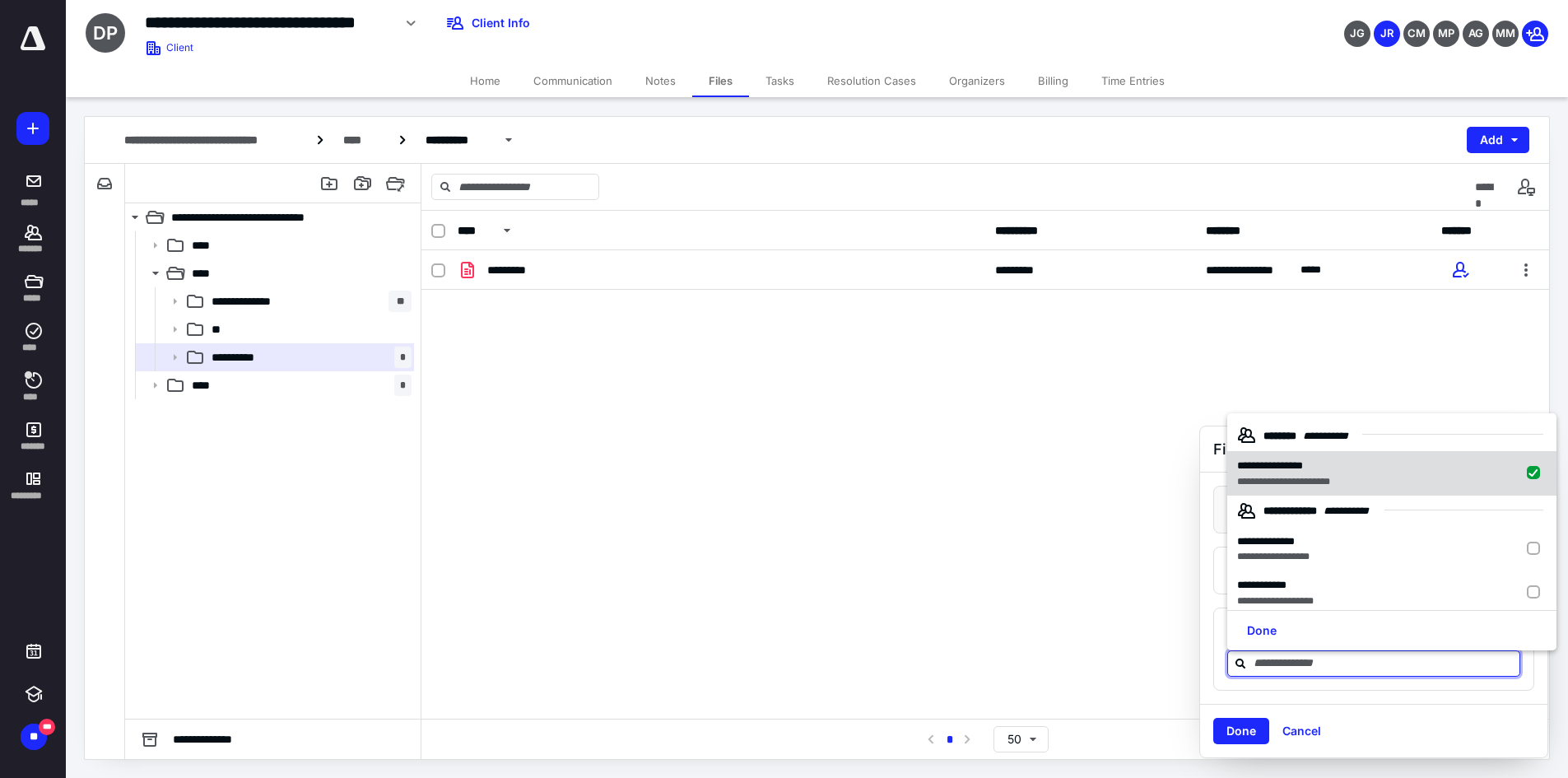 checkbox on "true" 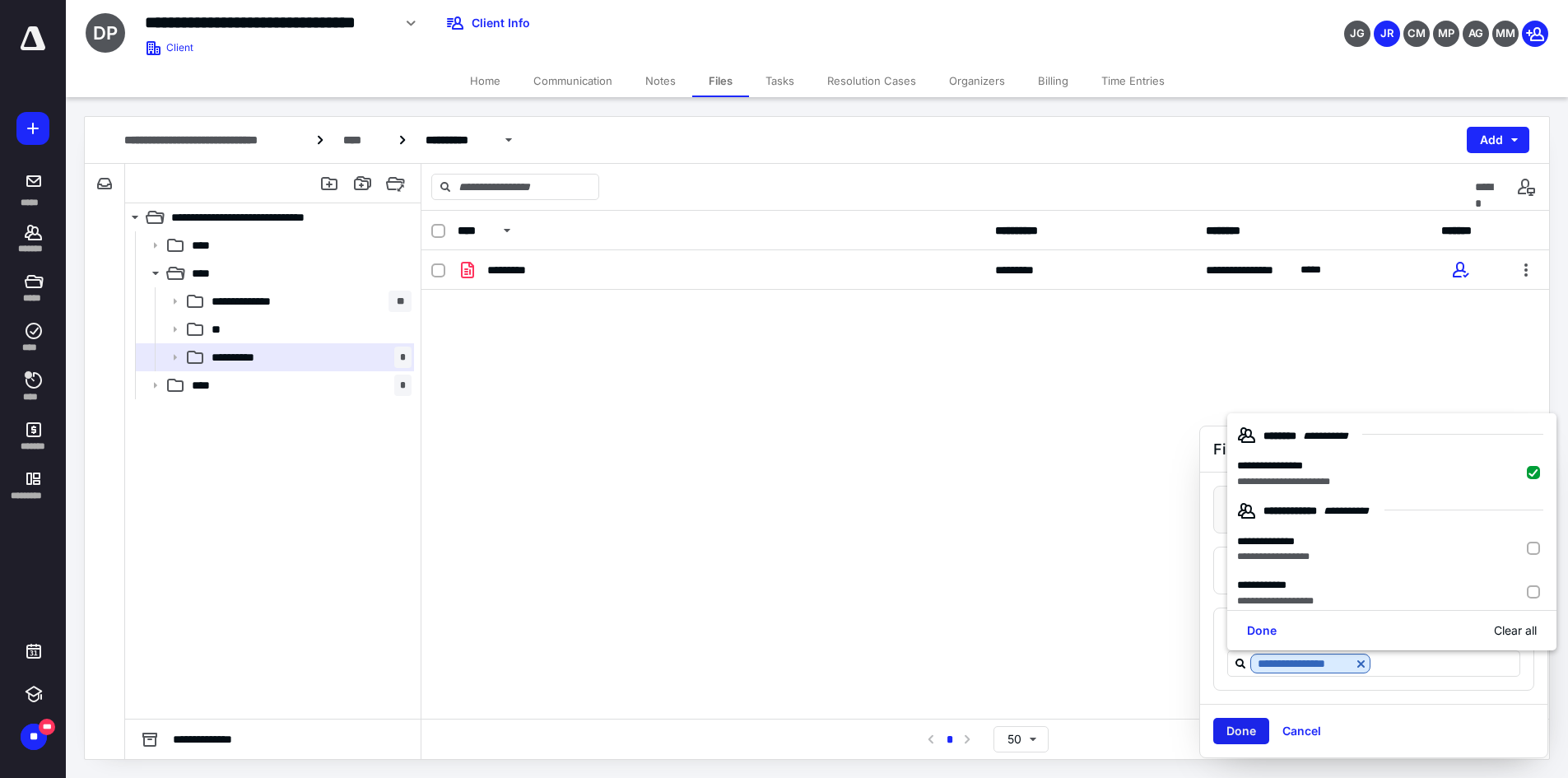 click on "Done" at bounding box center [1241, 731] 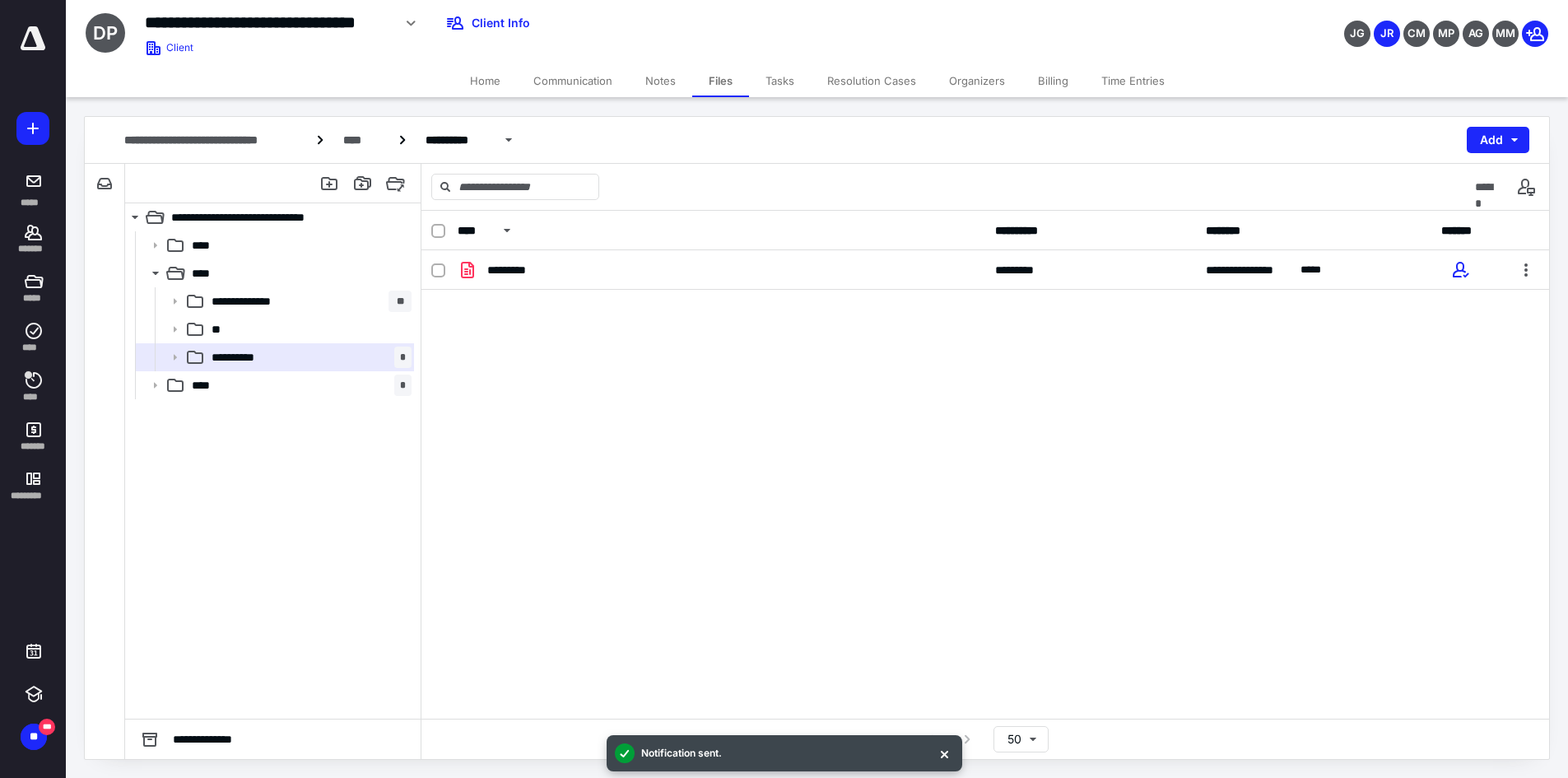 click on "Home" at bounding box center [485, 81] 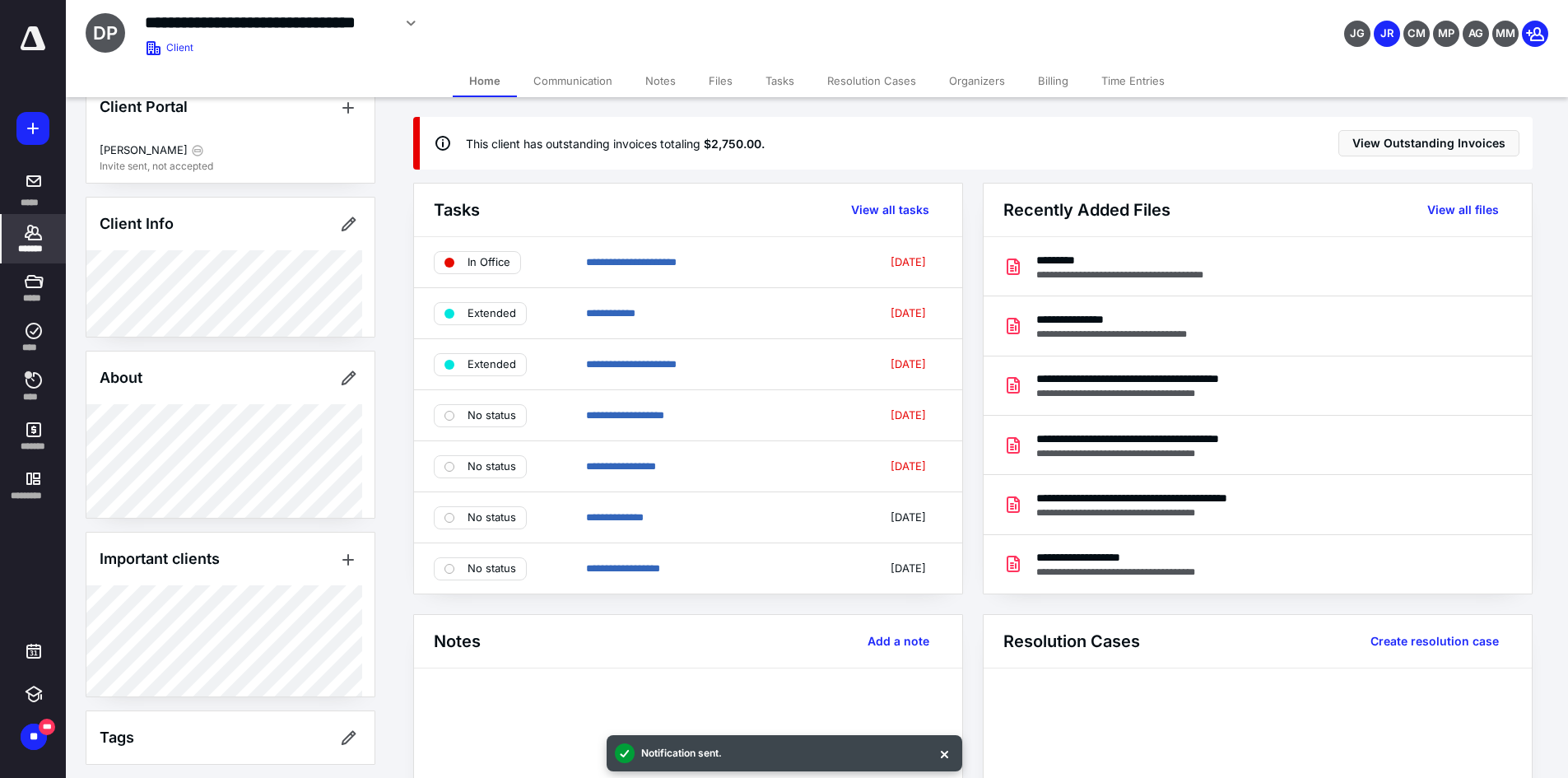 scroll, scrollTop: 57, scrollLeft: 0, axis: vertical 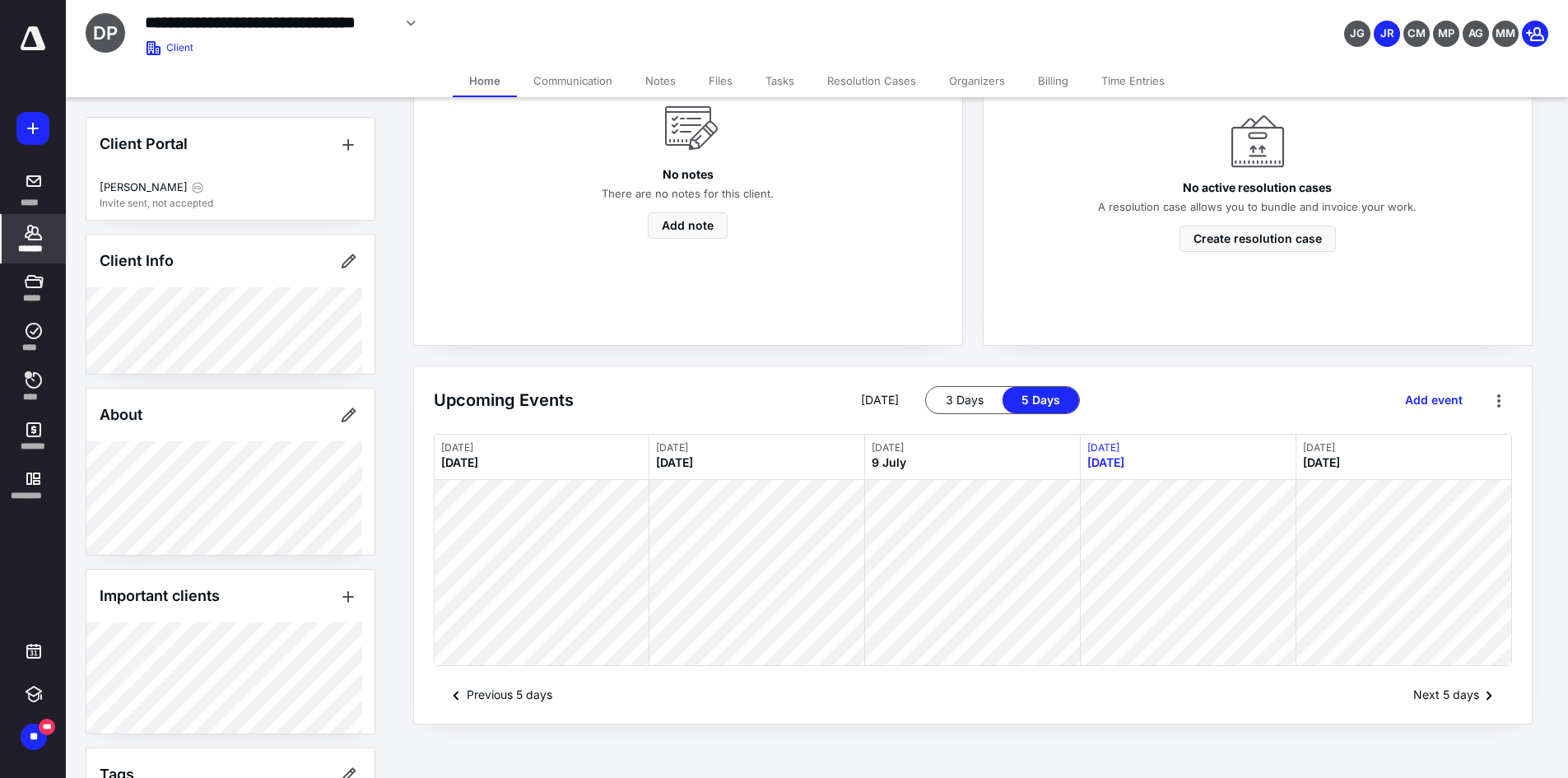 click on "Tasks" at bounding box center (779, 81) 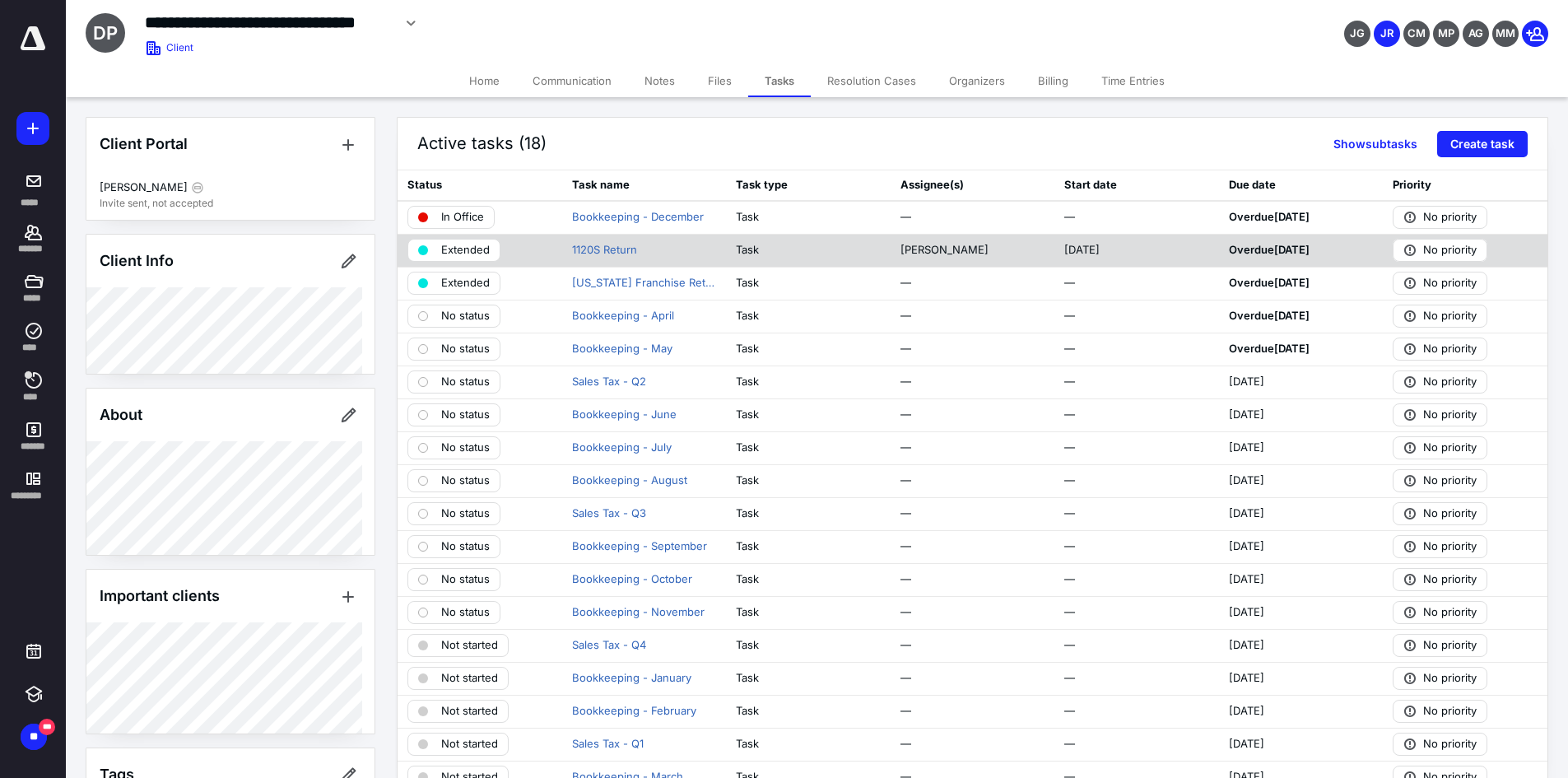 click on "Extended" at bounding box center (465, 250) 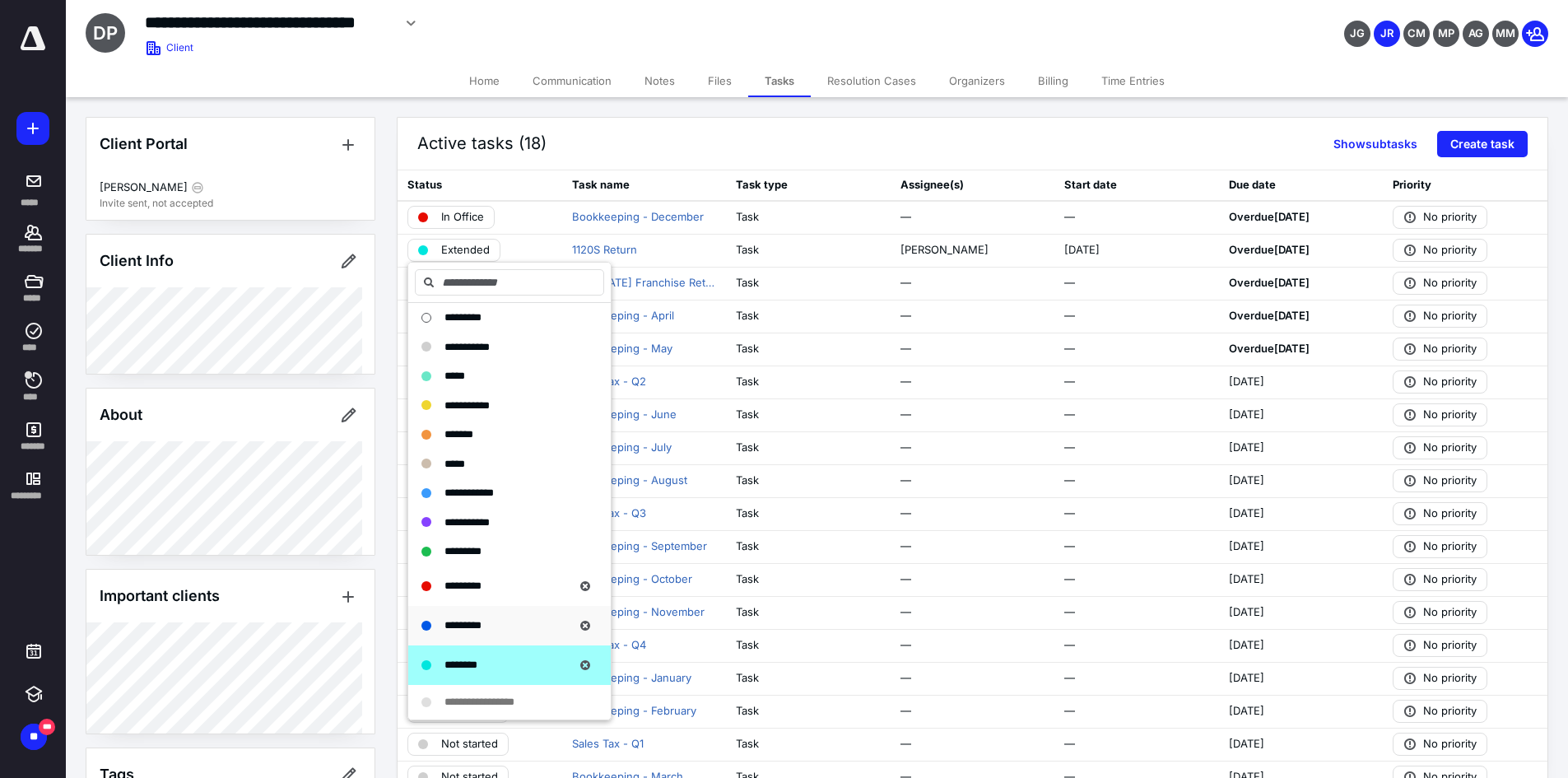 click on "*********" at bounding box center (463, 625) 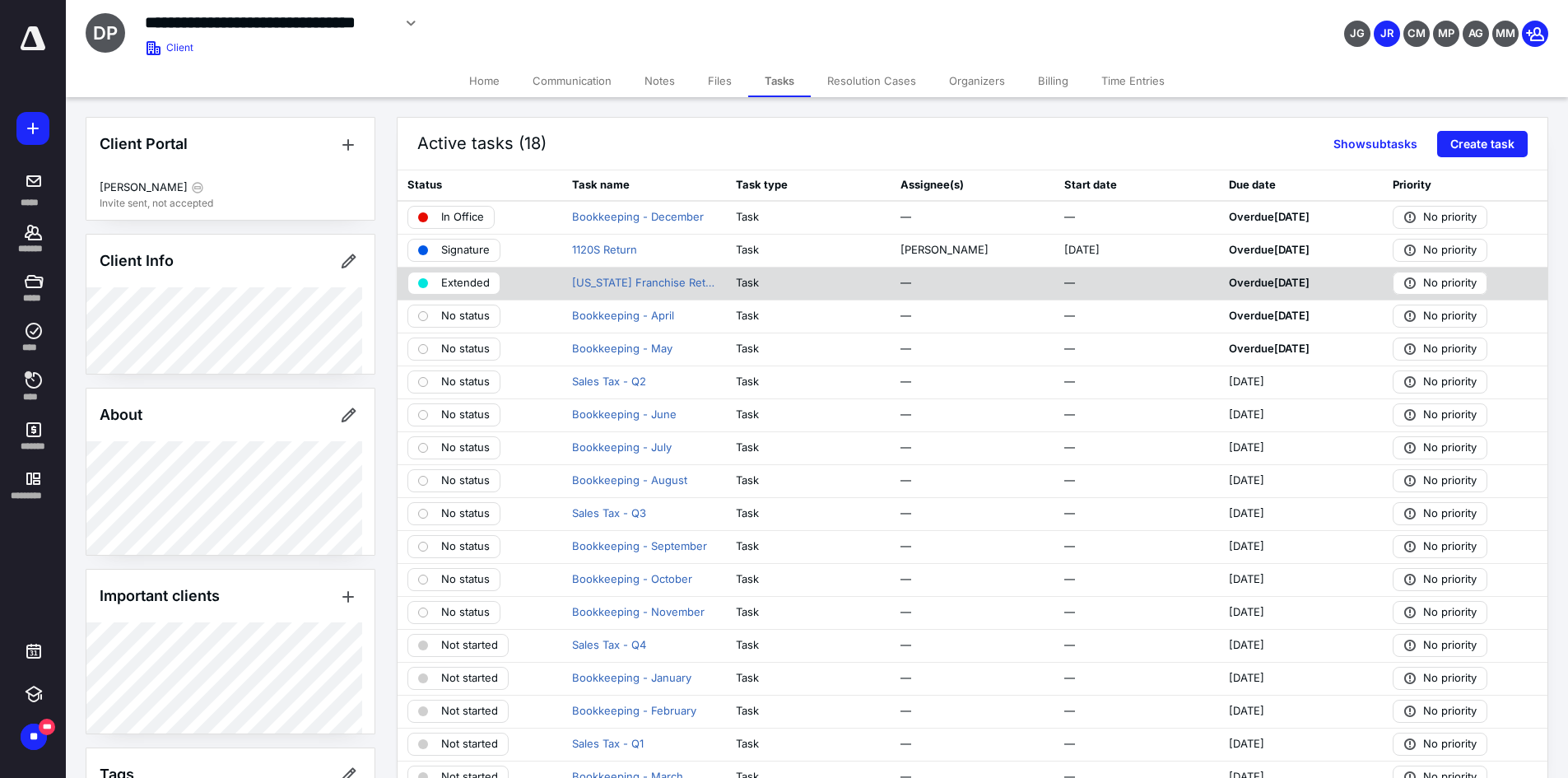 click at bounding box center [423, 283] 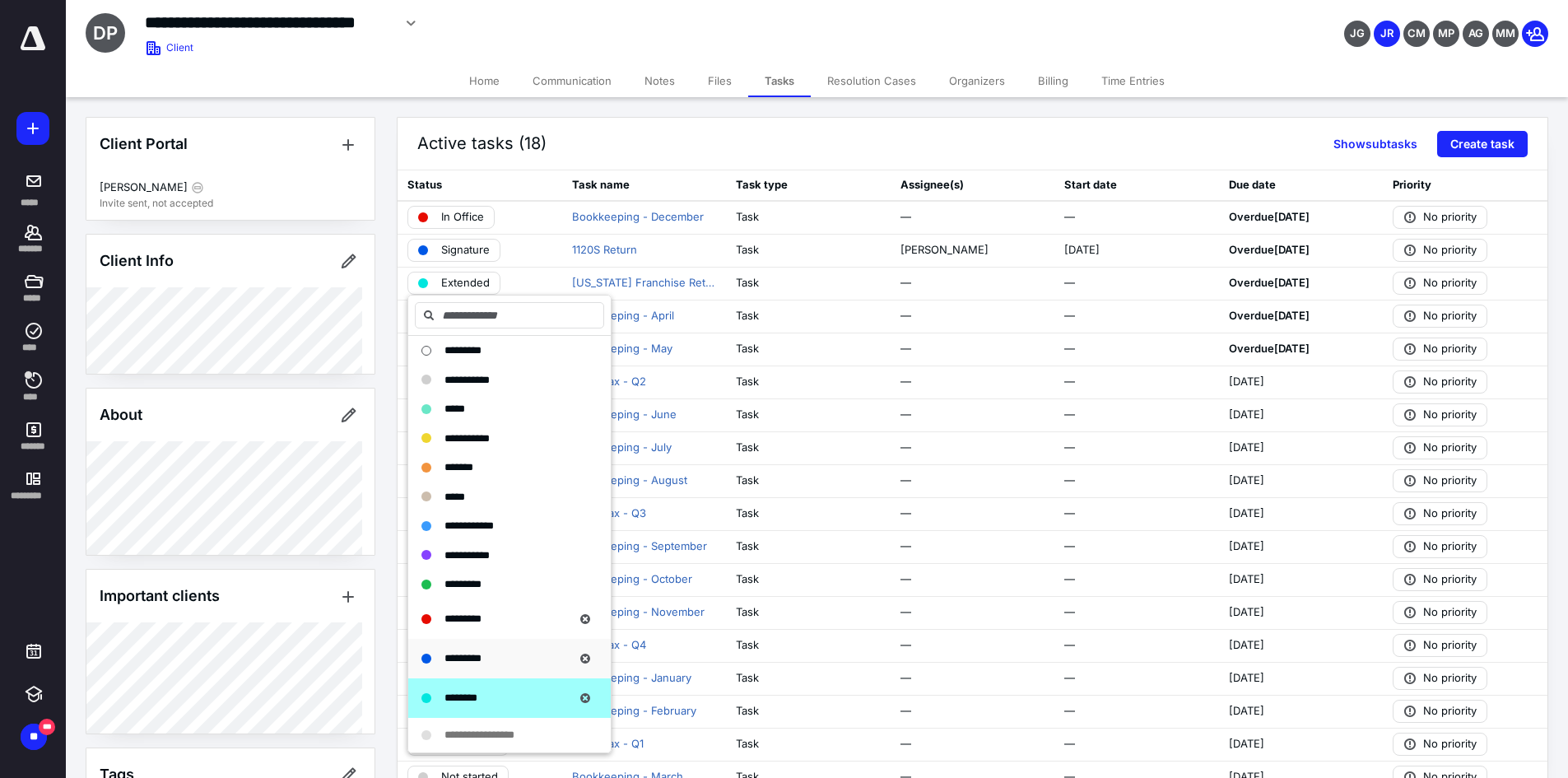 click on "*********" at bounding box center [509, 659] 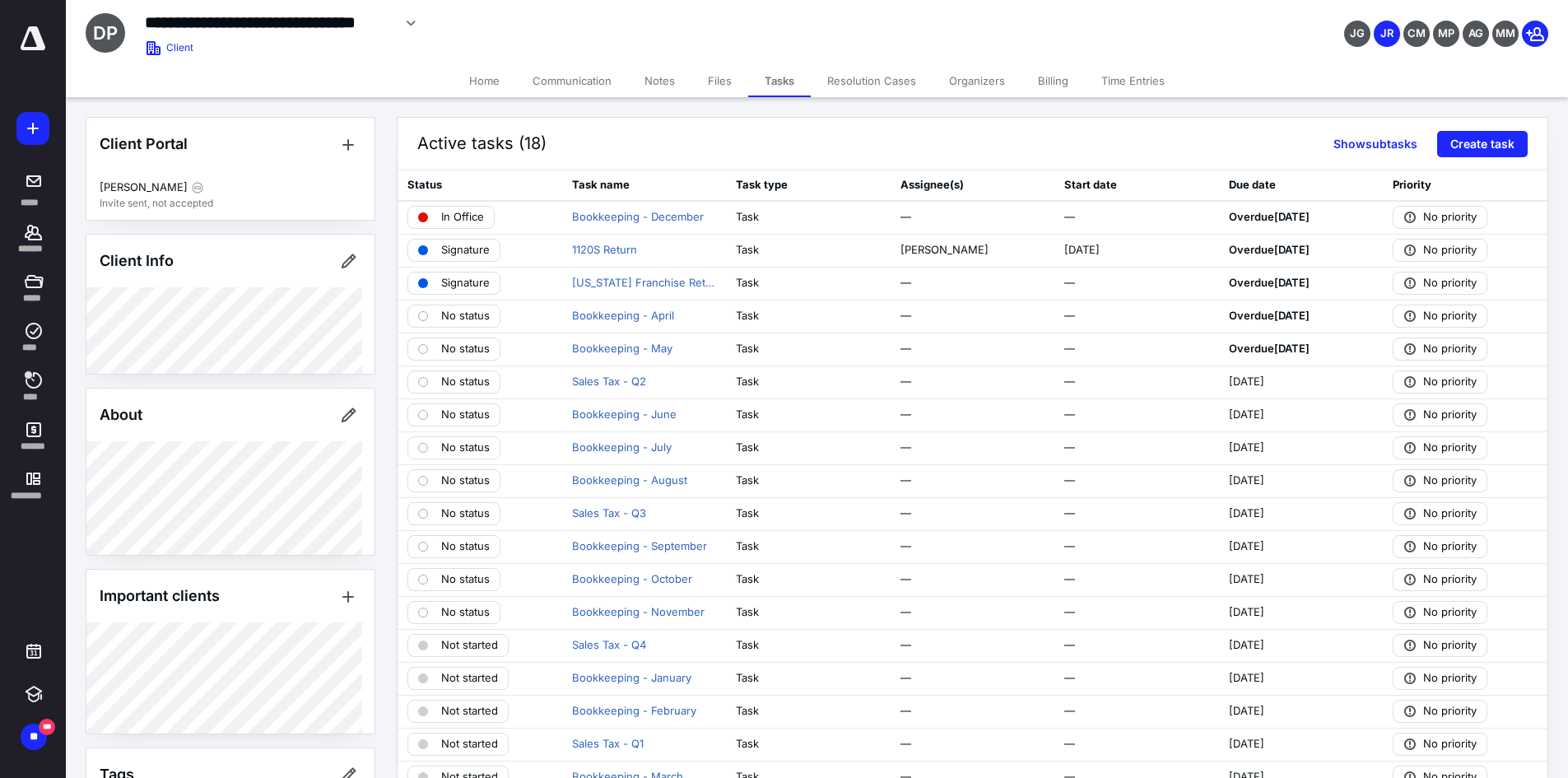 click on "Files" at bounding box center [719, 81] 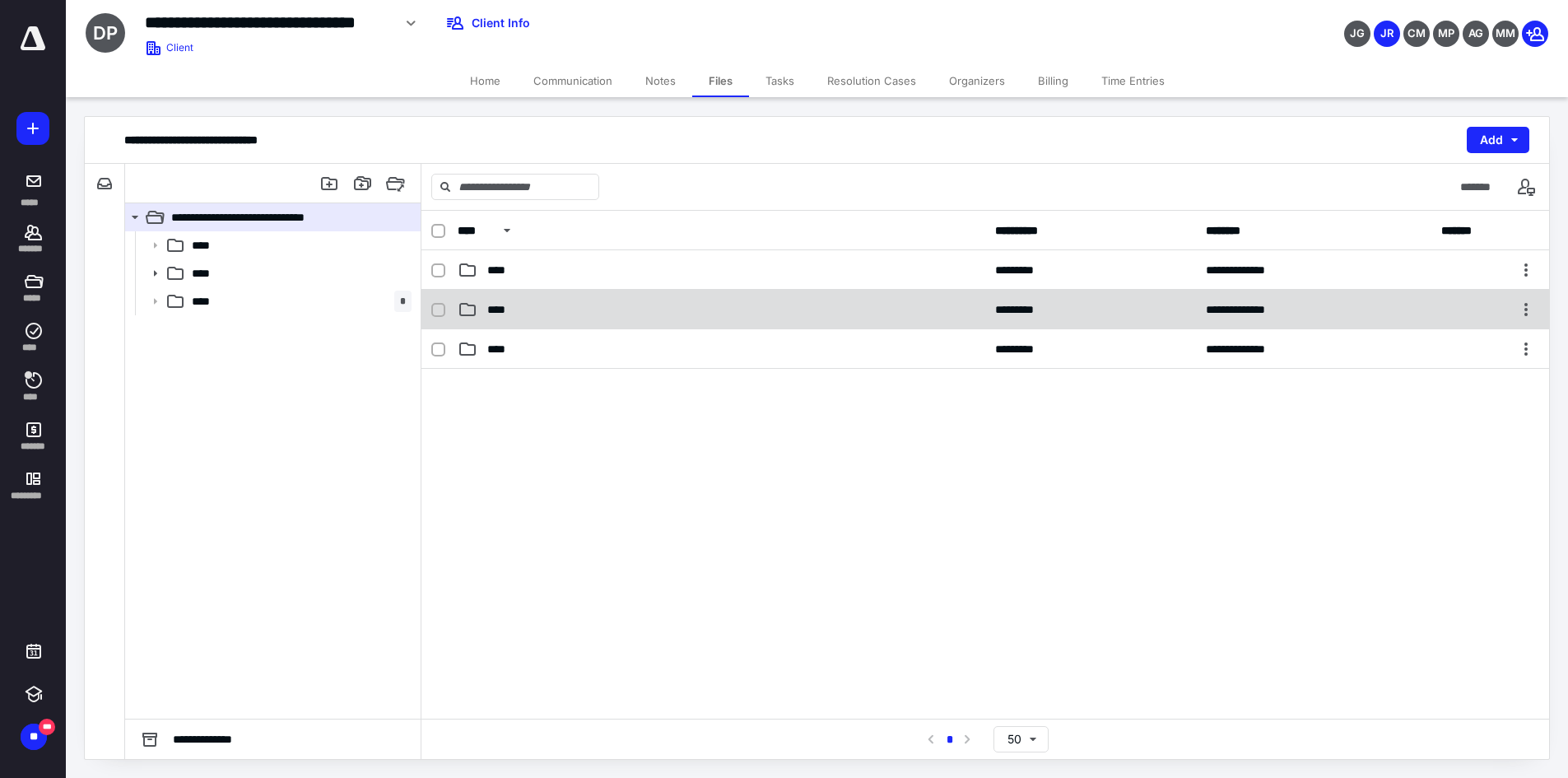 click on "****" at bounding box center [501, 310] 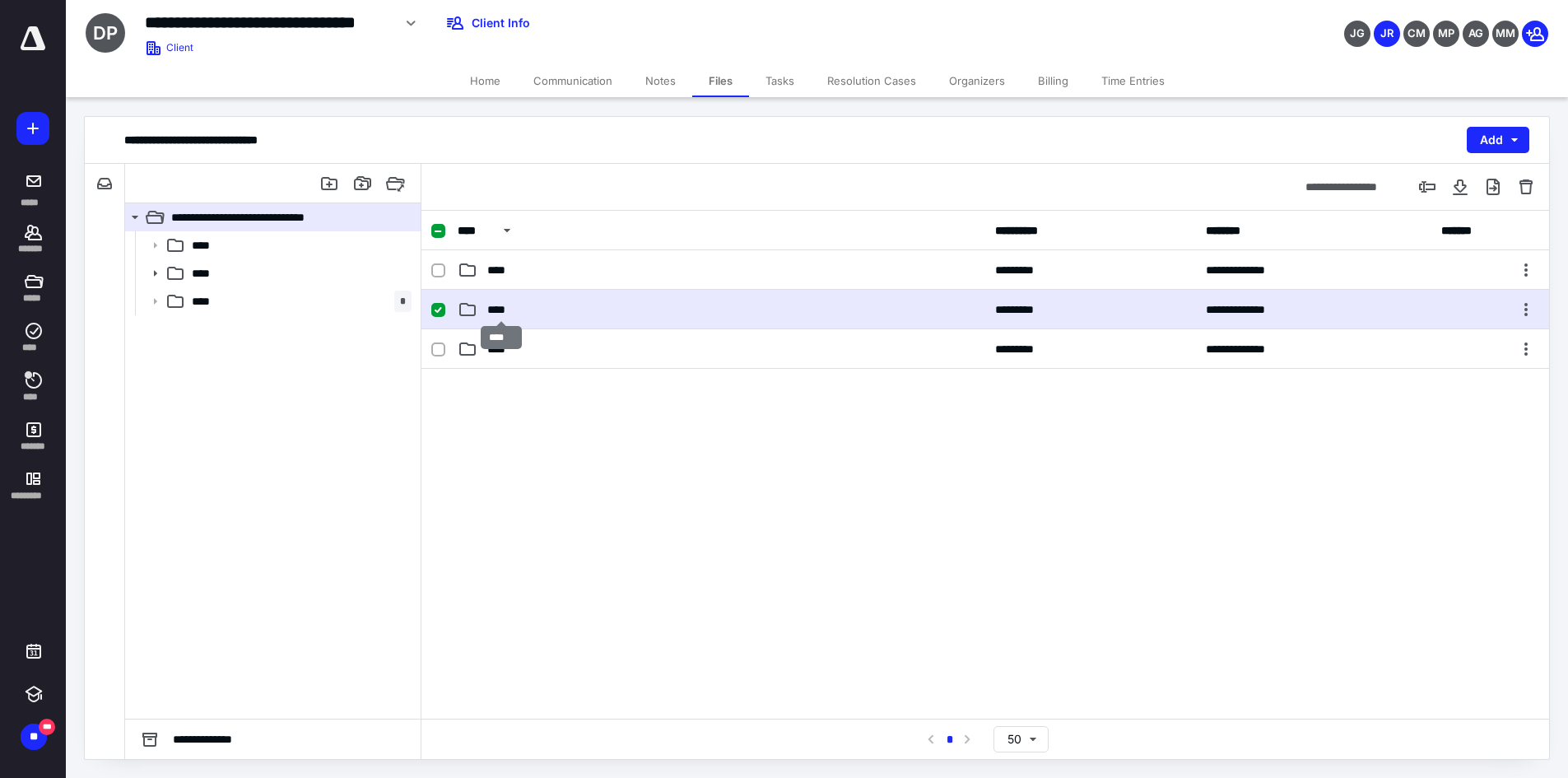 click on "****" at bounding box center [501, 310] 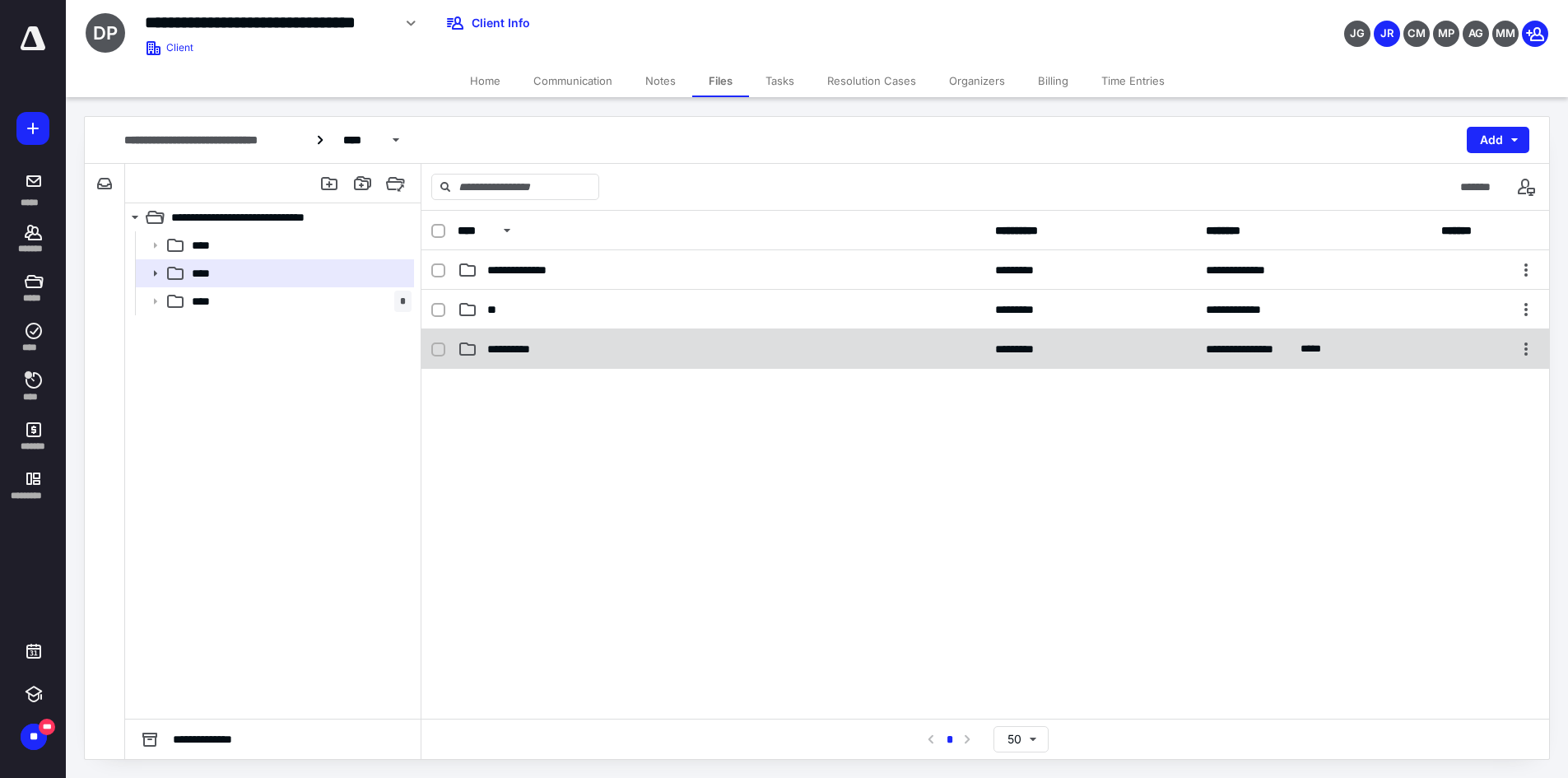 click on "**********" at bounding box center (516, 349) 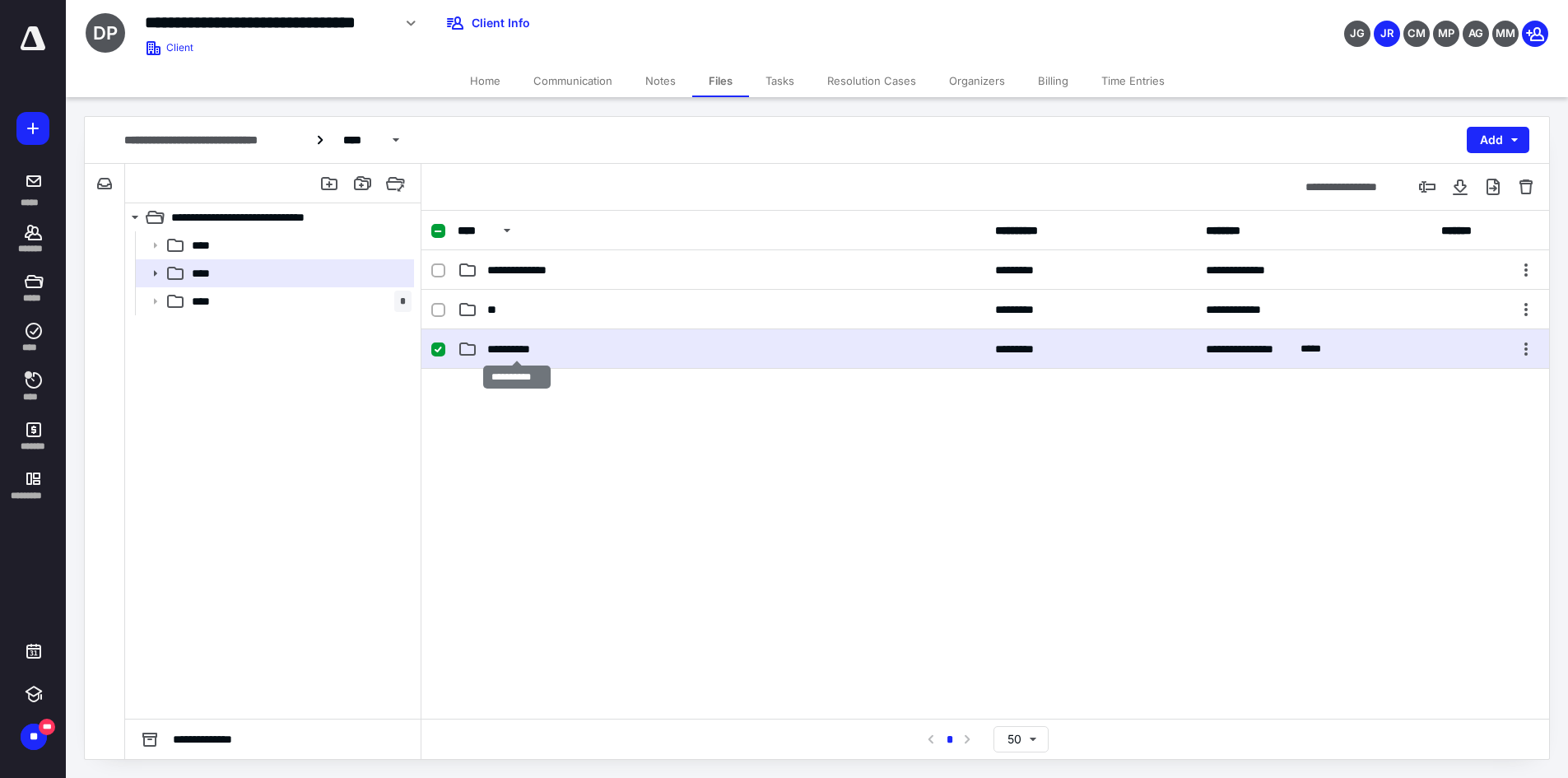 click on "**********" at bounding box center [516, 349] 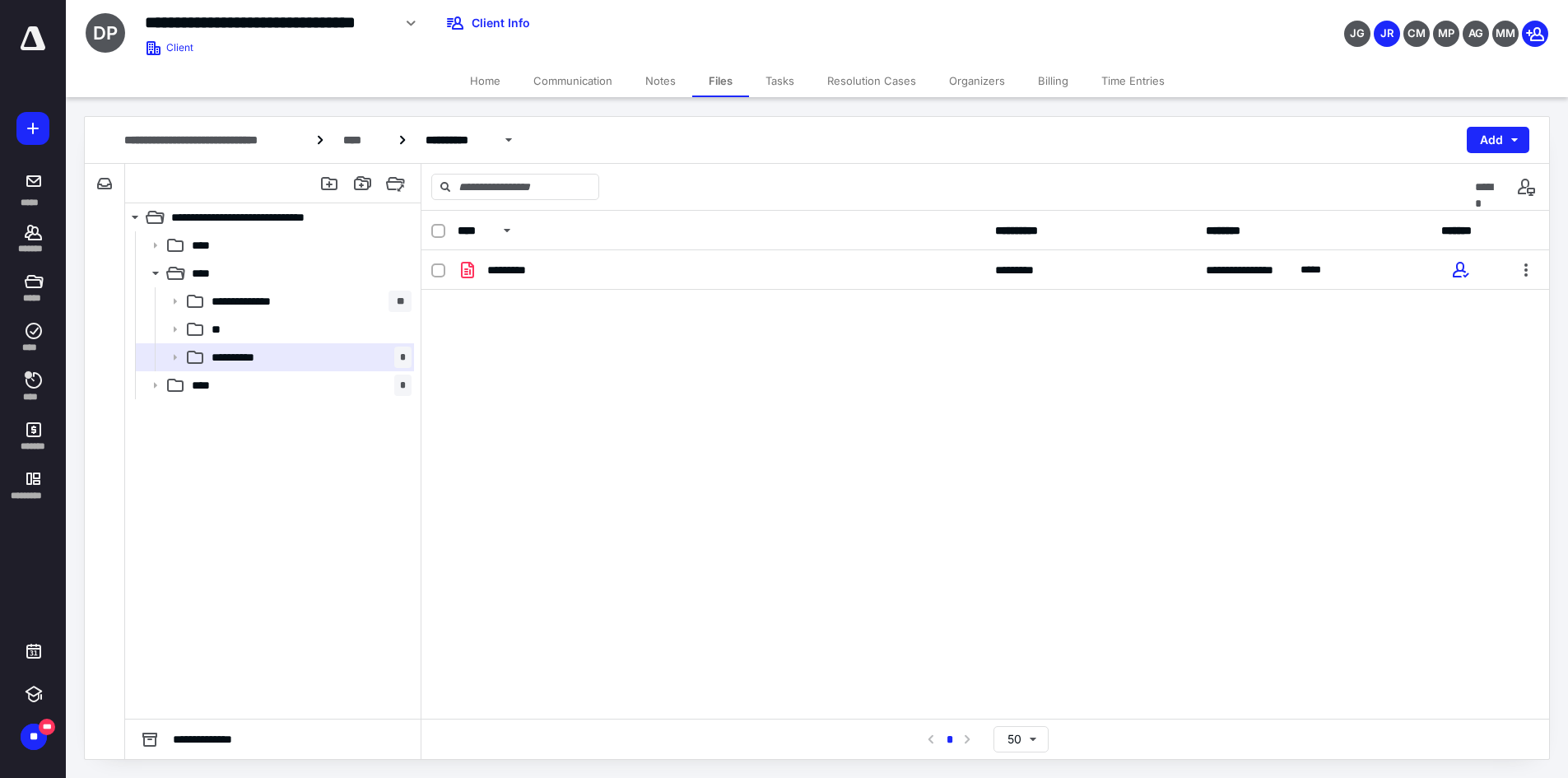 click on "Billing" at bounding box center [1053, 81] 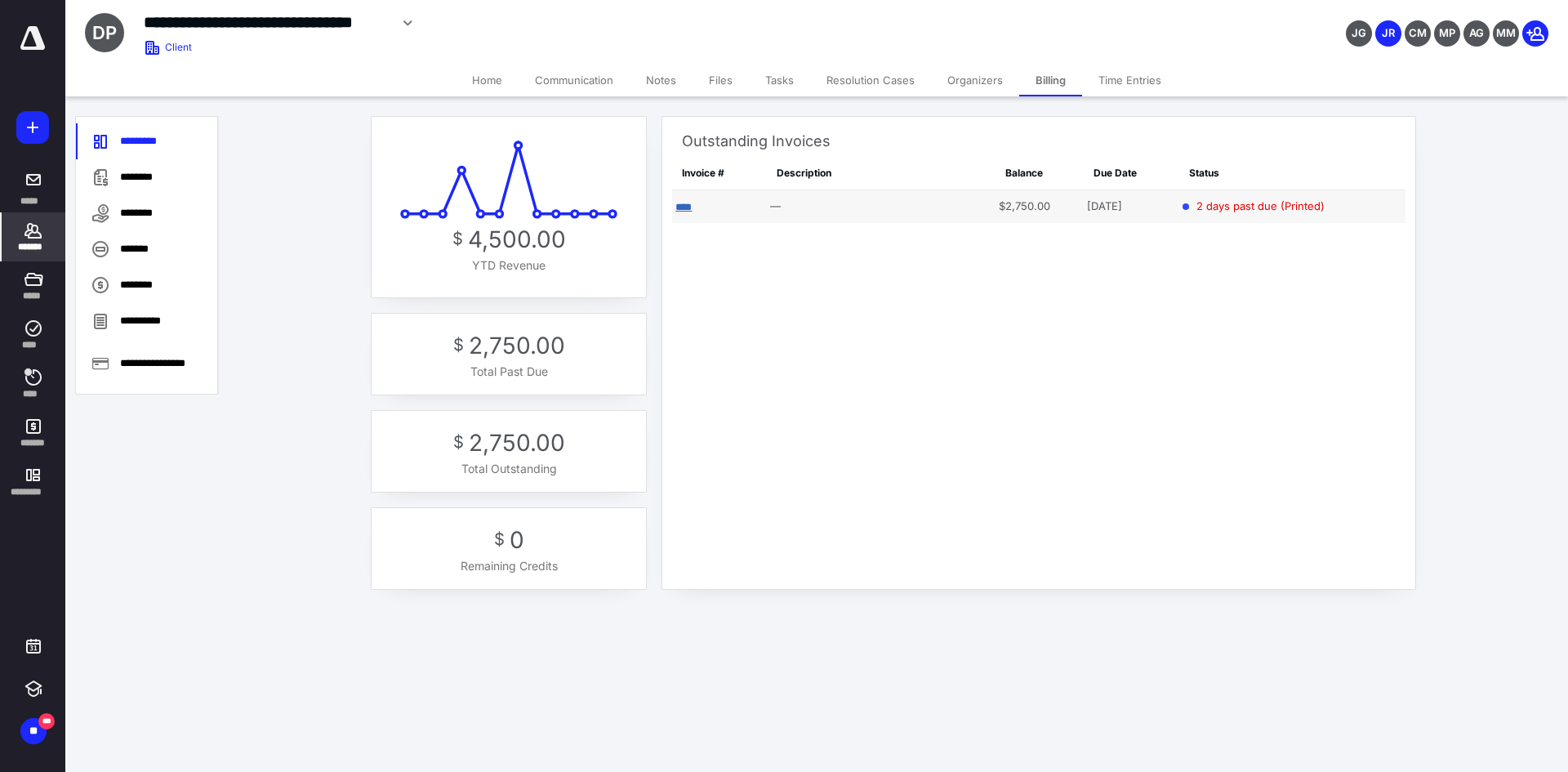 click on "****" at bounding box center (684, 207) 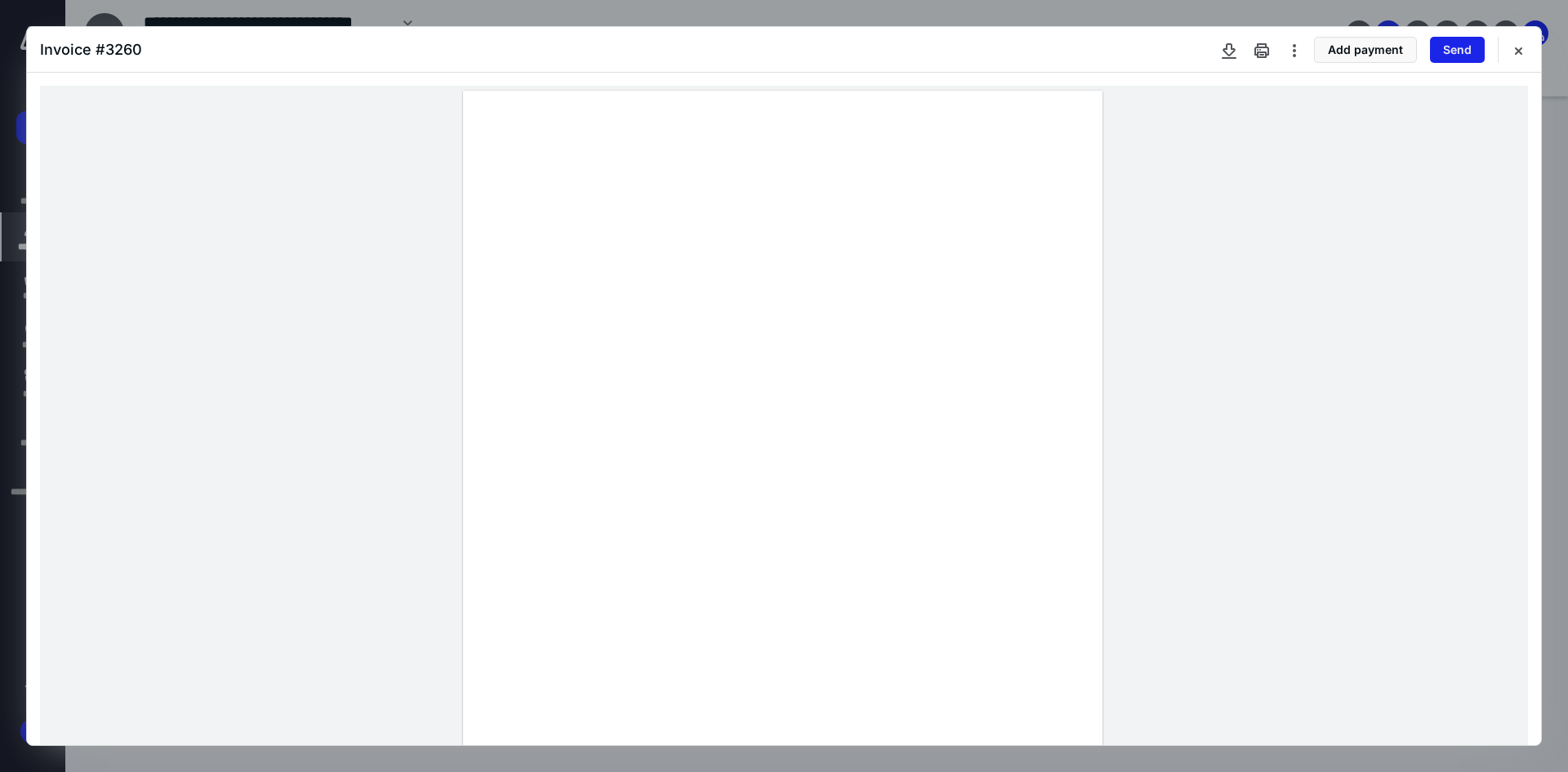 click on "Send" at bounding box center (1457, 50) 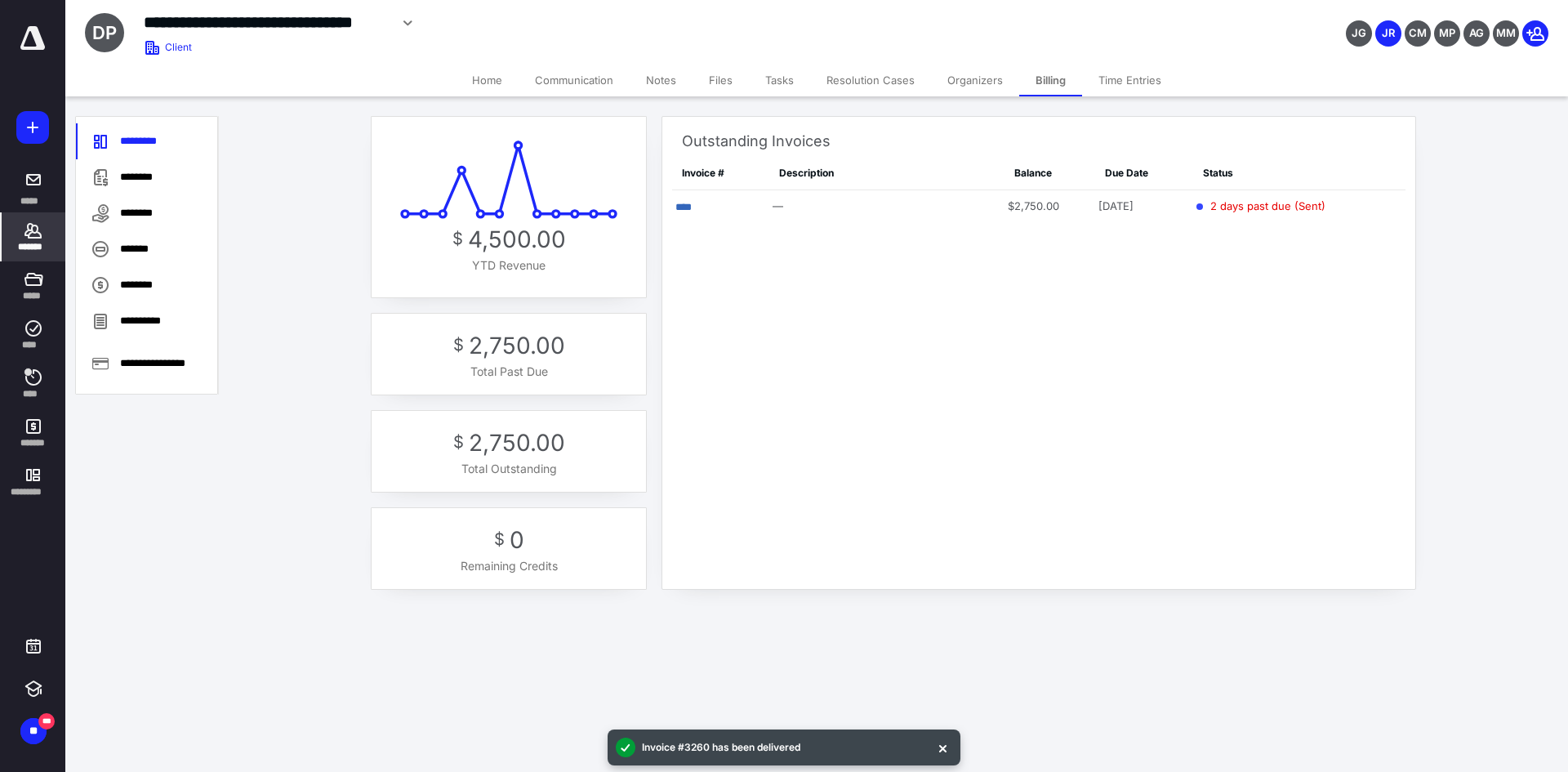 click on "Home" at bounding box center (487, 80) 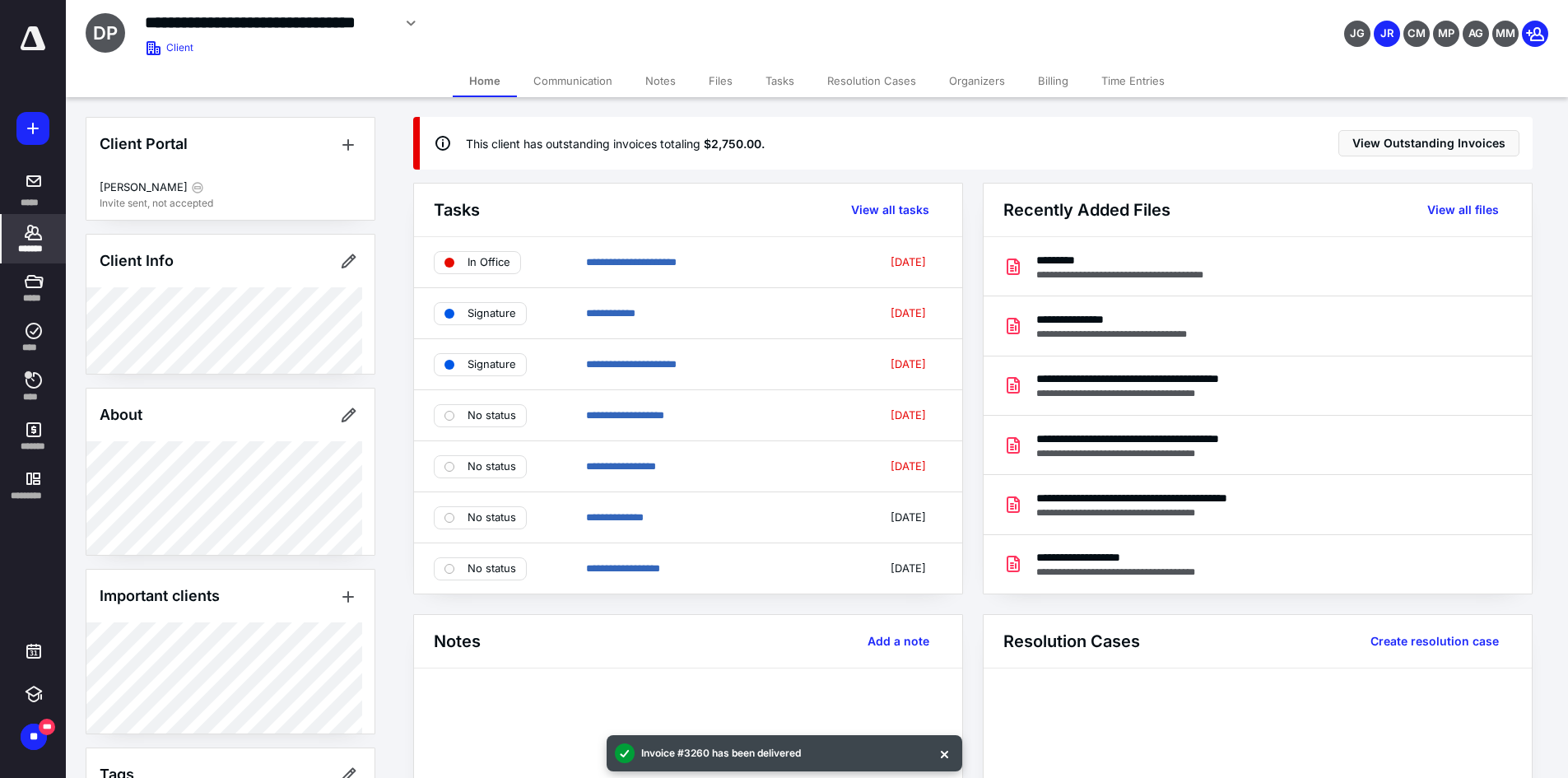 scroll, scrollTop: 57, scrollLeft: 0, axis: vertical 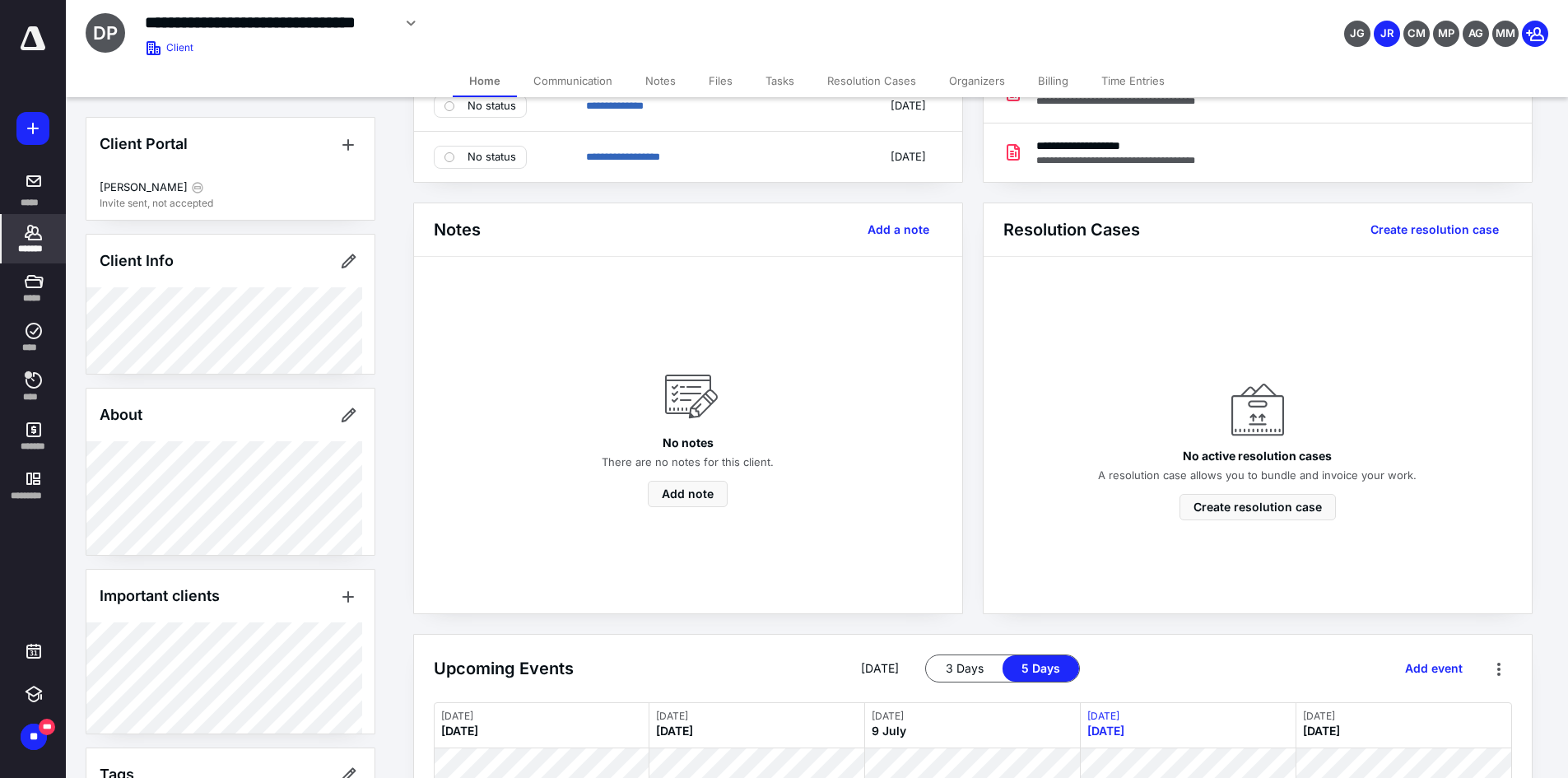 click on "*******" at bounding box center (34, 249) 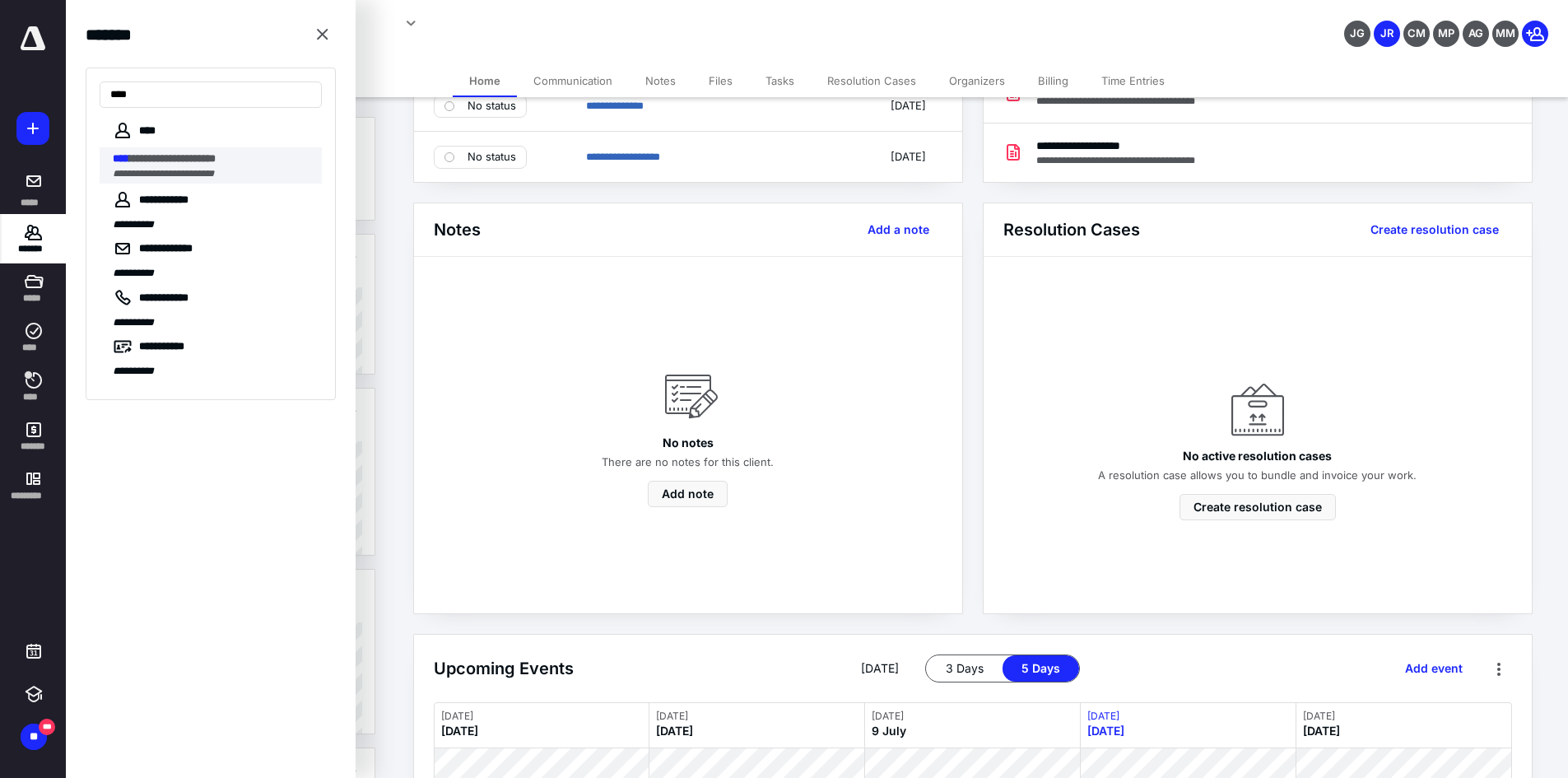 type on "****" 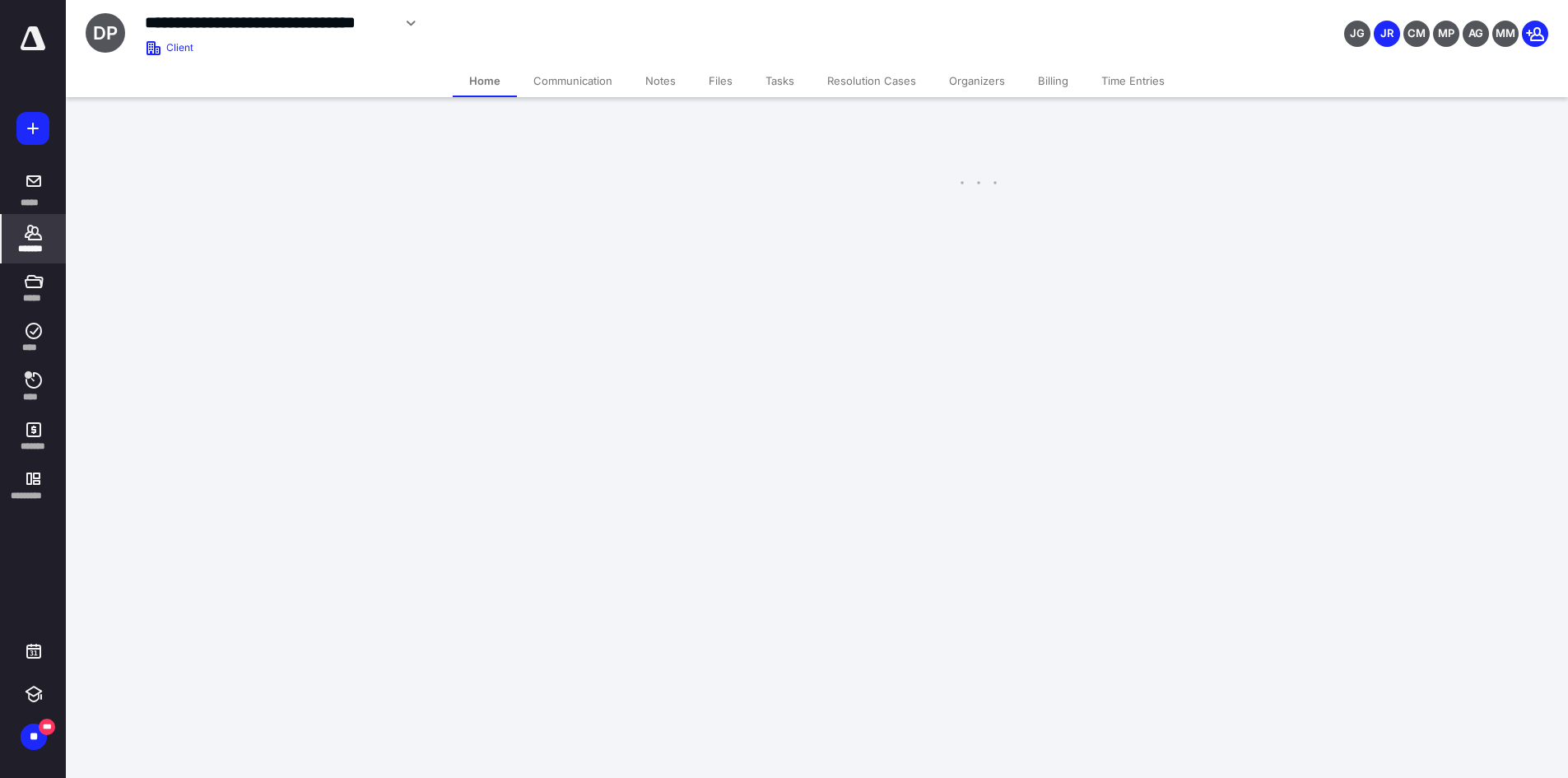 scroll, scrollTop: 0, scrollLeft: 0, axis: both 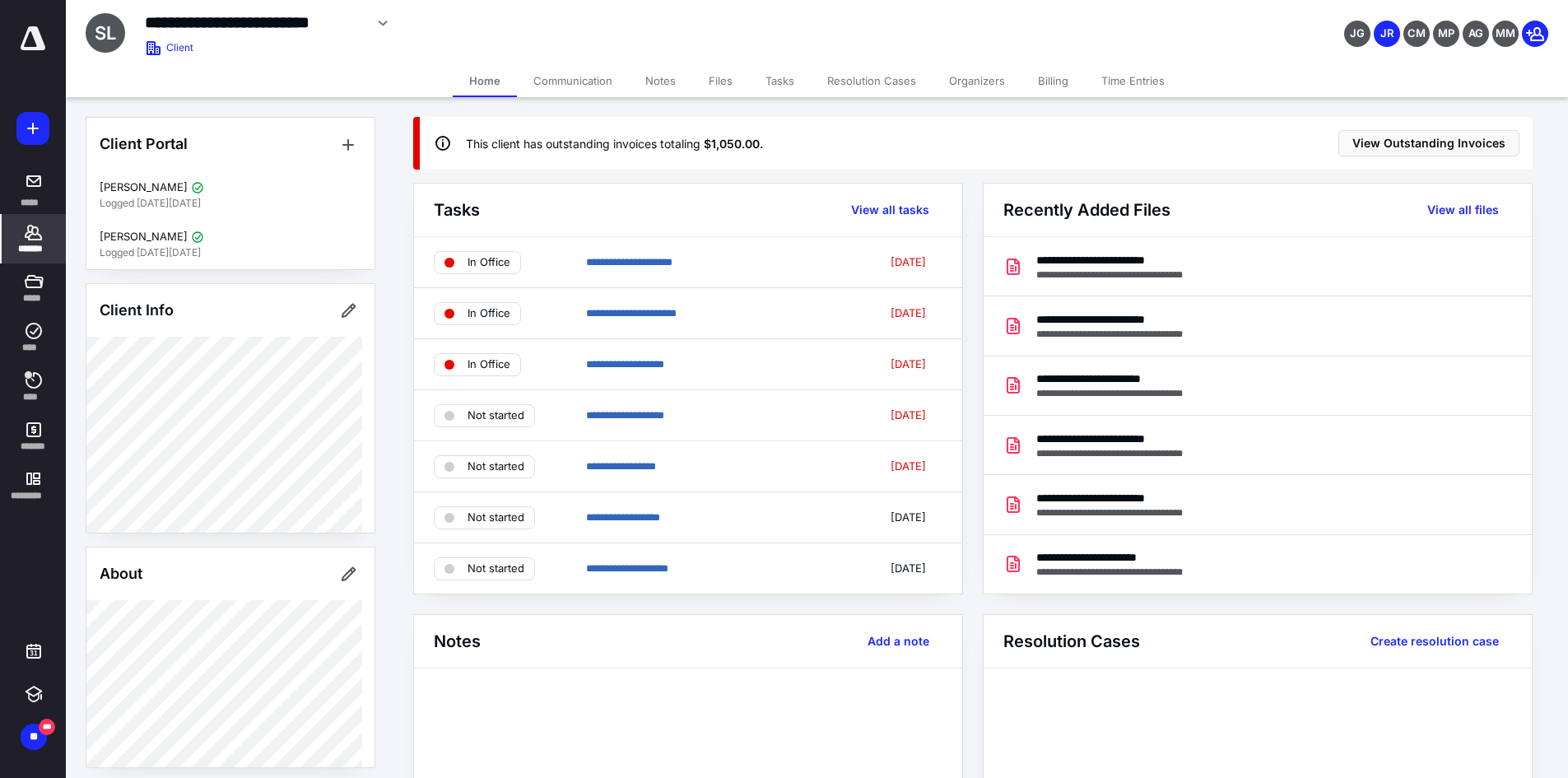 click on "Files" at bounding box center [720, 81] 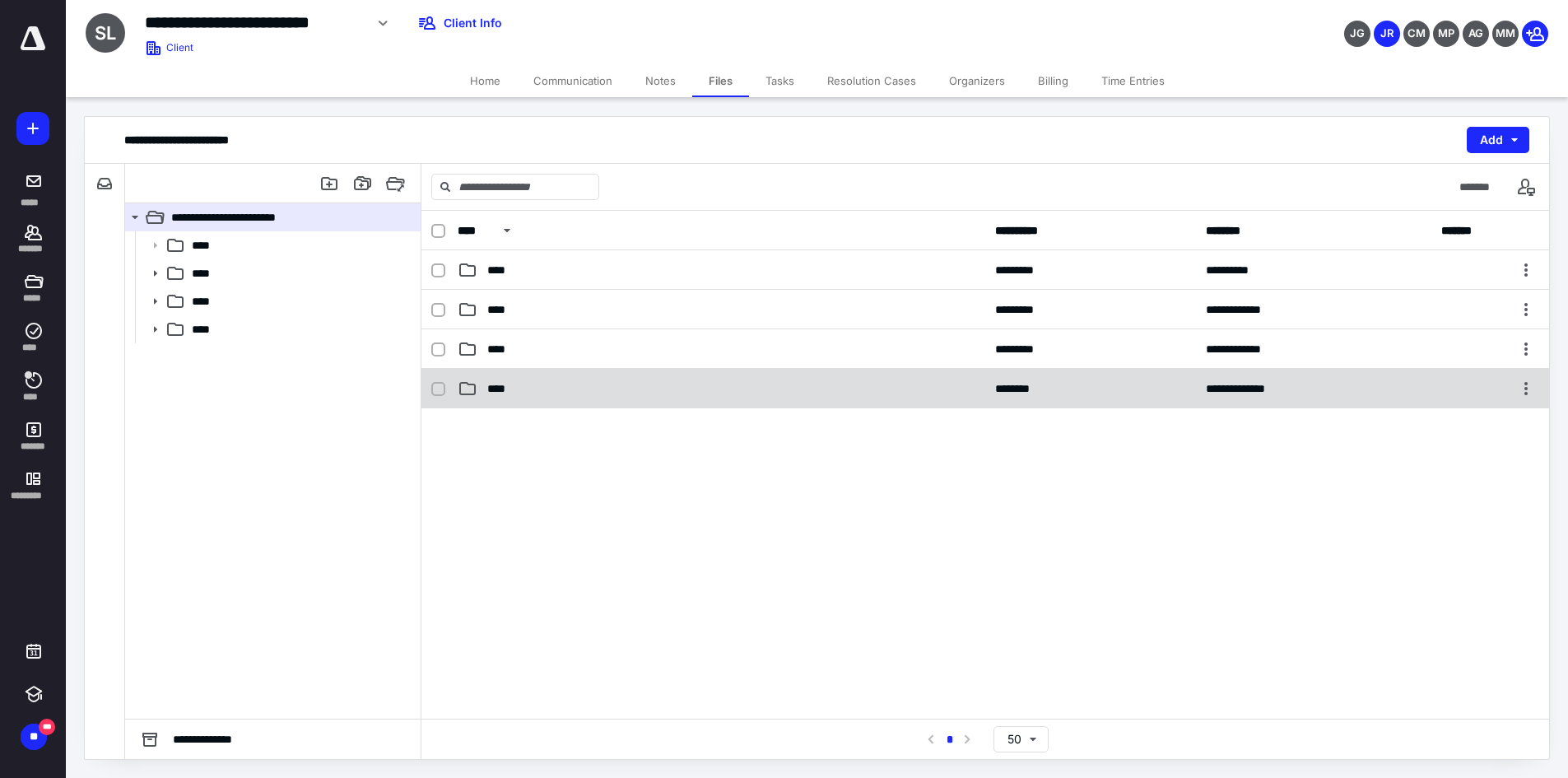 click on "****" at bounding box center (501, 389) 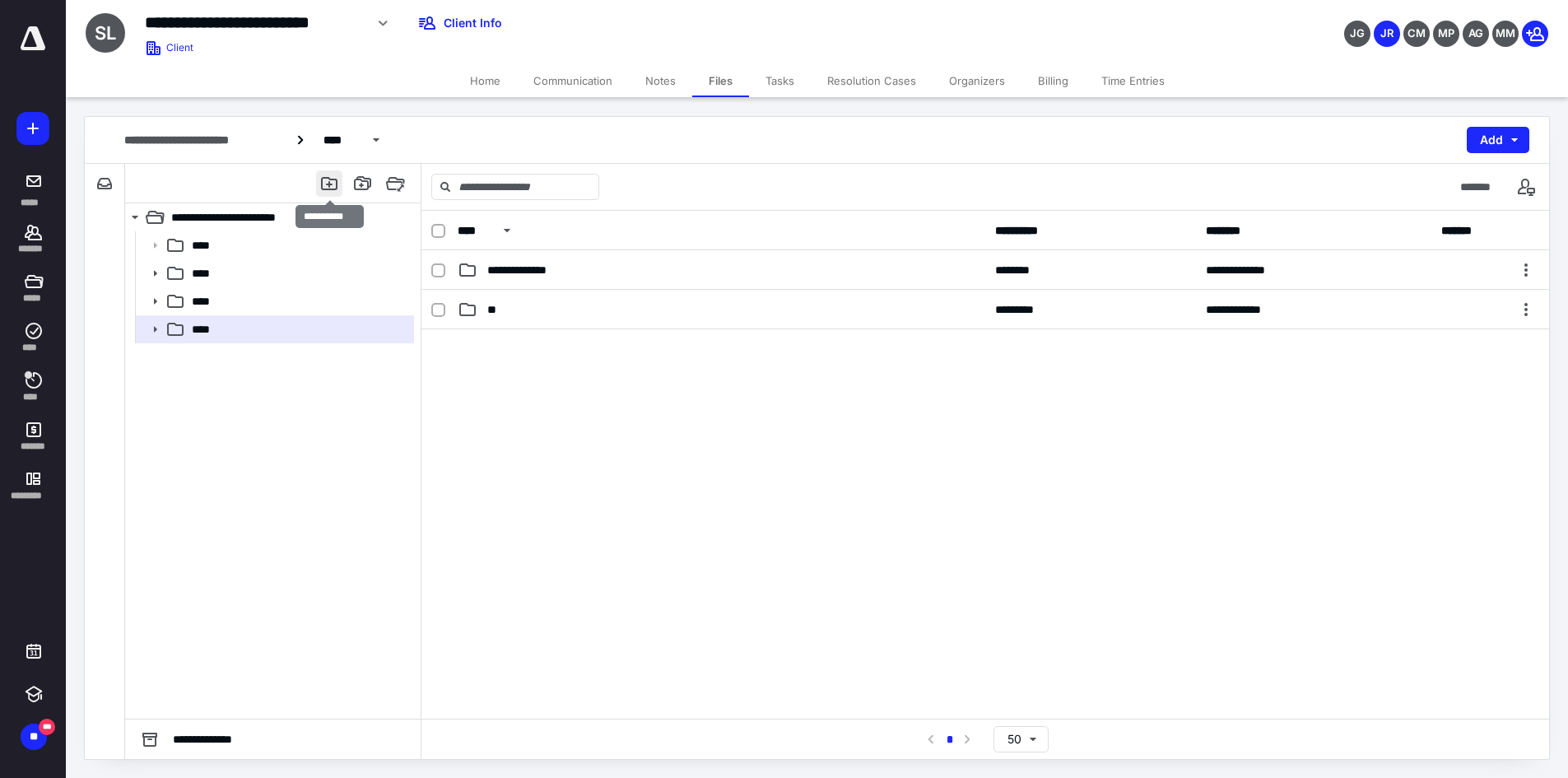 click at bounding box center (329, 184) 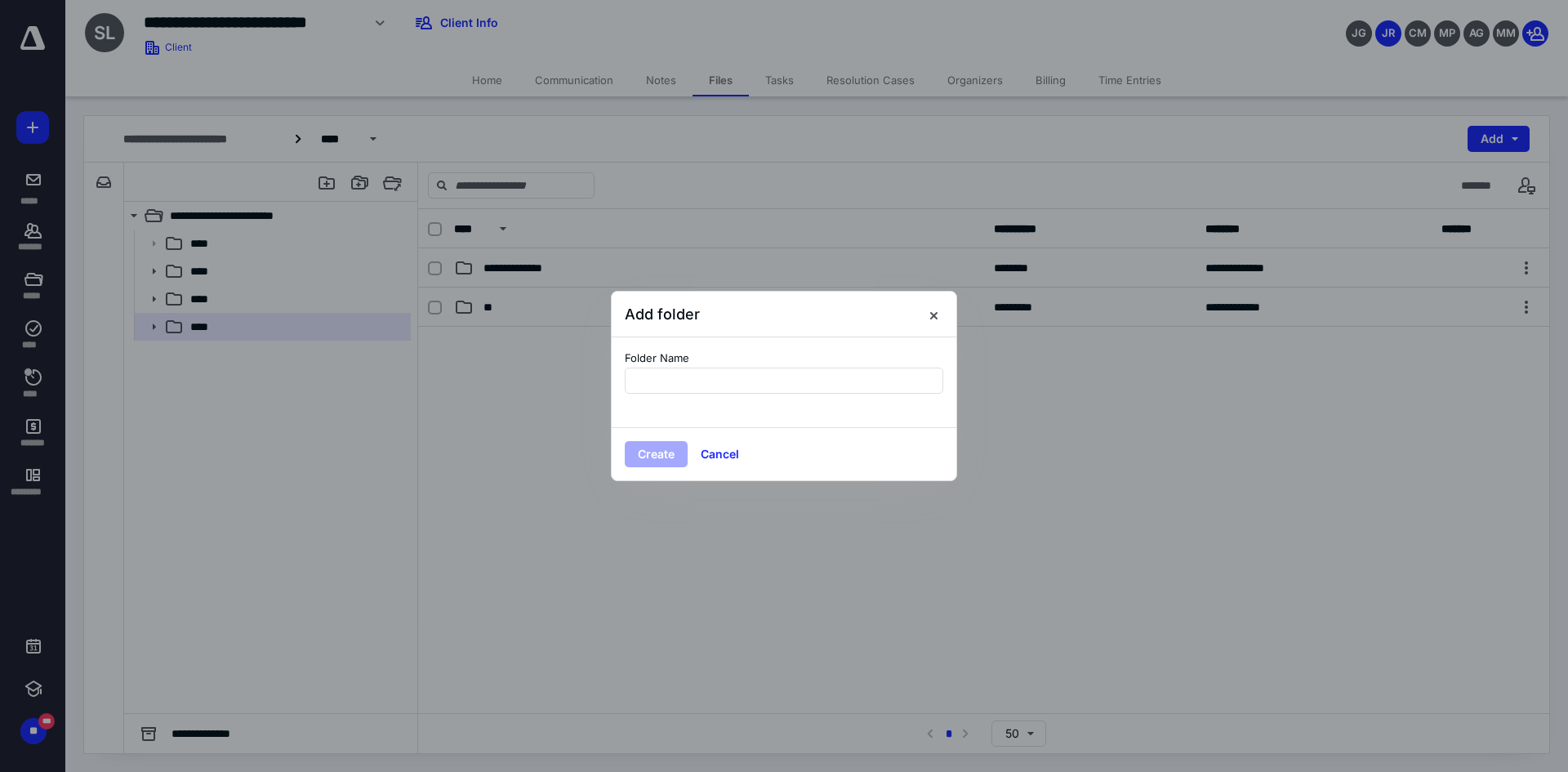 type on "*" 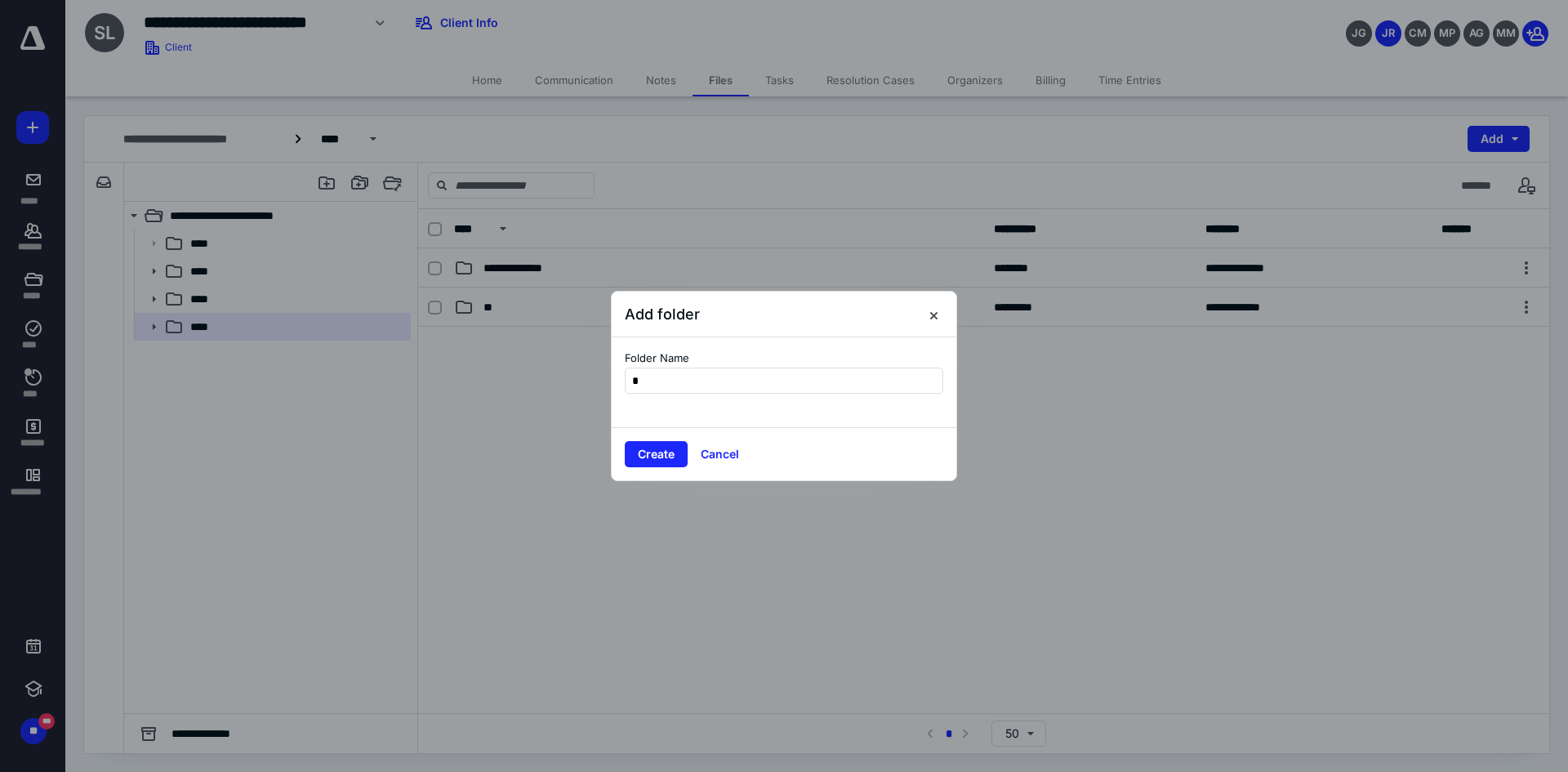 type on "**" 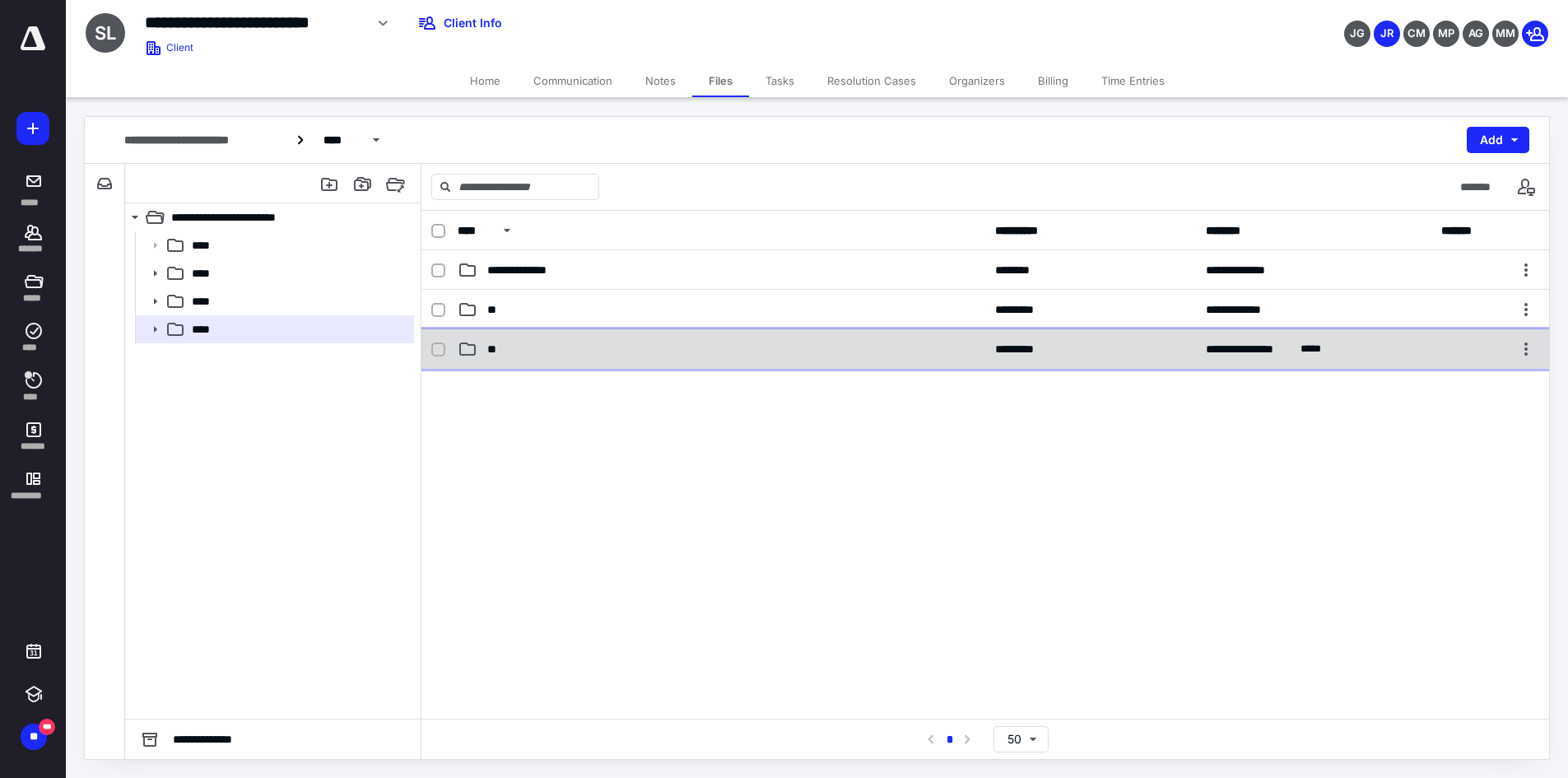 click on "**" at bounding box center (721, 349) 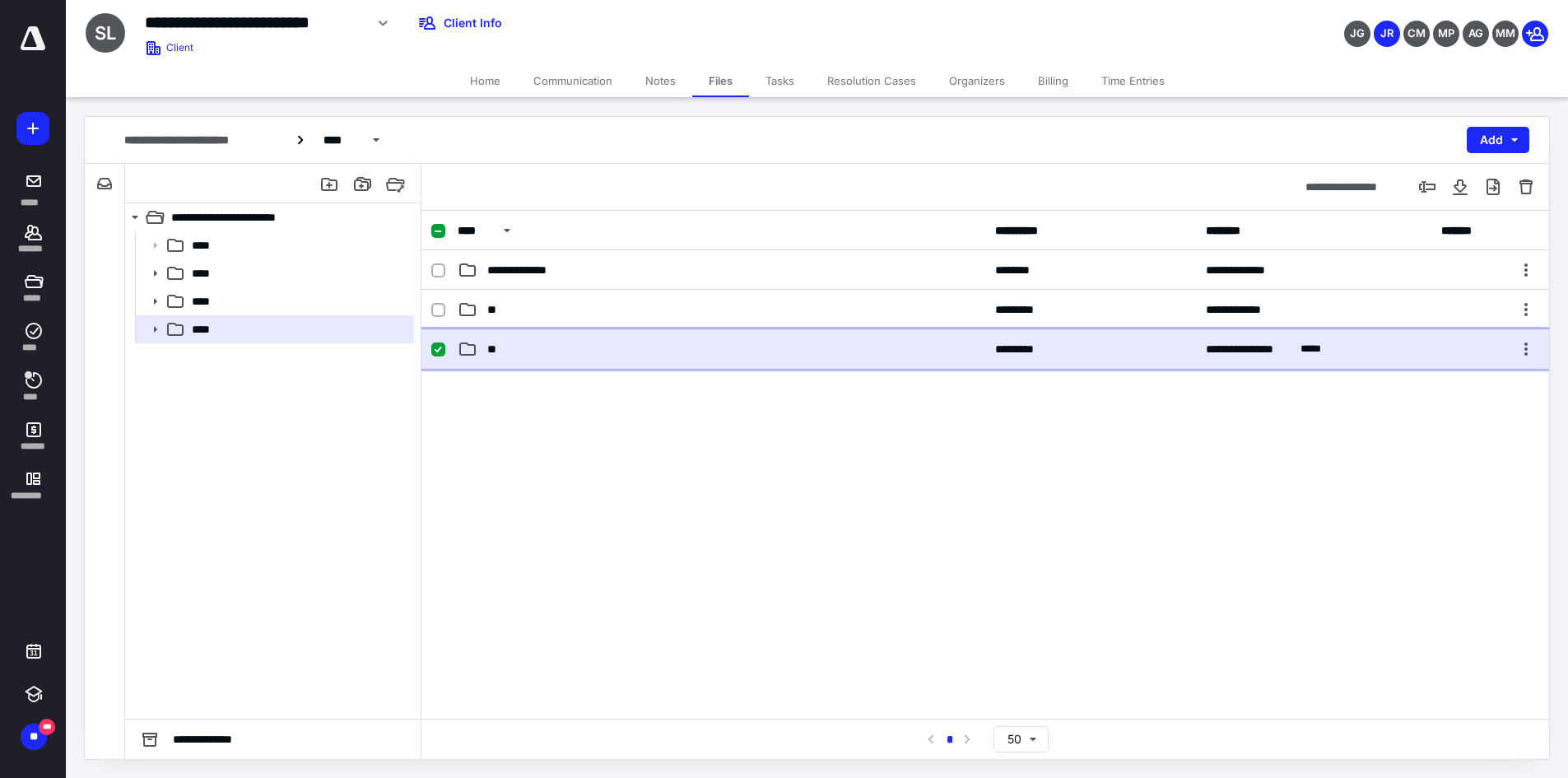 click on "**" at bounding box center [721, 349] 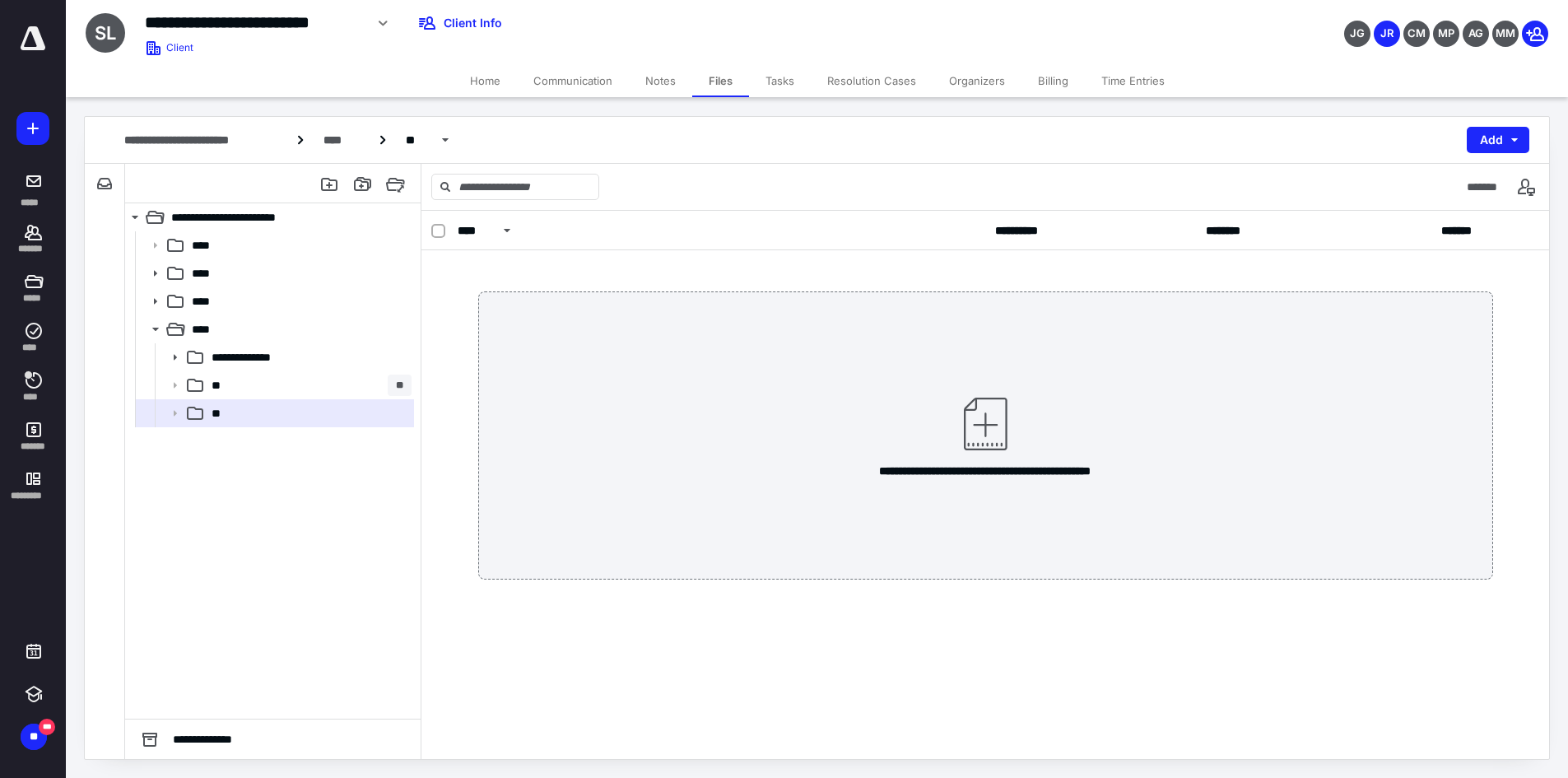 click on "**********" at bounding box center (985, 436) 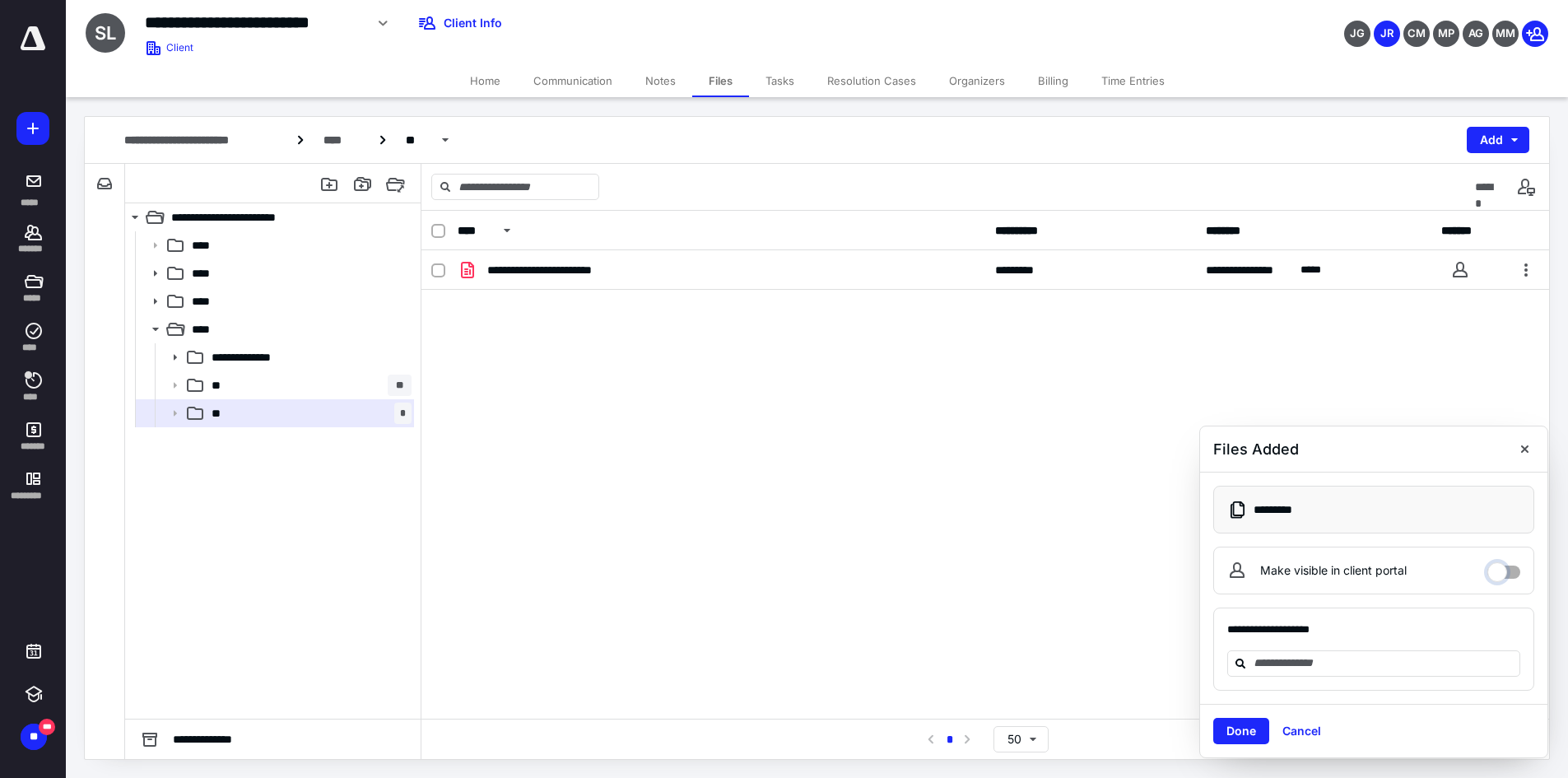 click on "Make visible in client portal" at bounding box center [1504, 568] 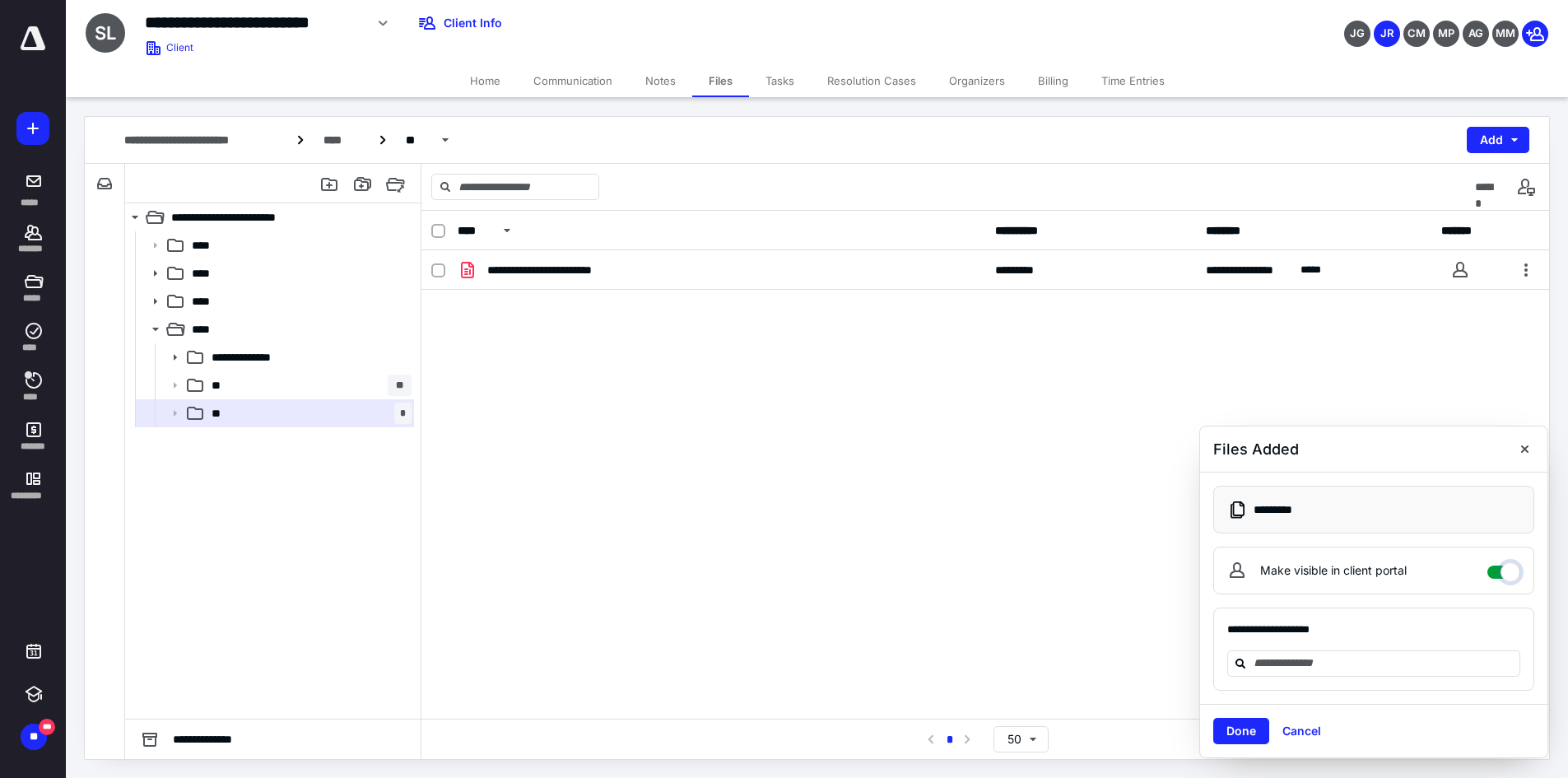 checkbox on "****" 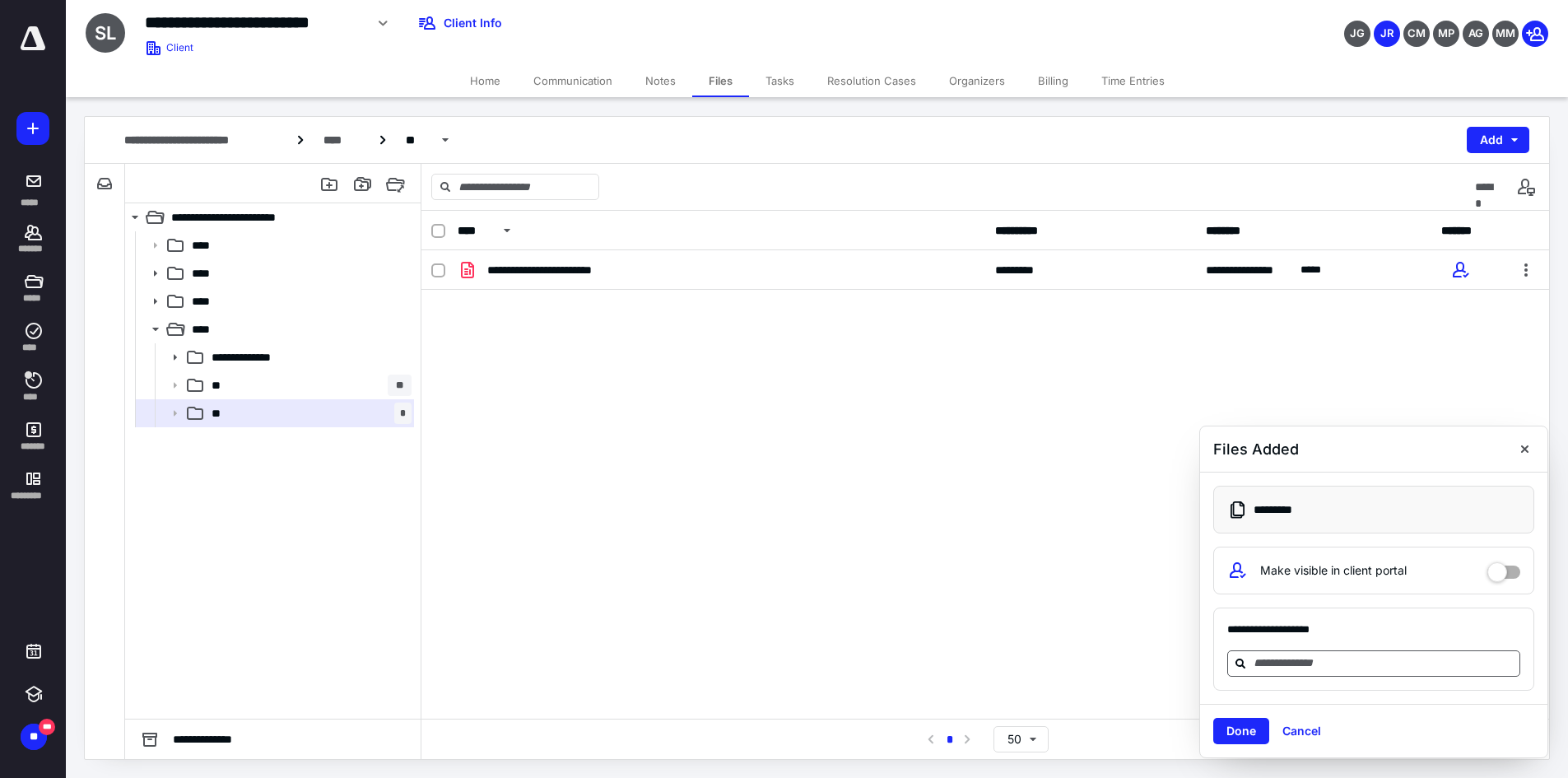 click at bounding box center (1374, 664) 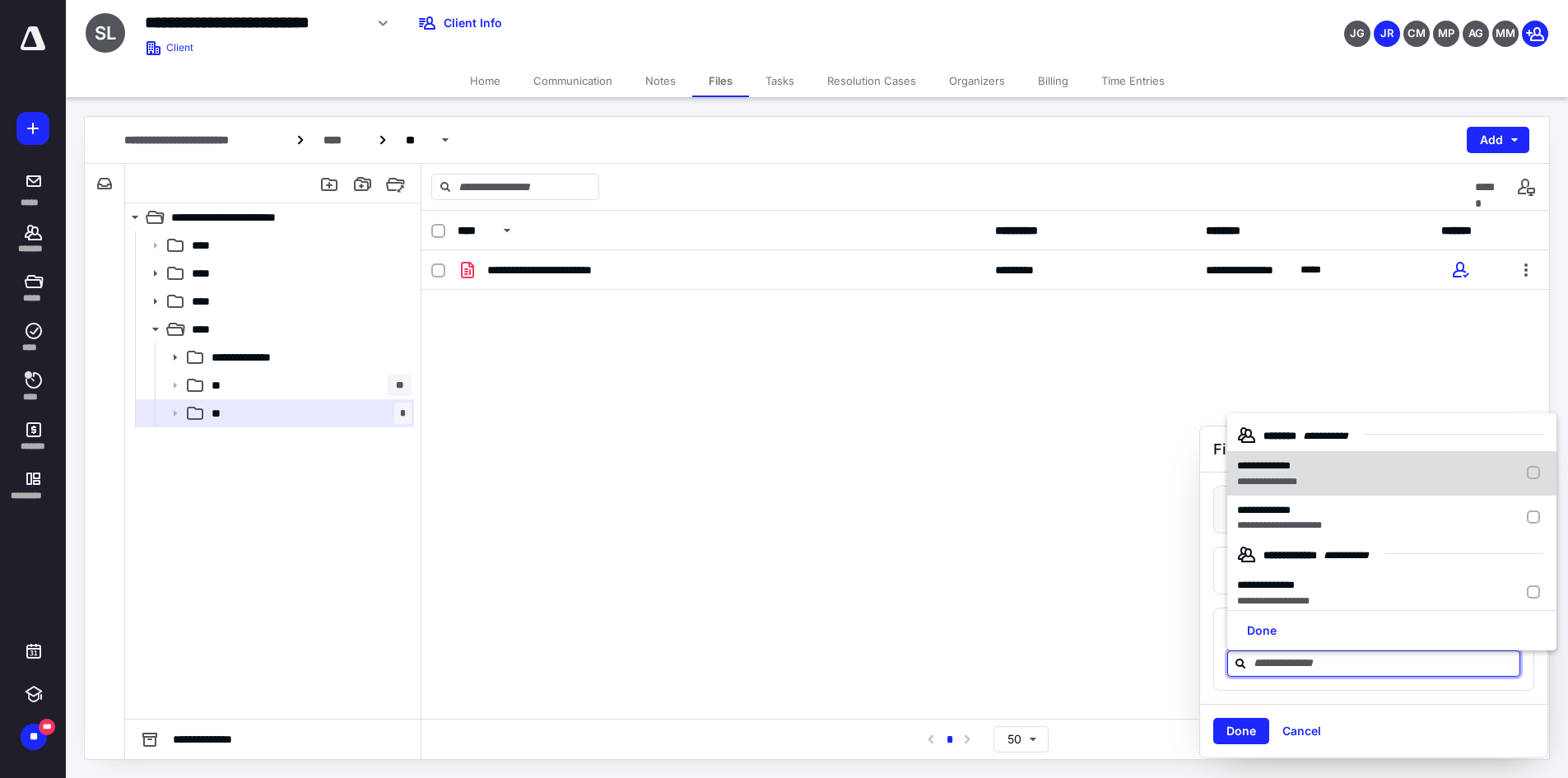 click on "**********" at bounding box center (1267, 482) 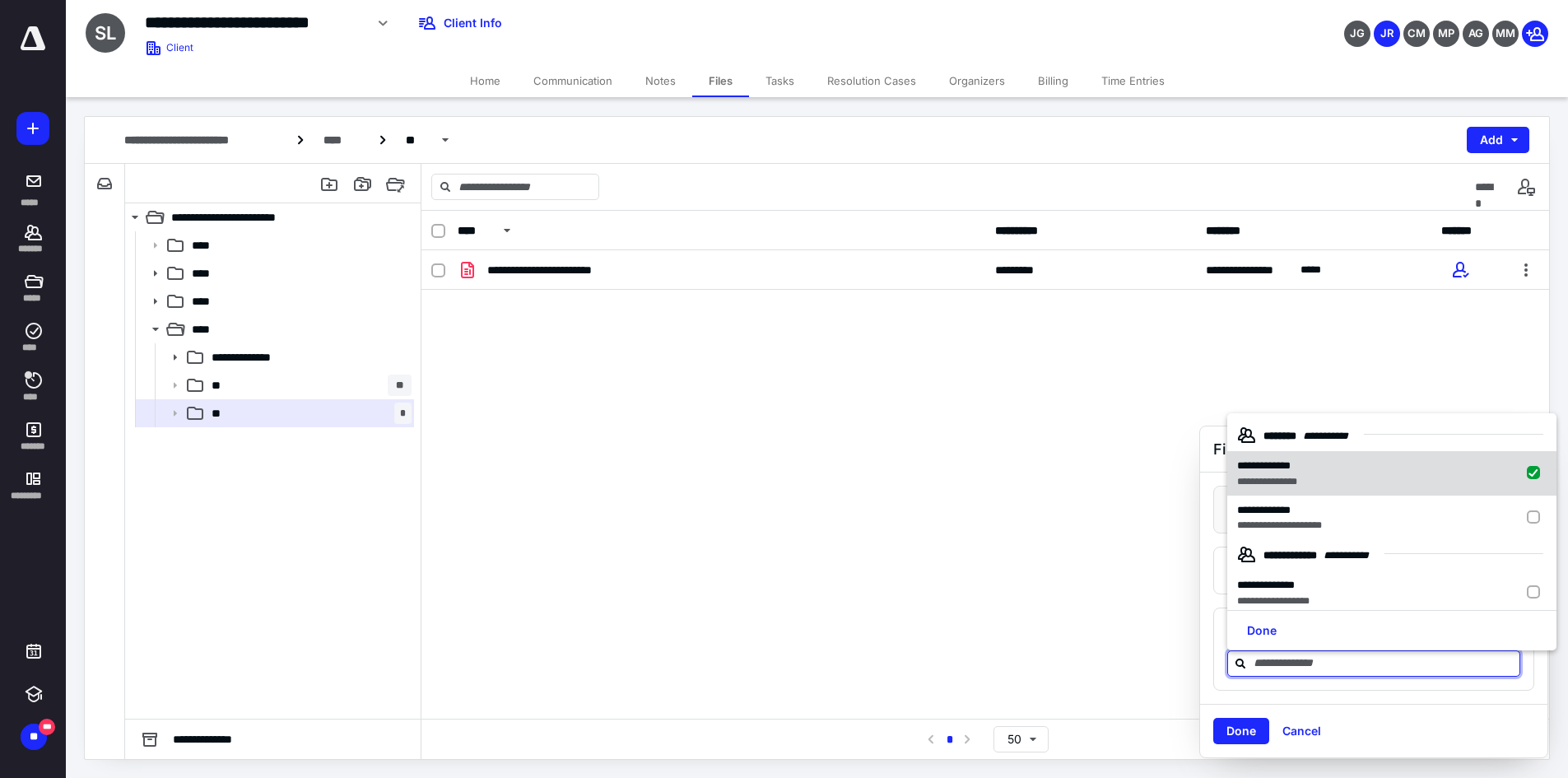 checkbox on "true" 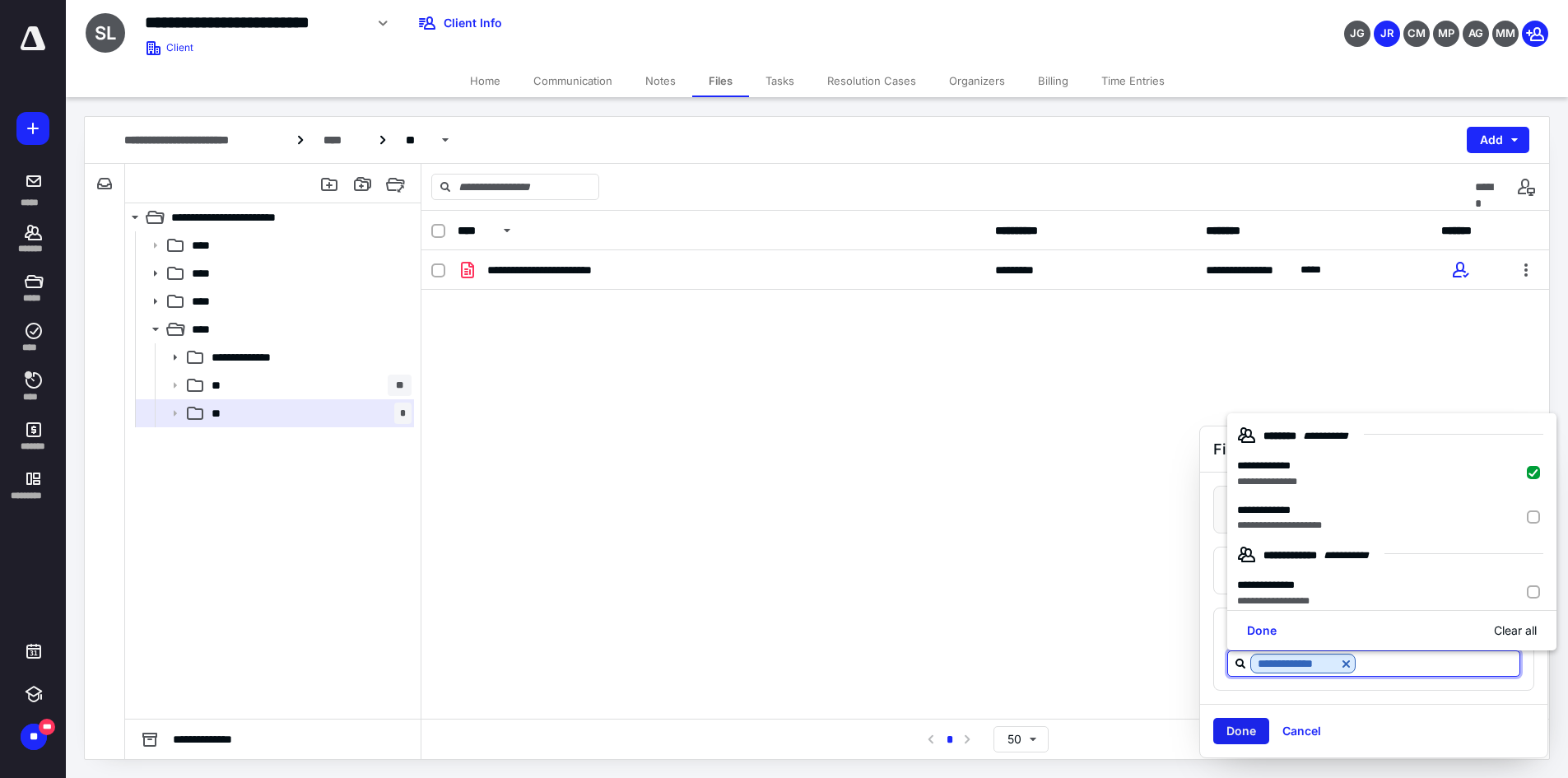 click on "Done" at bounding box center (1241, 731) 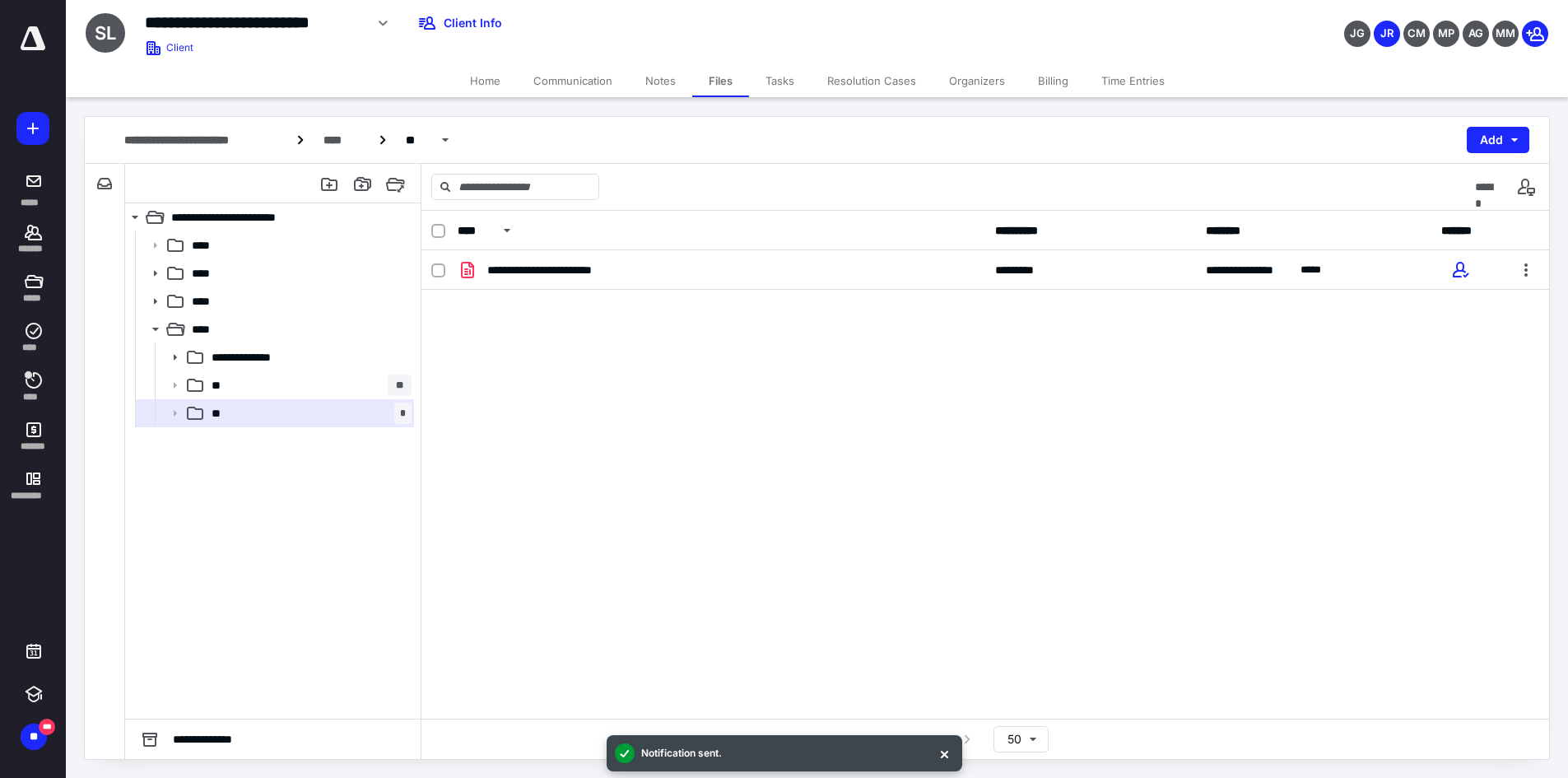 click on "Home" at bounding box center (485, 81) 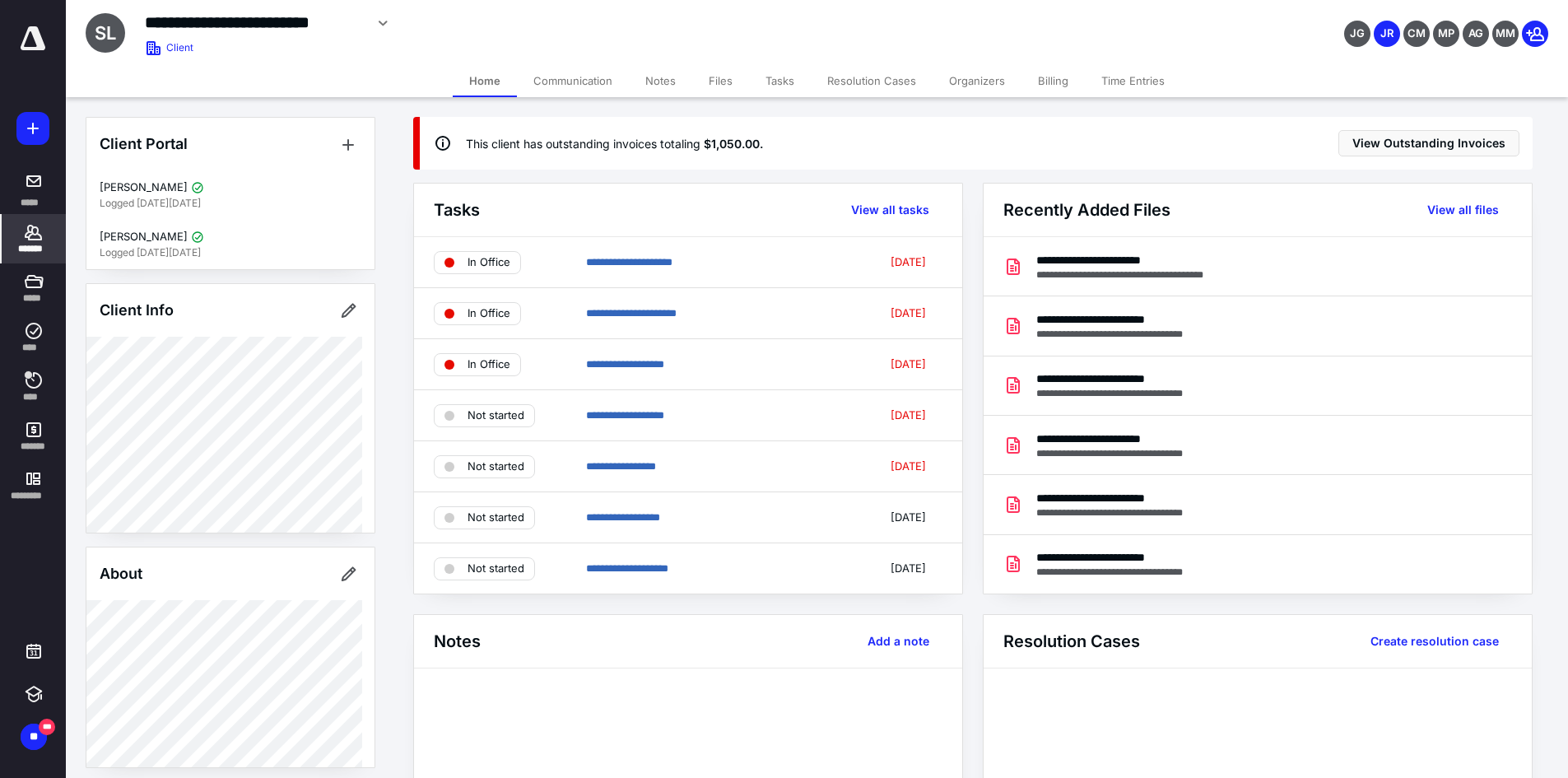 click on "*******" at bounding box center [34, 249] 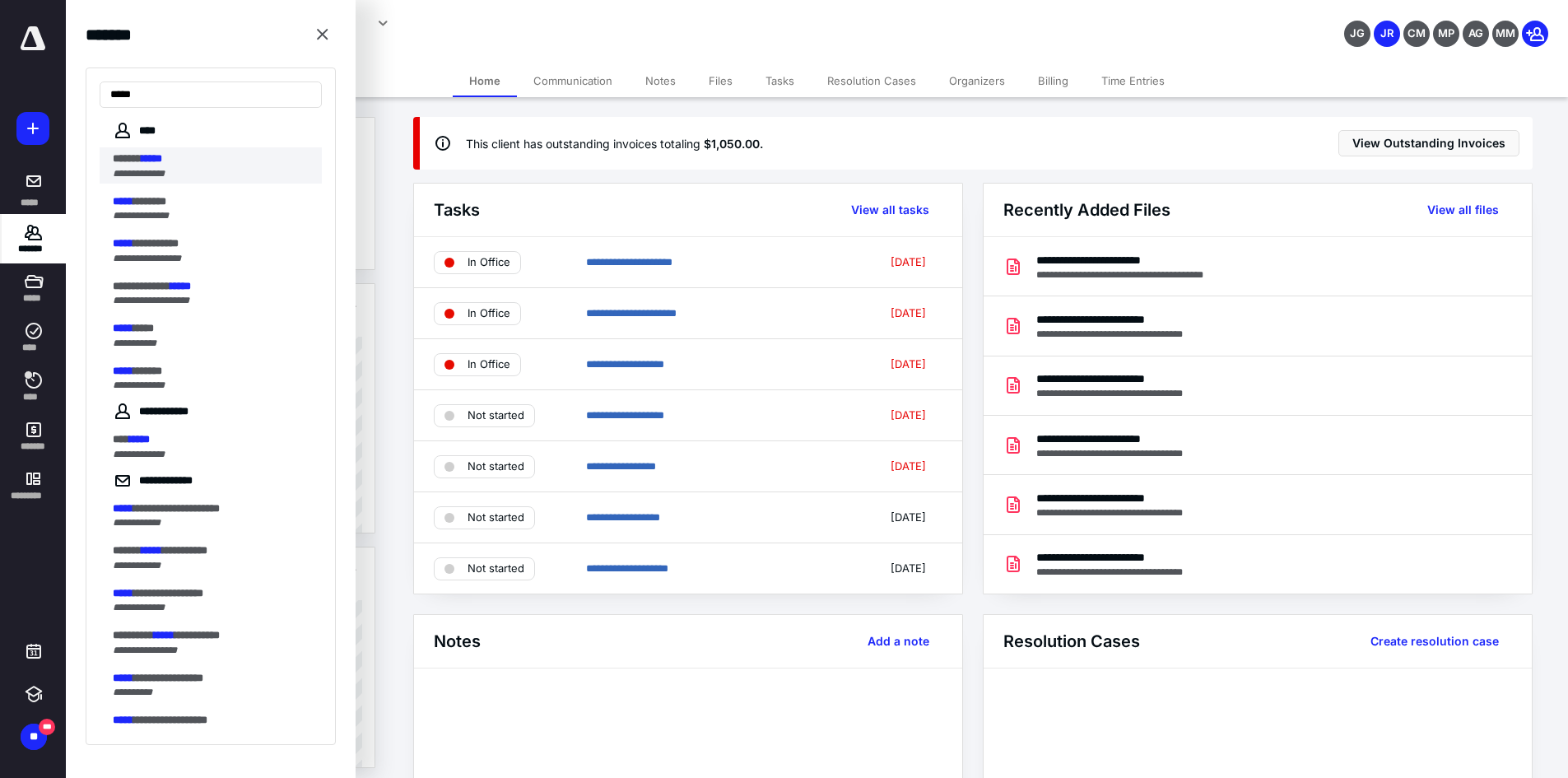 type on "*****" 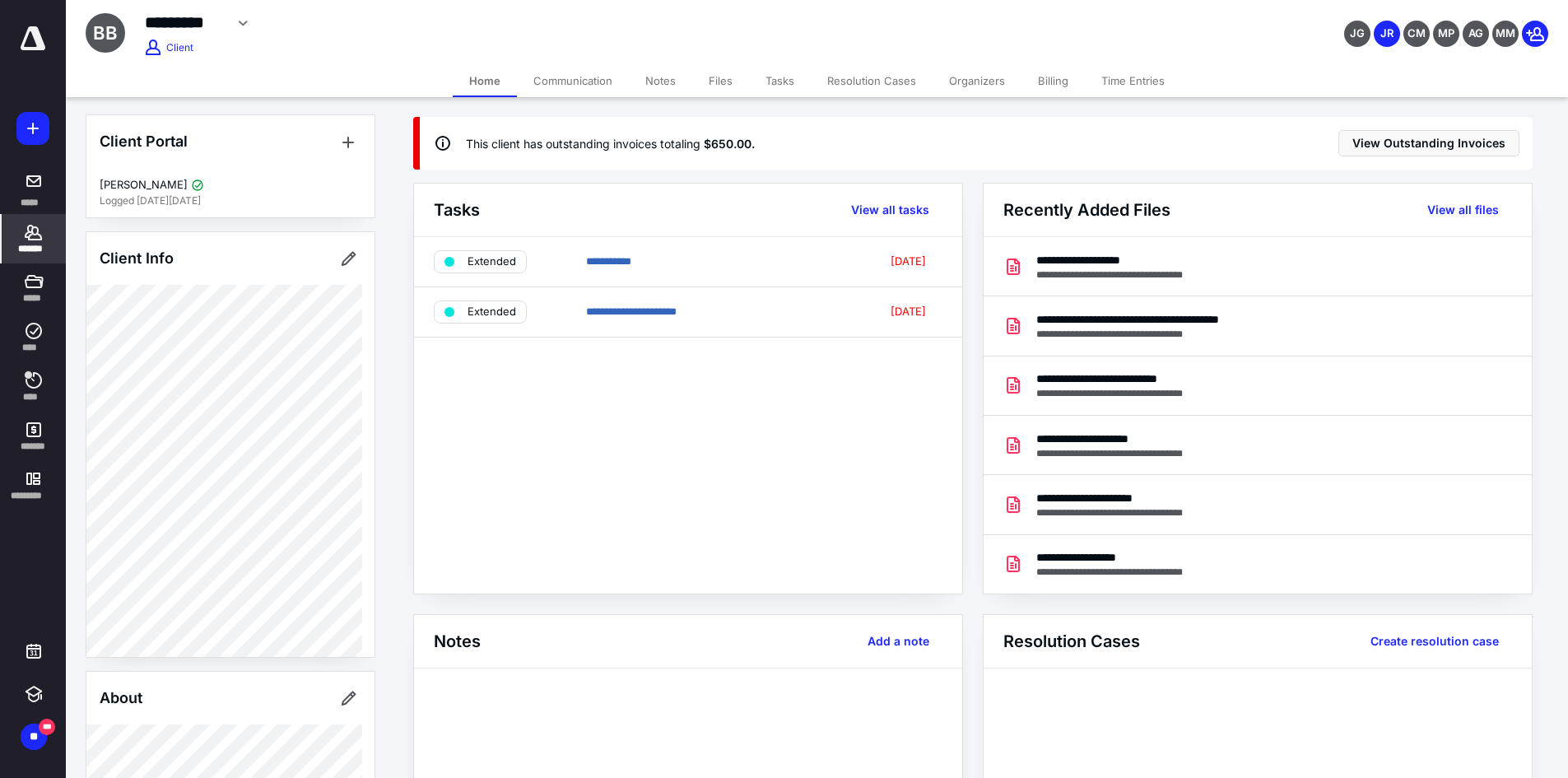 scroll, scrollTop: 0, scrollLeft: 0, axis: both 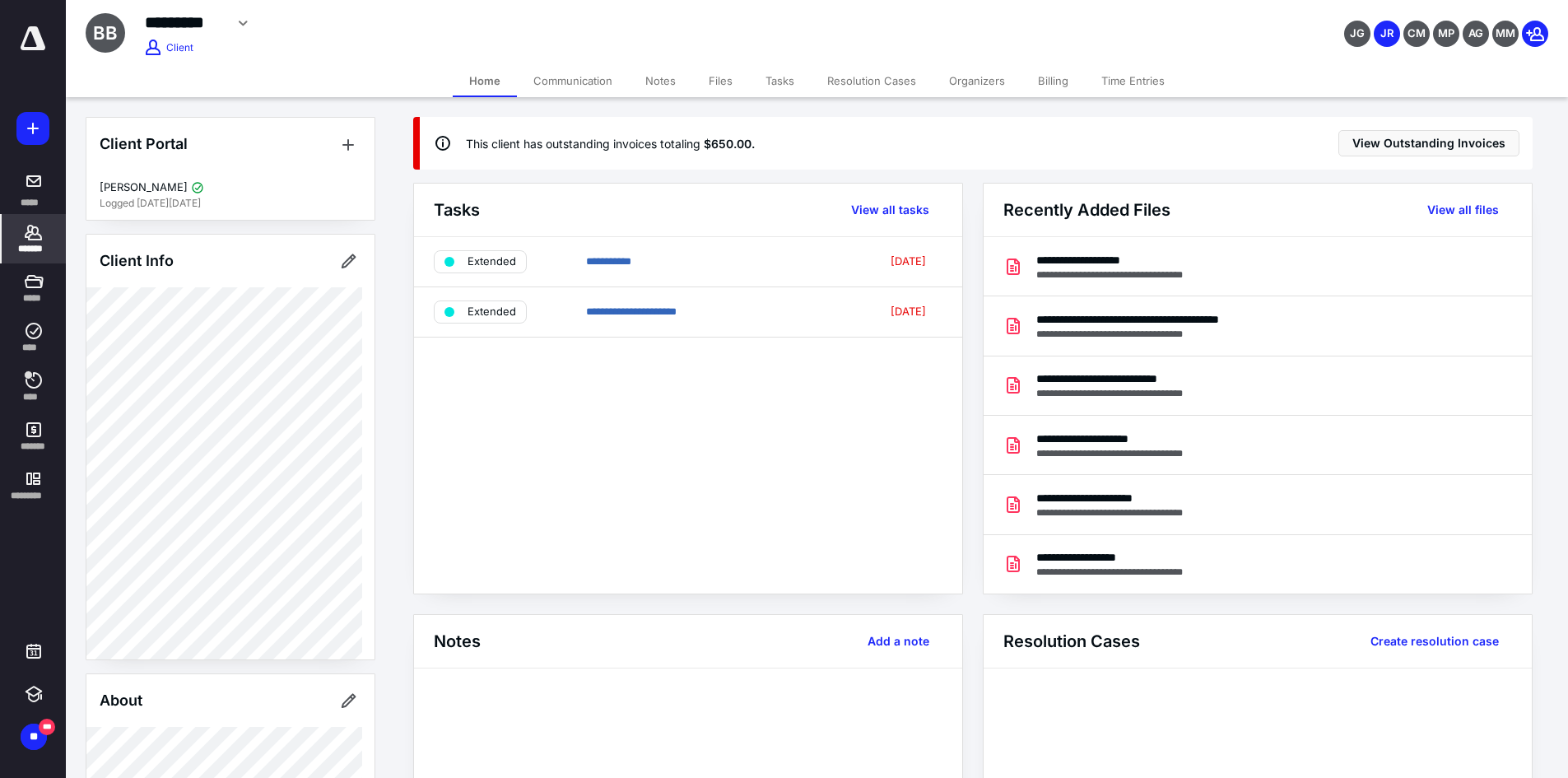 click on "Files" at bounding box center (720, 81) 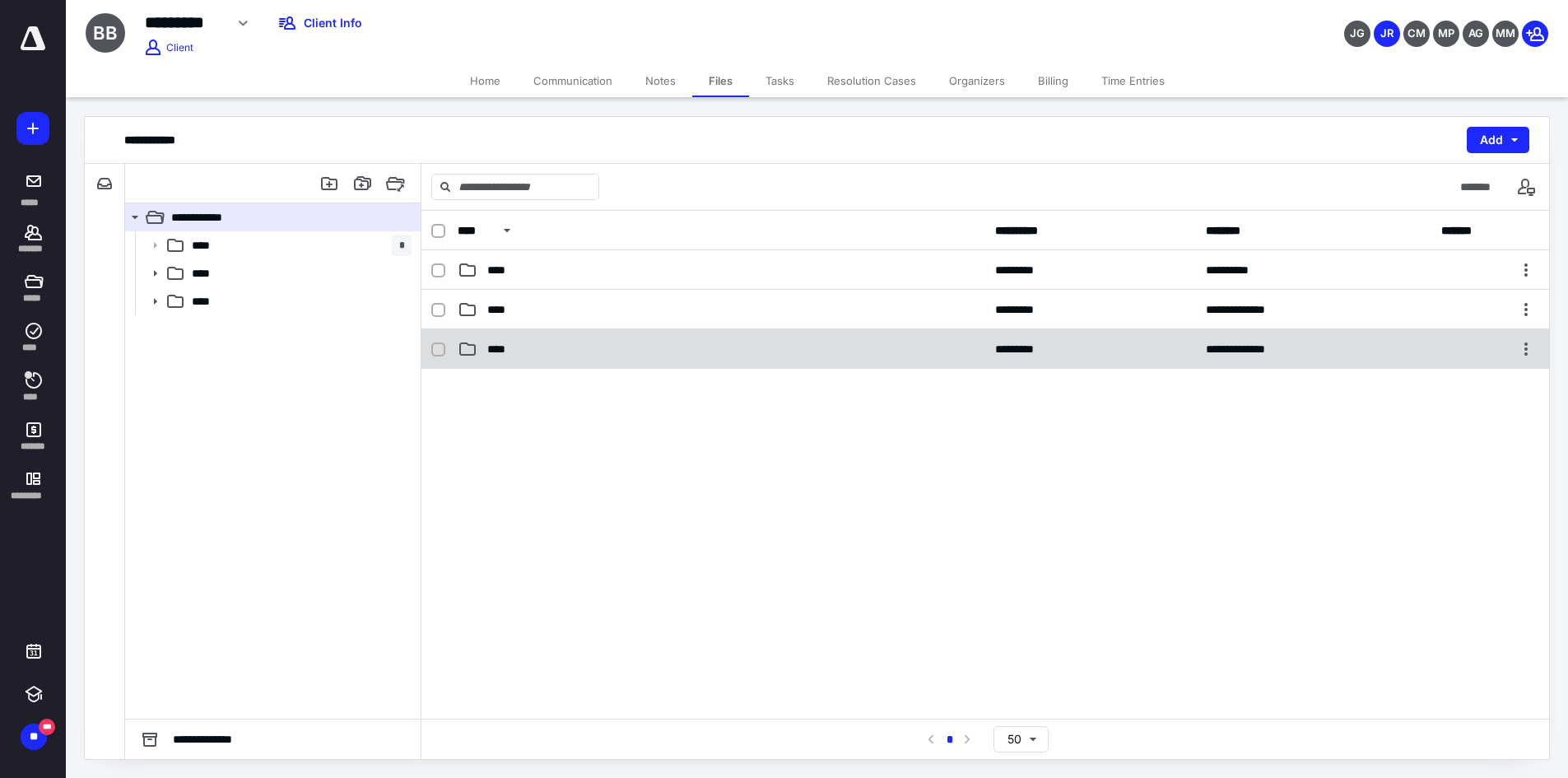 click on "****" at bounding box center [501, 349] 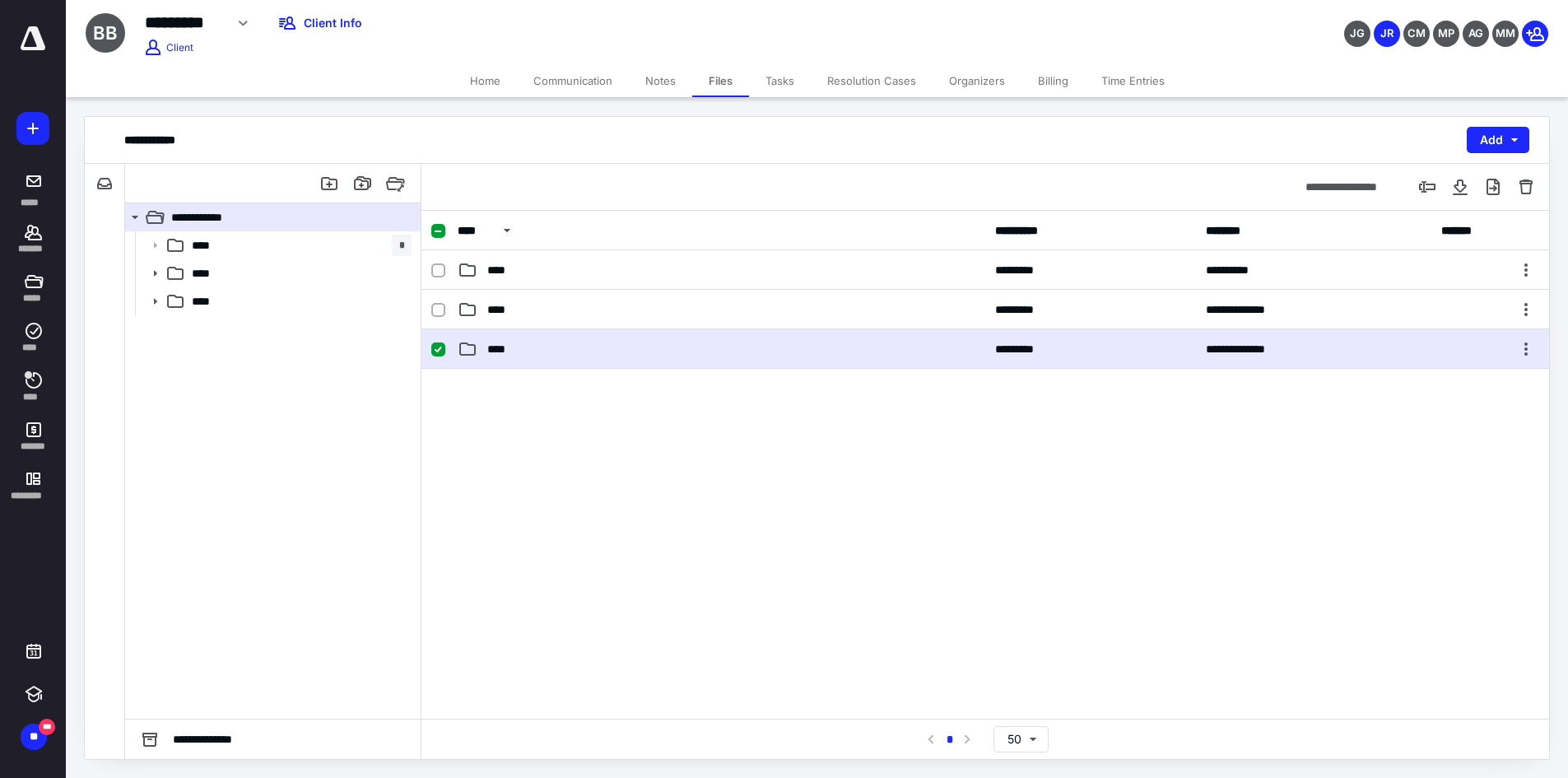 click on "****" at bounding box center (501, 349) 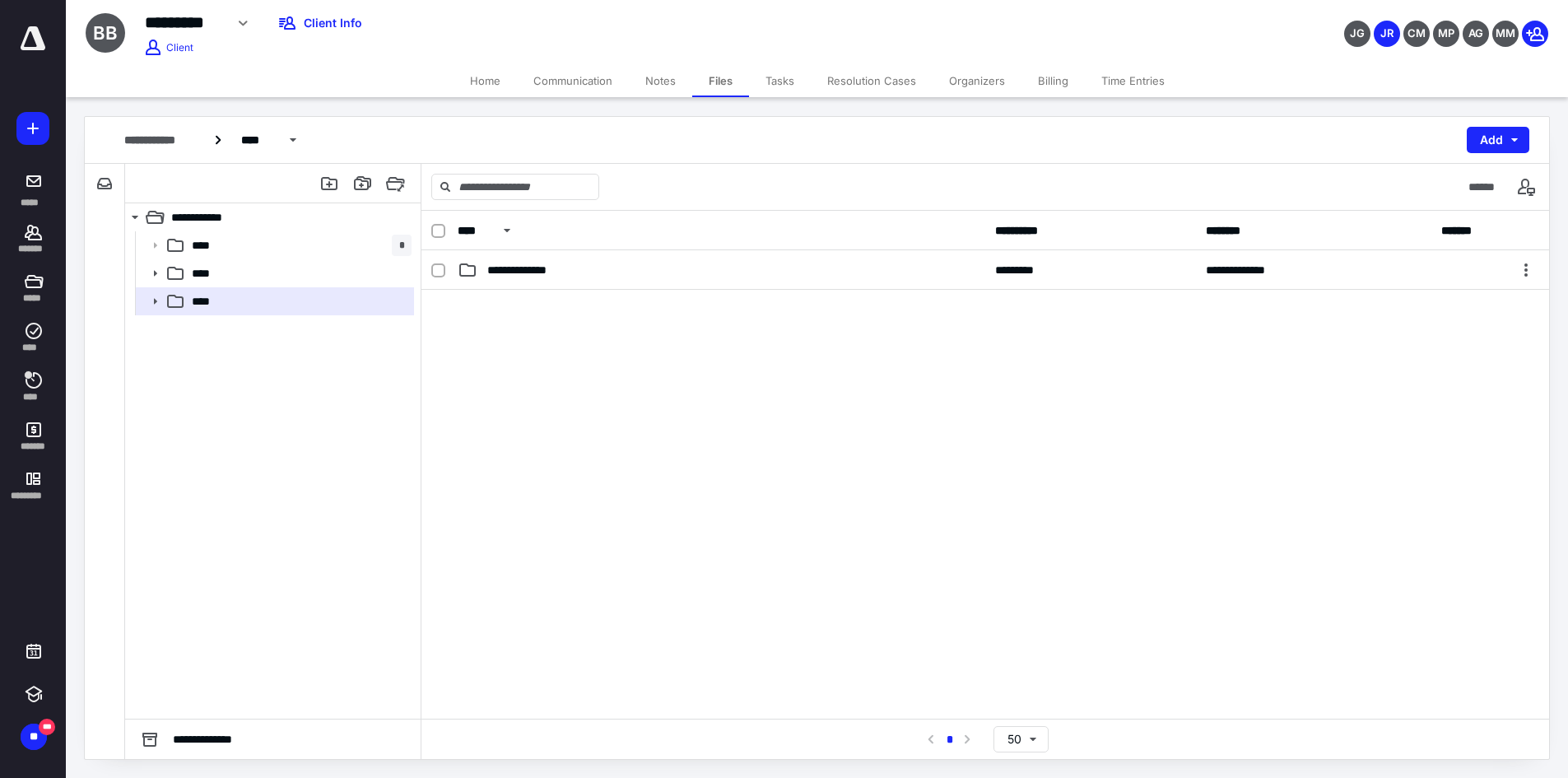 click at bounding box center [985, 413] 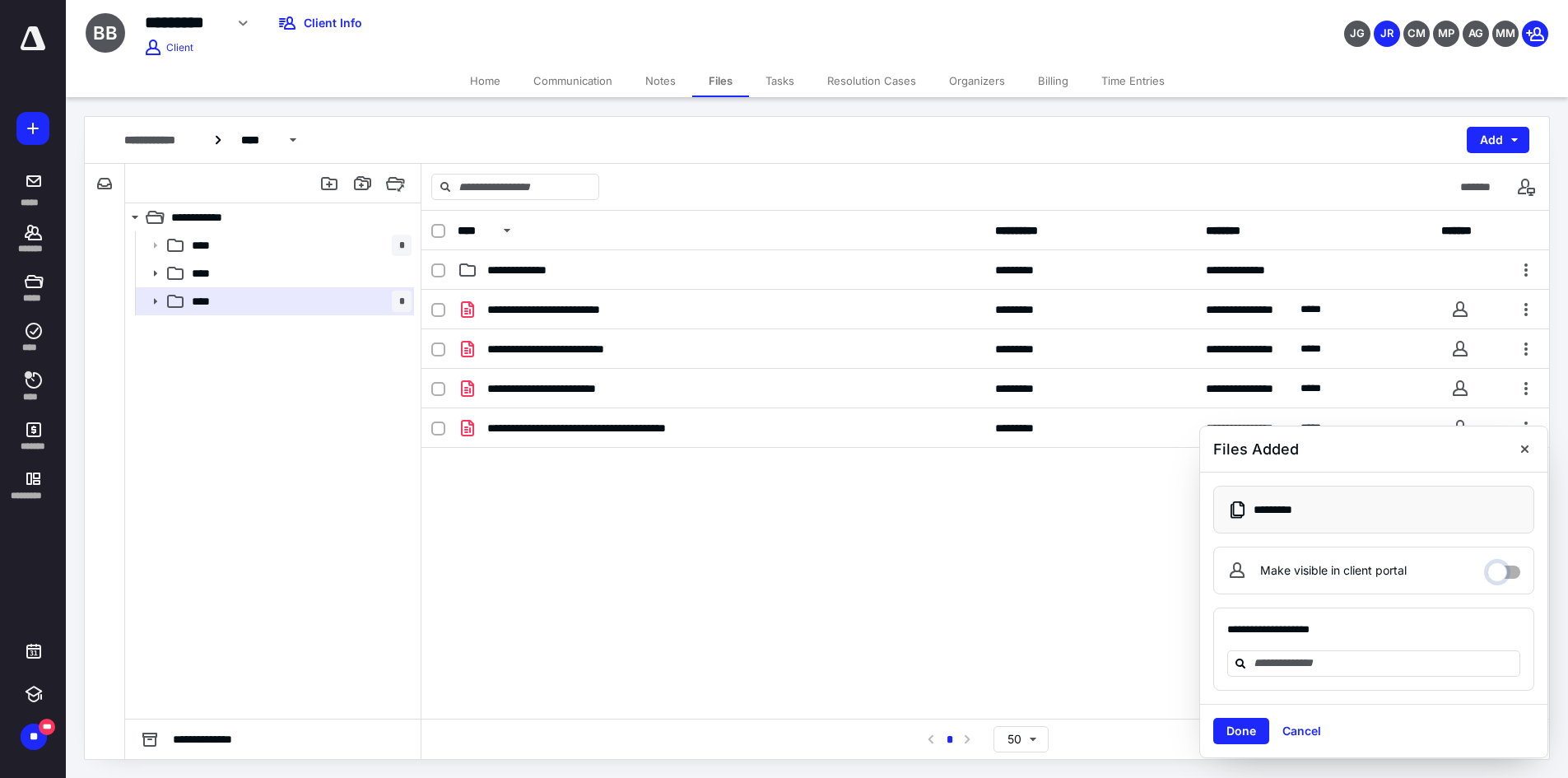click on "Make visible in client portal" at bounding box center (1504, 568) 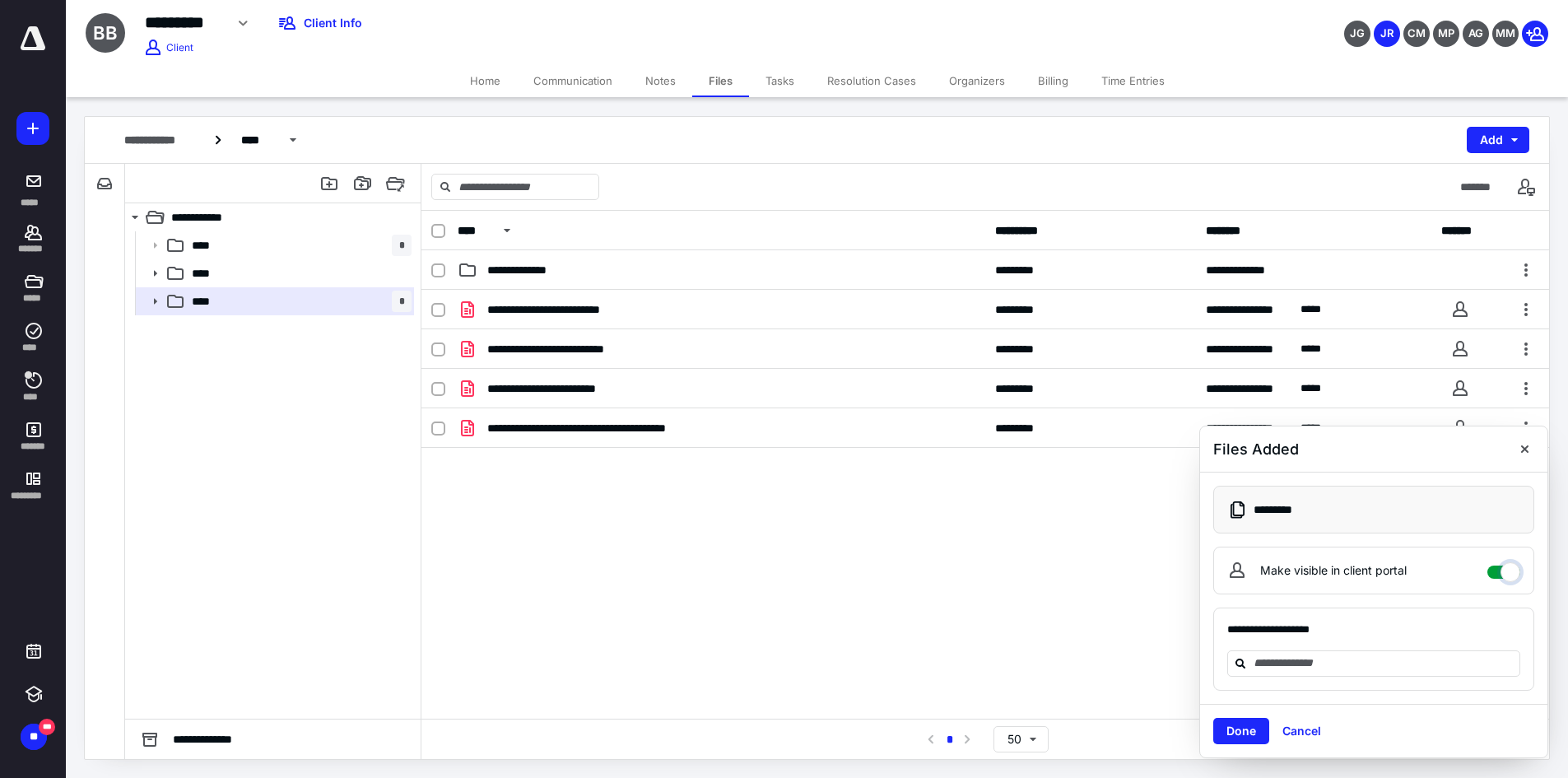 checkbox on "****" 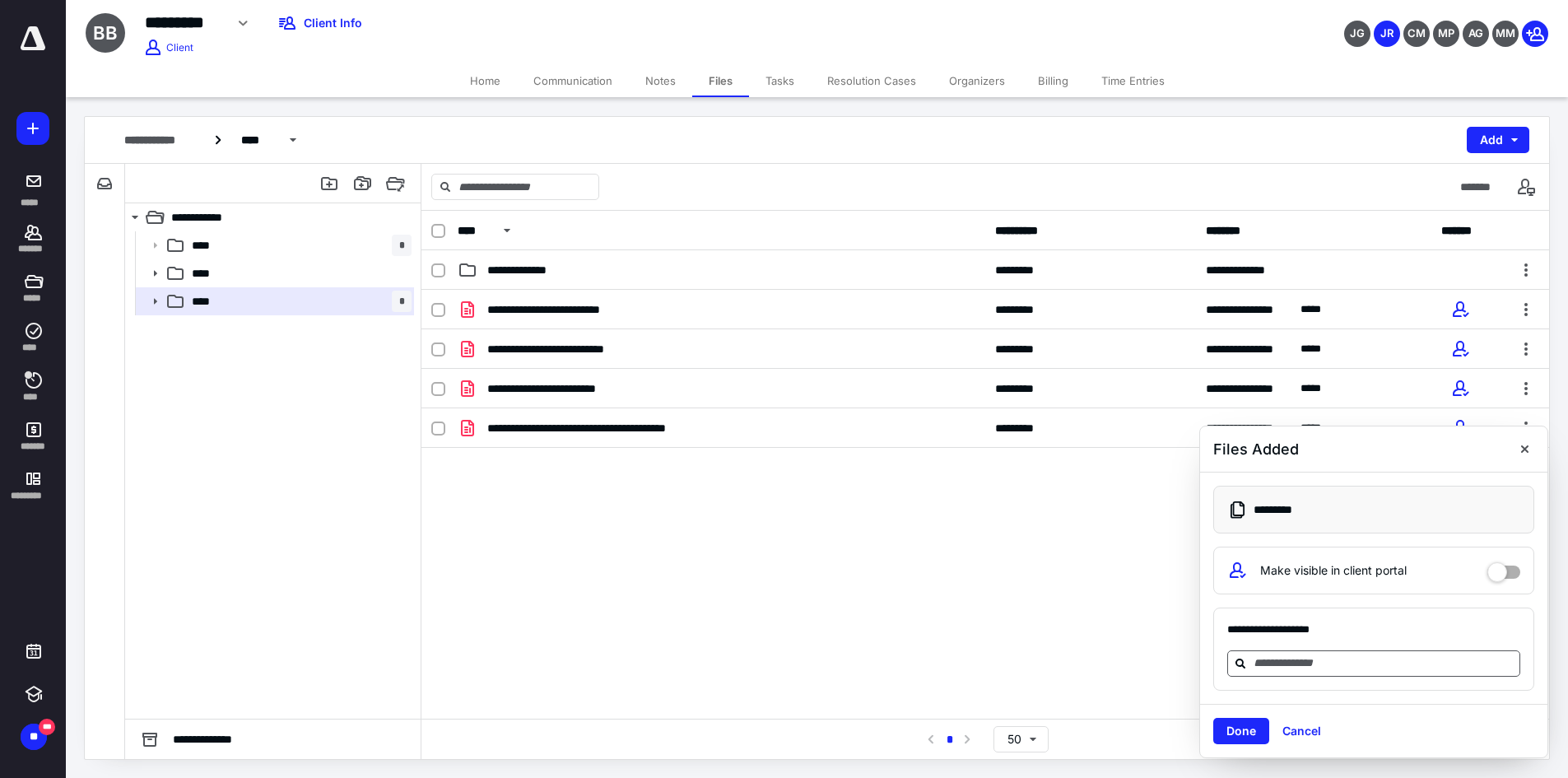 click at bounding box center [1384, 663] 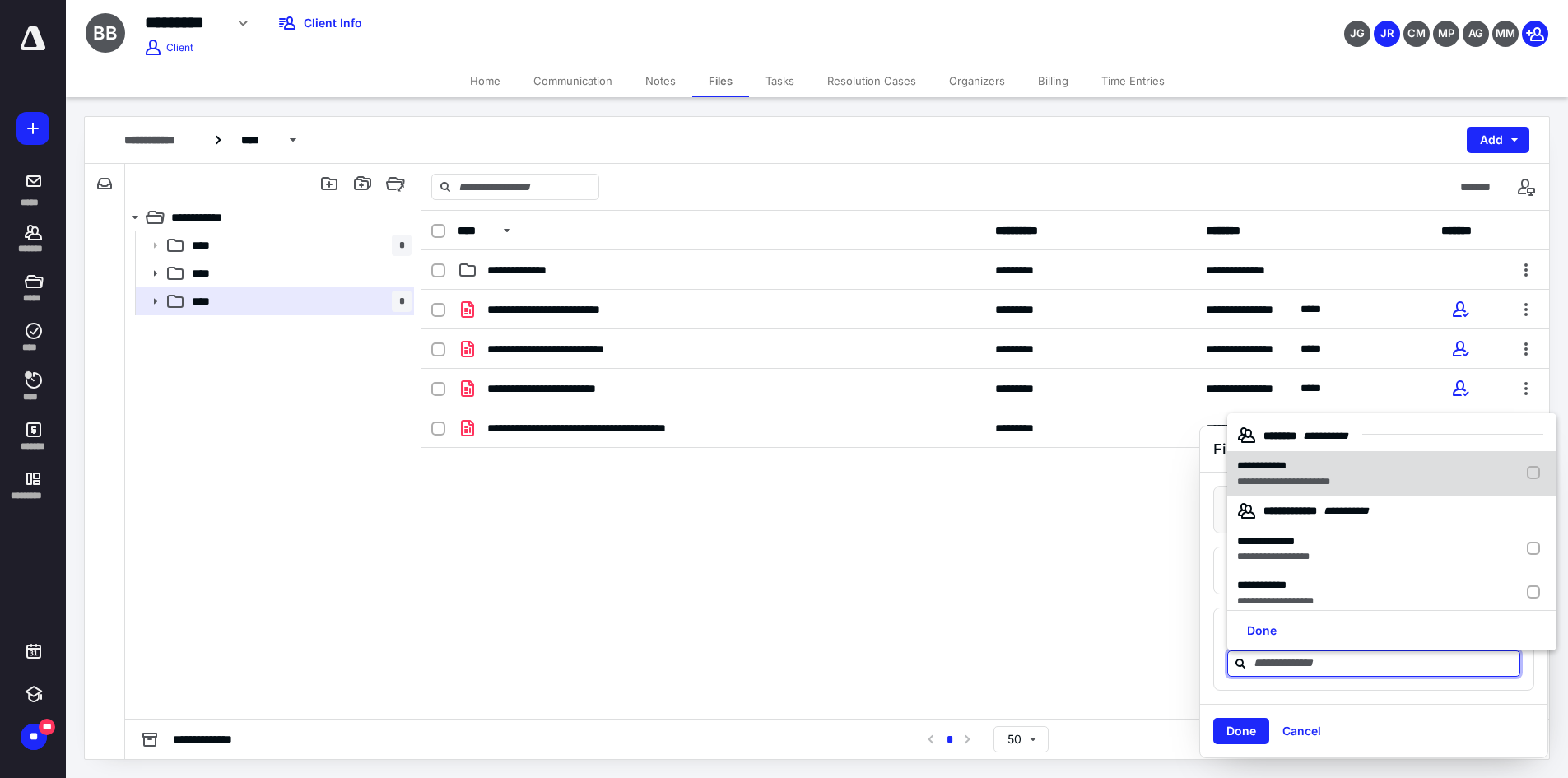 click on "**********" at bounding box center (1392, 473) 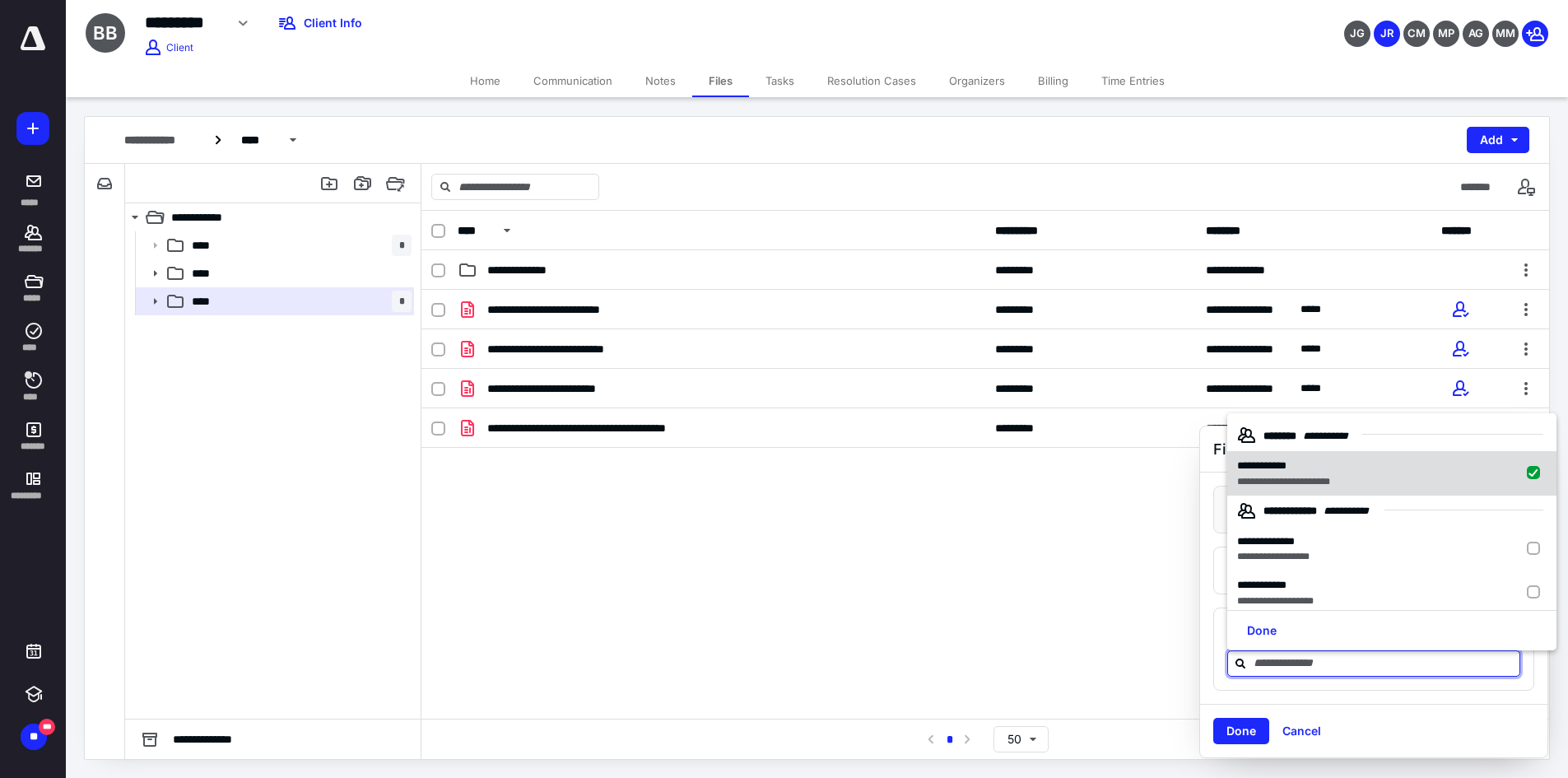checkbox on "true" 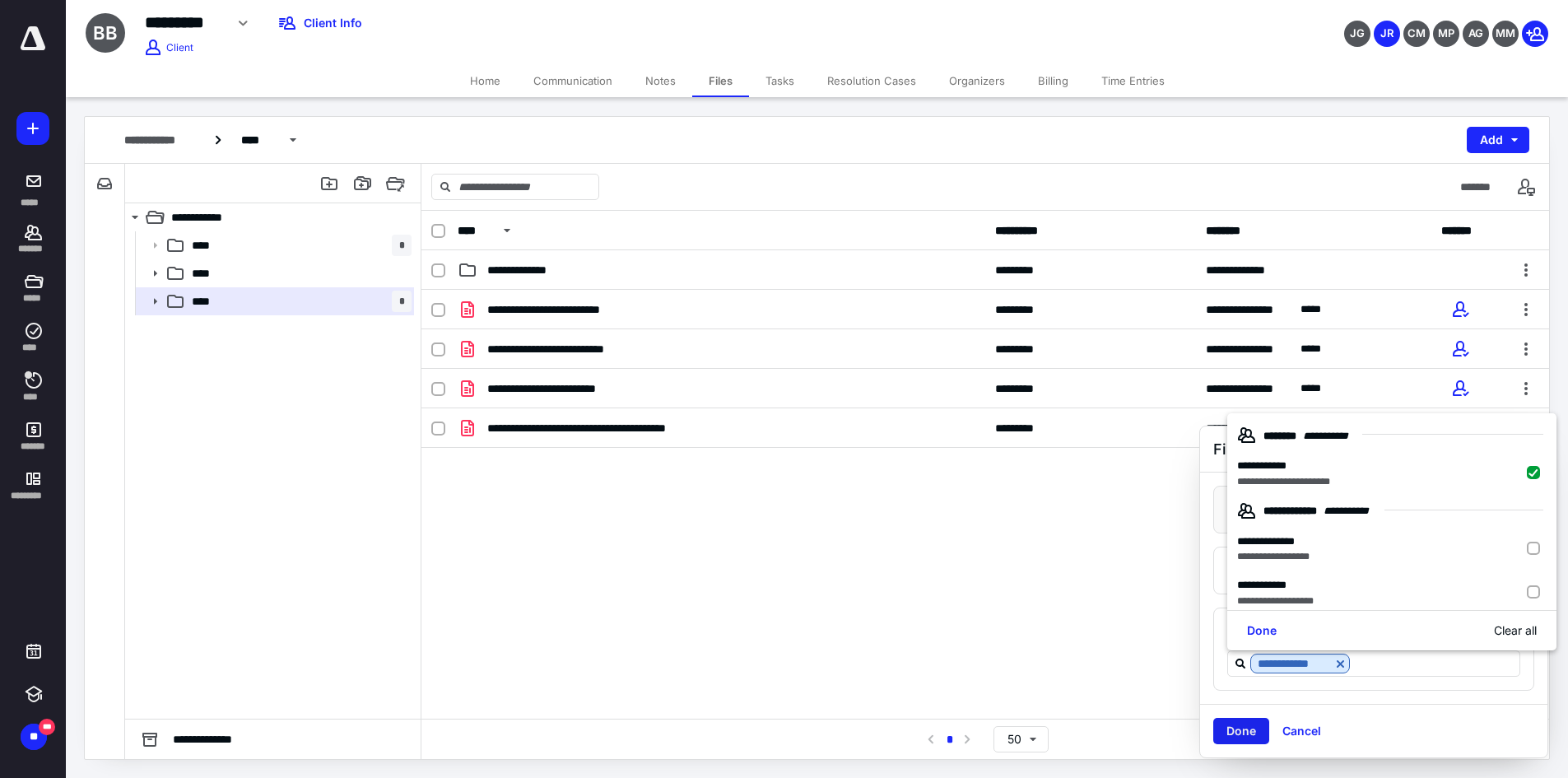 click on "Done" at bounding box center [1241, 731] 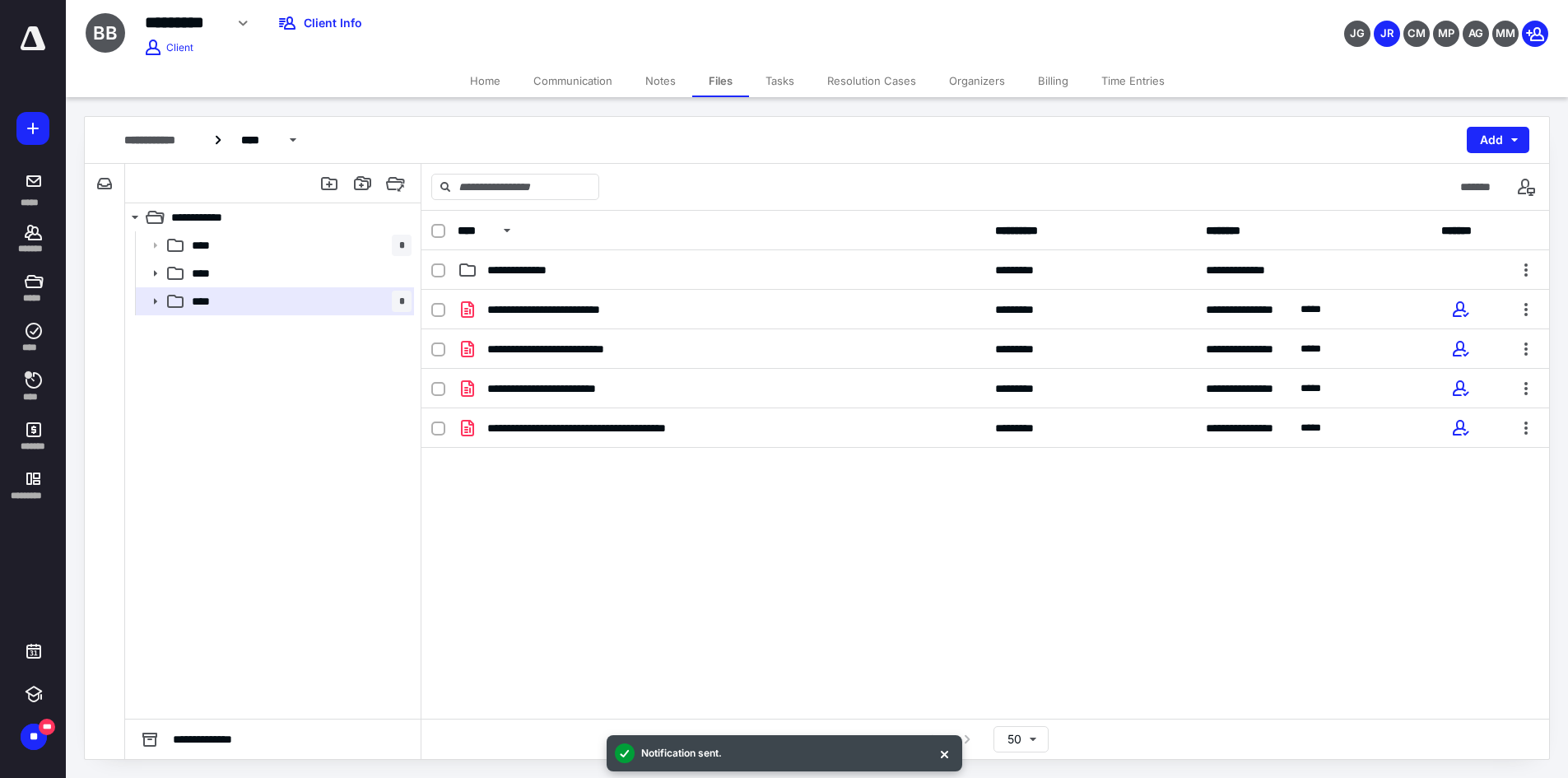click on "Tasks" at bounding box center [779, 81] 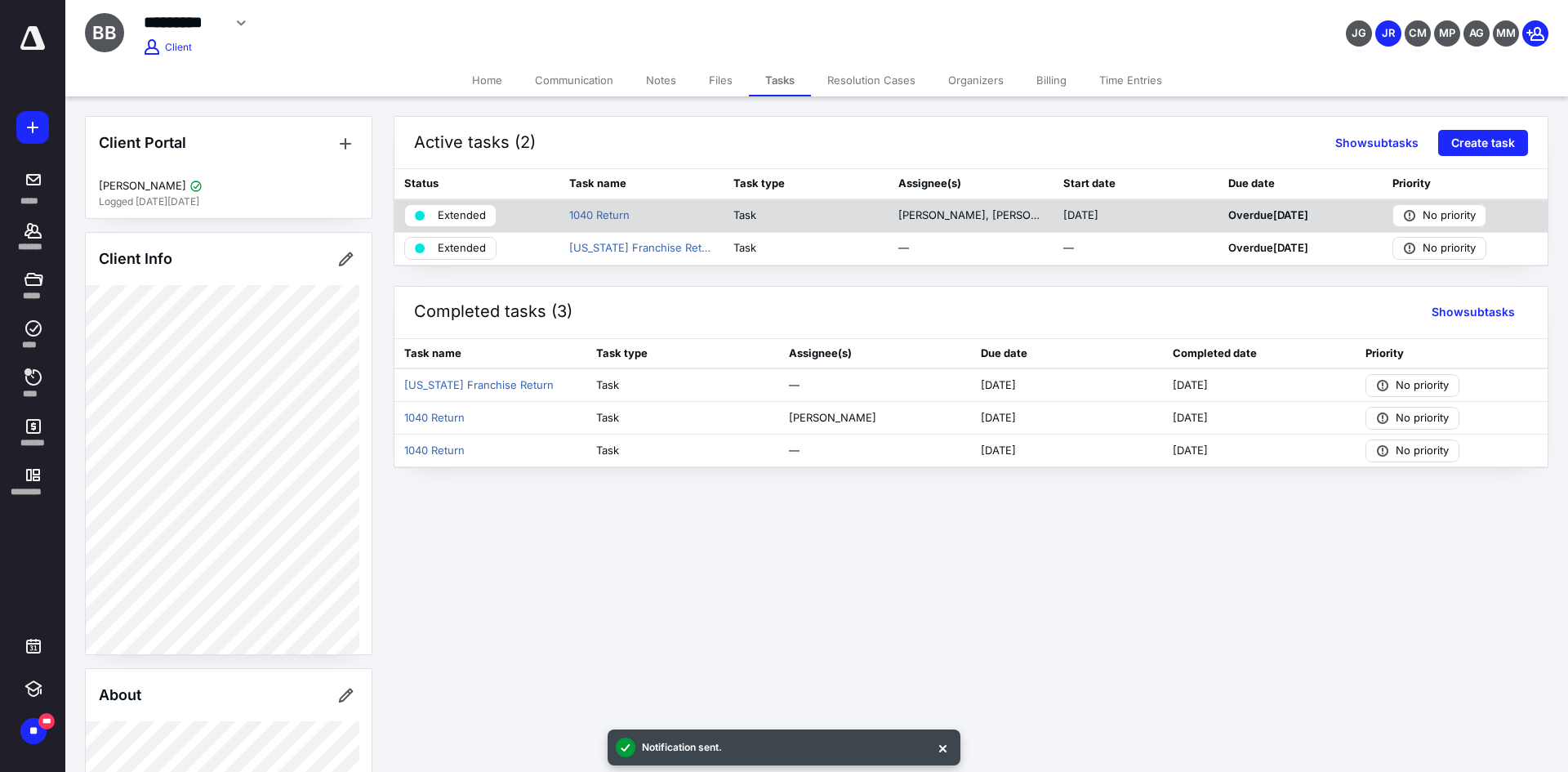 click on "Extended" at bounding box center [461, 216] 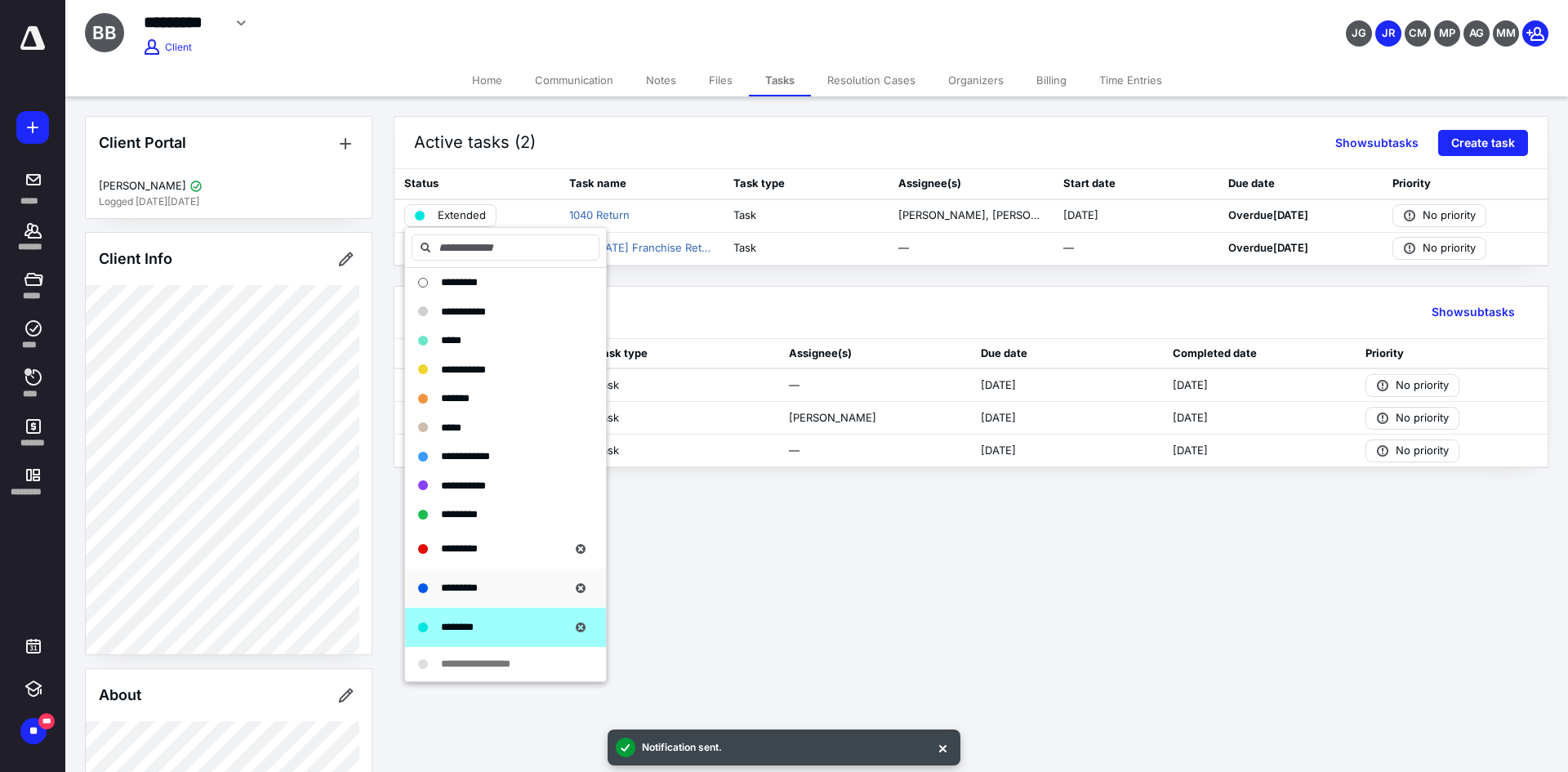 click on "*********" at bounding box center (506, 588) 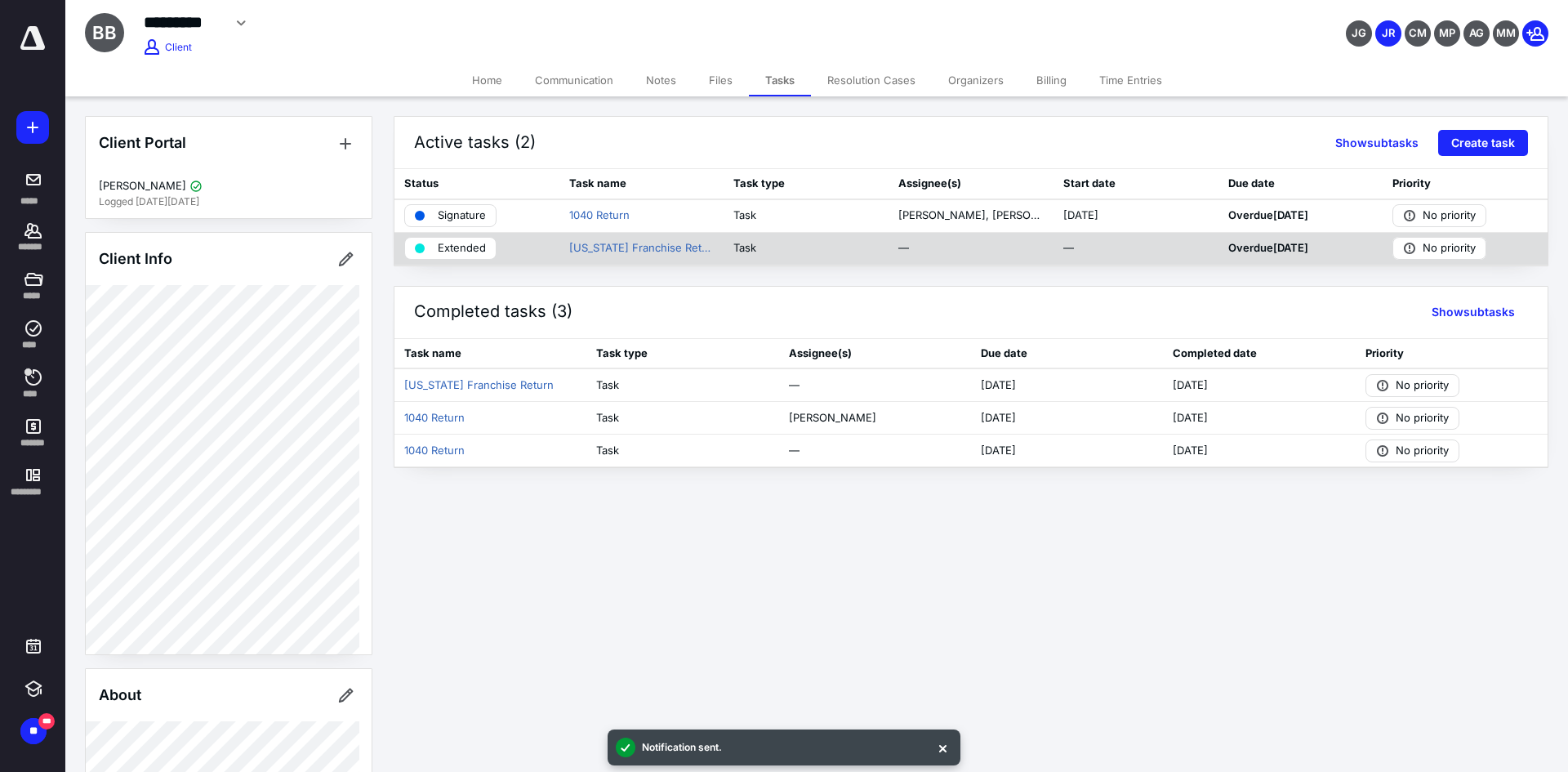 click on "Extended" at bounding box center [461, 248] 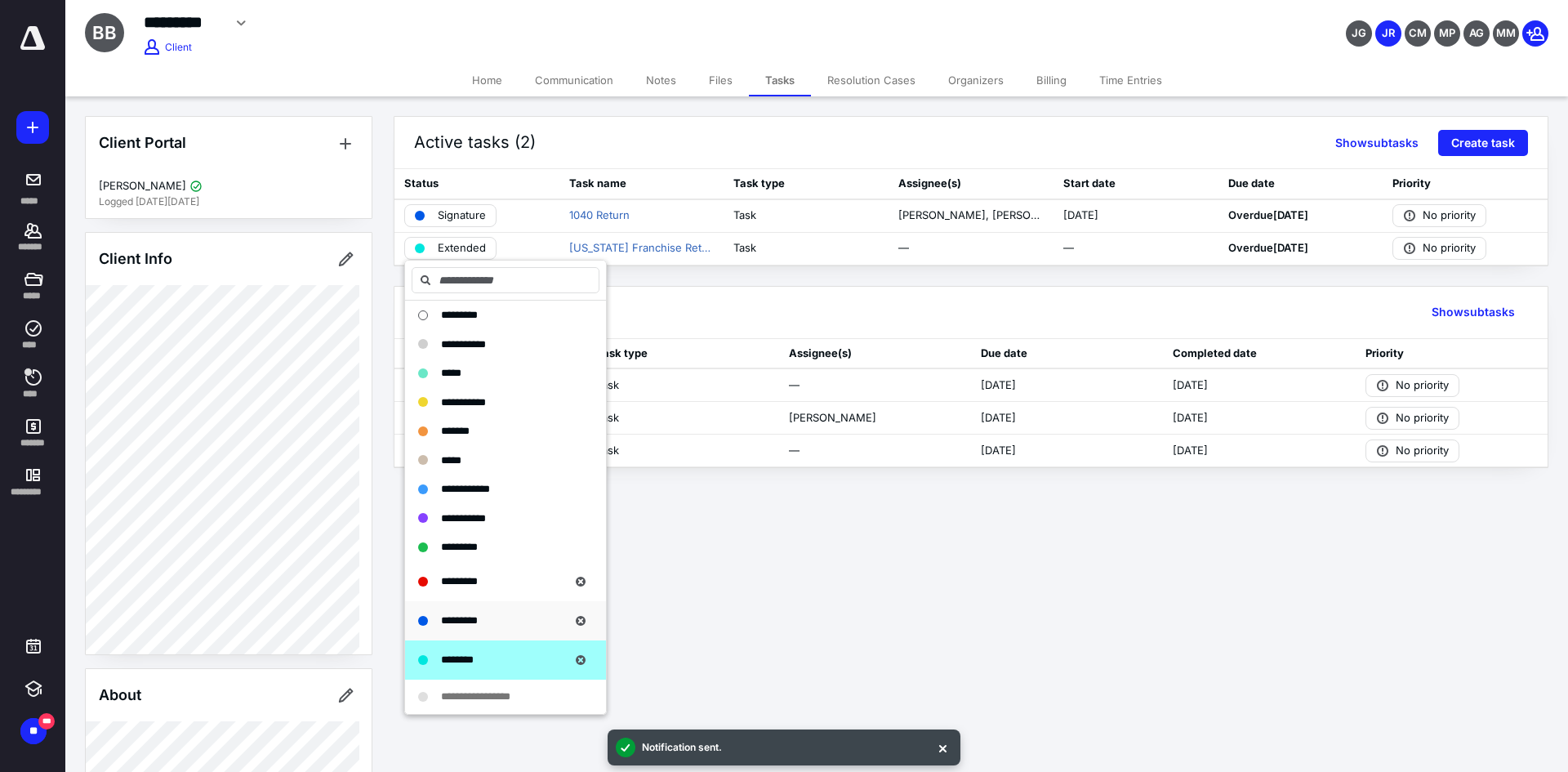 click on "*********" at bounding box center [492, 621] 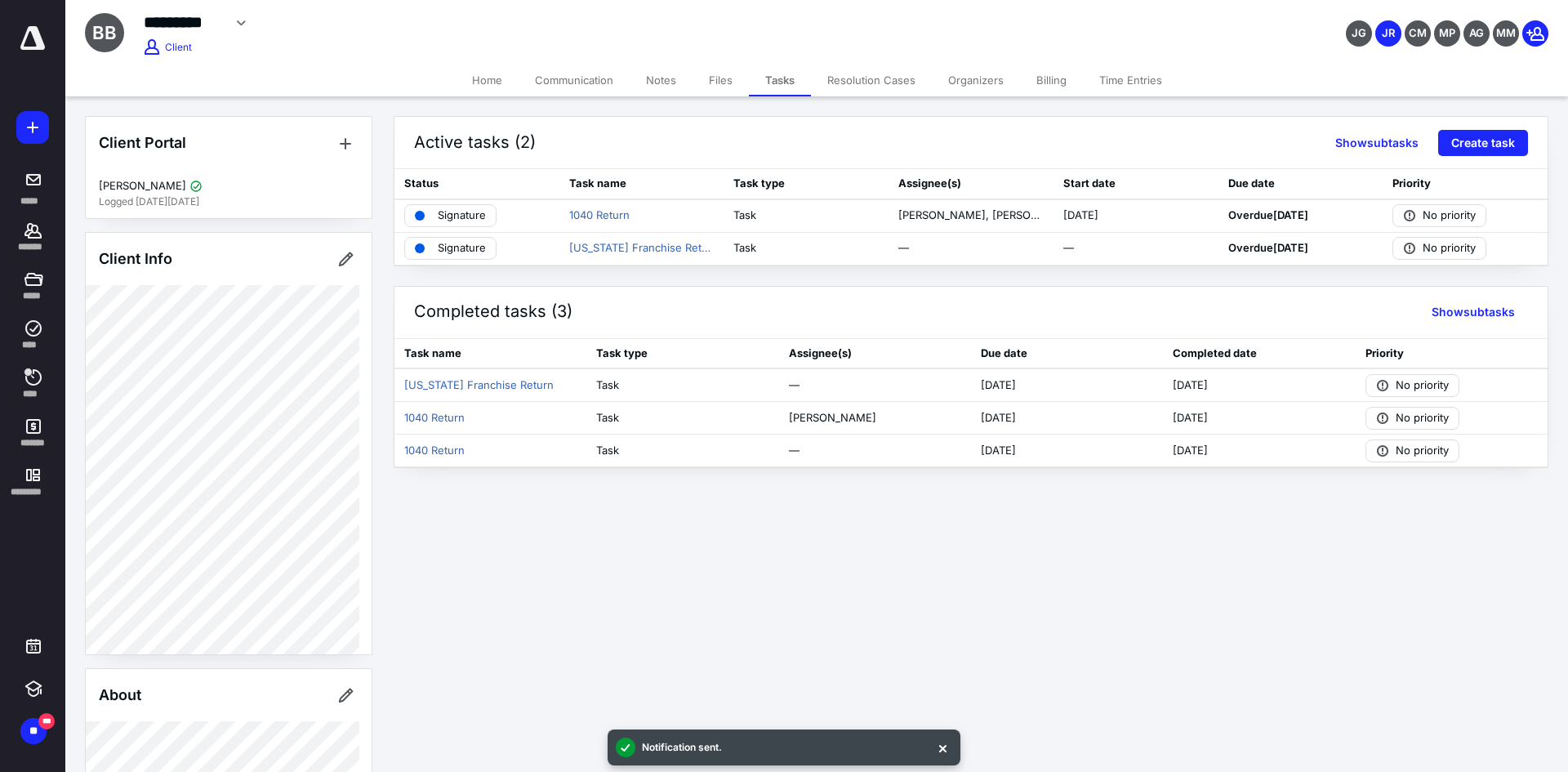 click on "Billing" at bounding box center [1051, 80] 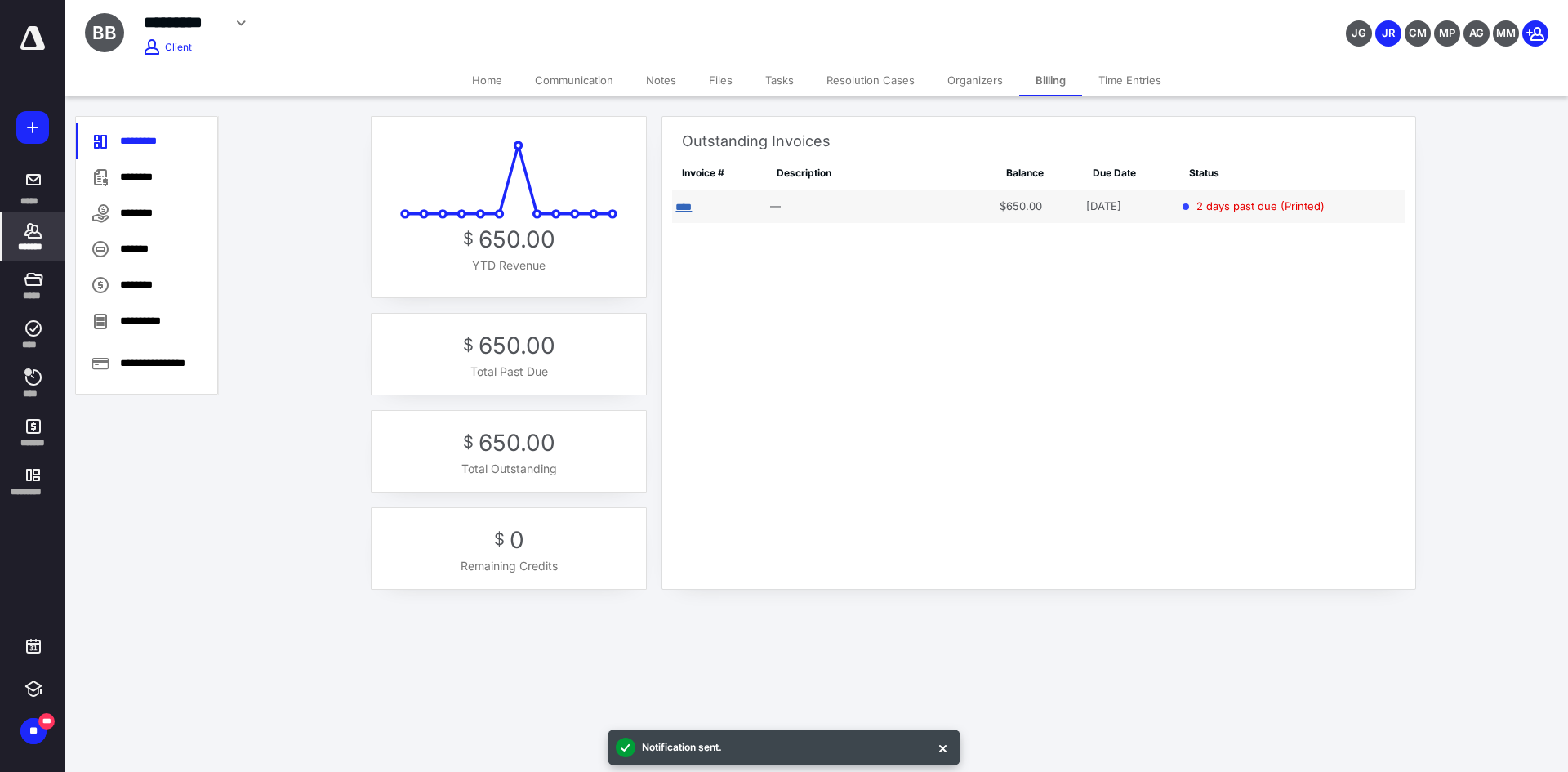 click on "****" at bounding box center [684, 207] 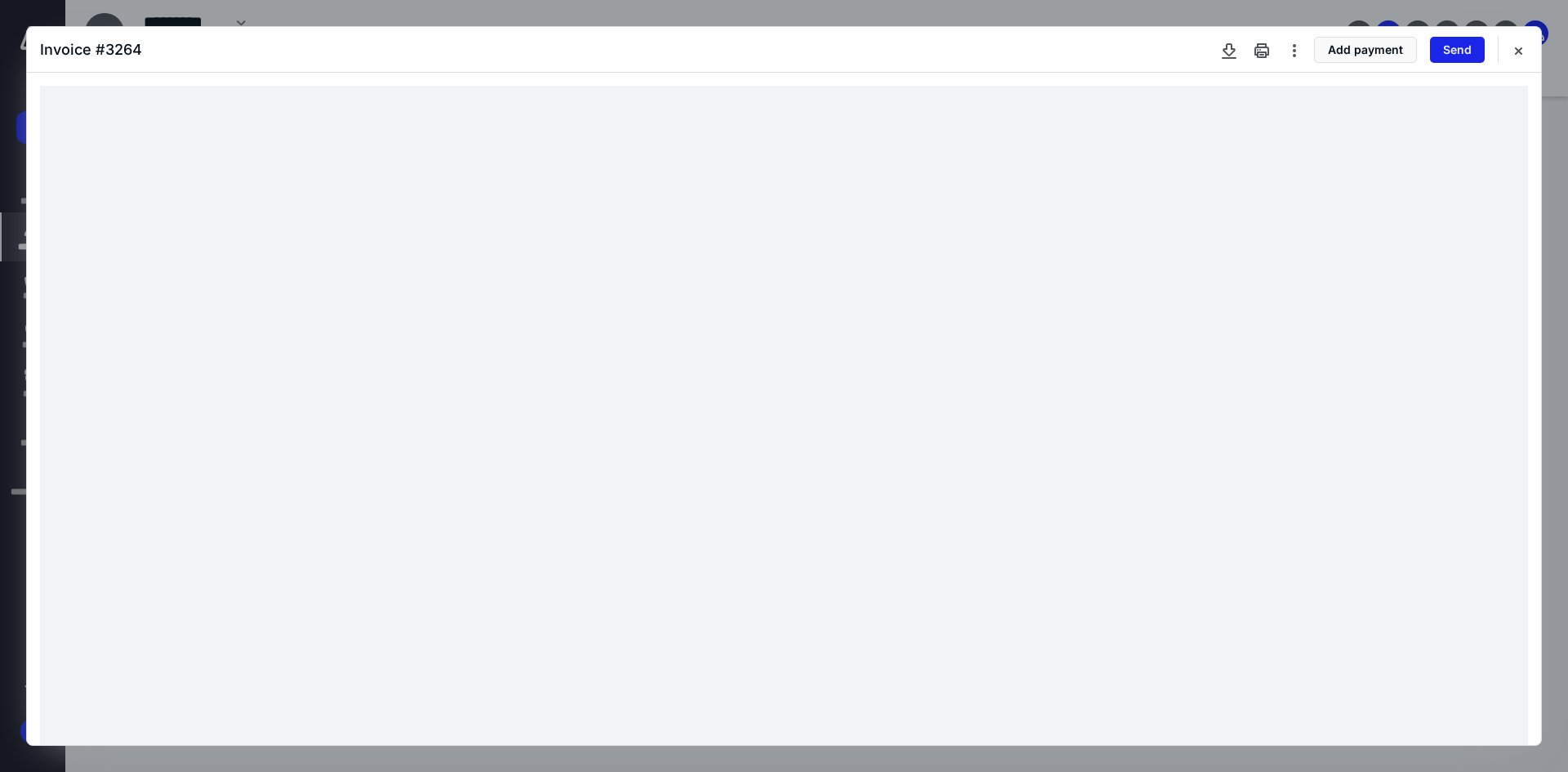 click on "Send" at bounding box center [1457, 50] 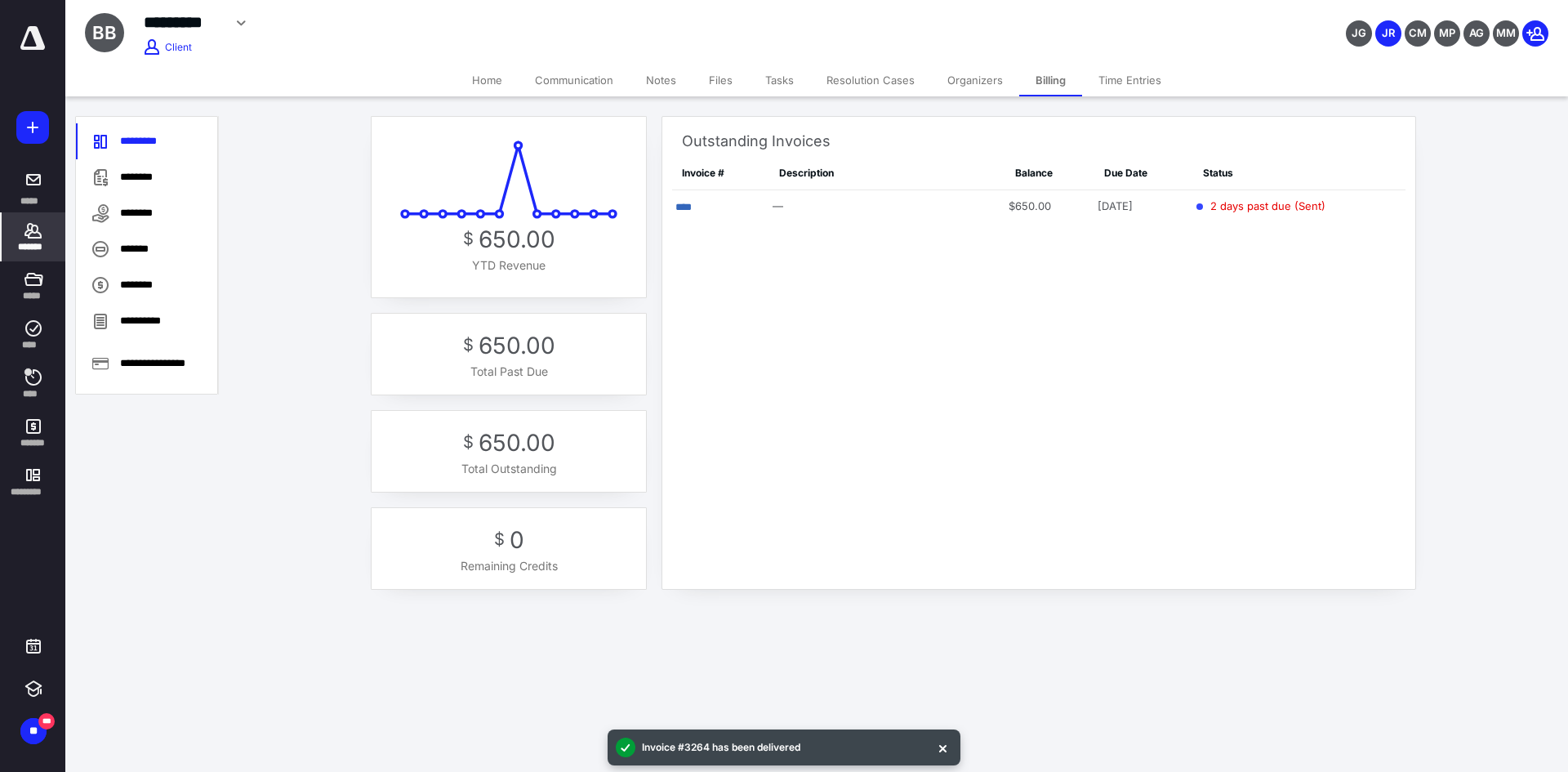 click on "Files" at bounding box center (720, 80) 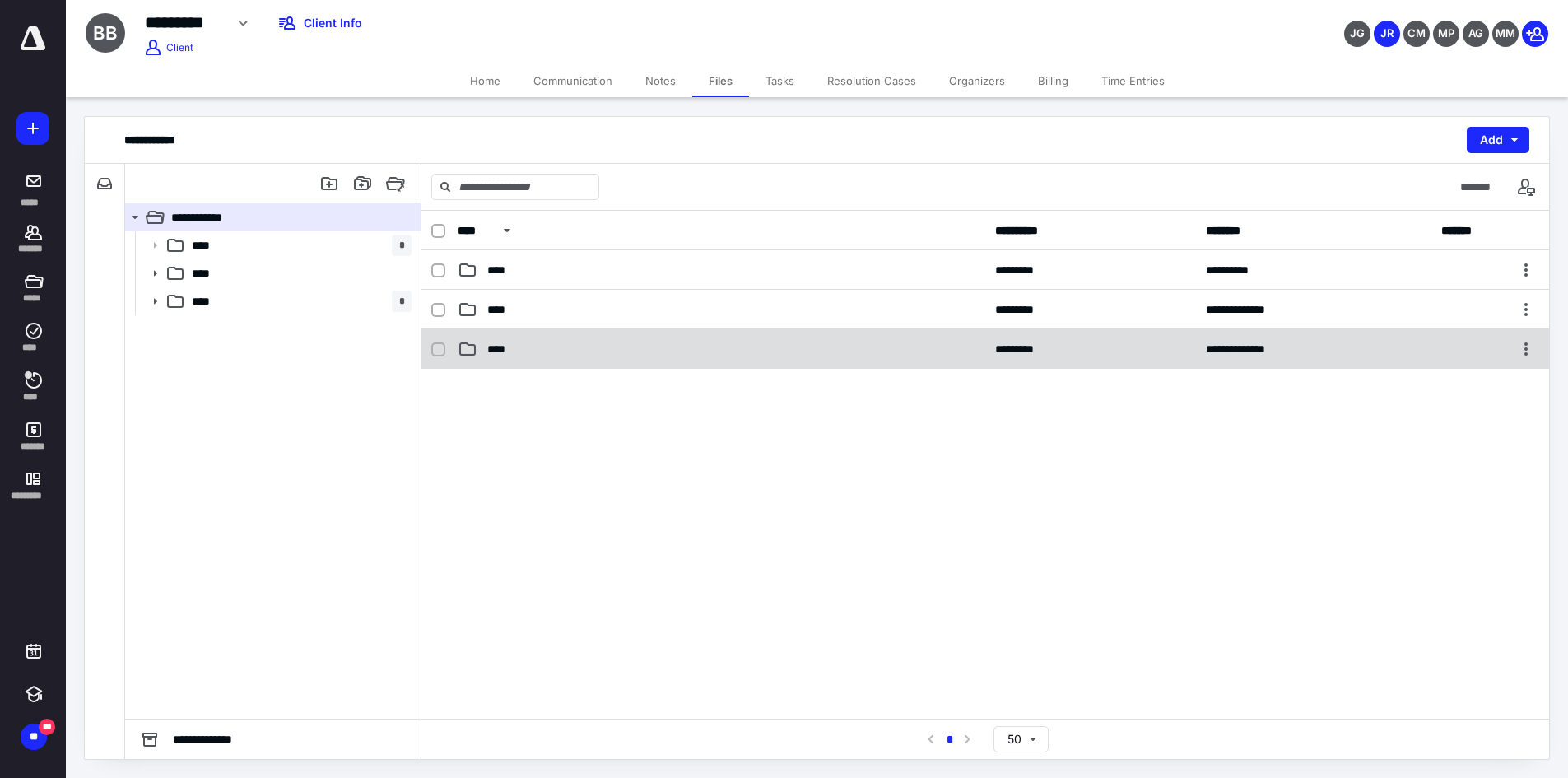 click on "****" at bounding box center [721, 349] 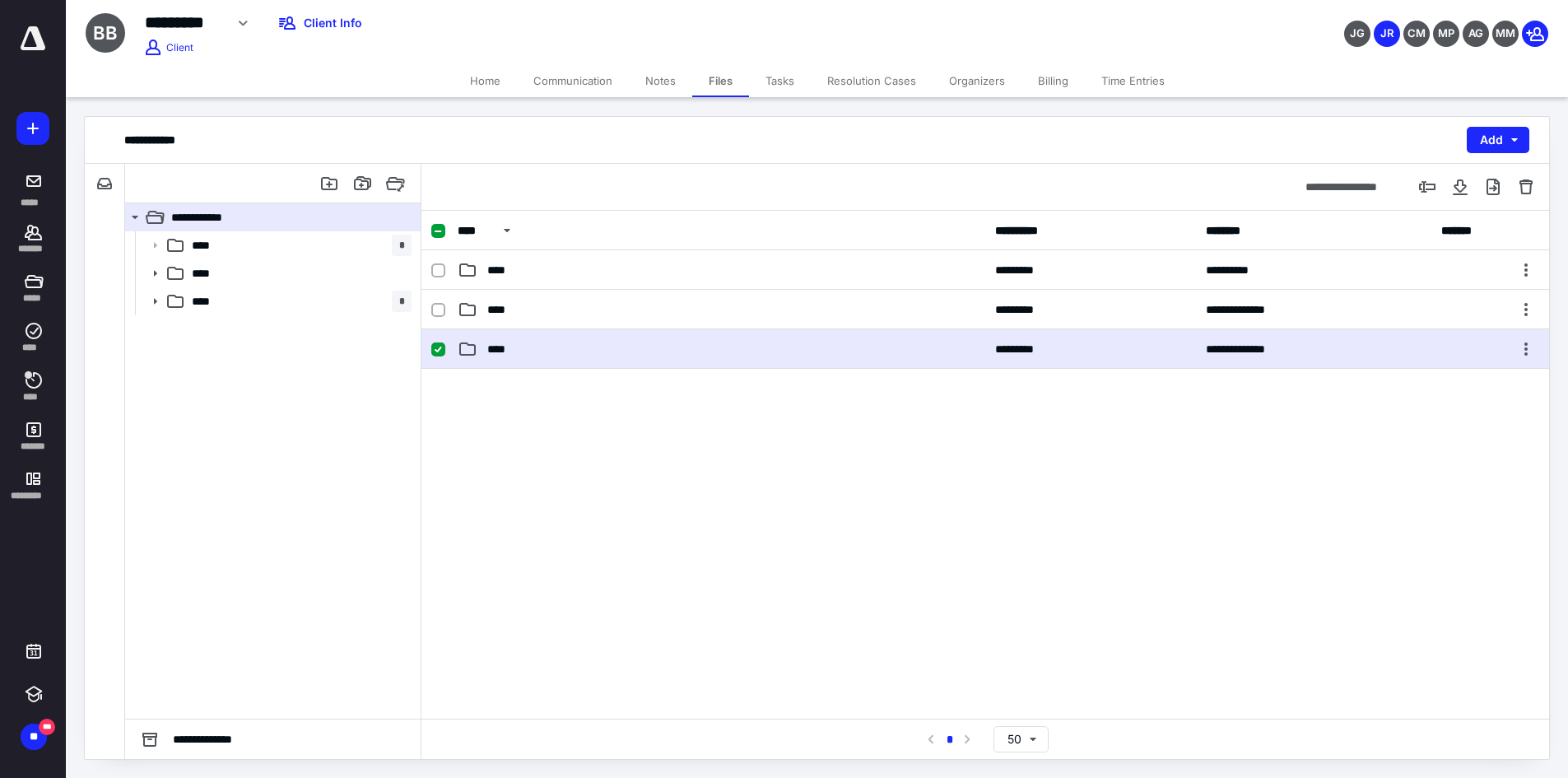 click on "****" at bounding box center [721, 349] 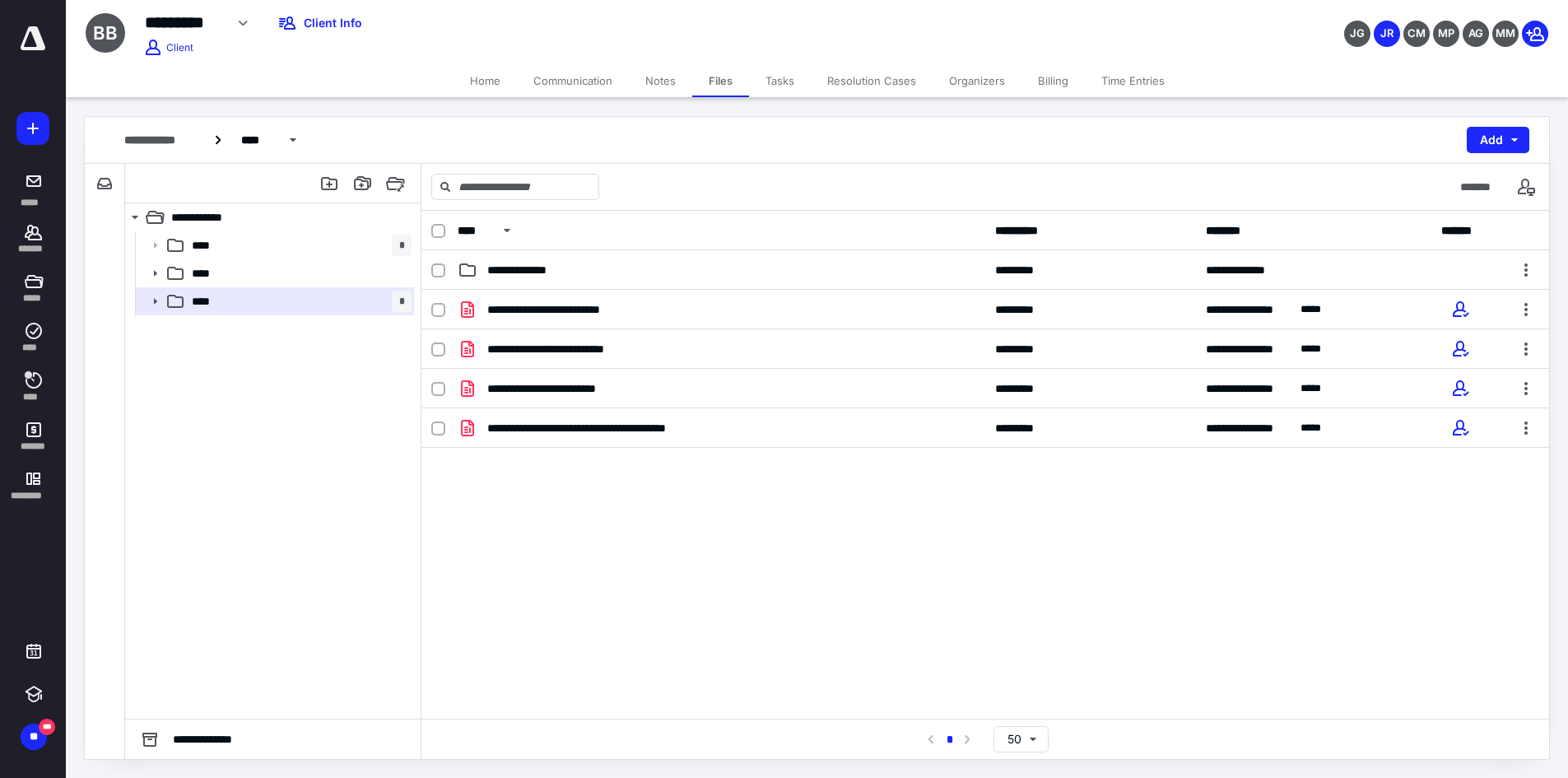 click on "**********" at bounding box center [985, 464] 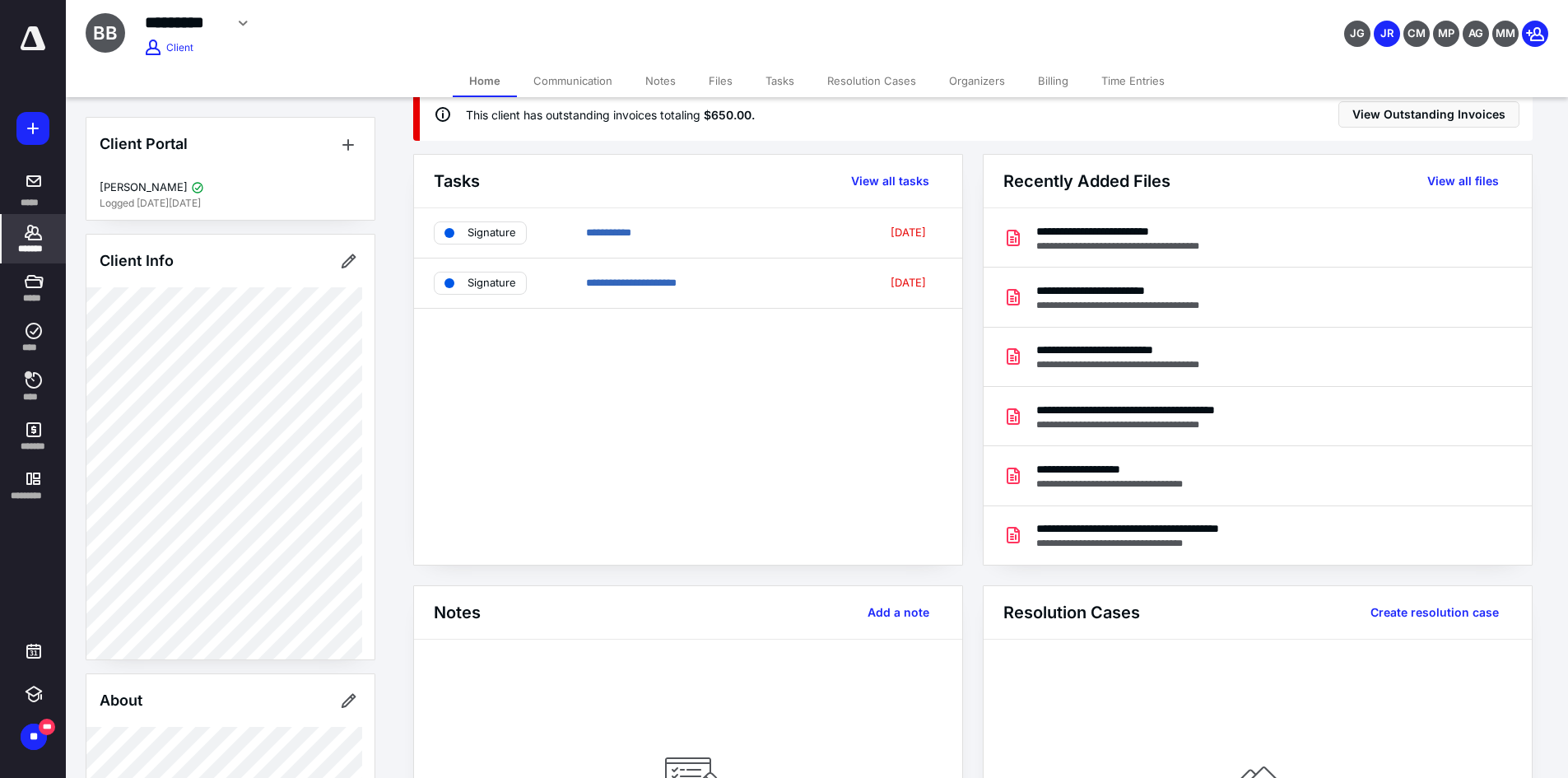 scroll, scrollTop: 0, scrollLeft: 0, axis: both 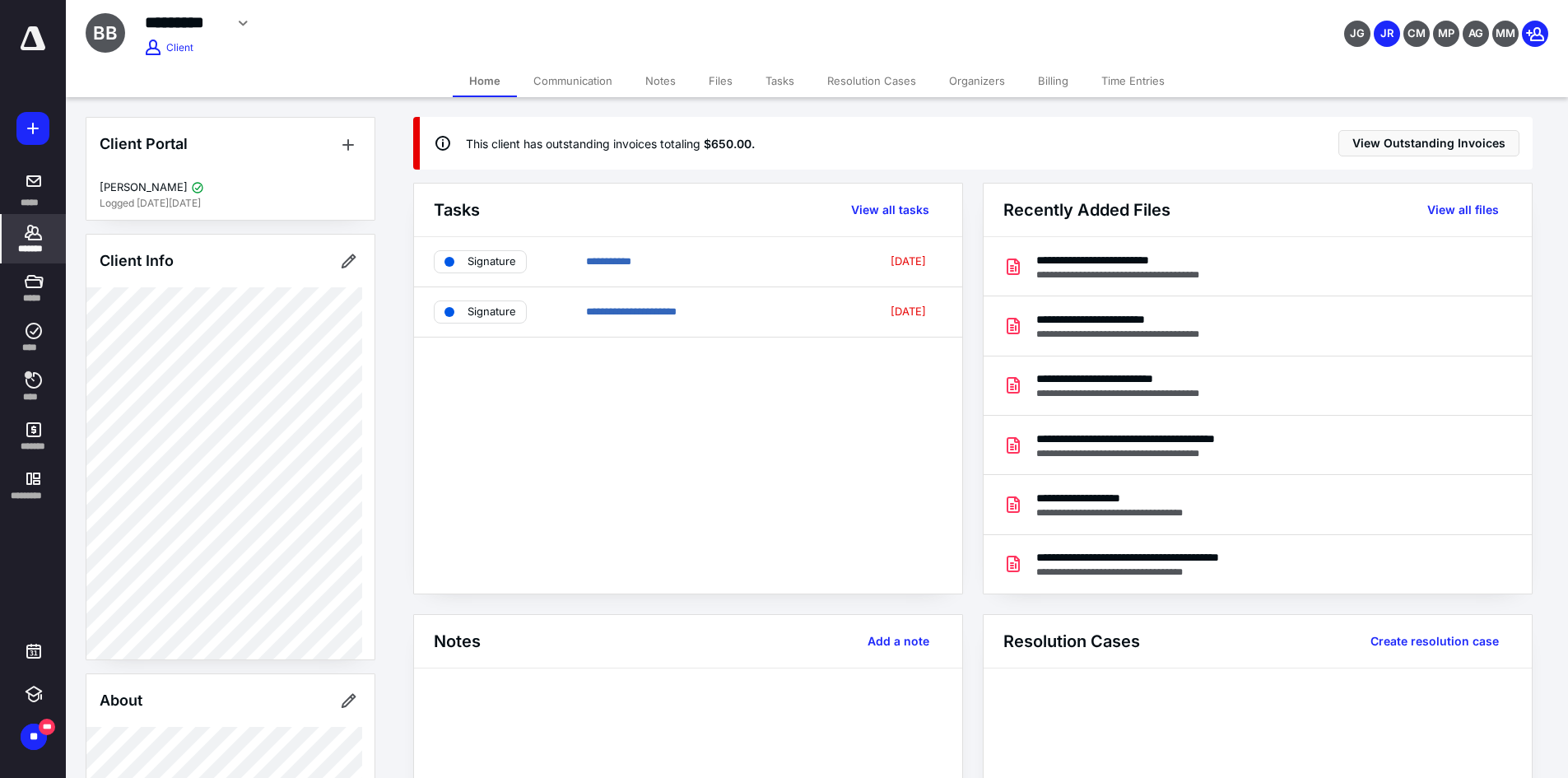 click on "*******" at bounding box center (34, 249) 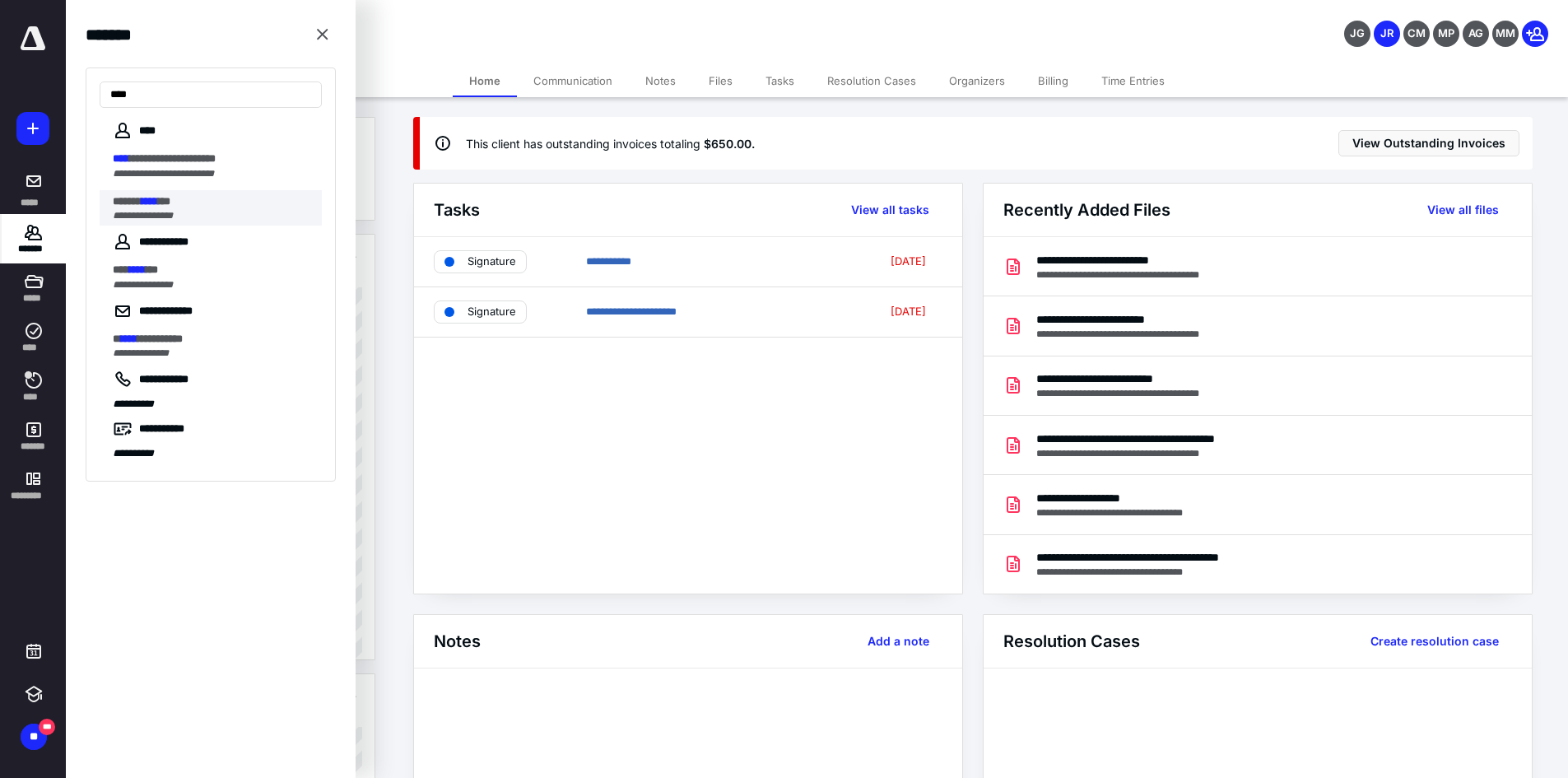 type on "****" 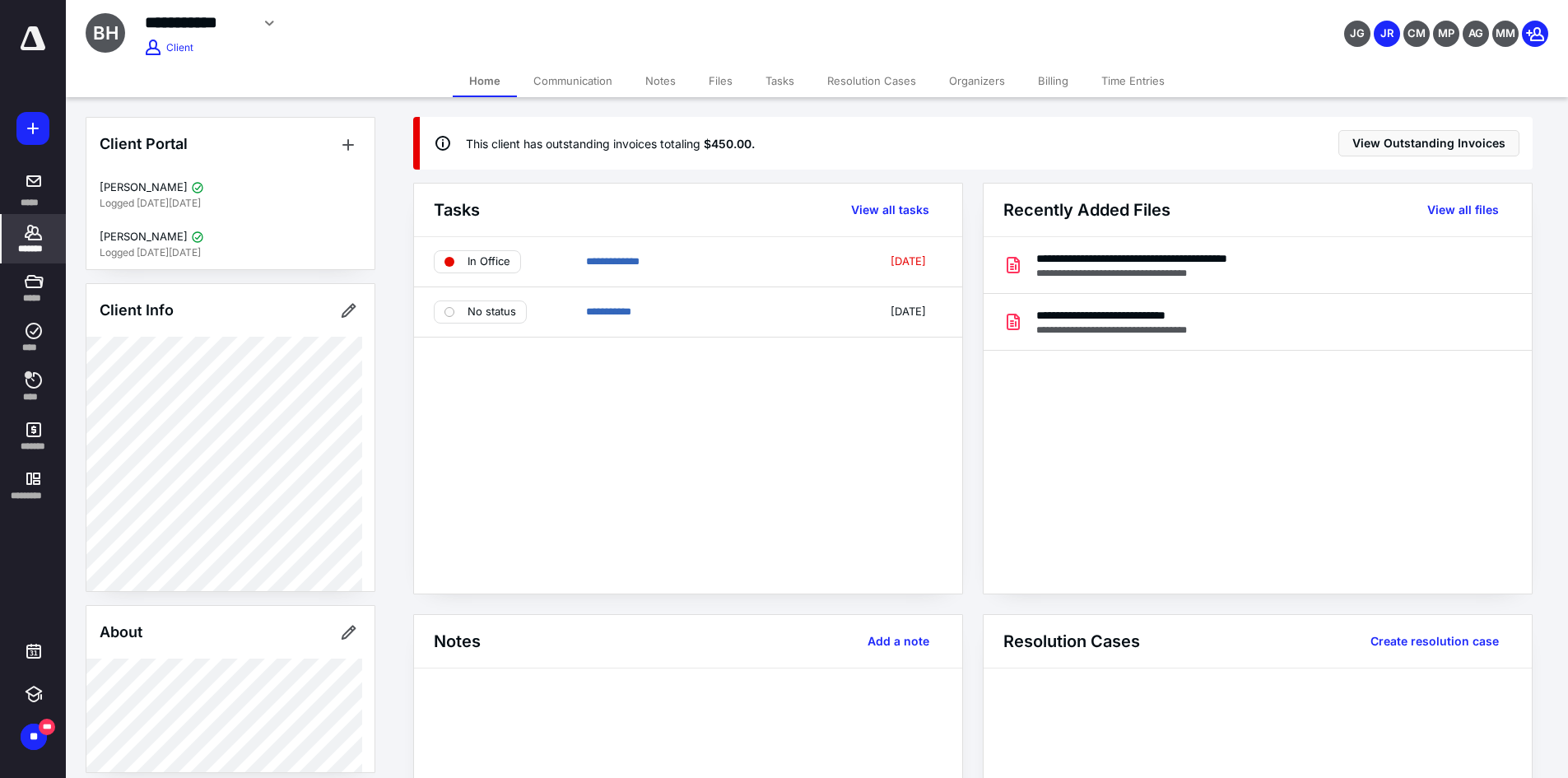 click on "Files" at bounding box center (720, 81) 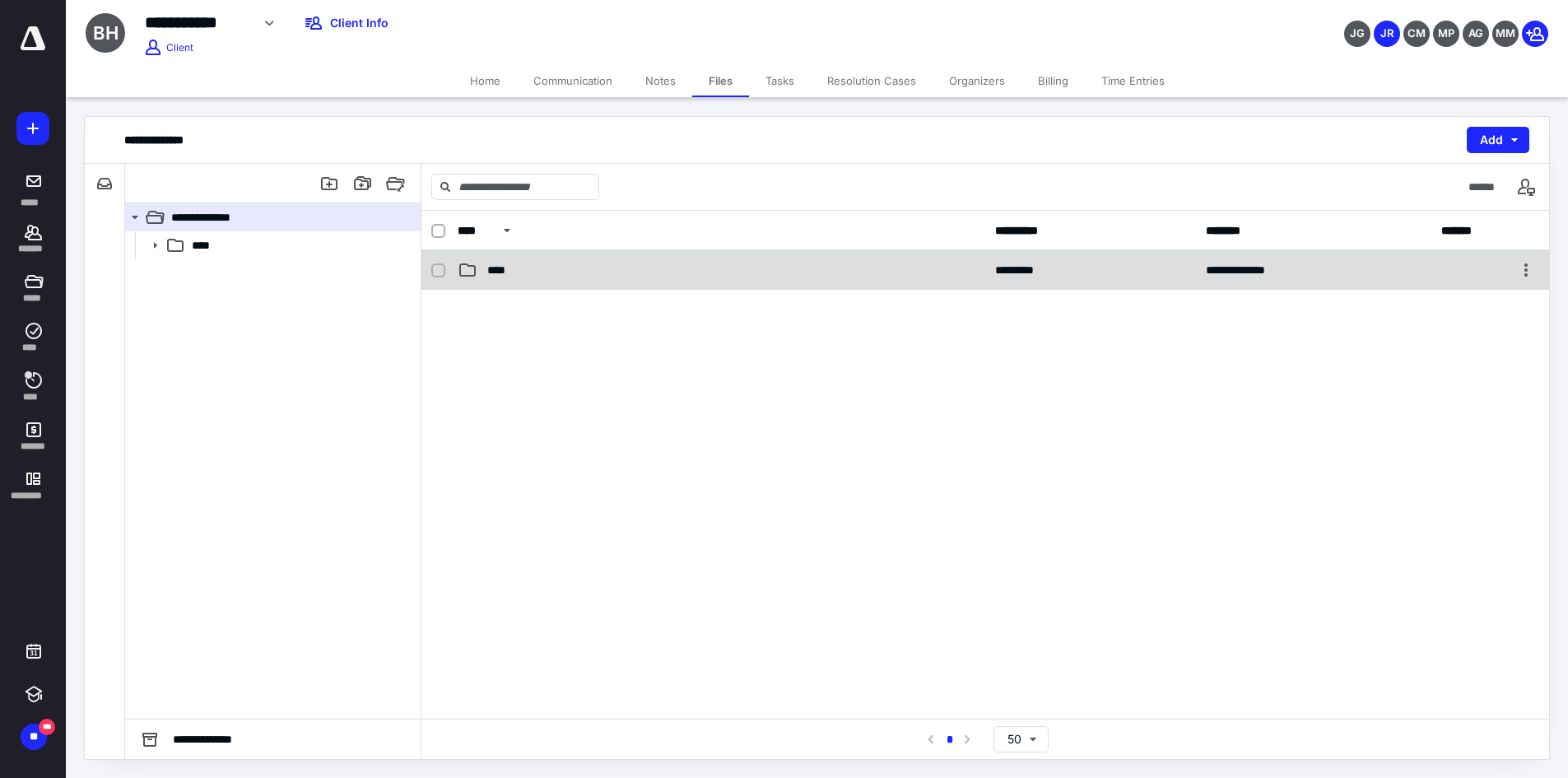click on "****" at bounding box center [501, 270] 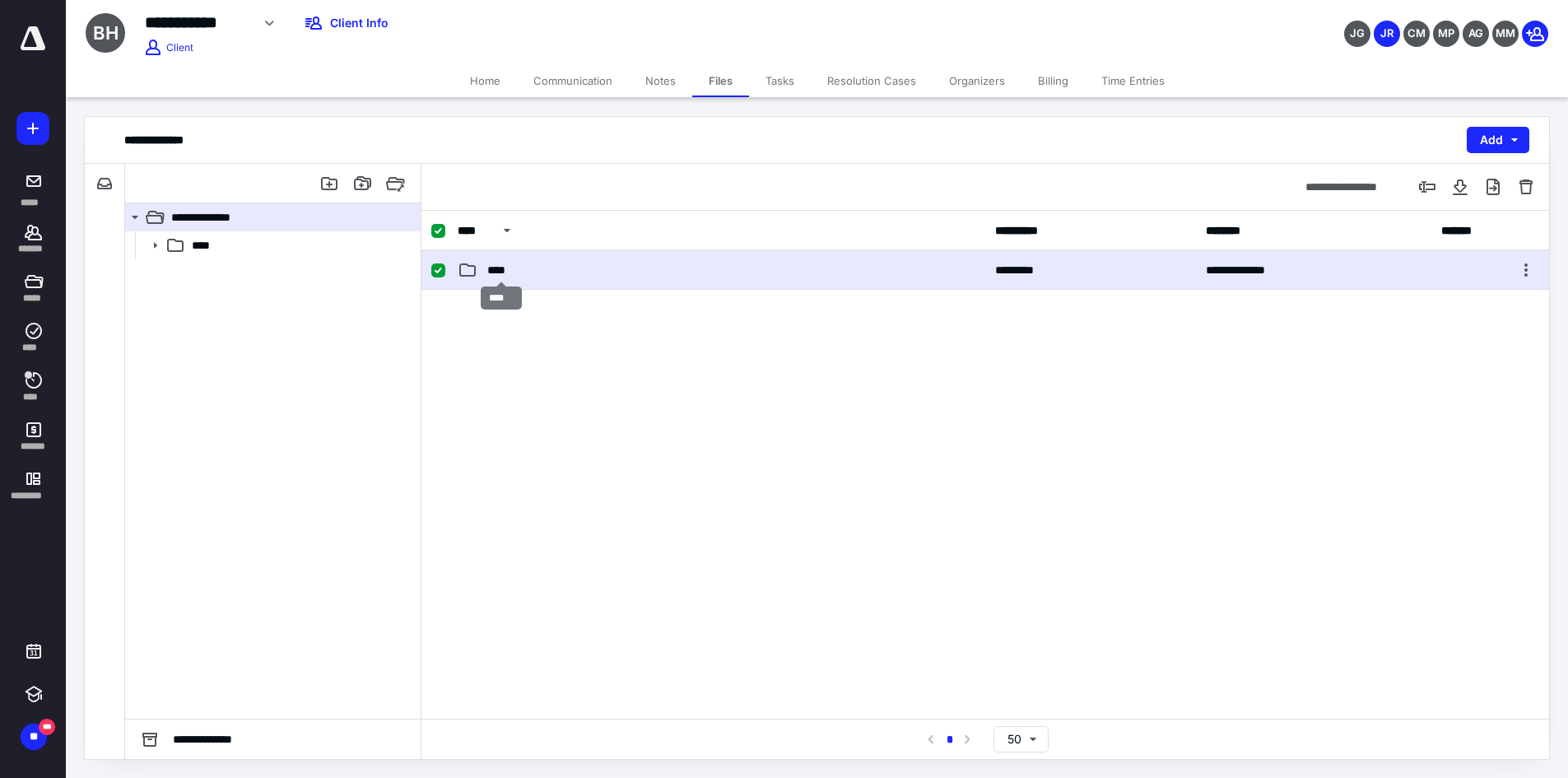 click on "****" at bounding box center [501, 270] 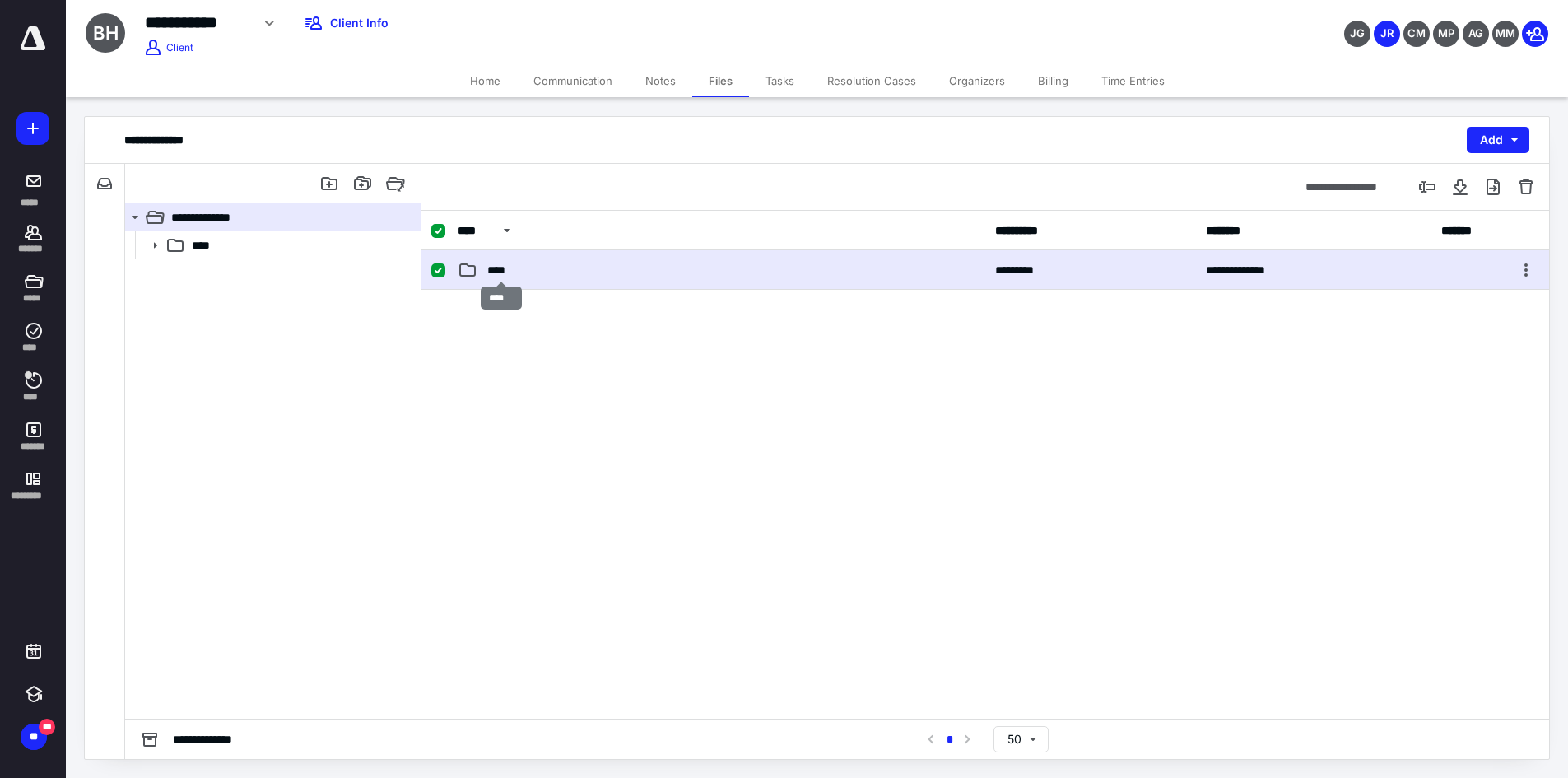 checkbox on "false" 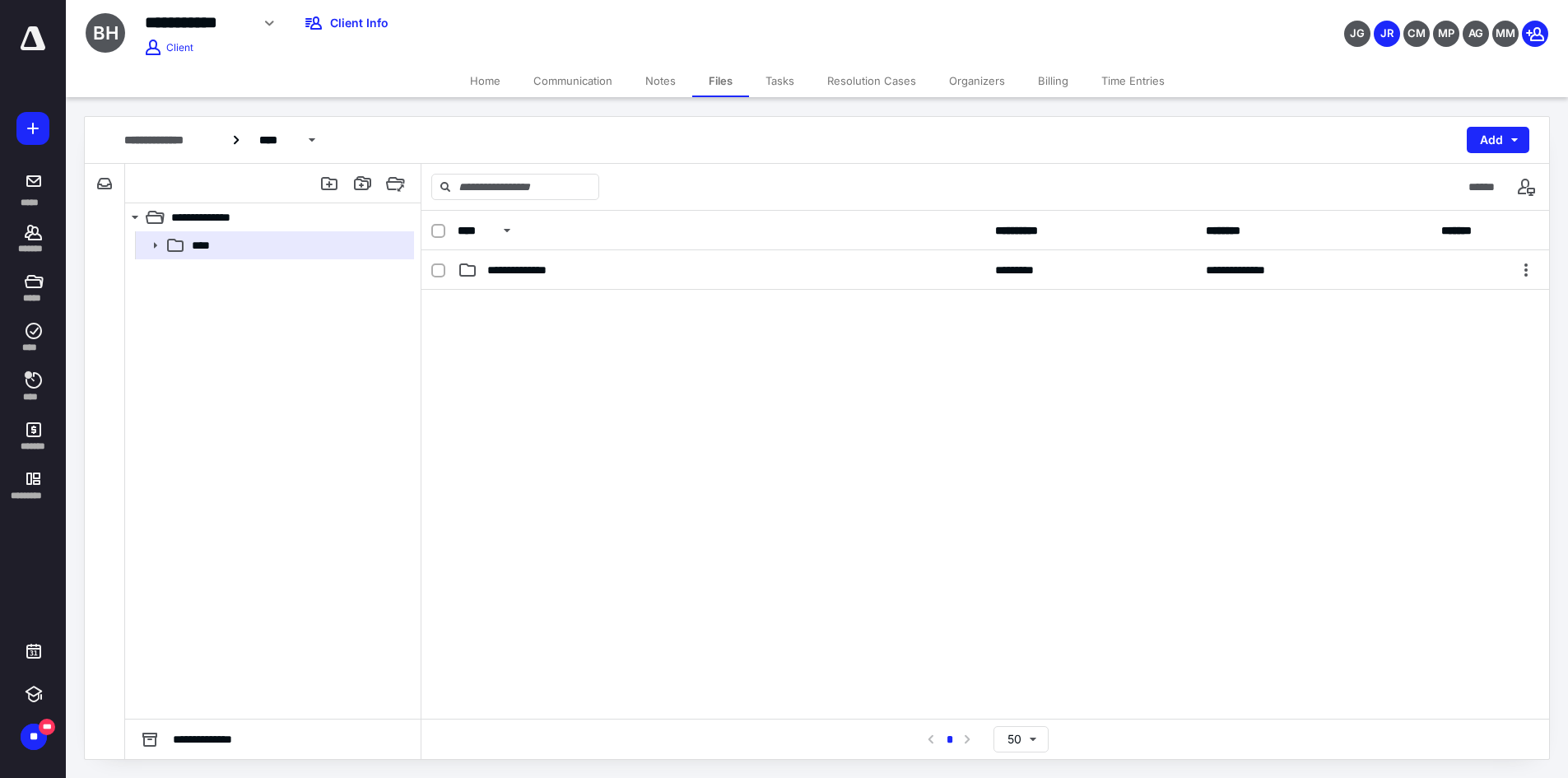 click at bounding box center [985, 413] 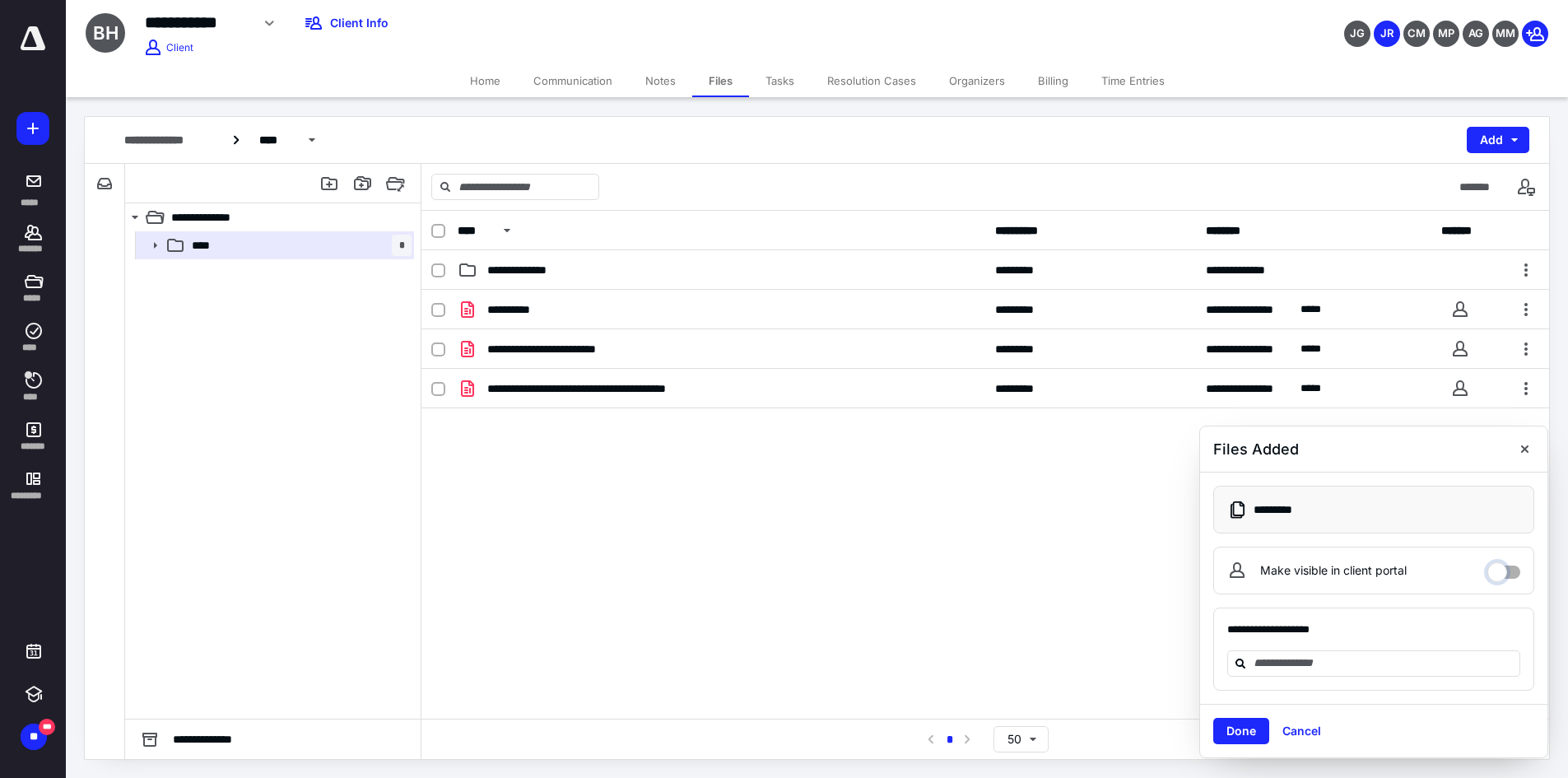 click on "Make visible in client portal" at bounding box center (1504, 568) 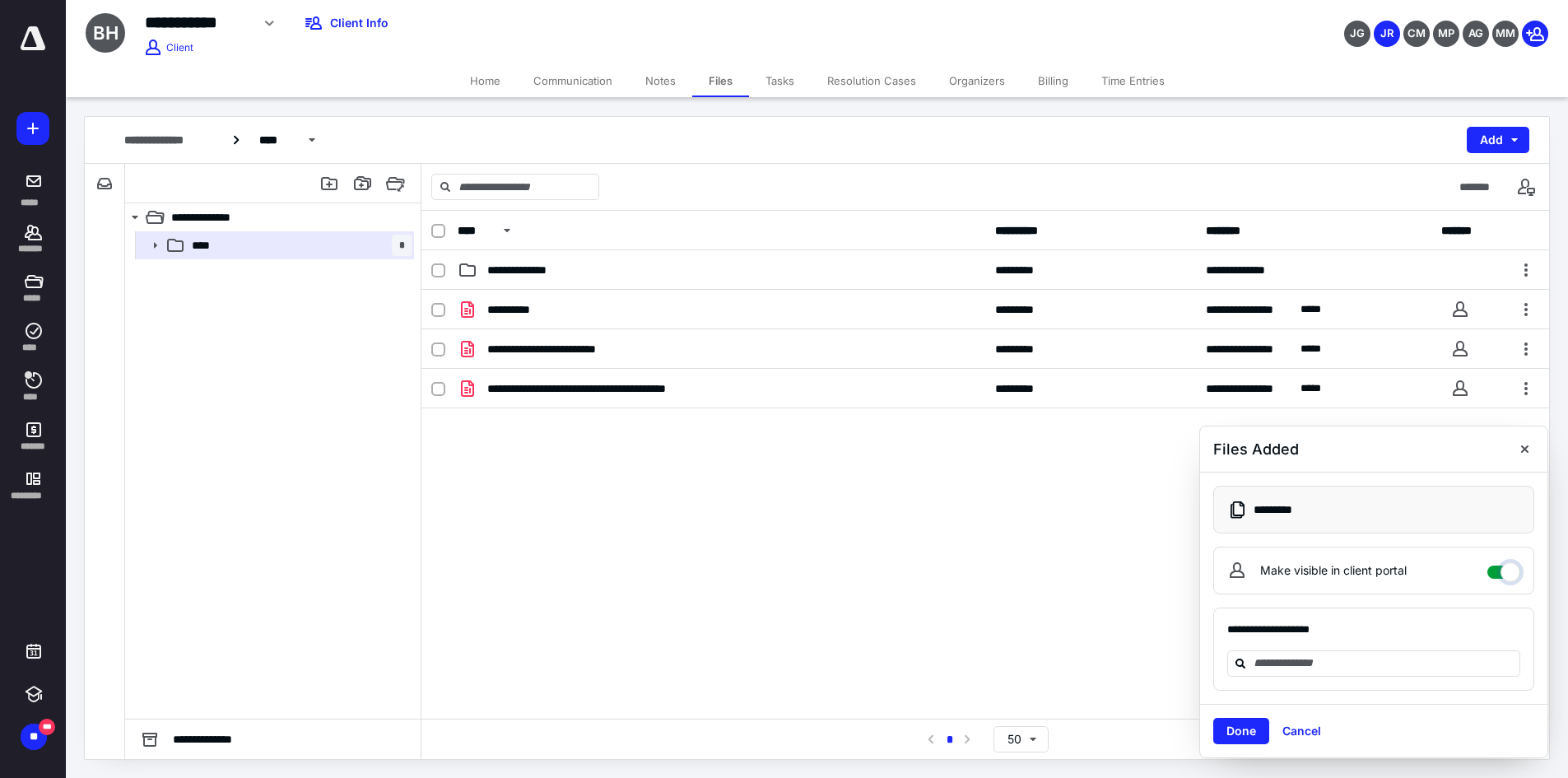checkbox on "****" 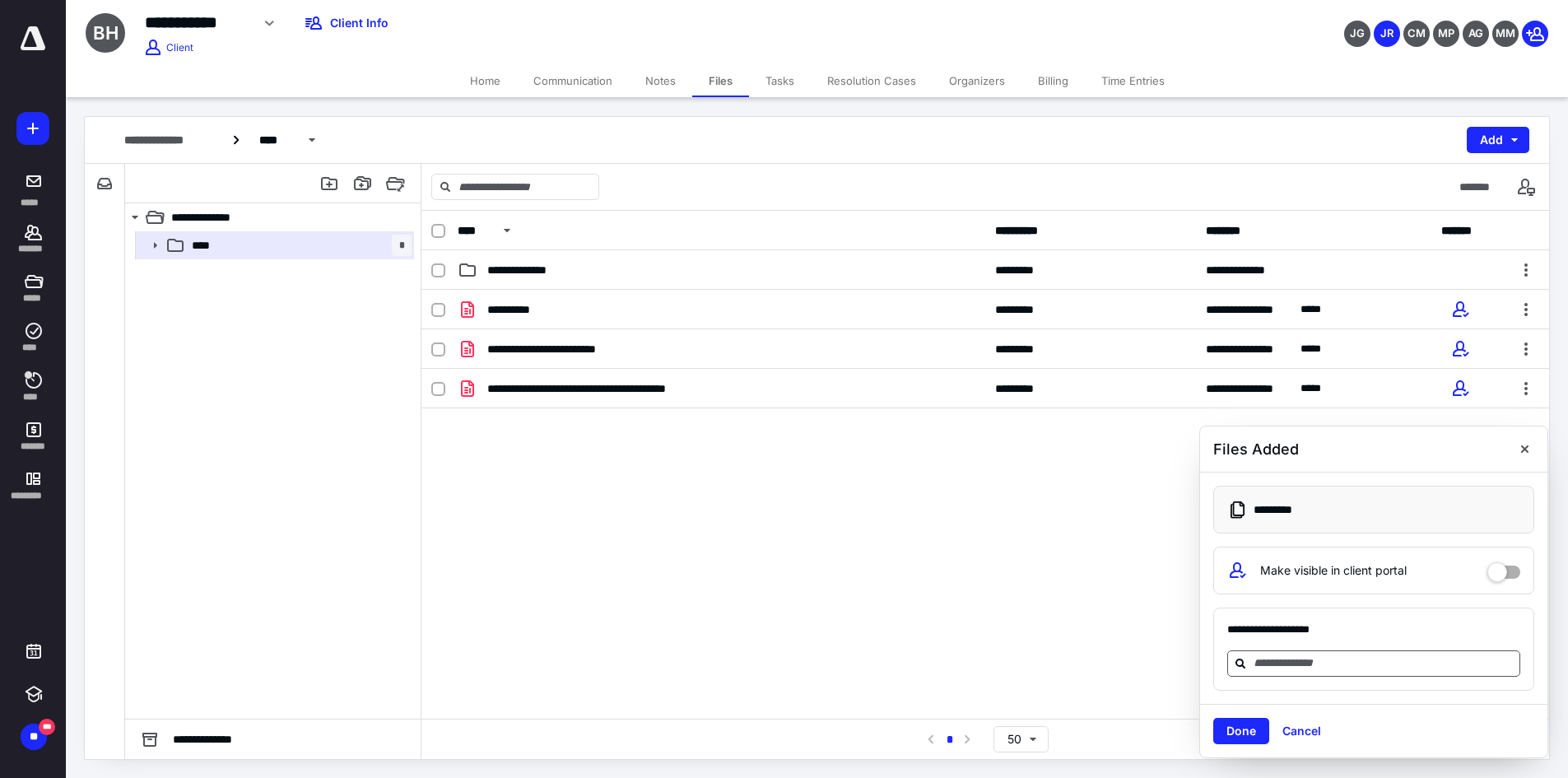 click at bounding box center [1384, 663] 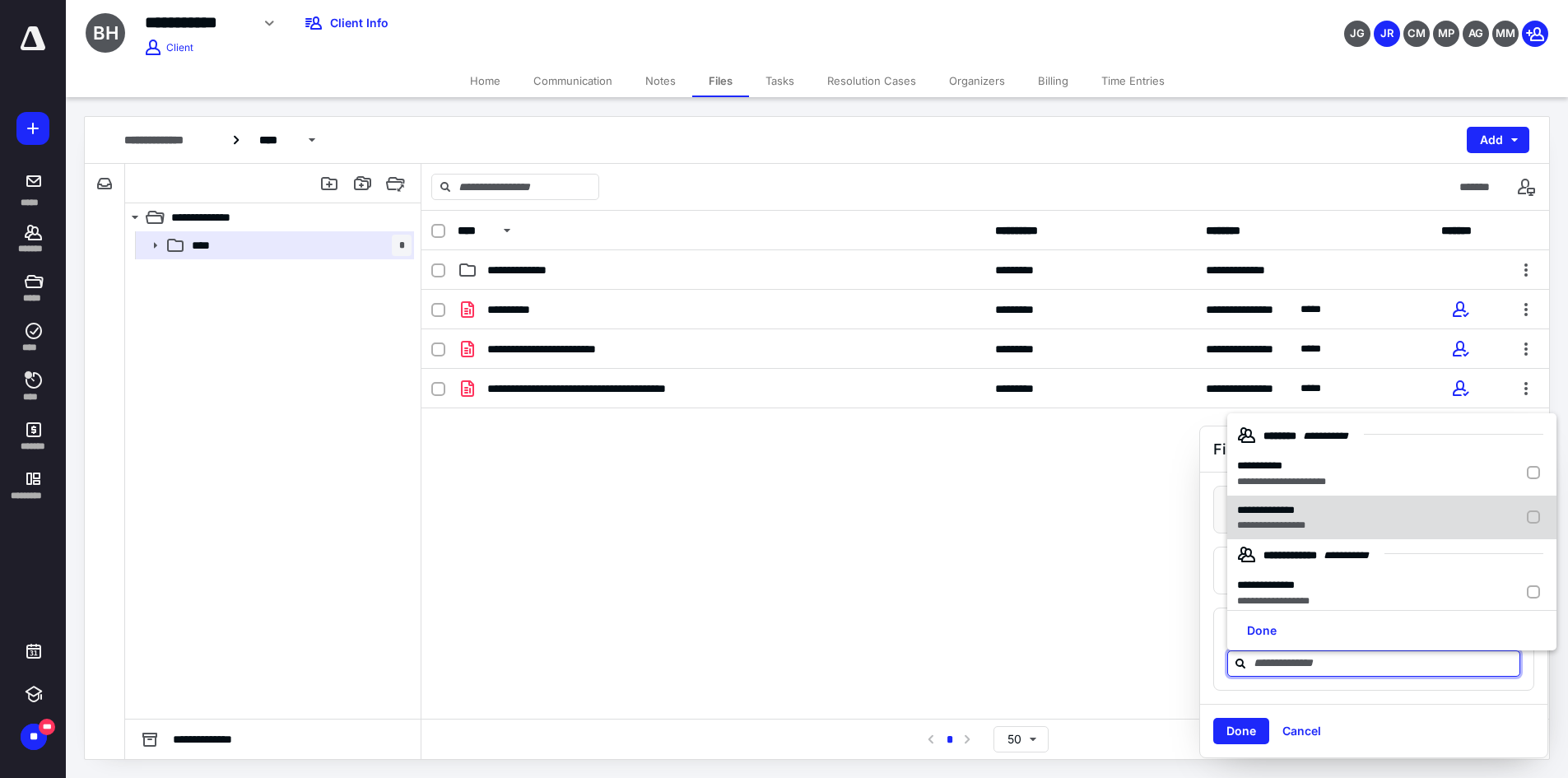 click on "**********" at bounding box center [1392, 518] 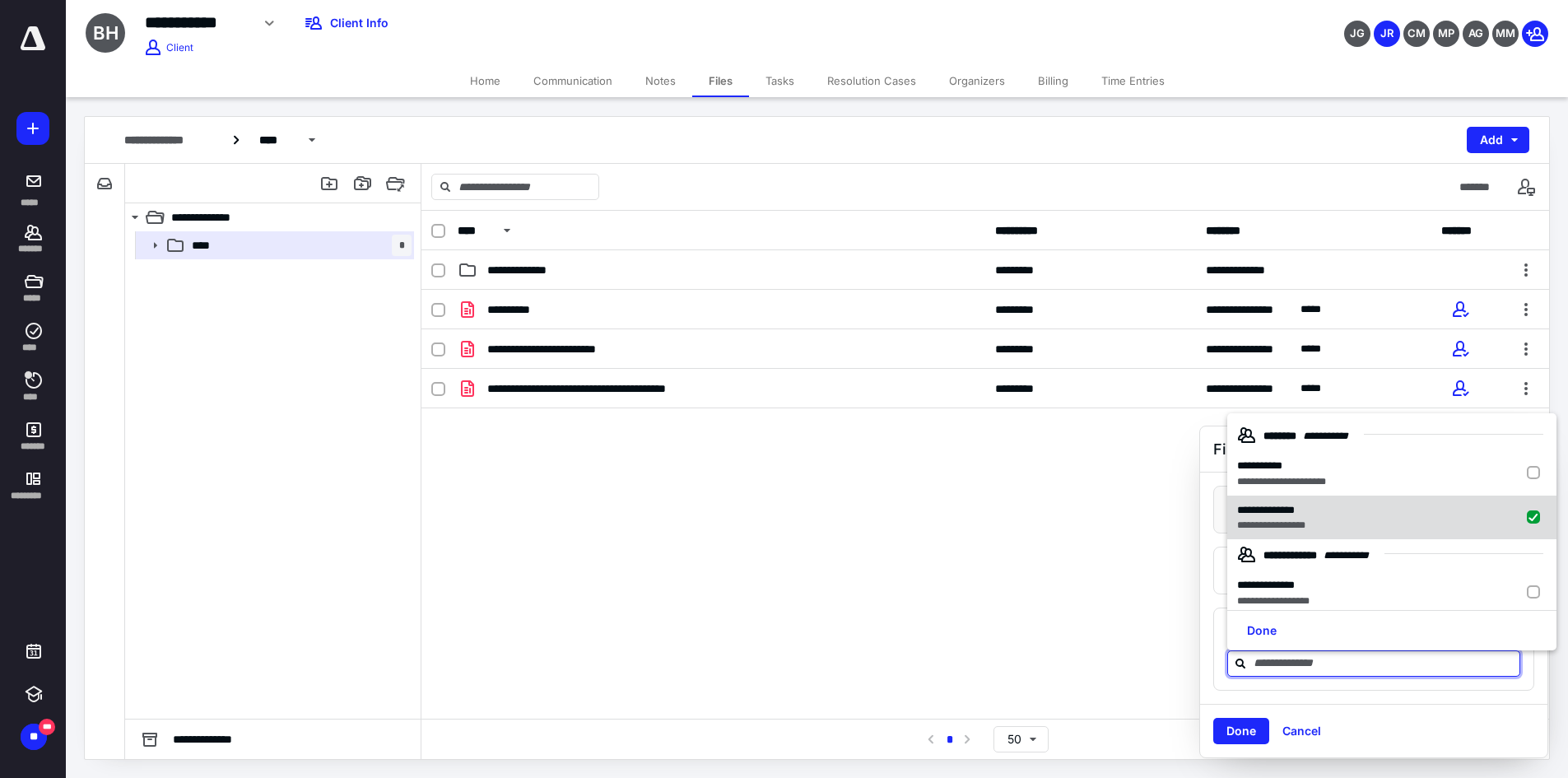 checkbox on "true" 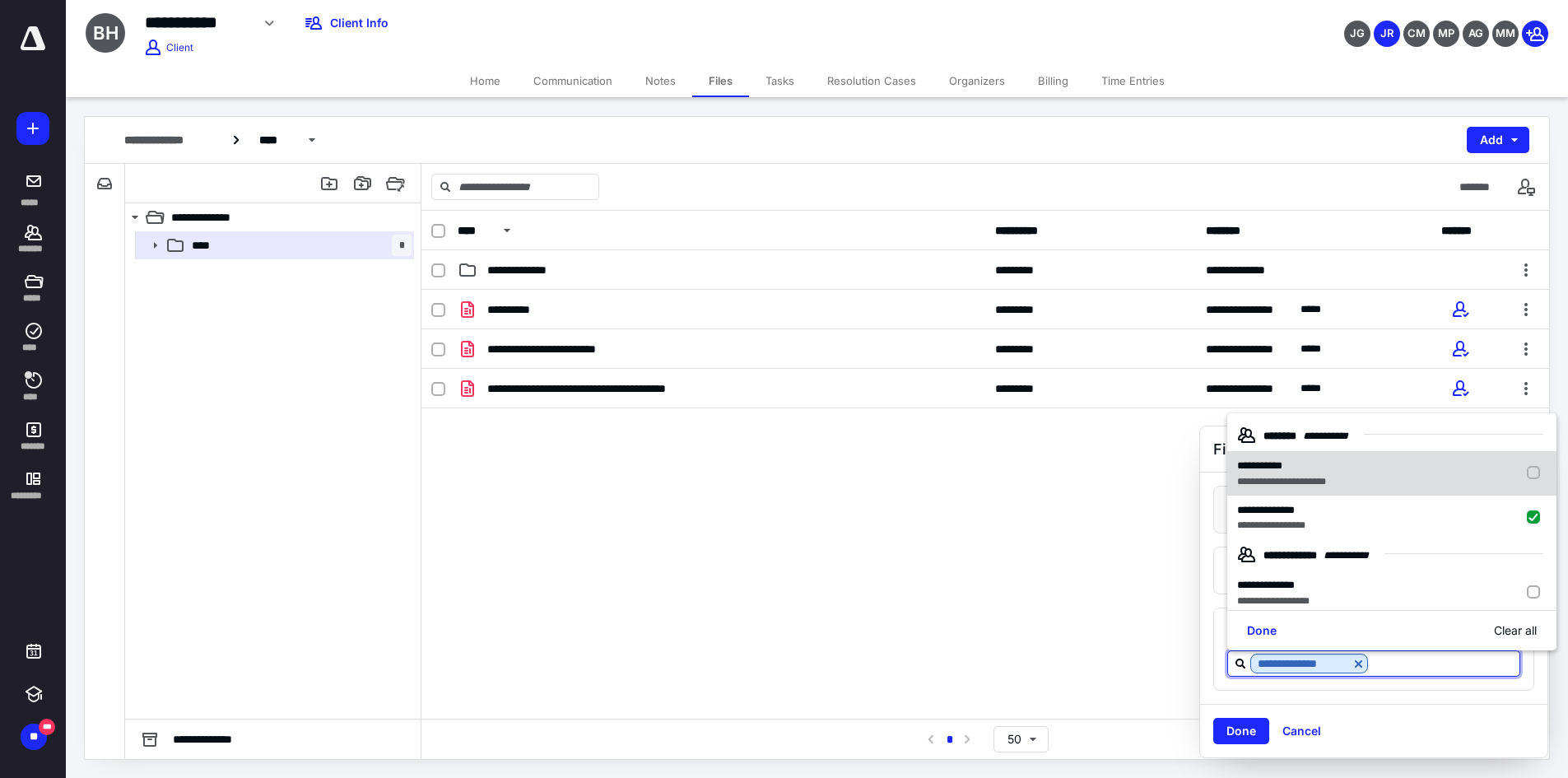 click on "**********" at bounding box center (1392, 473) 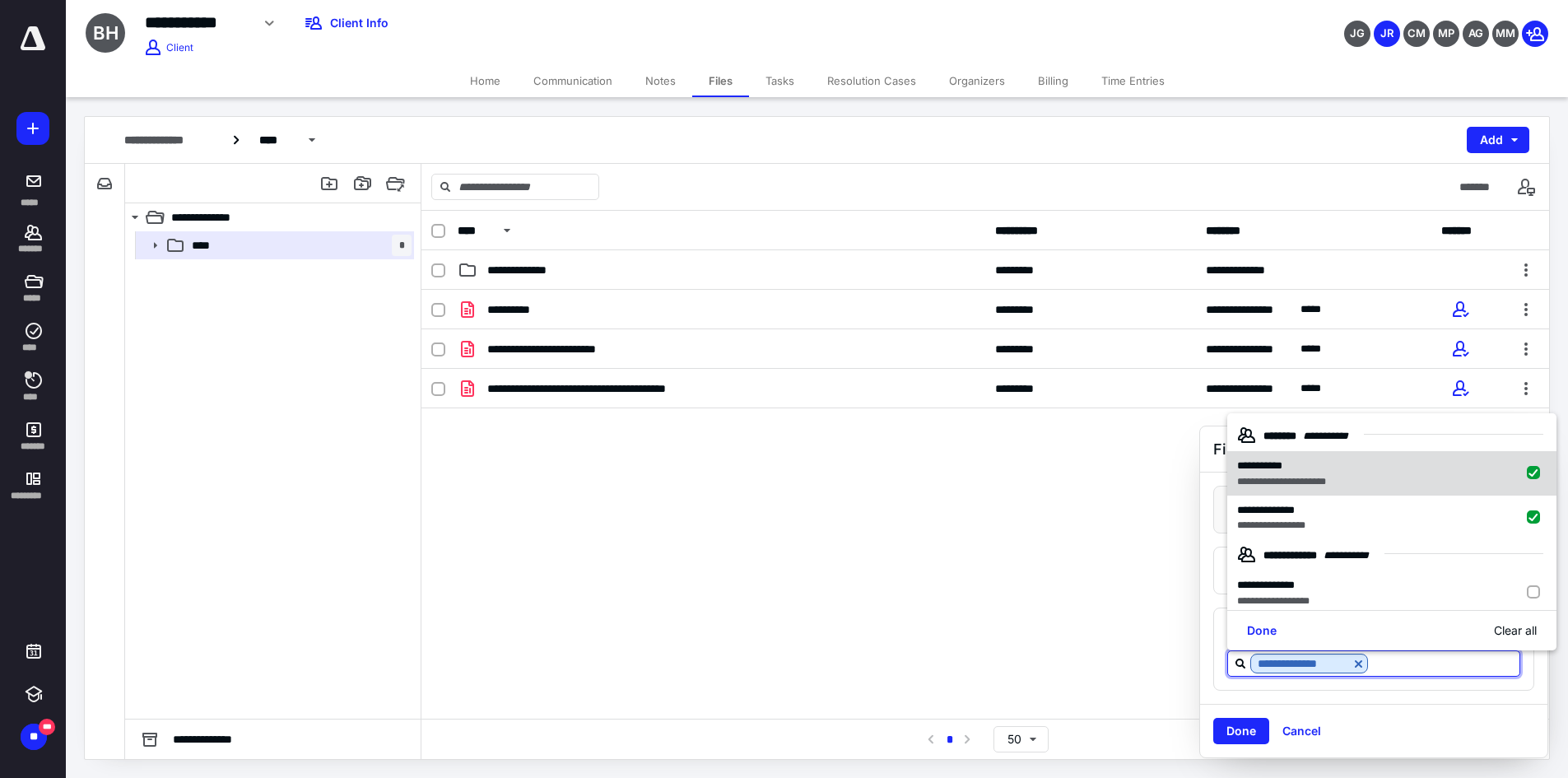 checkbox on "true" 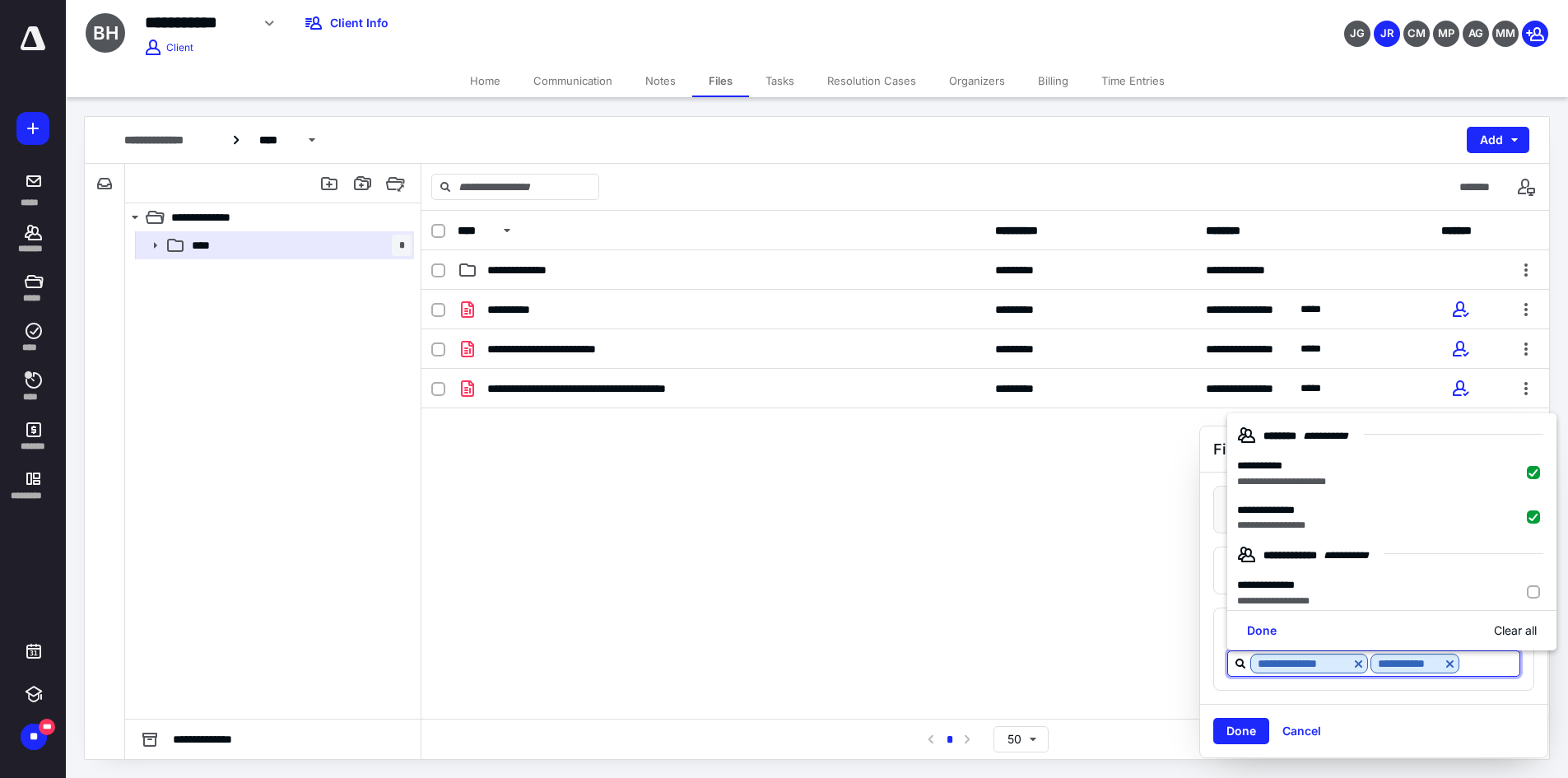 click on "Done Cancel" at bounding box center (1374, 730) 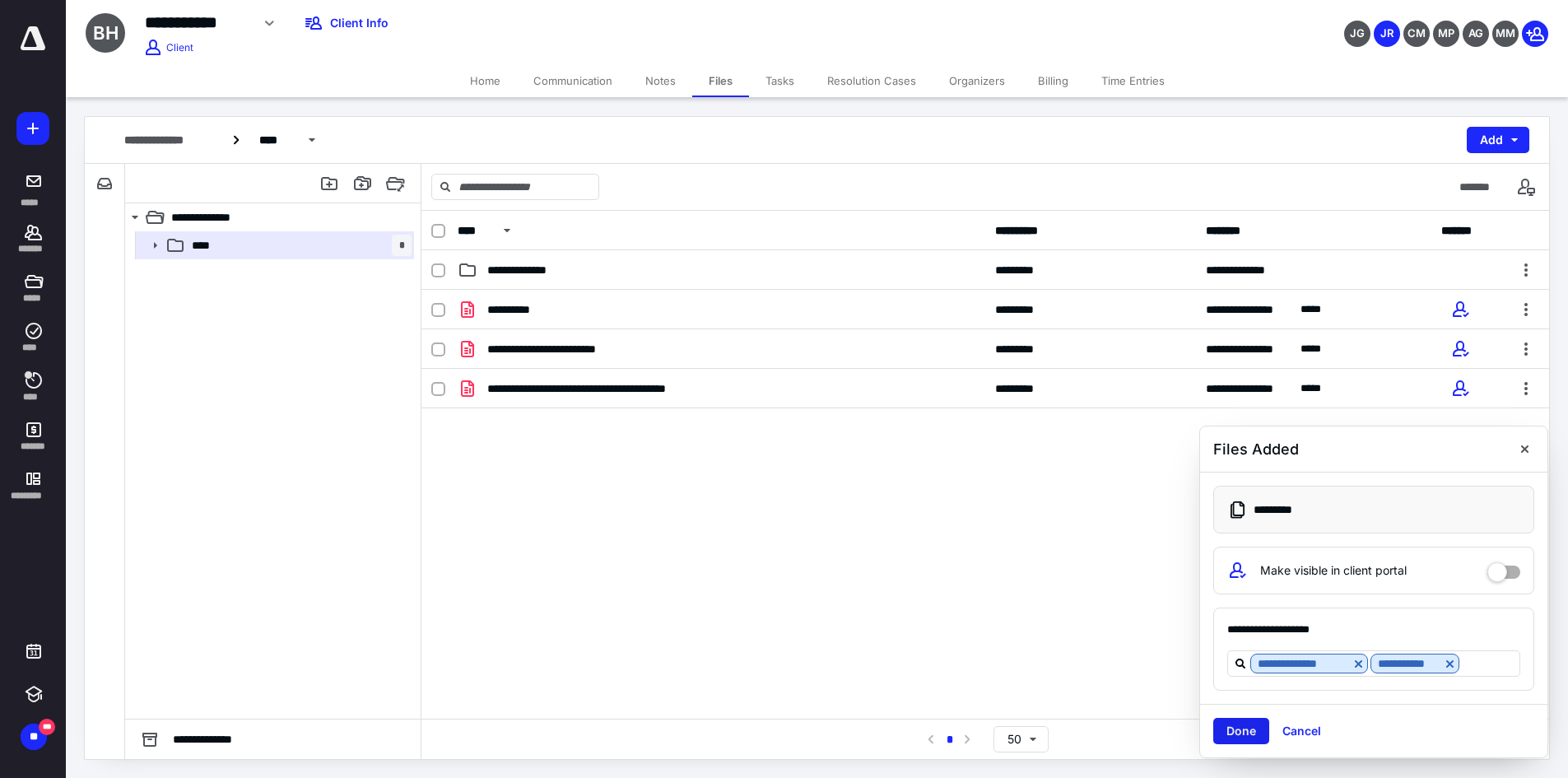 click on "Done" at bounding box center (1241, 731) 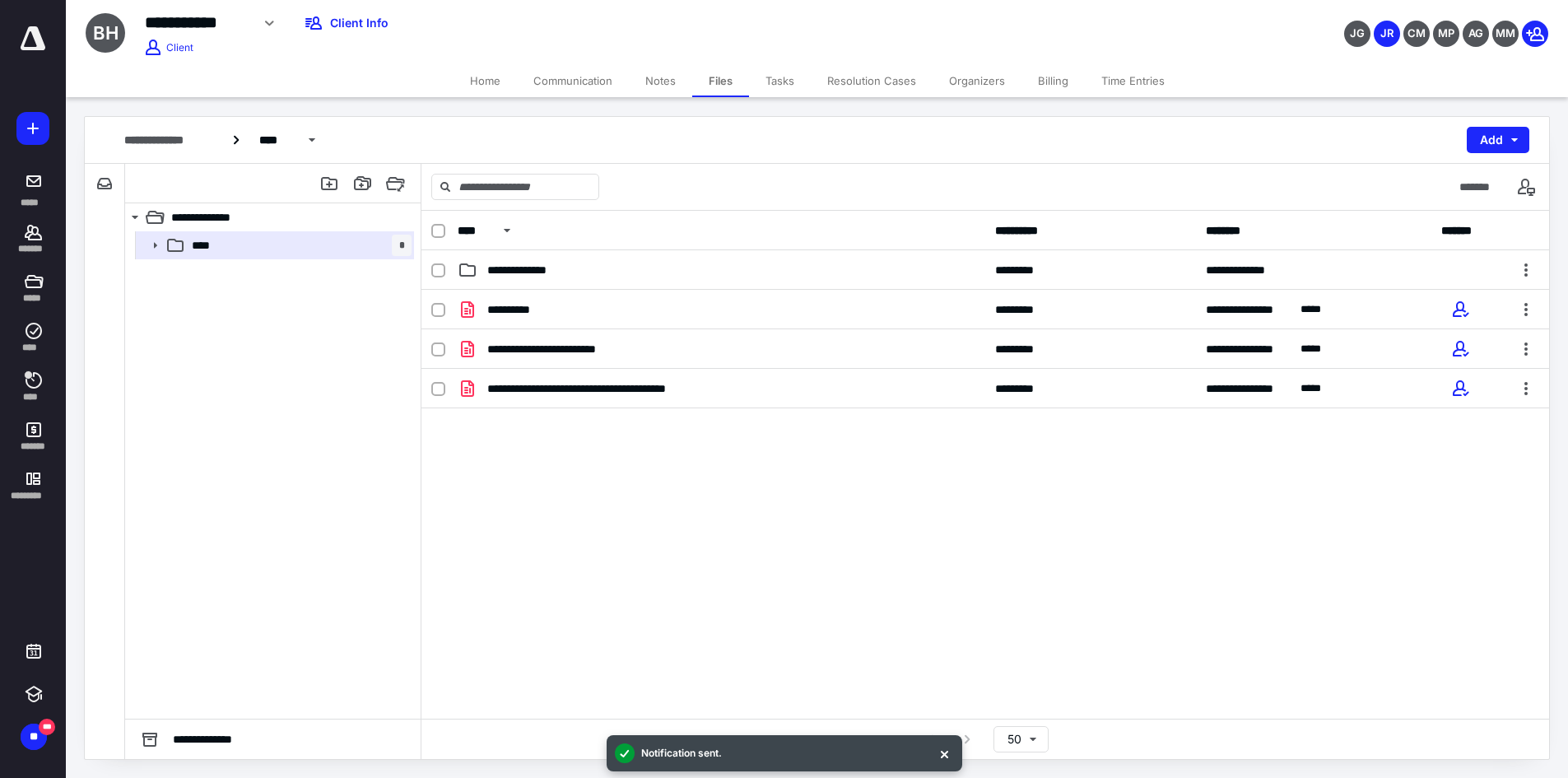 click on "**********" at bounding box center (817, 438) 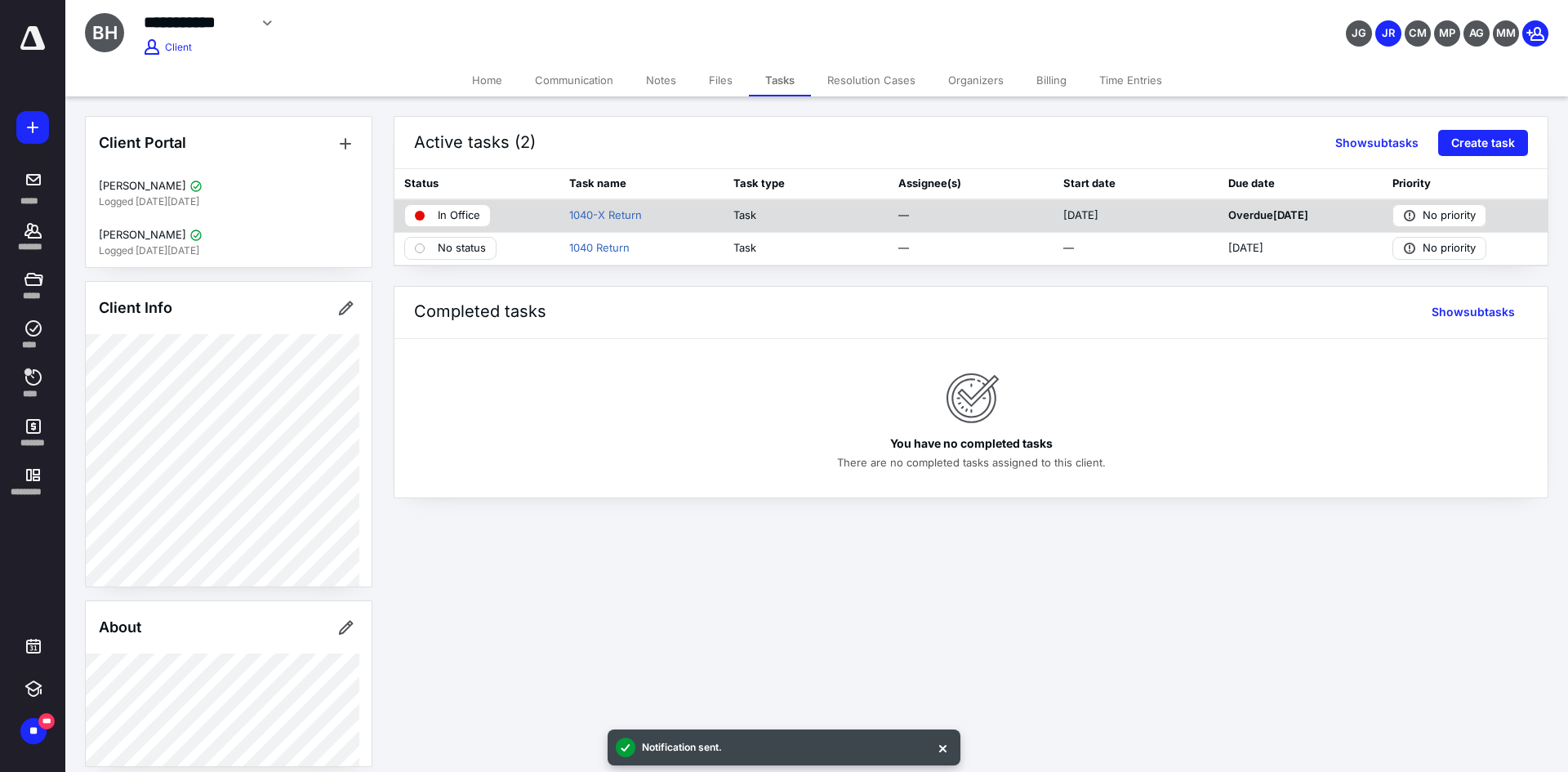click on "In Office" at bounding box center [459, 216] 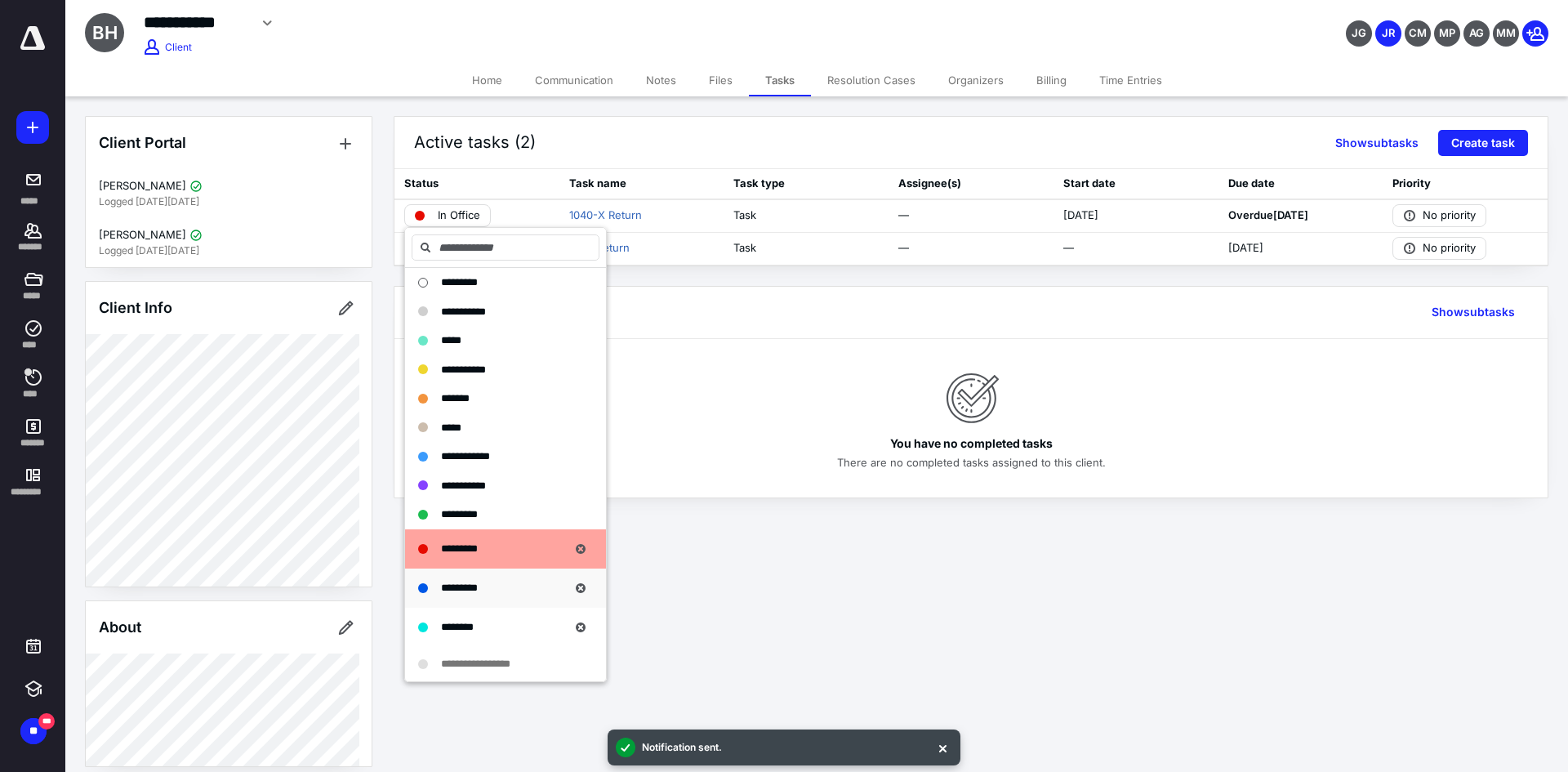 click on "*********" at bounding box center [492, 588] 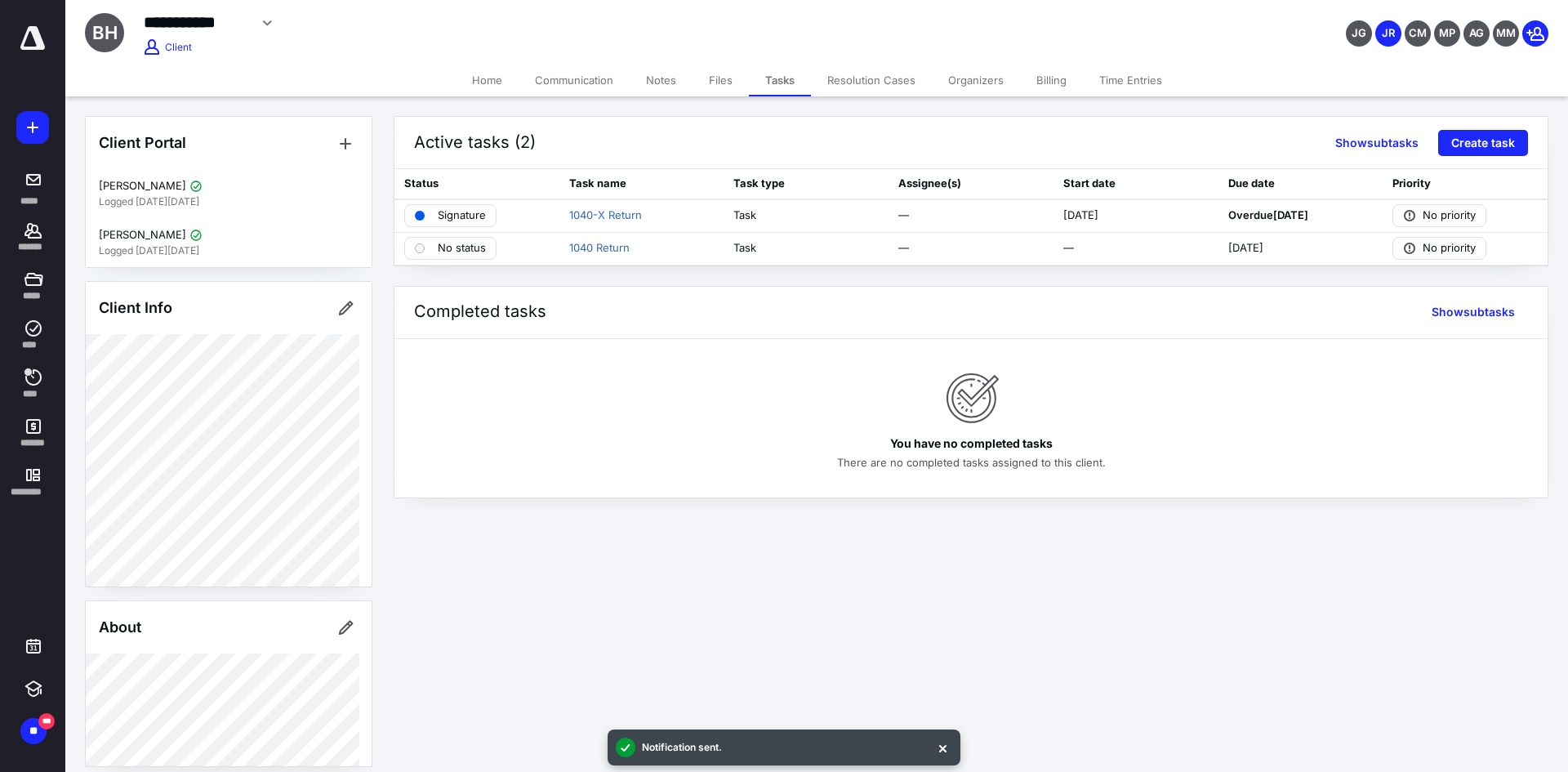click on "**********" at bounding box center (784, 386) 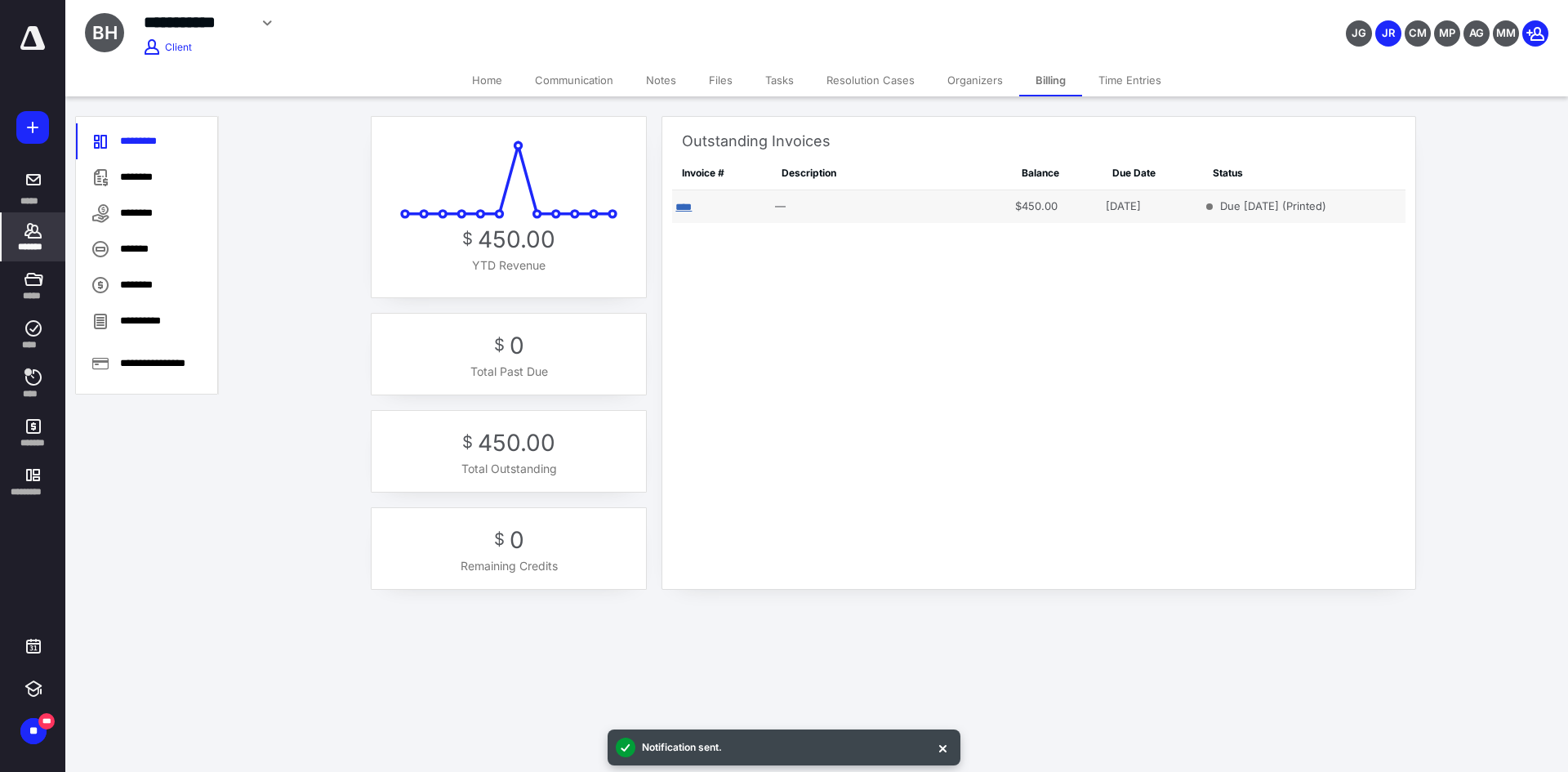 click on "****" at bounding box center [684, 207] 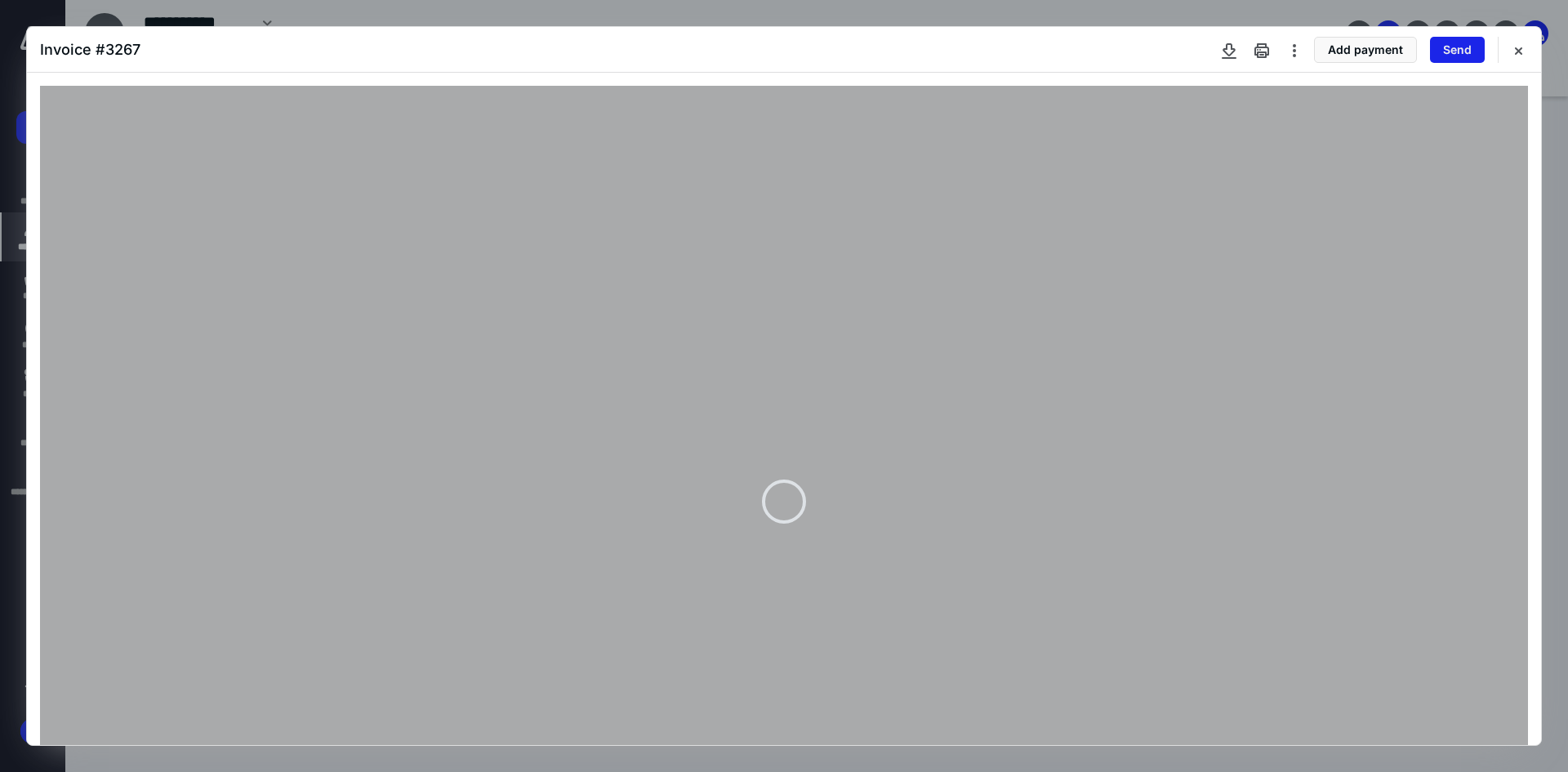 click on "Send" at bounding box center (1457, 50) 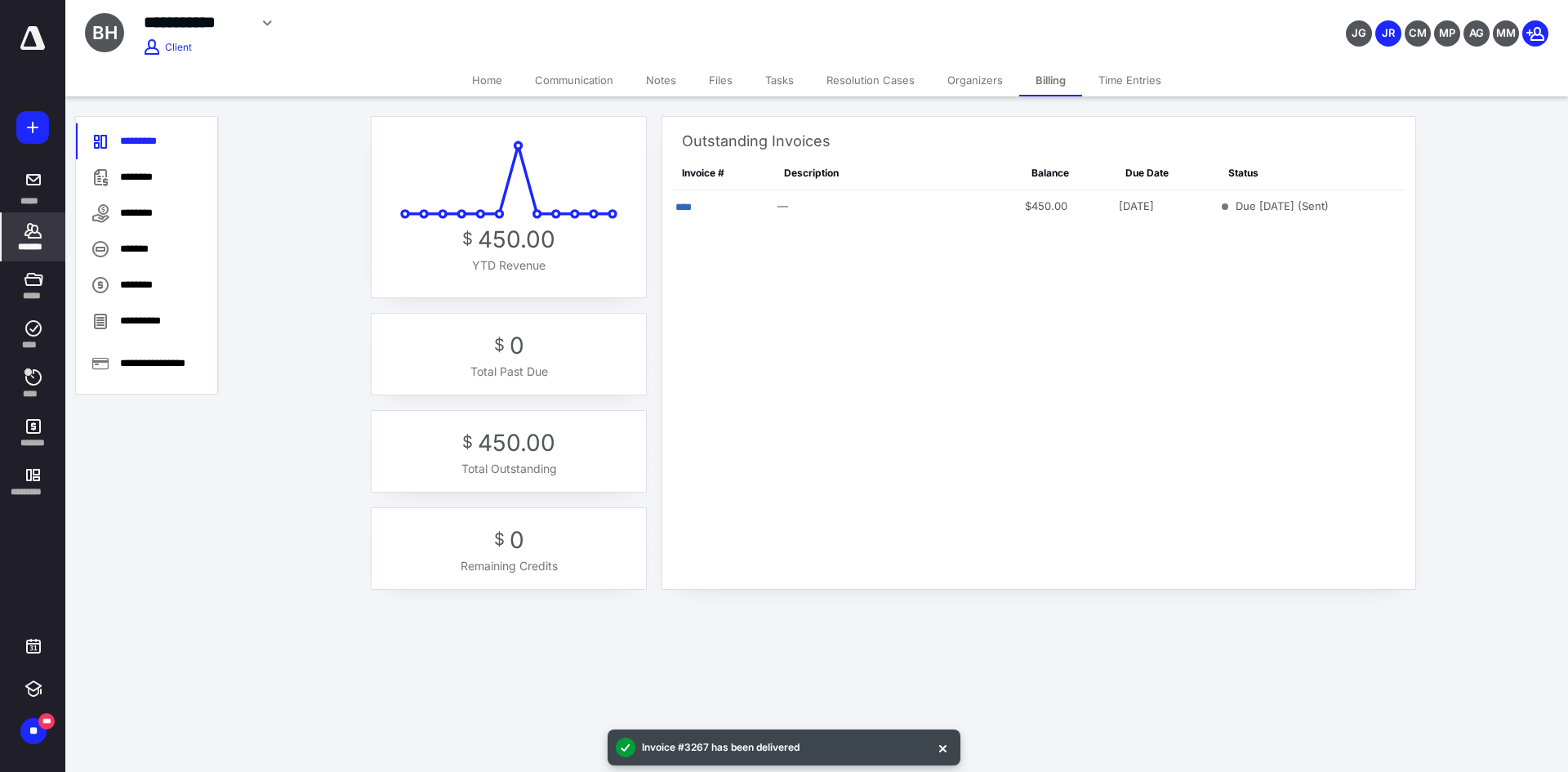 click on "Home" at bounding box center [487, 80] 